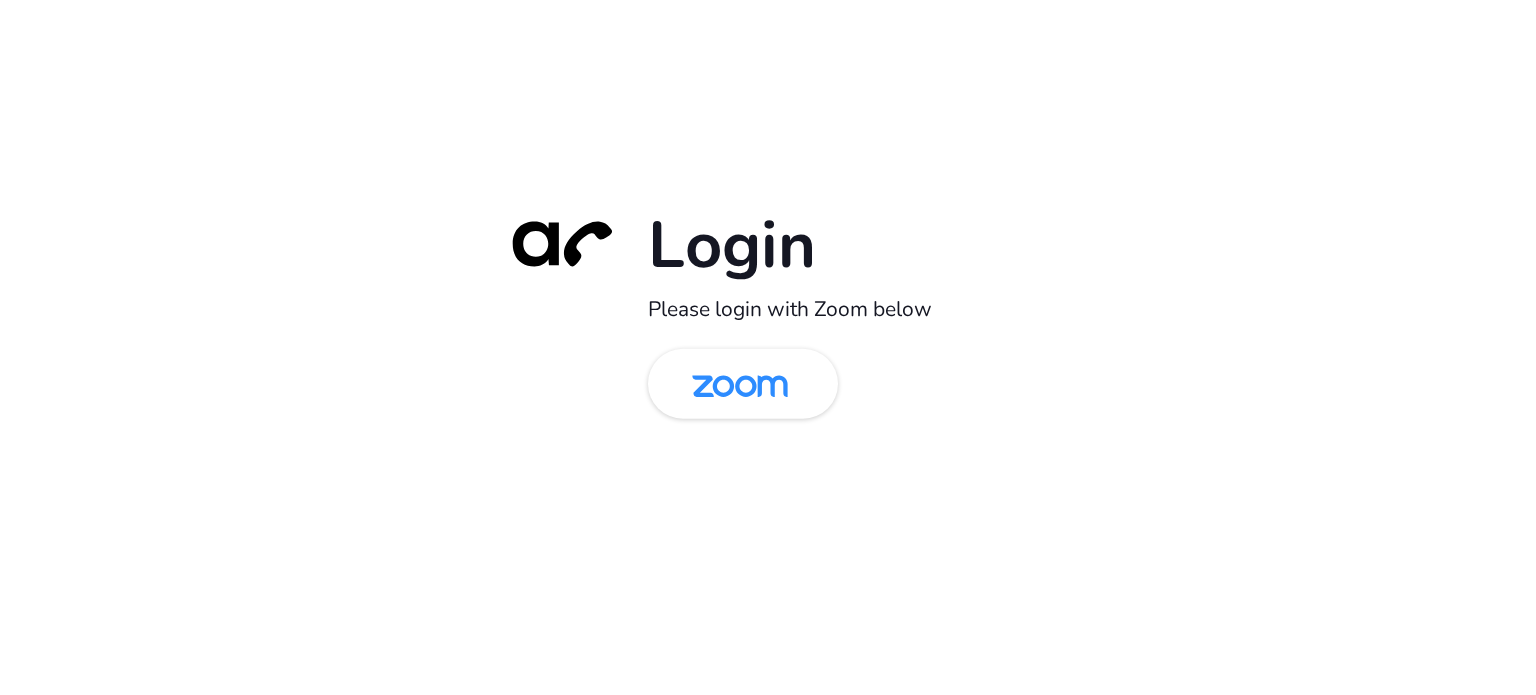 scroll, scrollTop: 0, scrollLeft: 0, axis: both 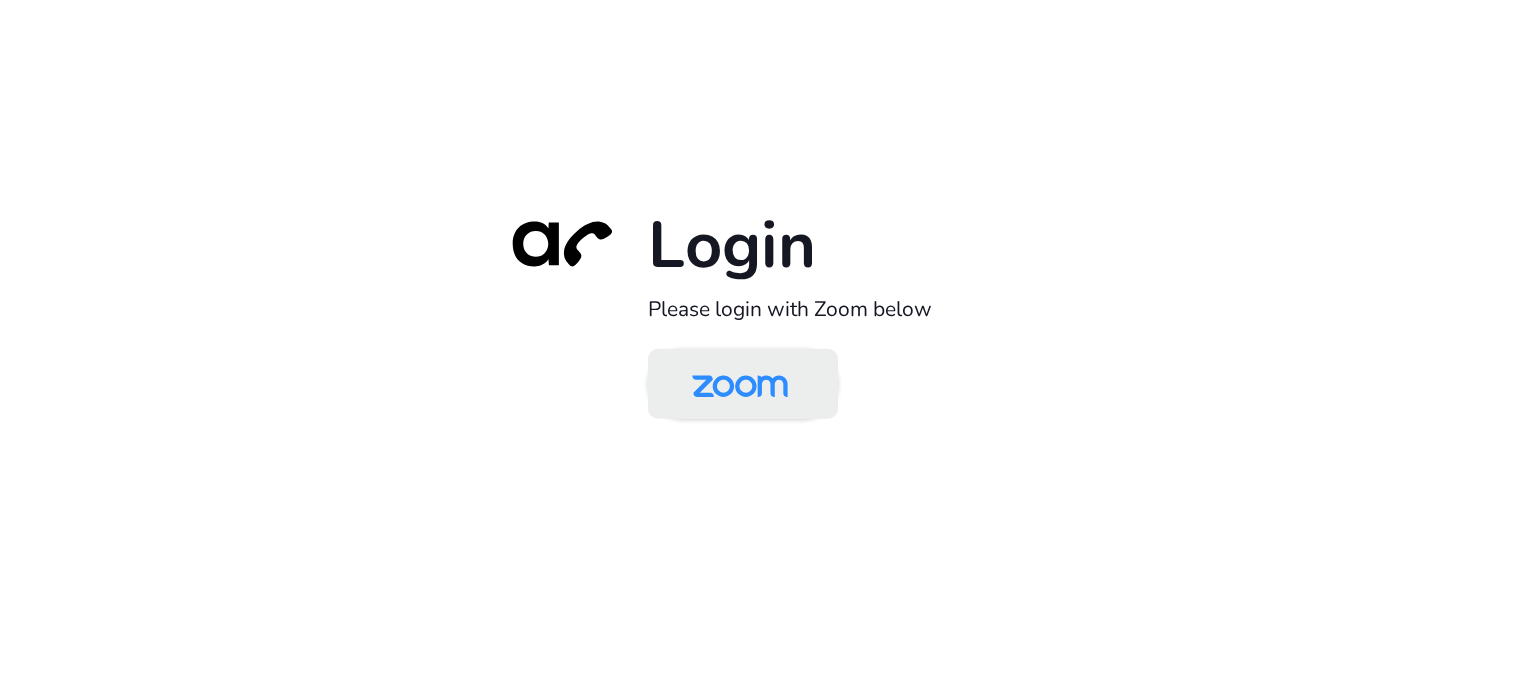 click at bounding box center (740, 385) 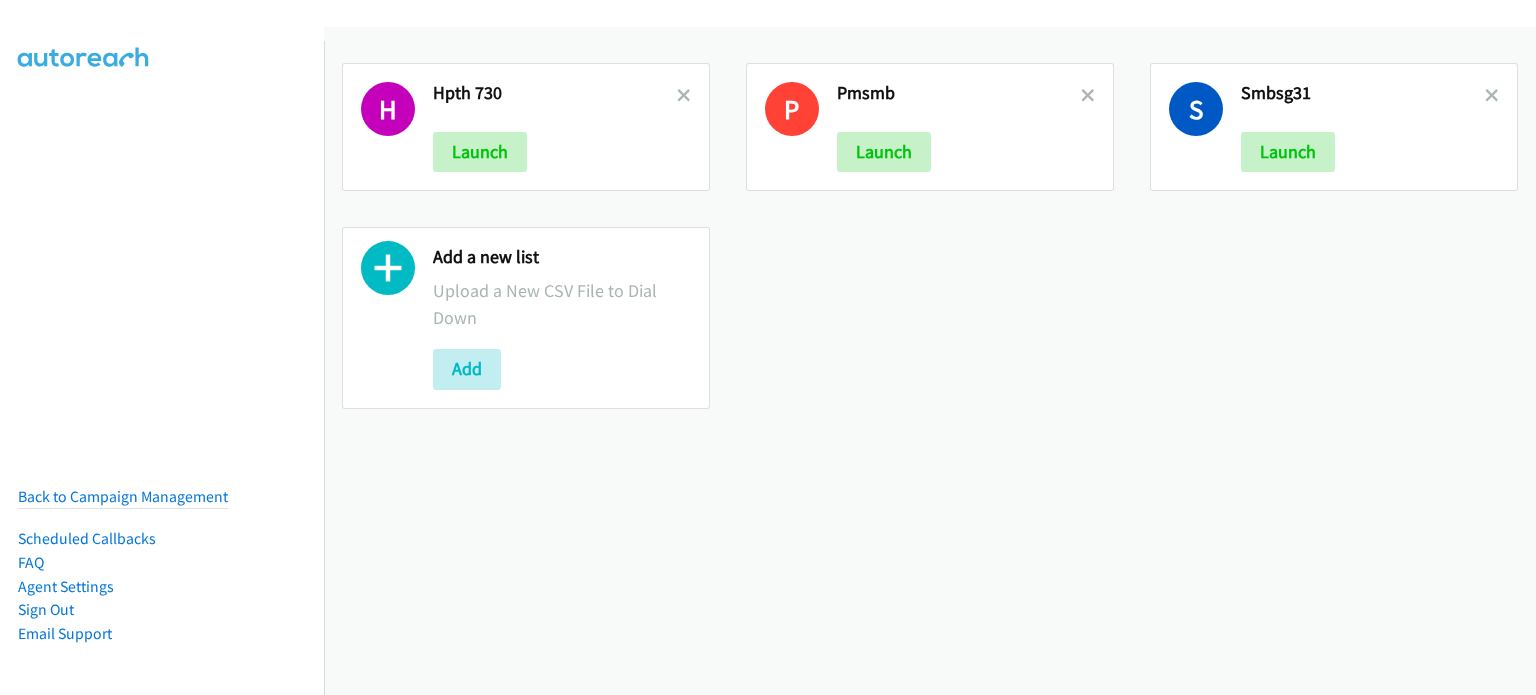 scroll, scrollTop: 0, scrollLeft: 0, axis: both 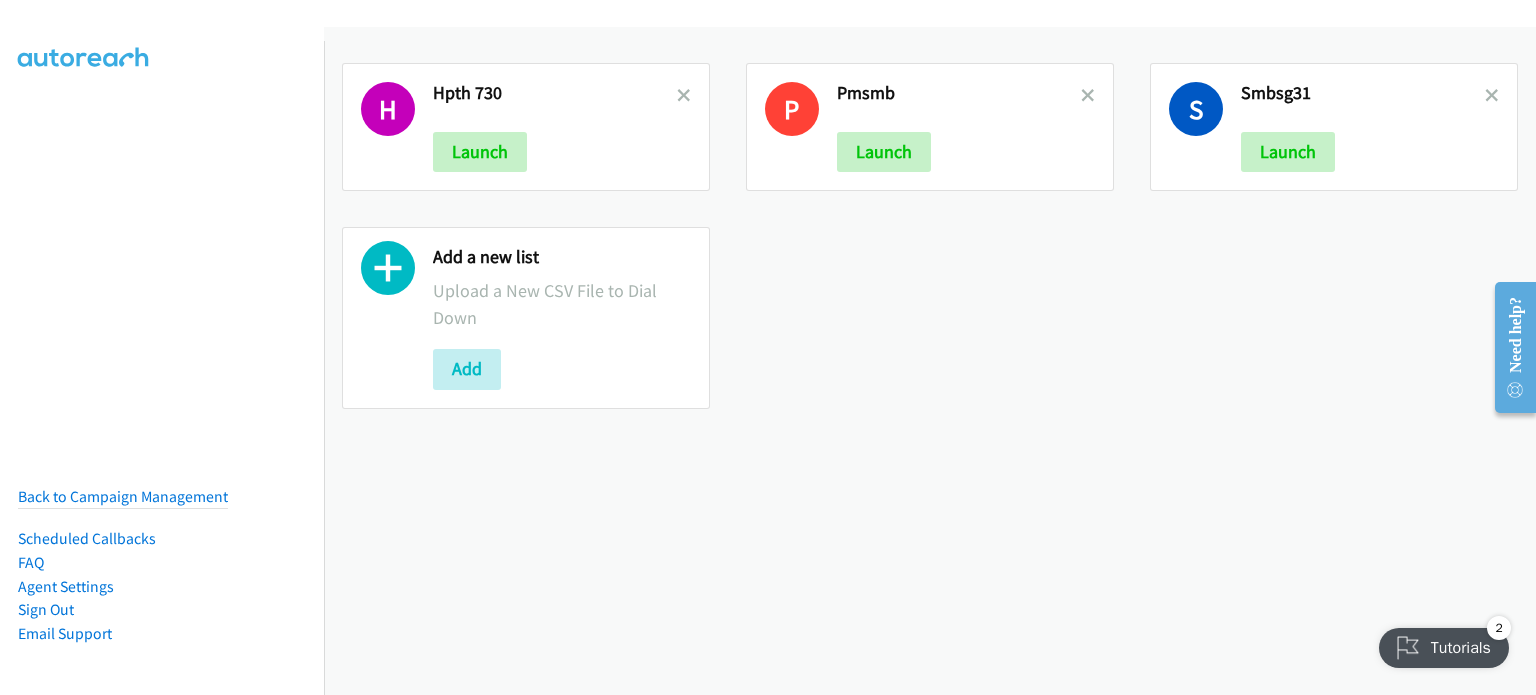 drag, startPoint x: 1070, startPoint y: 94, endPoint x: 1079, endPoint y: 103, distance: 12.727922 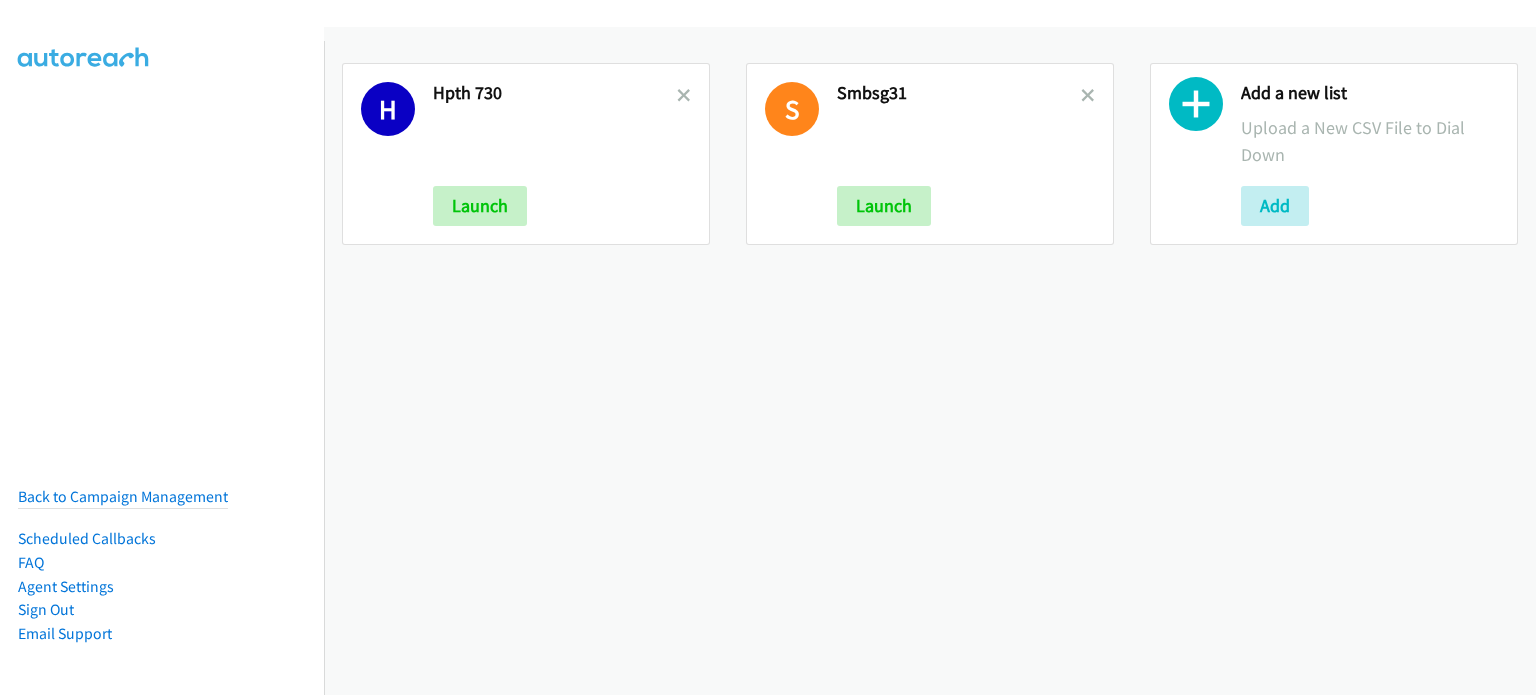 scroll, scrollTop: 0, scrollLeft: 0, axis: both 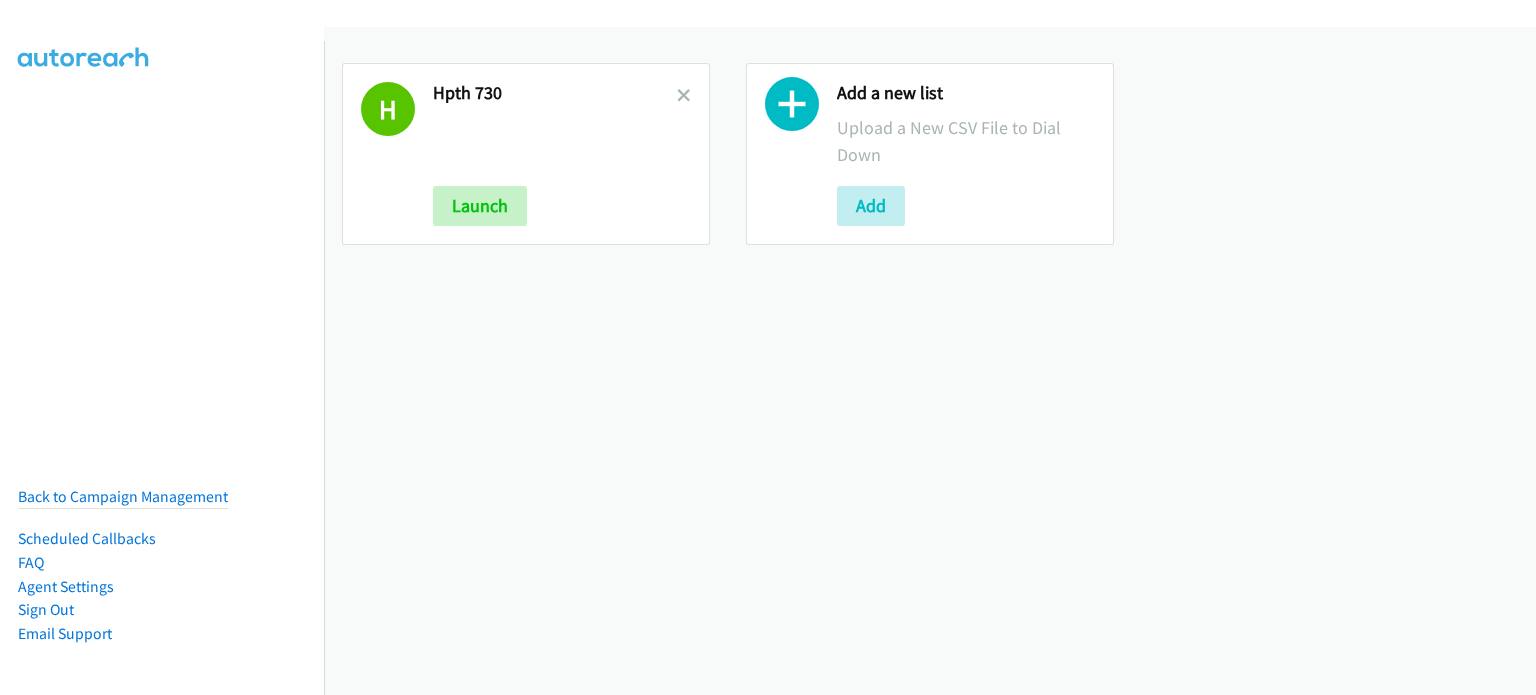 click 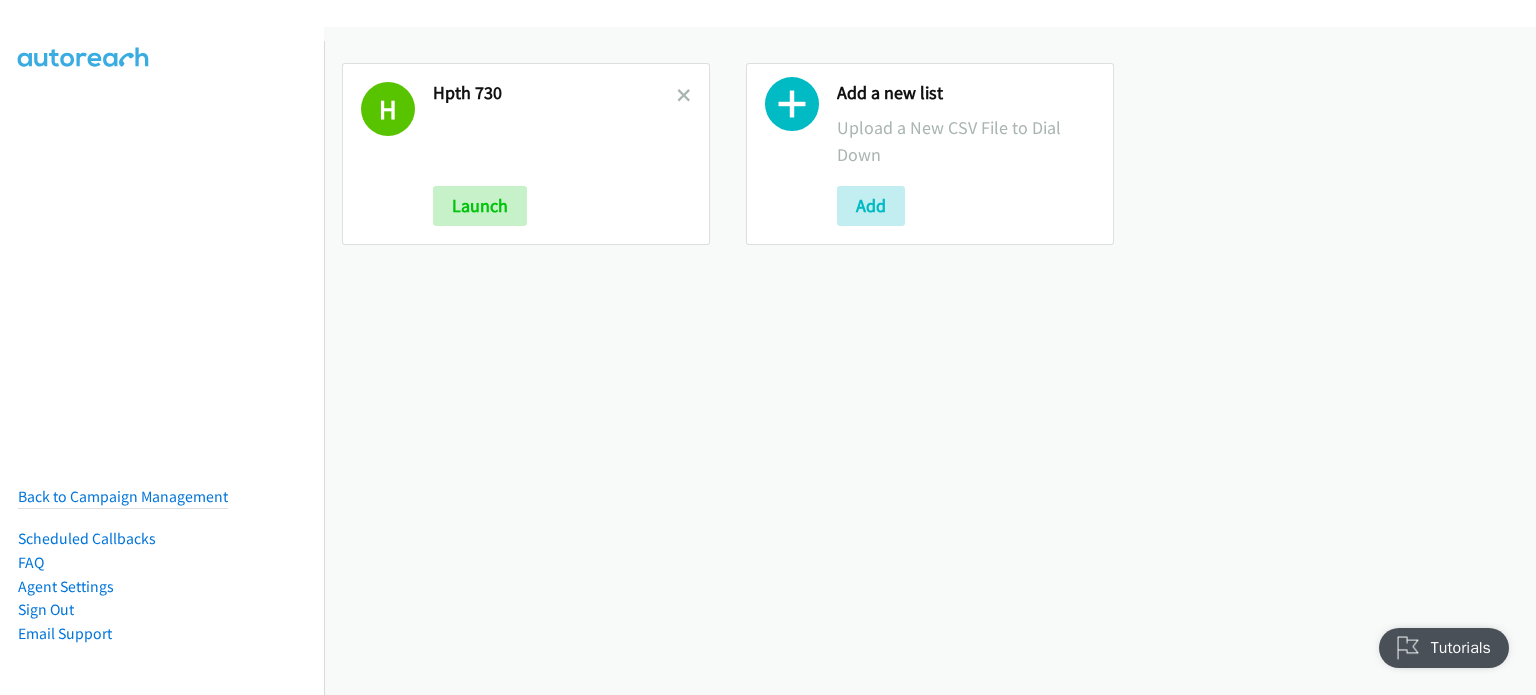 scroll, scrollTop: 0, scrollLeft: 0, axis: both 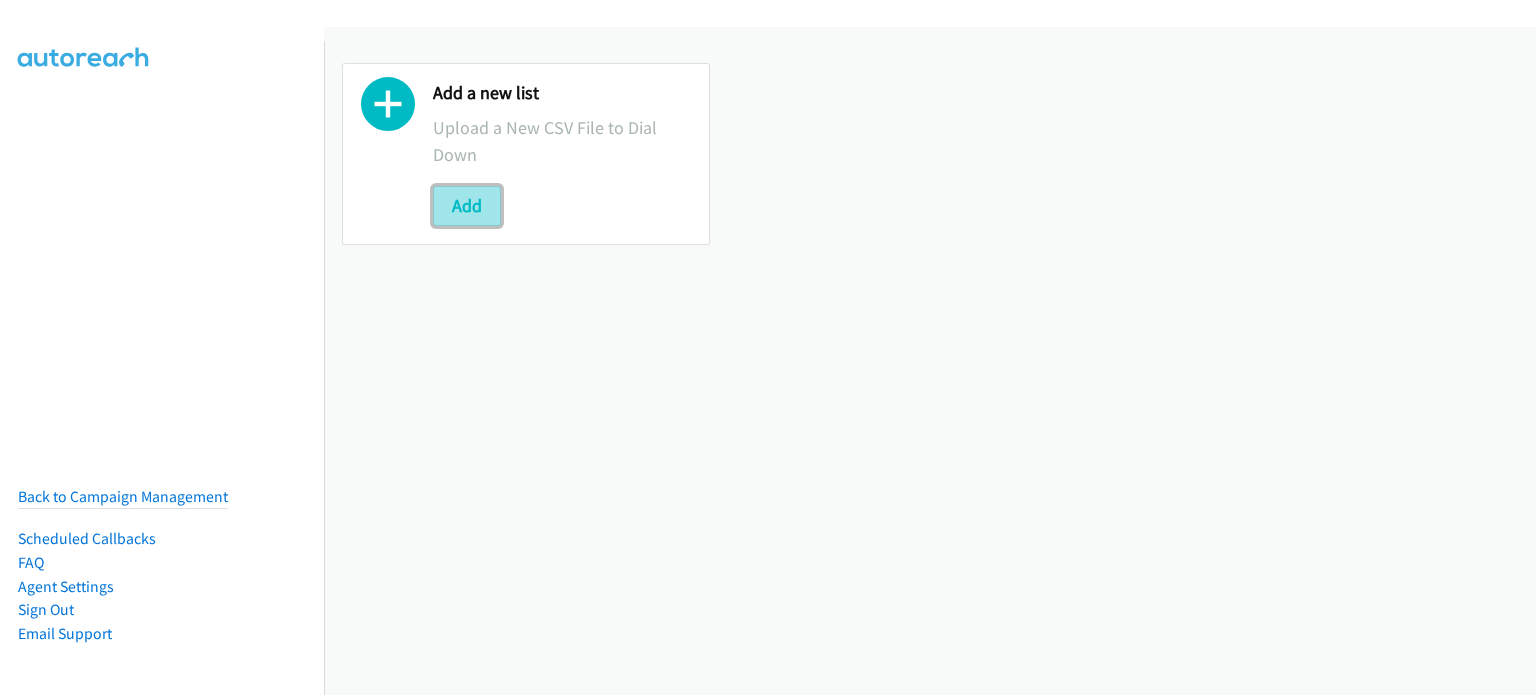 click on "Add" at bounding box center (467, 206) 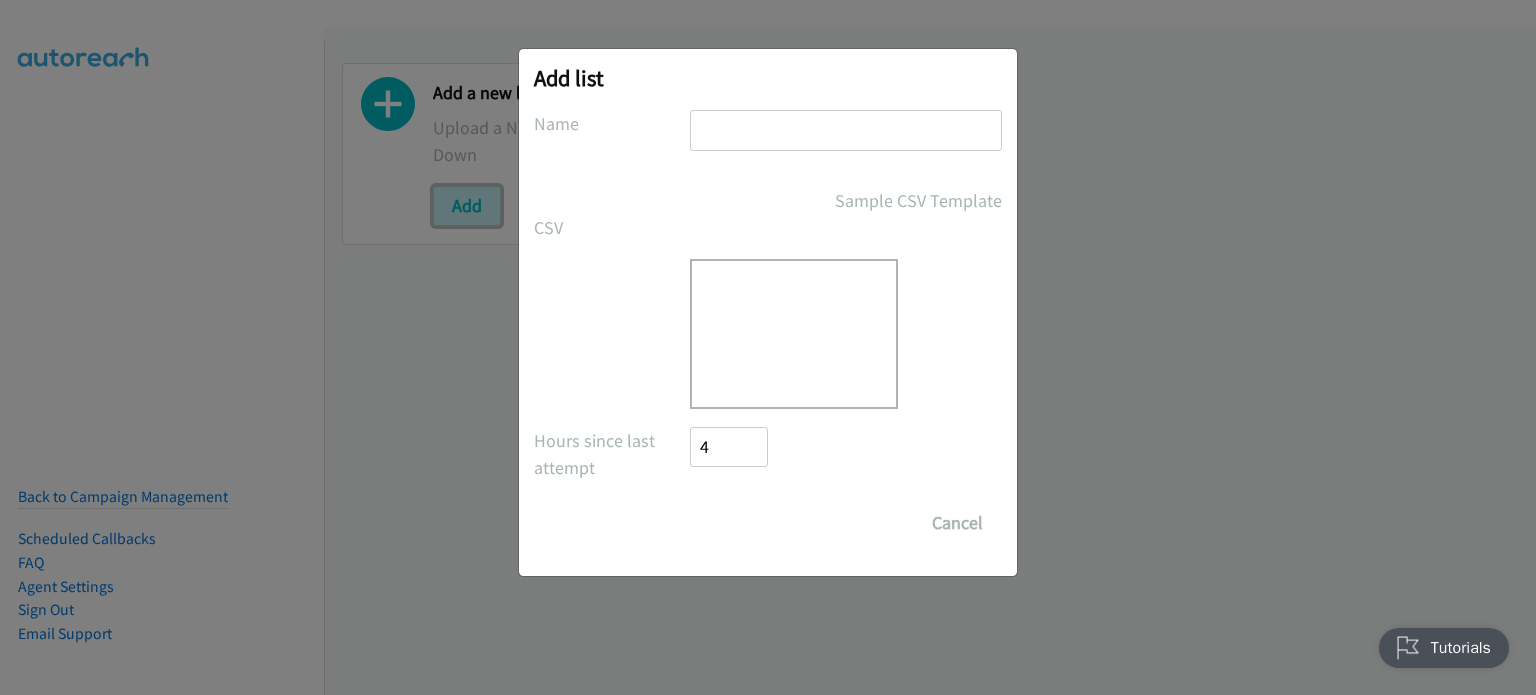 scroll, scrollTop: 0, scrollLeft: 0, axis: both 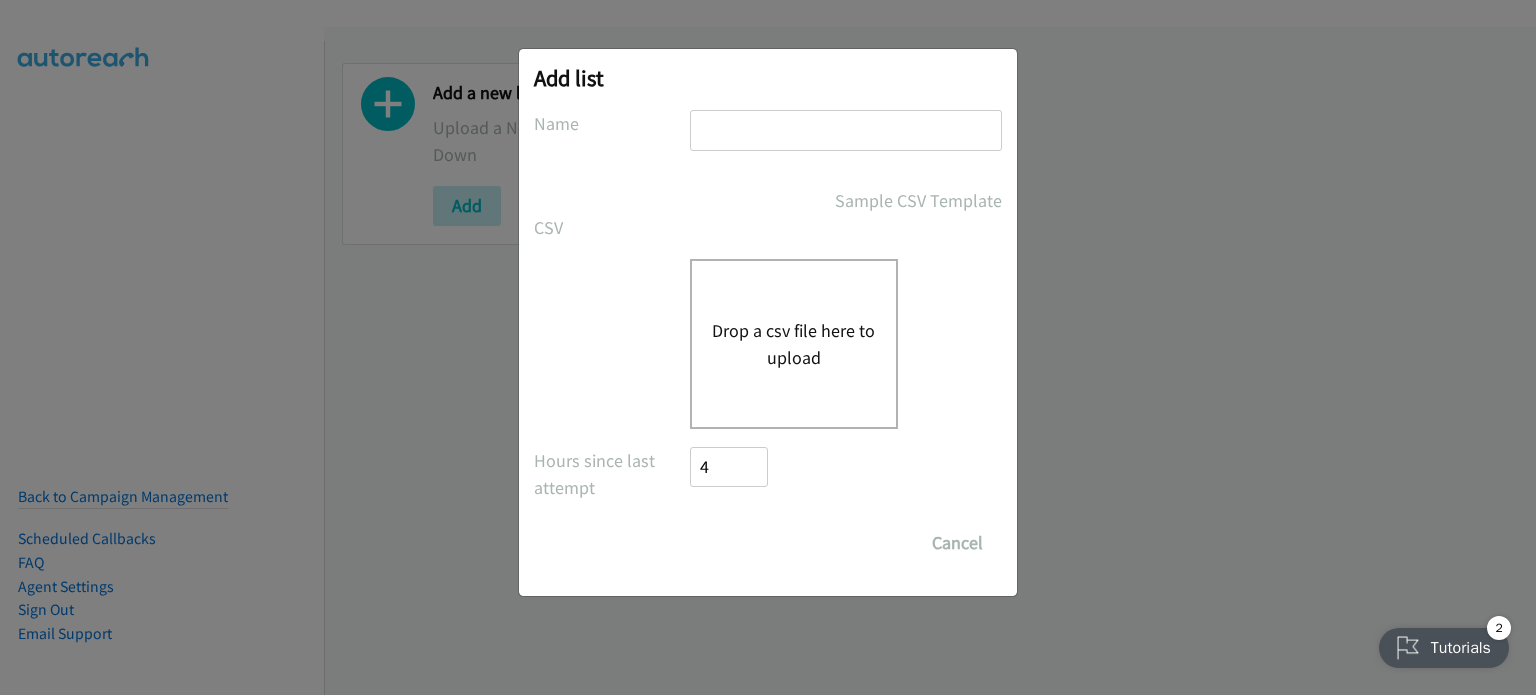 click on "Drop a csv file here to upload" at bounding box center [794, 344] 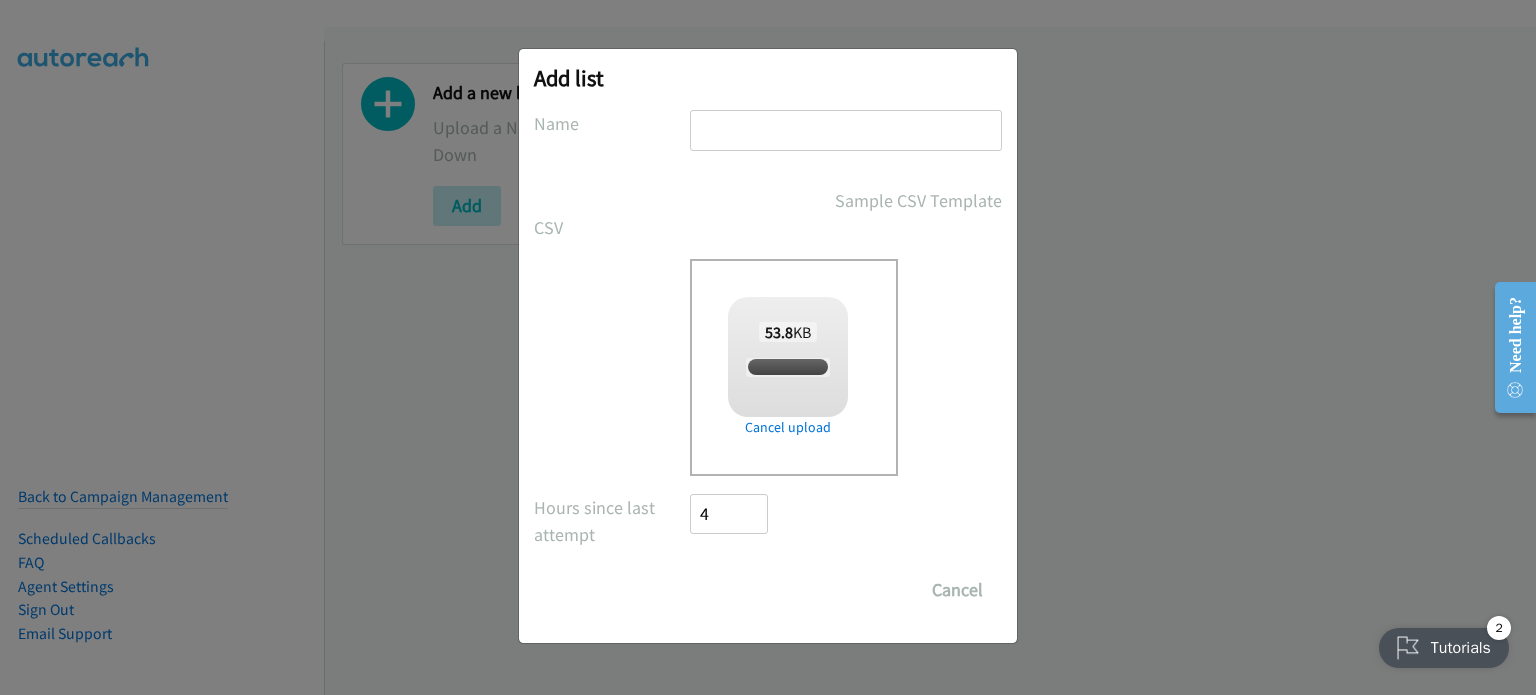 click at bounding box center [846, 130] 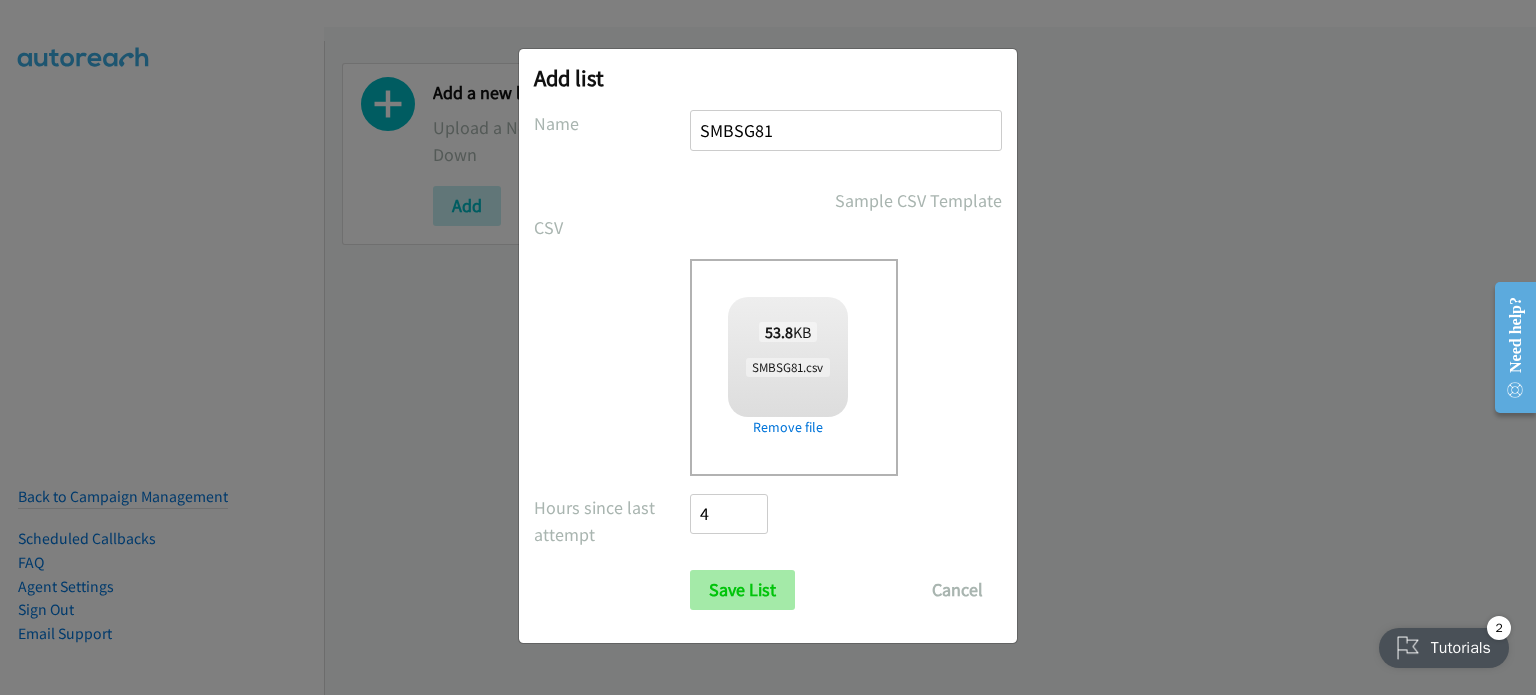 type on "SMBSG81" 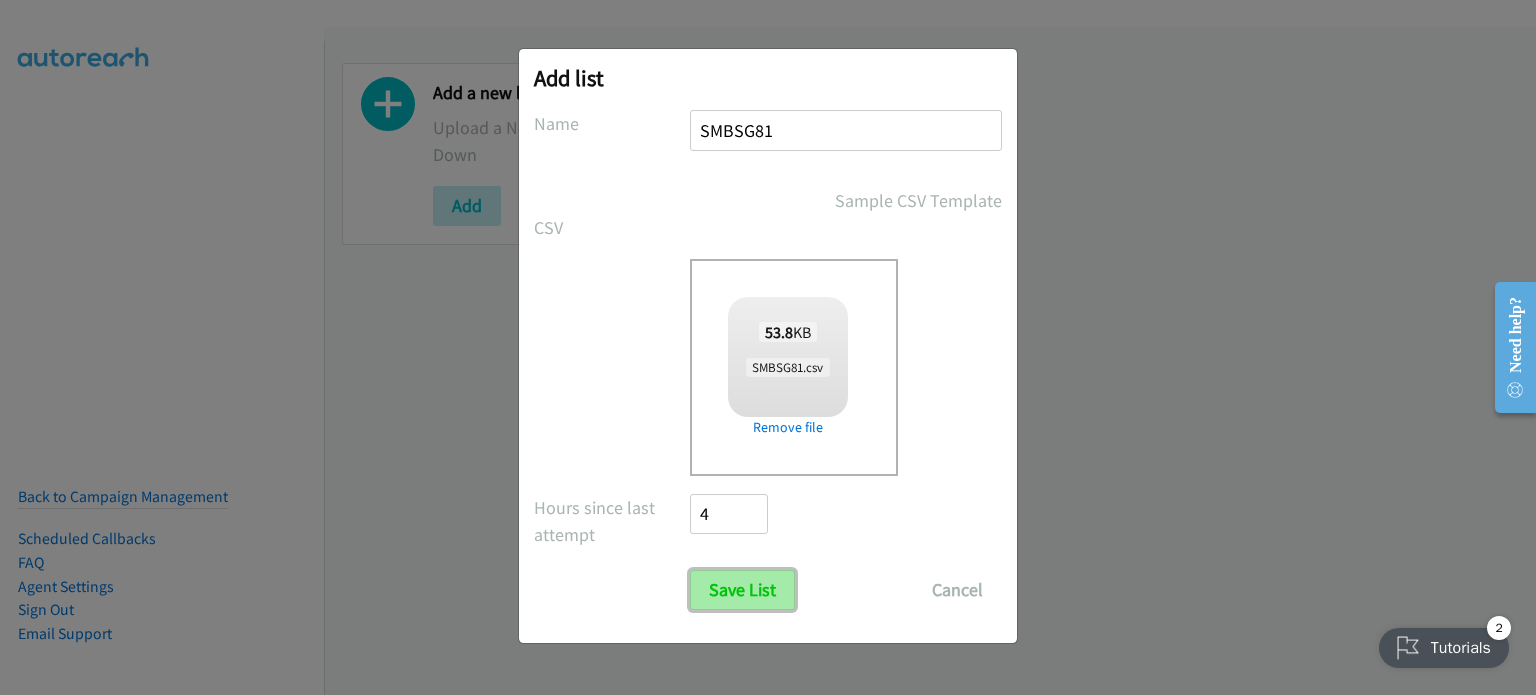 click on "Save List" at bounding box center (742, 590) 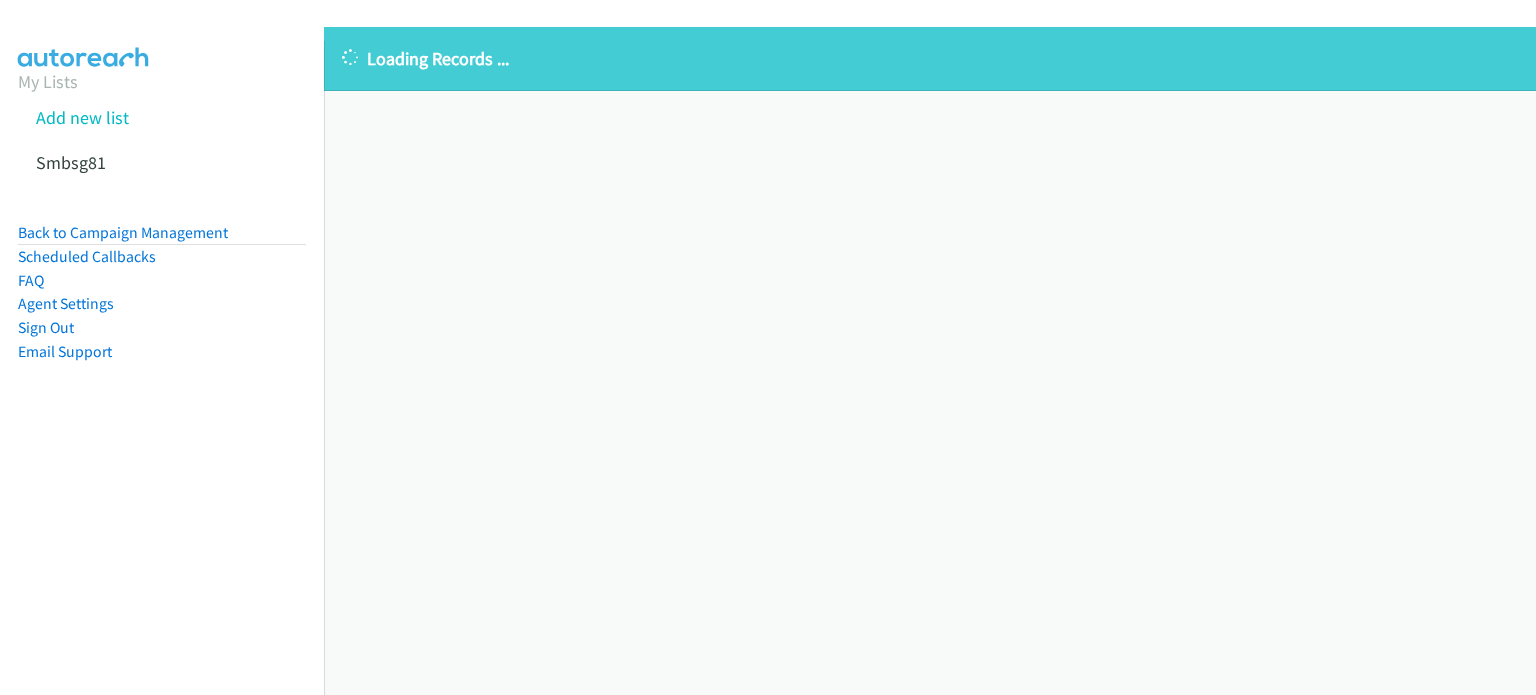 scroll, scrollTop: 0, scrollLeft: 0, axis: both 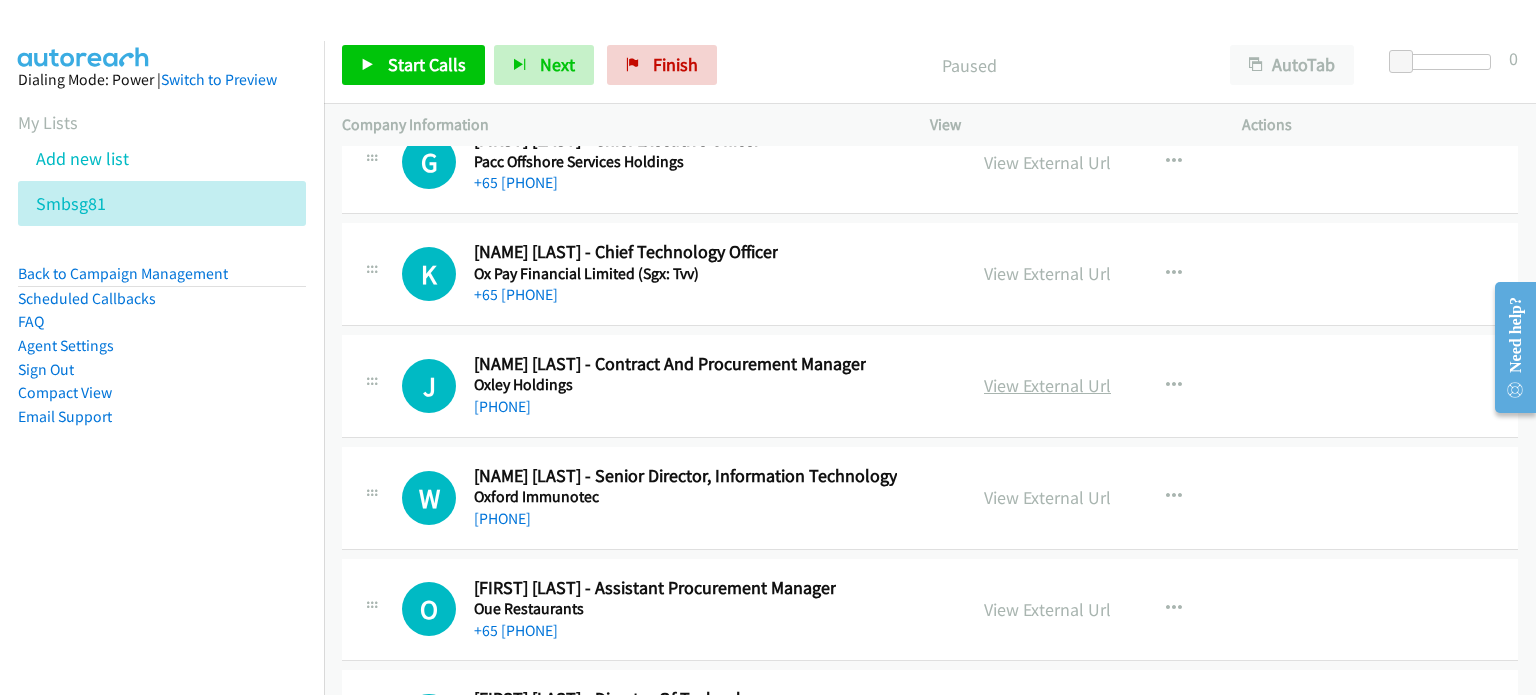 click on "View External Url" at bounding box center [1047, 385] 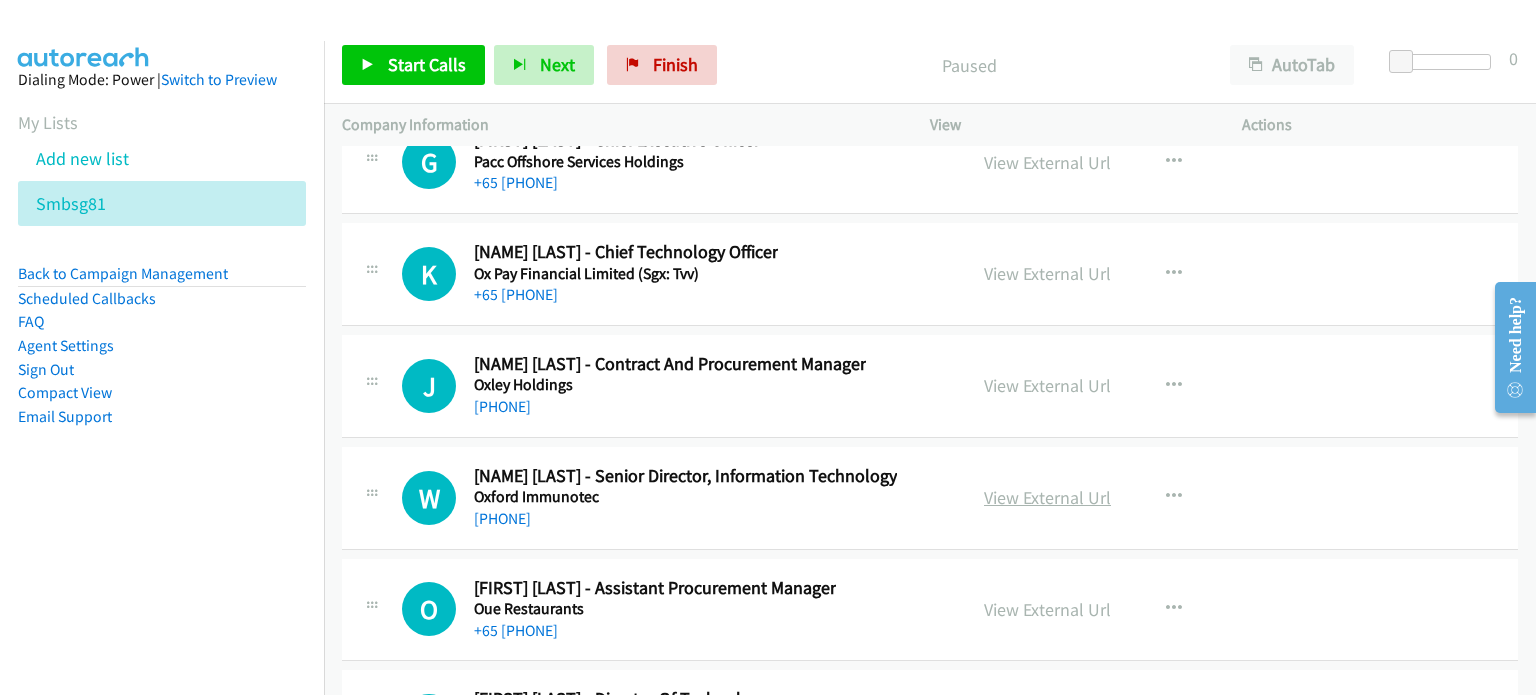 click on "View External Url" at bounding box center (1047, 497) 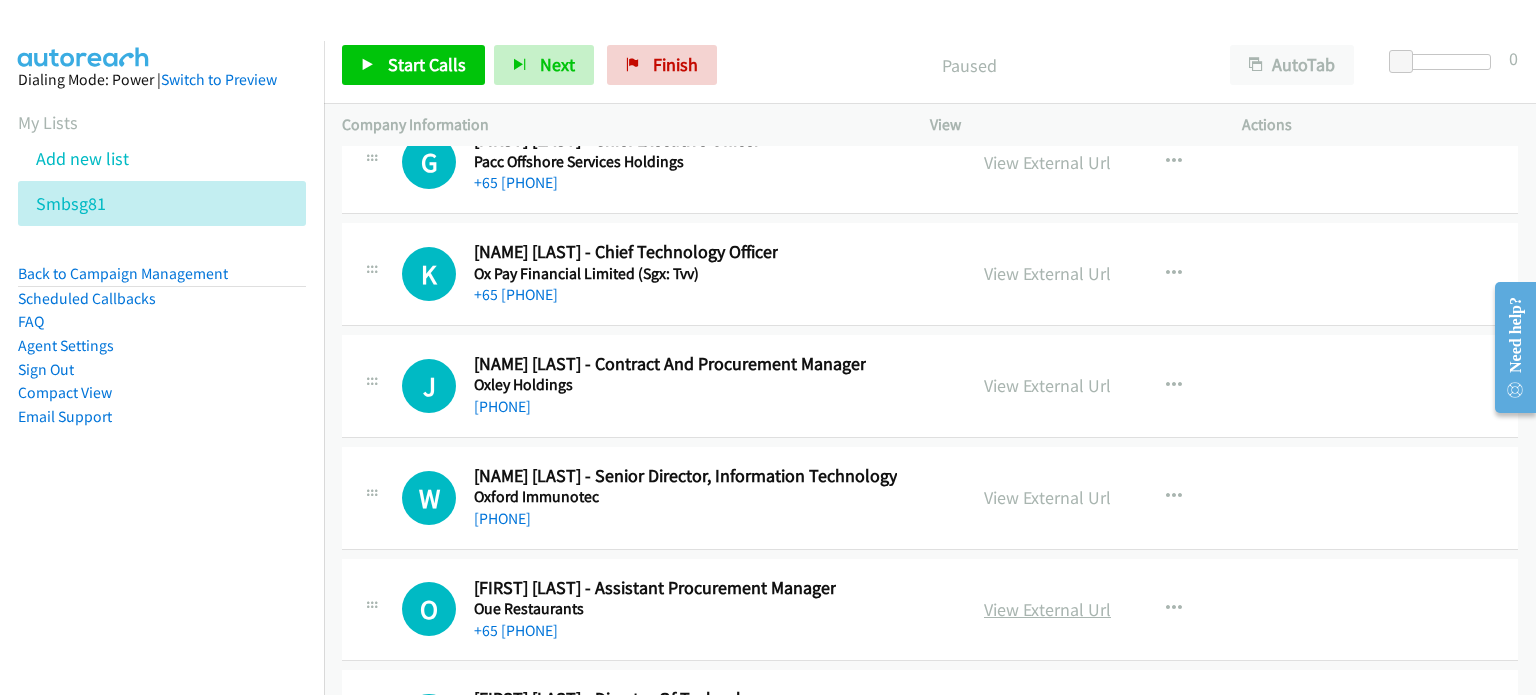 click on "View External Url" at bounding box center (1047, 609) 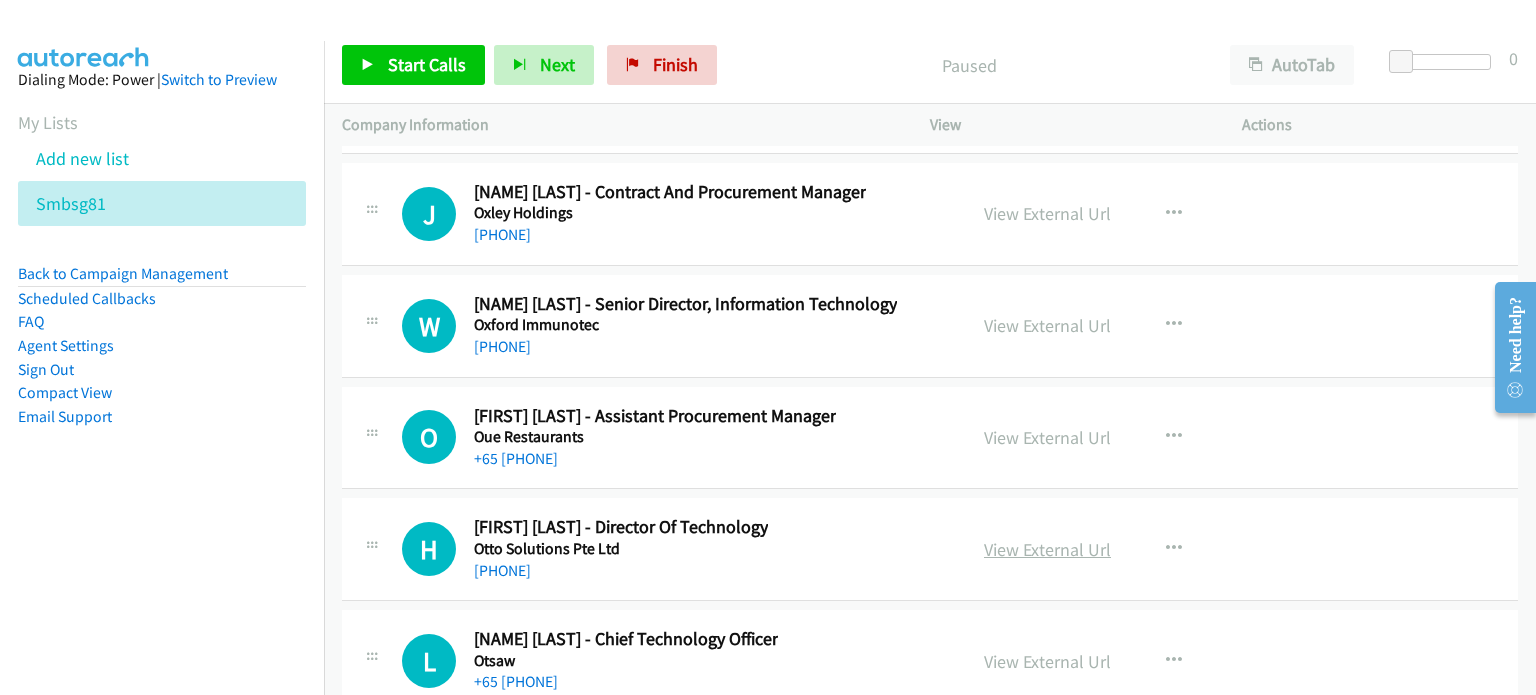 scroll, scrollTop: 28458, scrollLeft: 0, axis: vertical 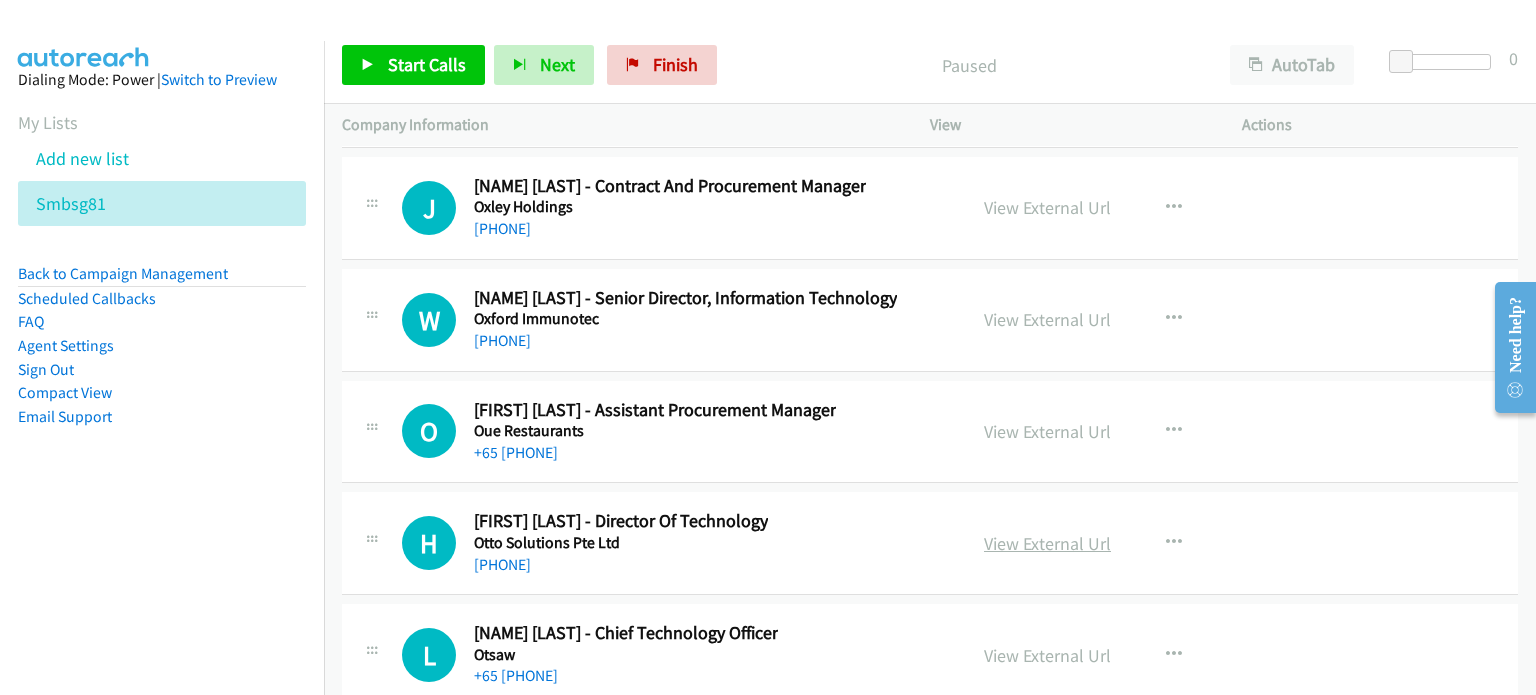 click on "View External Url" at bounding box center (1047, 543) 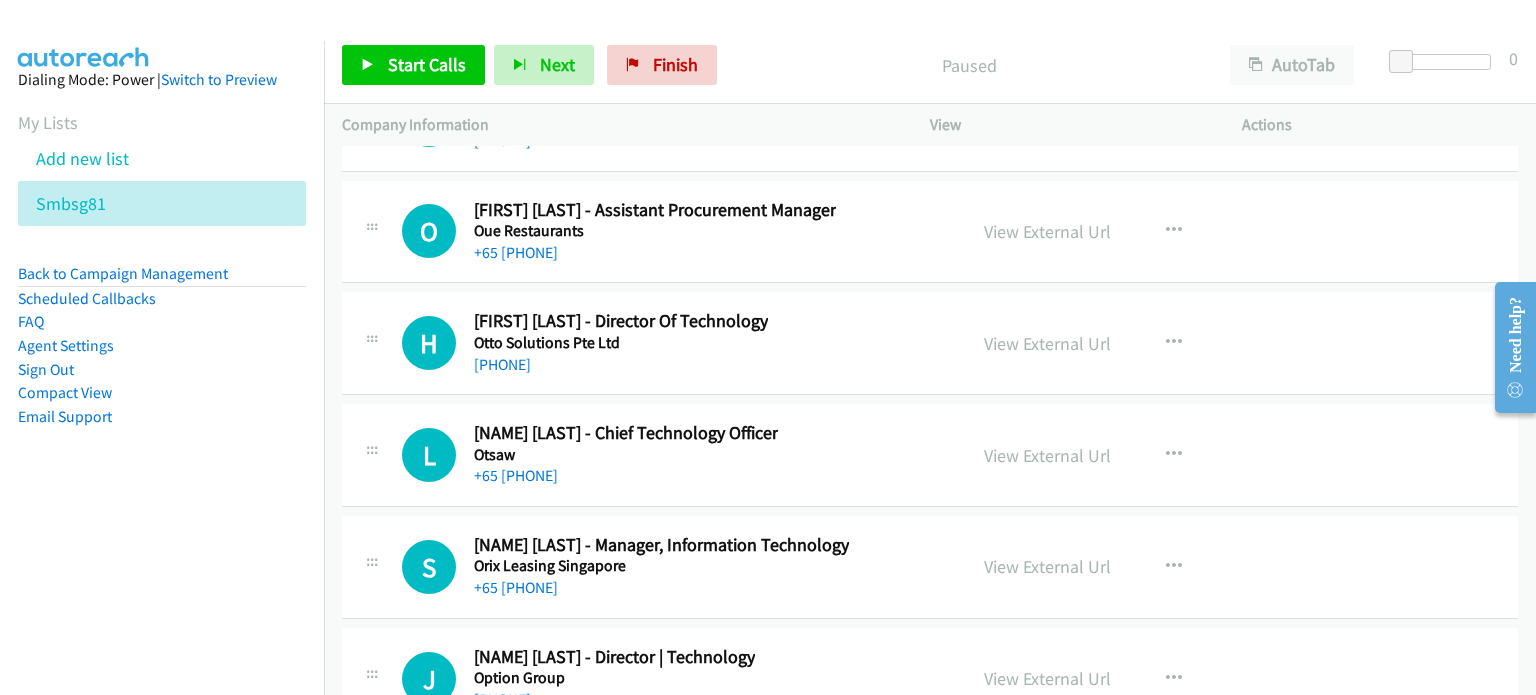 scroll, scrollTop: 28741, scrollLeft: 0, axis: vertical 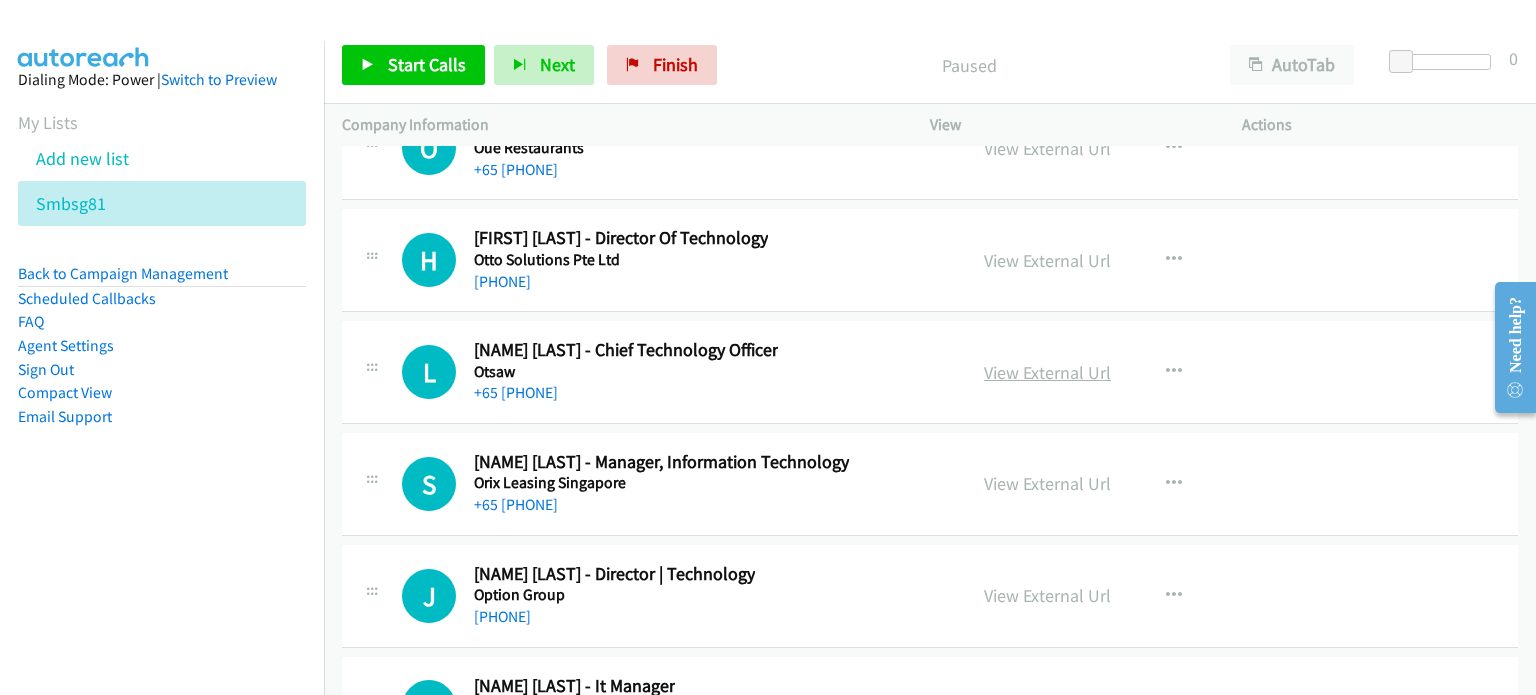 click on "View External Url" at bounding box center [1047, 372] 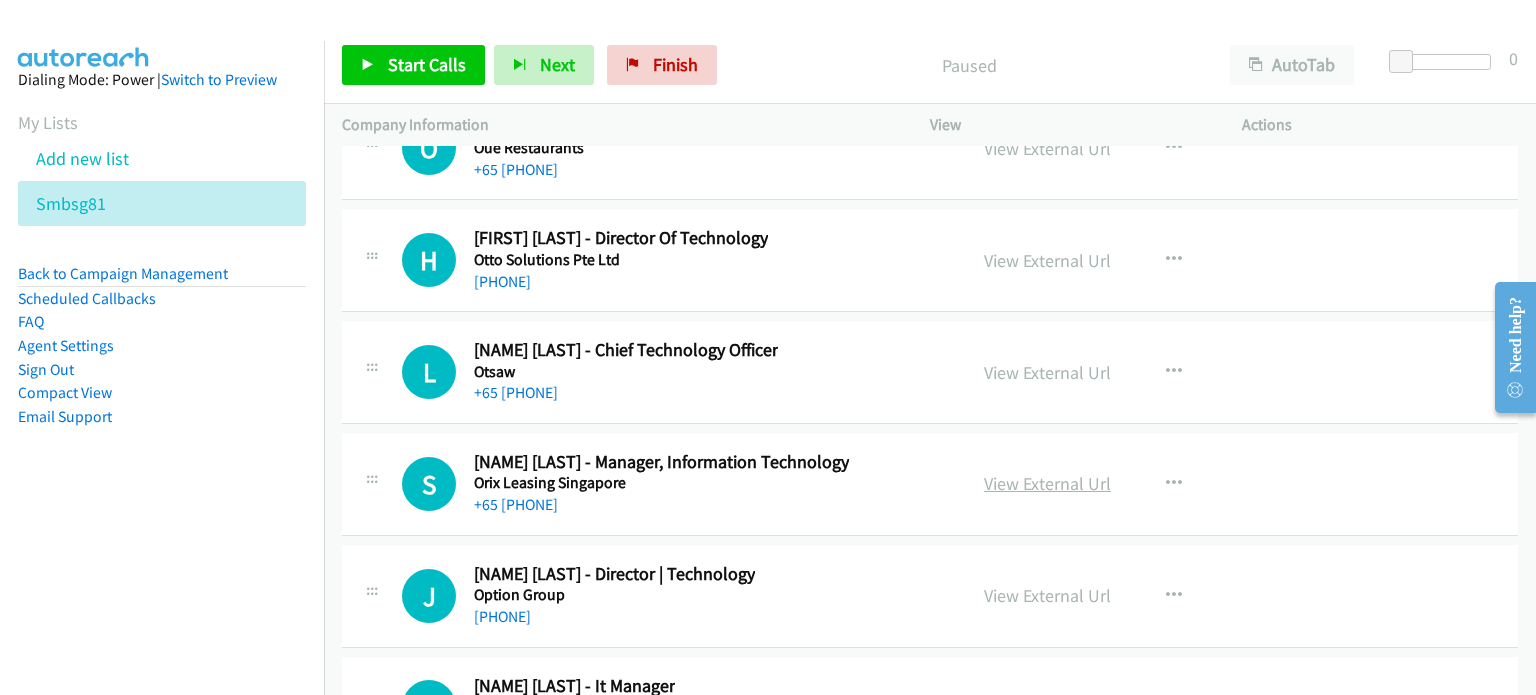 click on "View External Url" at bounding box center (1047, 483) 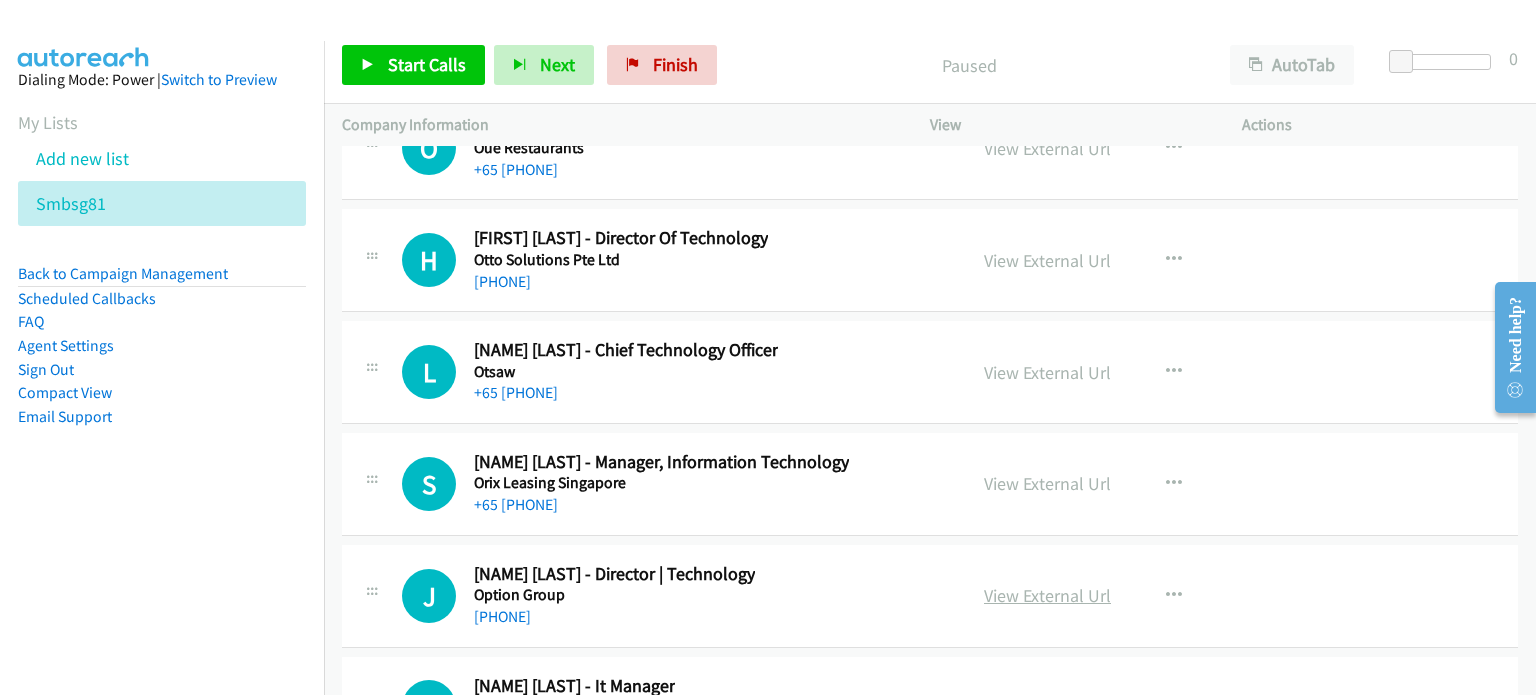click on "View External Url" at bounding box center (1047, 595) 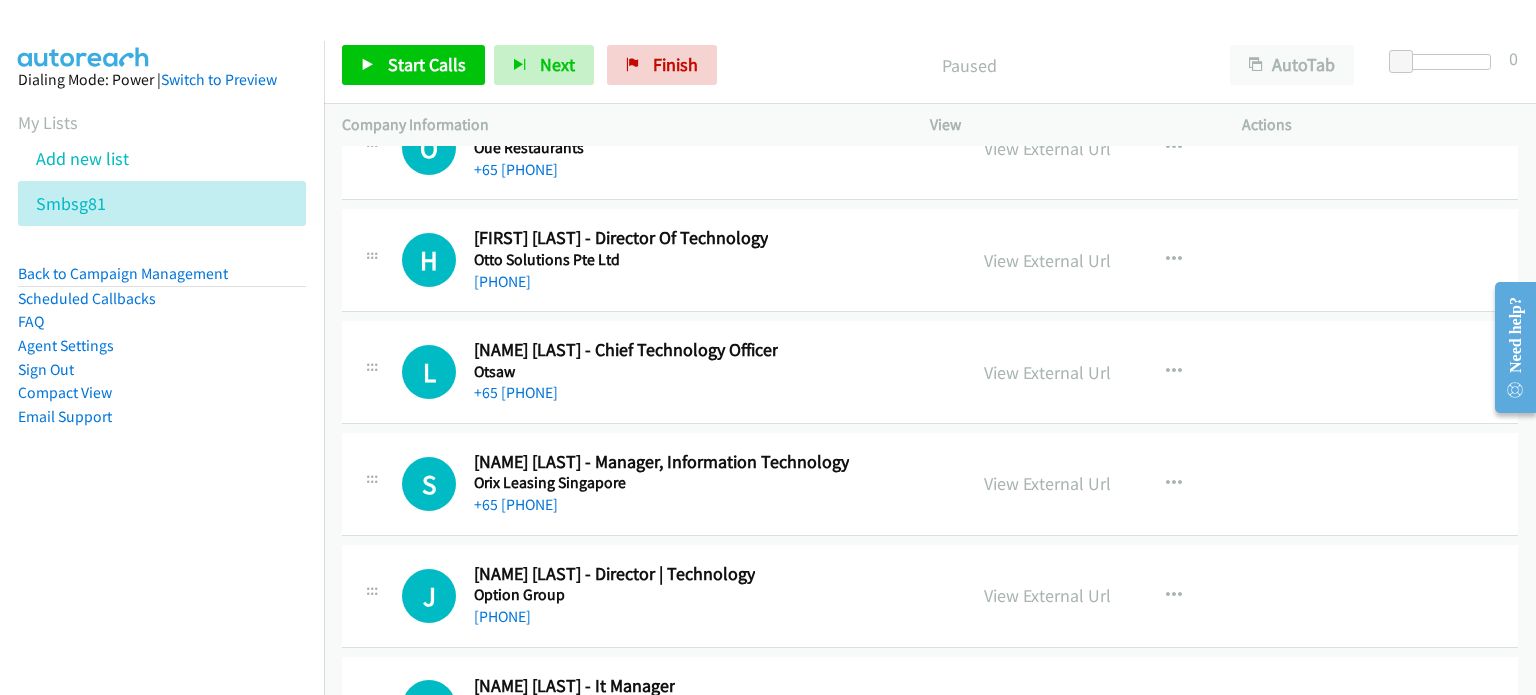 click on "View External Url" at bounding box center [1047, 707] 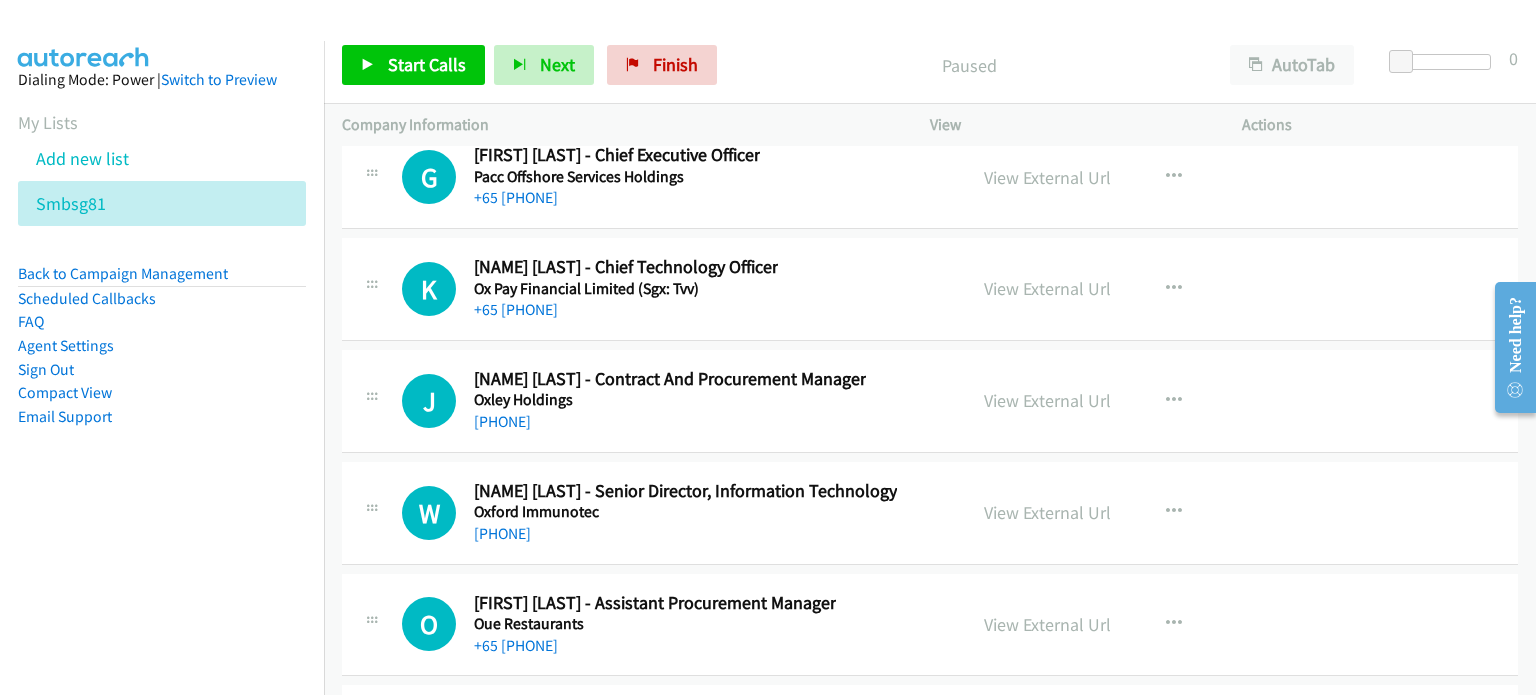 scroll, scrollTop: 28268, scrollLeft: 0, axis: vertical 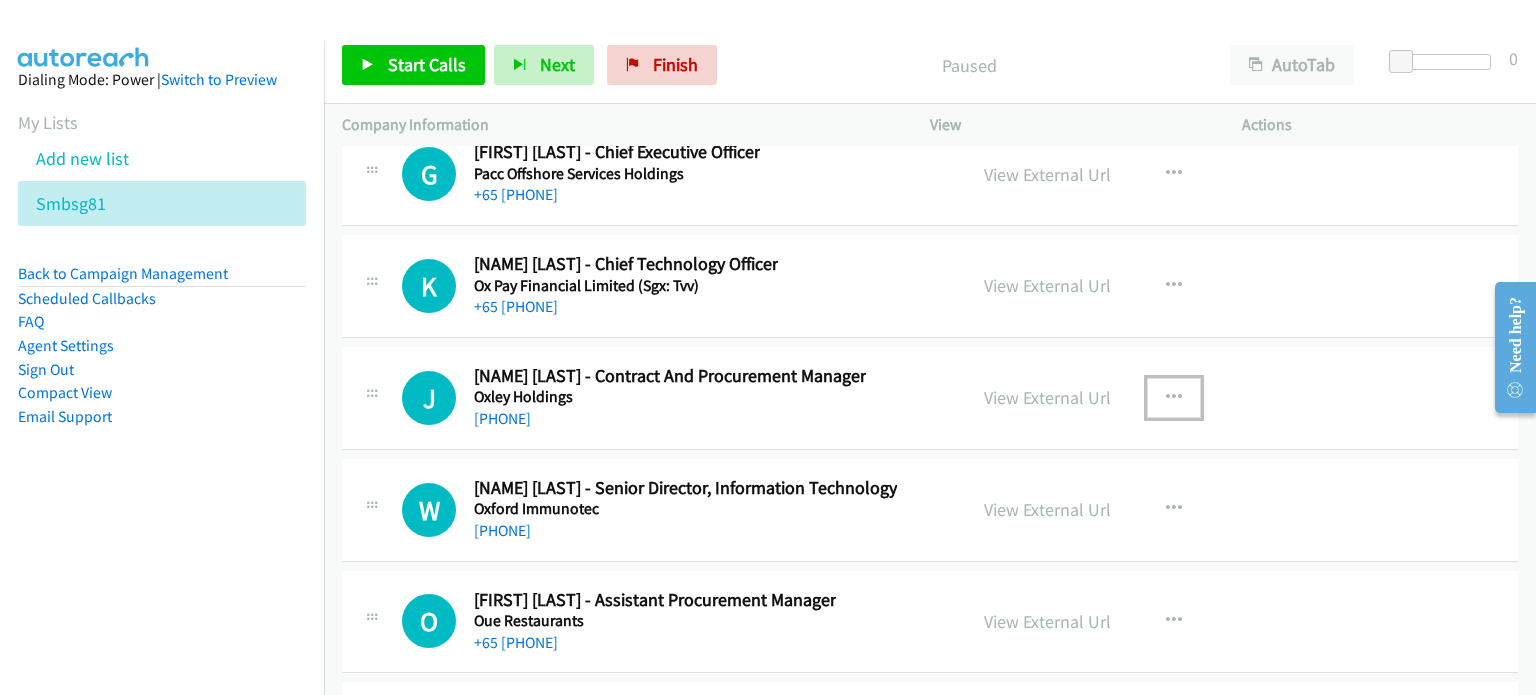 click at bounding box center (1174, 398) 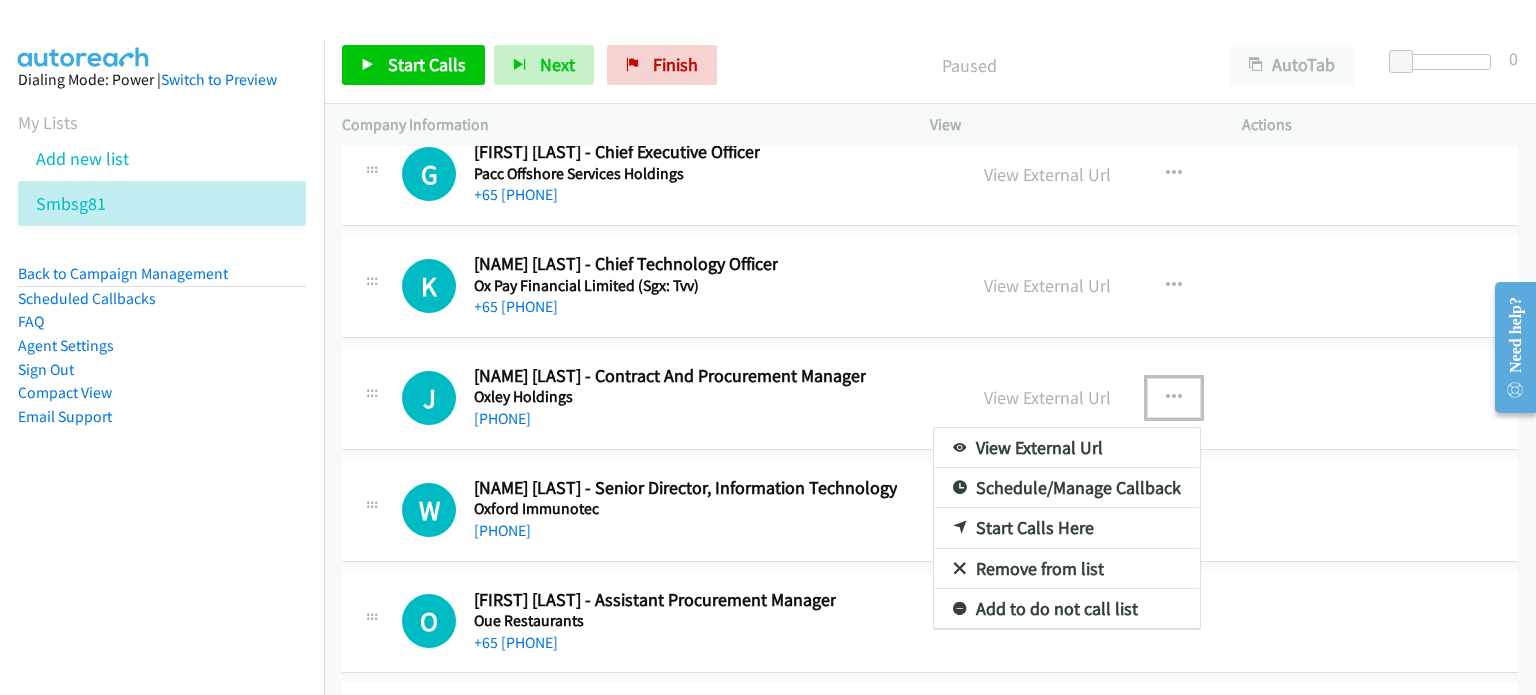 click on "Start Calls Here" at bounding box center [1067, 528] 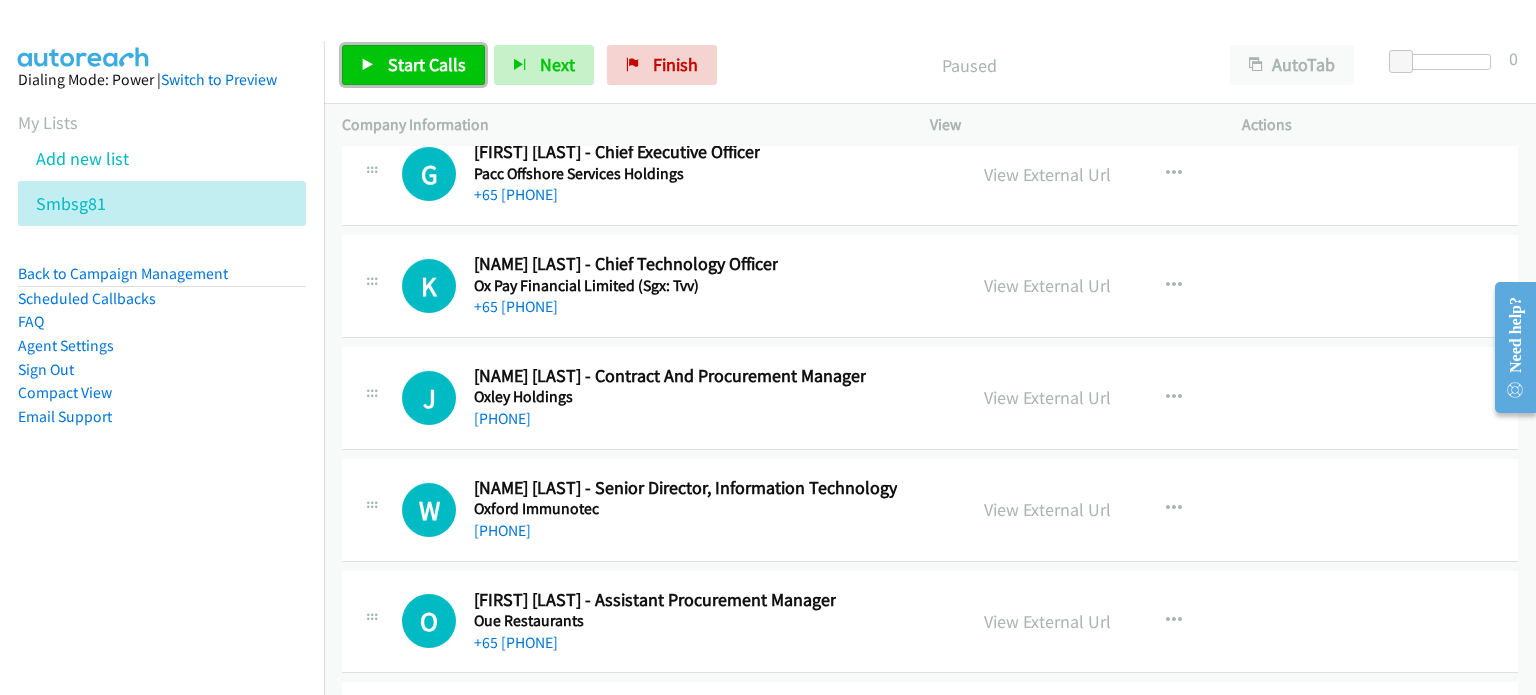 click on "Start Calls" at bounding box center (427, 64) 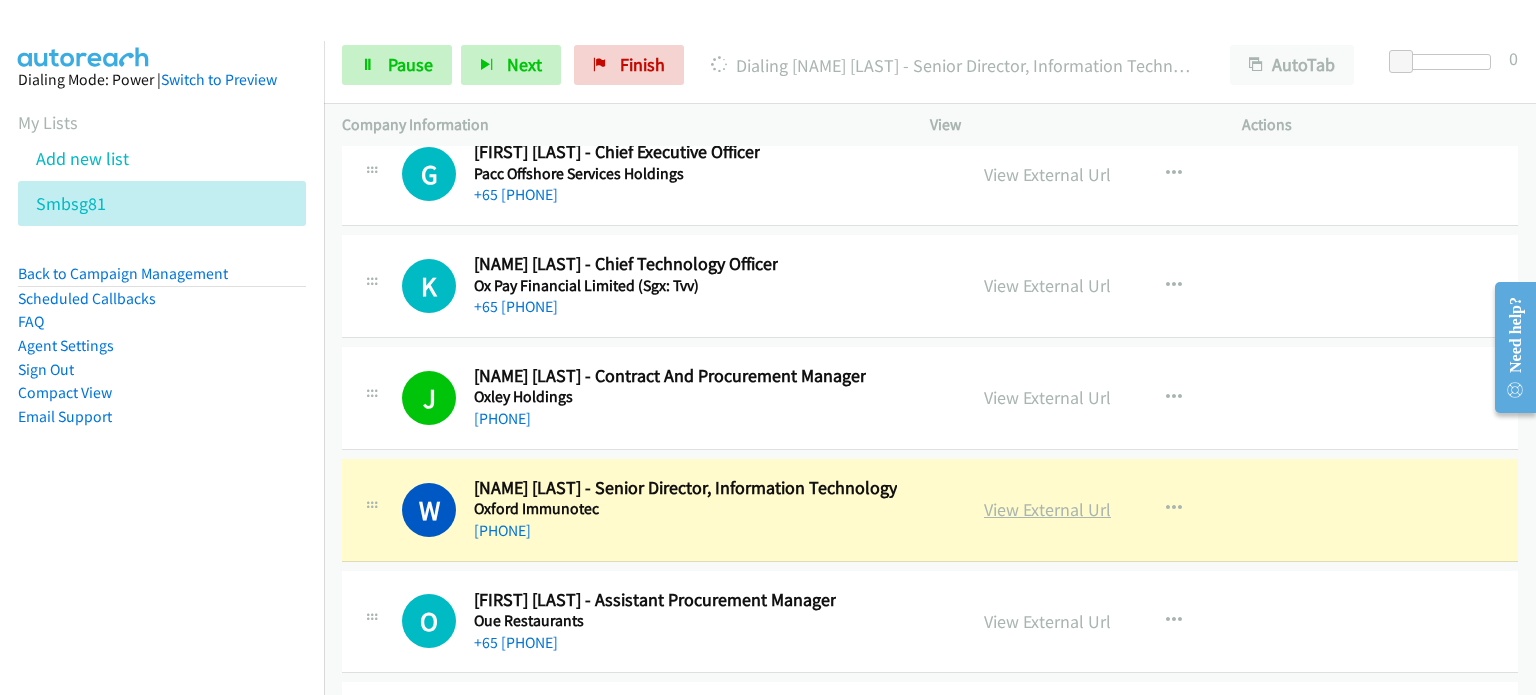 click on "View External Url" at bounding box center (1047, 509) 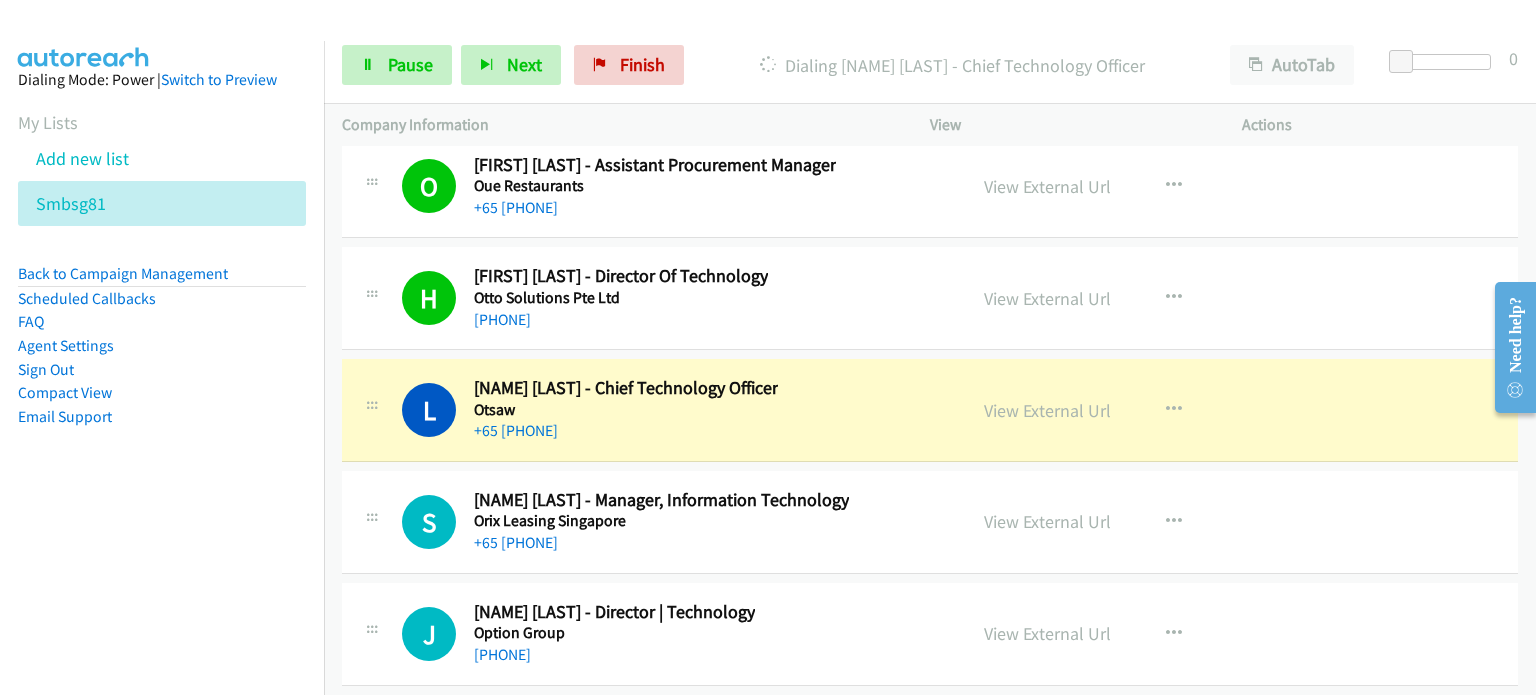 scroll, scrollTop: 28719, scrollLeft: 0, axis: vertical 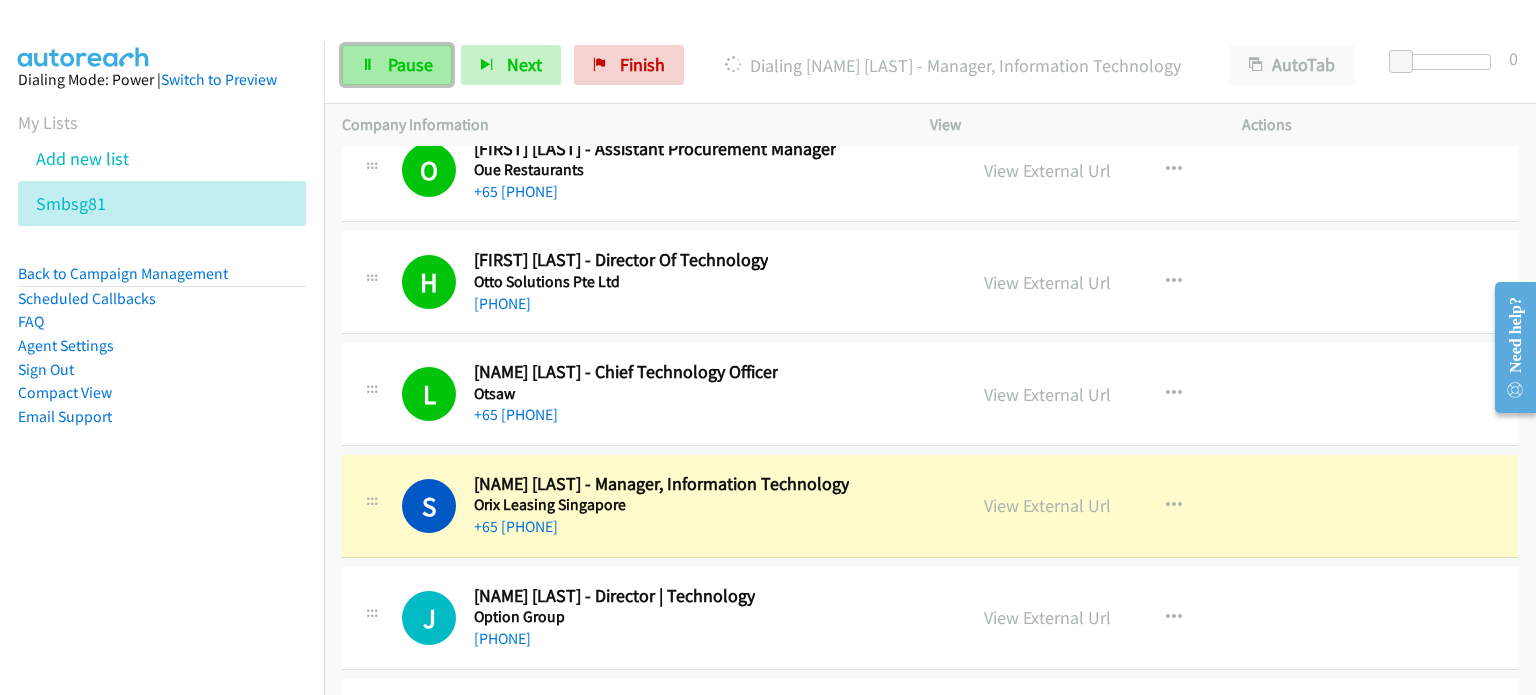 click on "Pause" at bounding box center [410, 64] 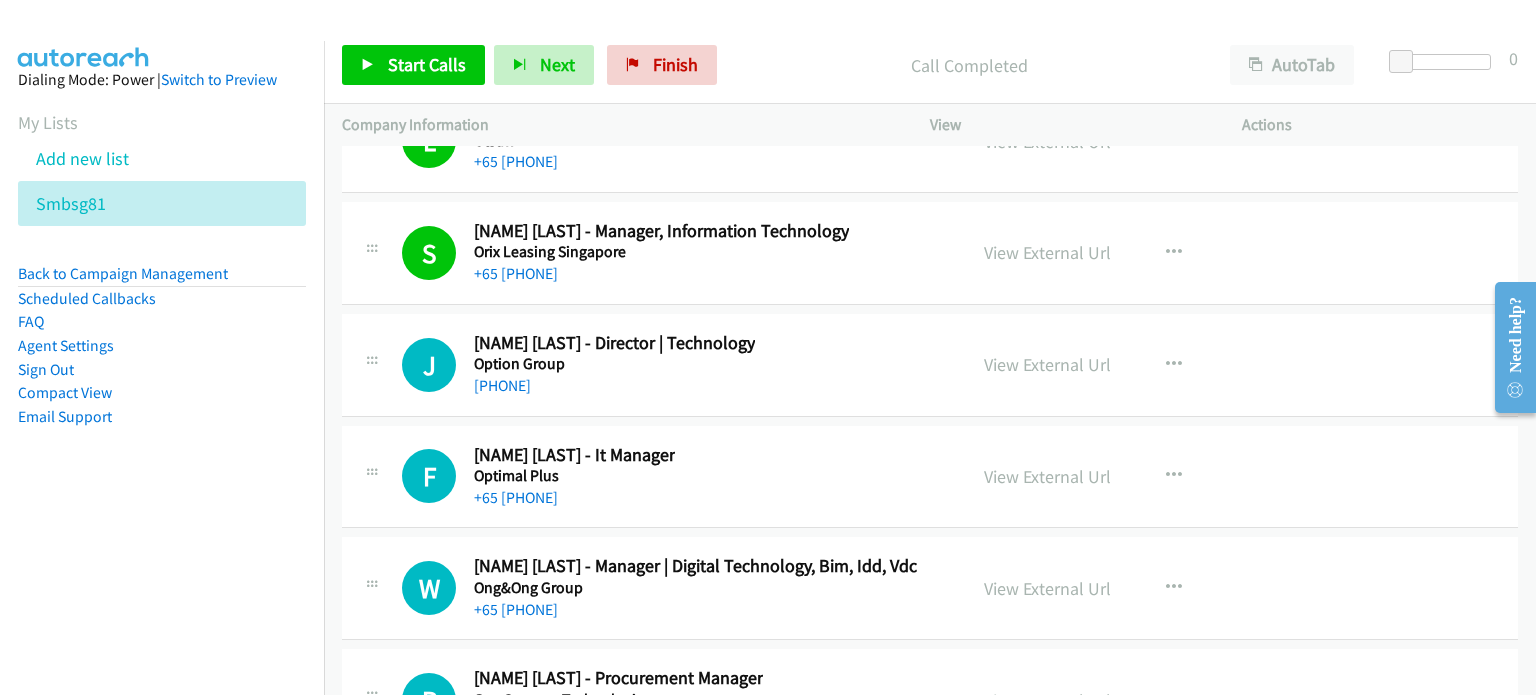 scroll, scrollTop: 28973, scrollLeft: 0, axis: vertical 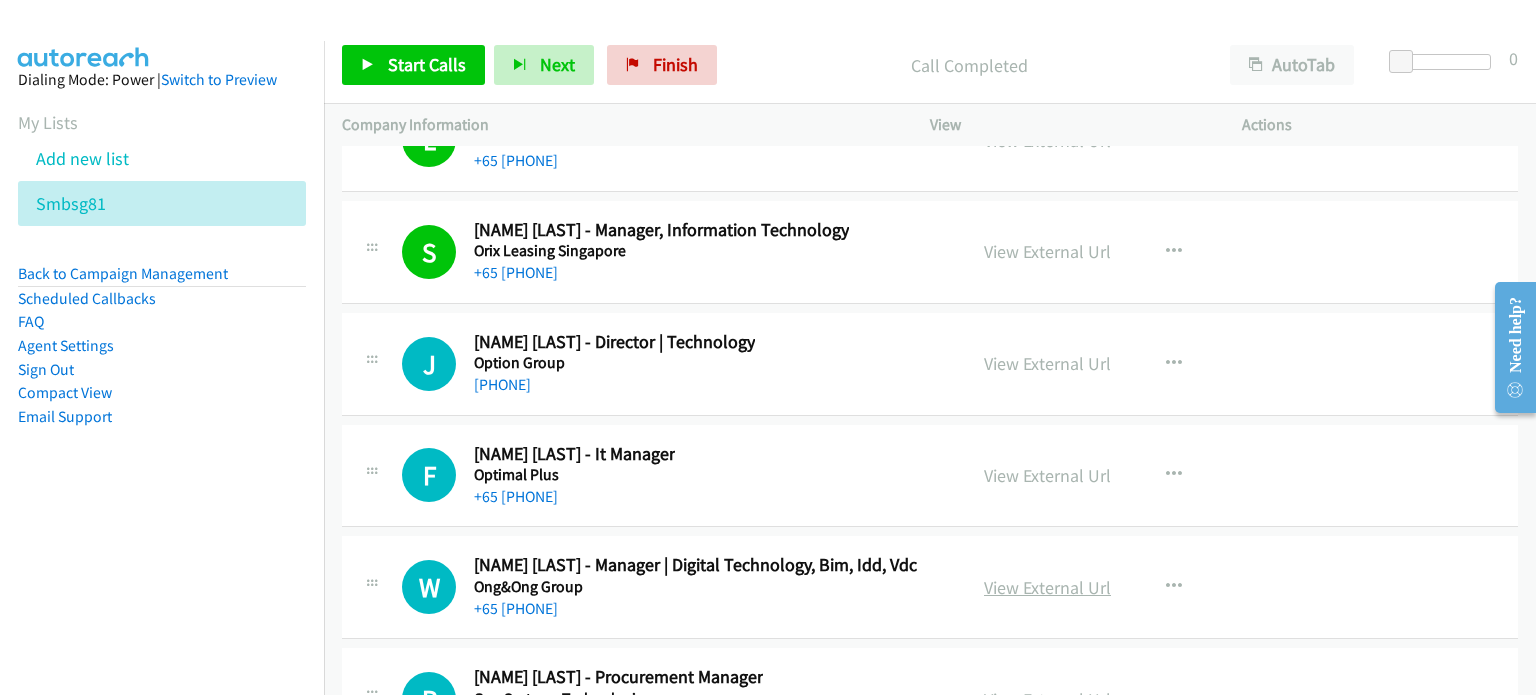 click on "View External Url" at bounding box center [1047, 587] 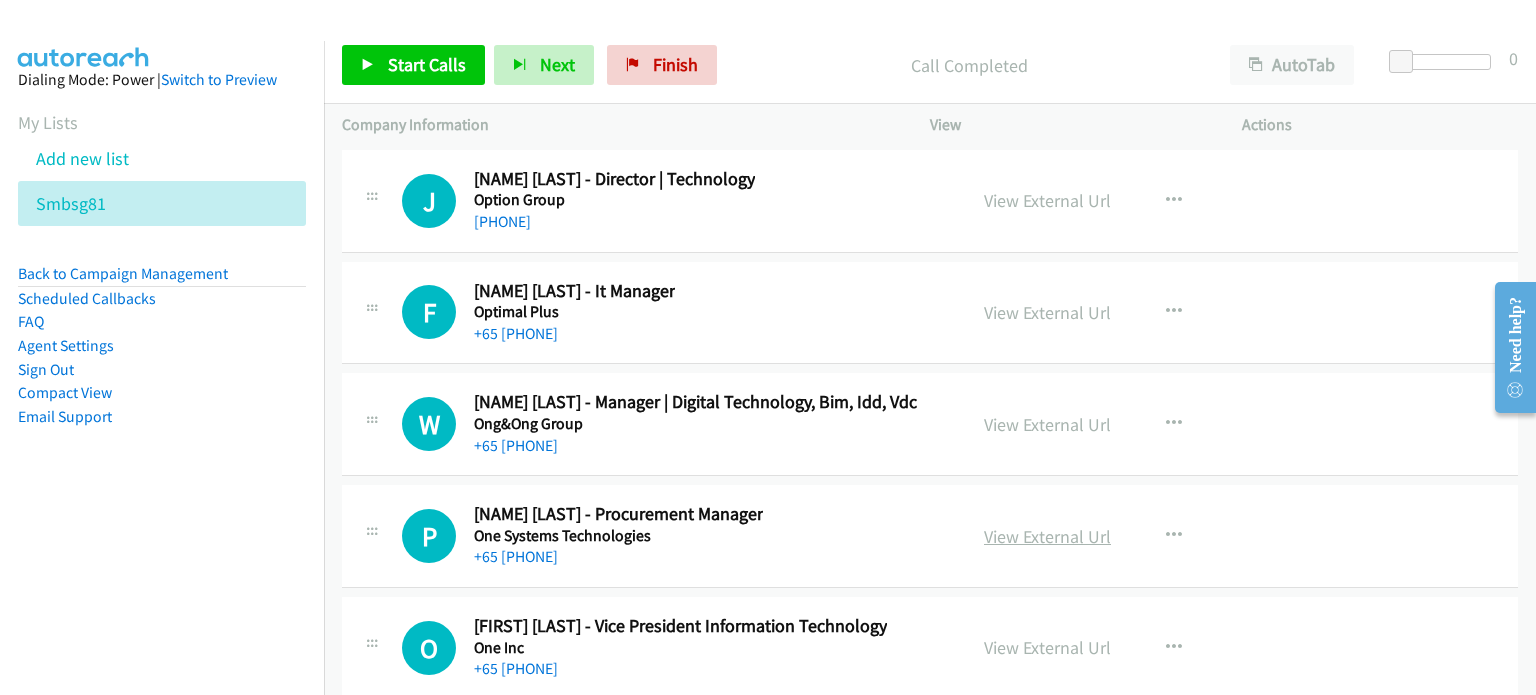 scroll, scrollTop: 29136, scrollLeft: 0, axis: vertical 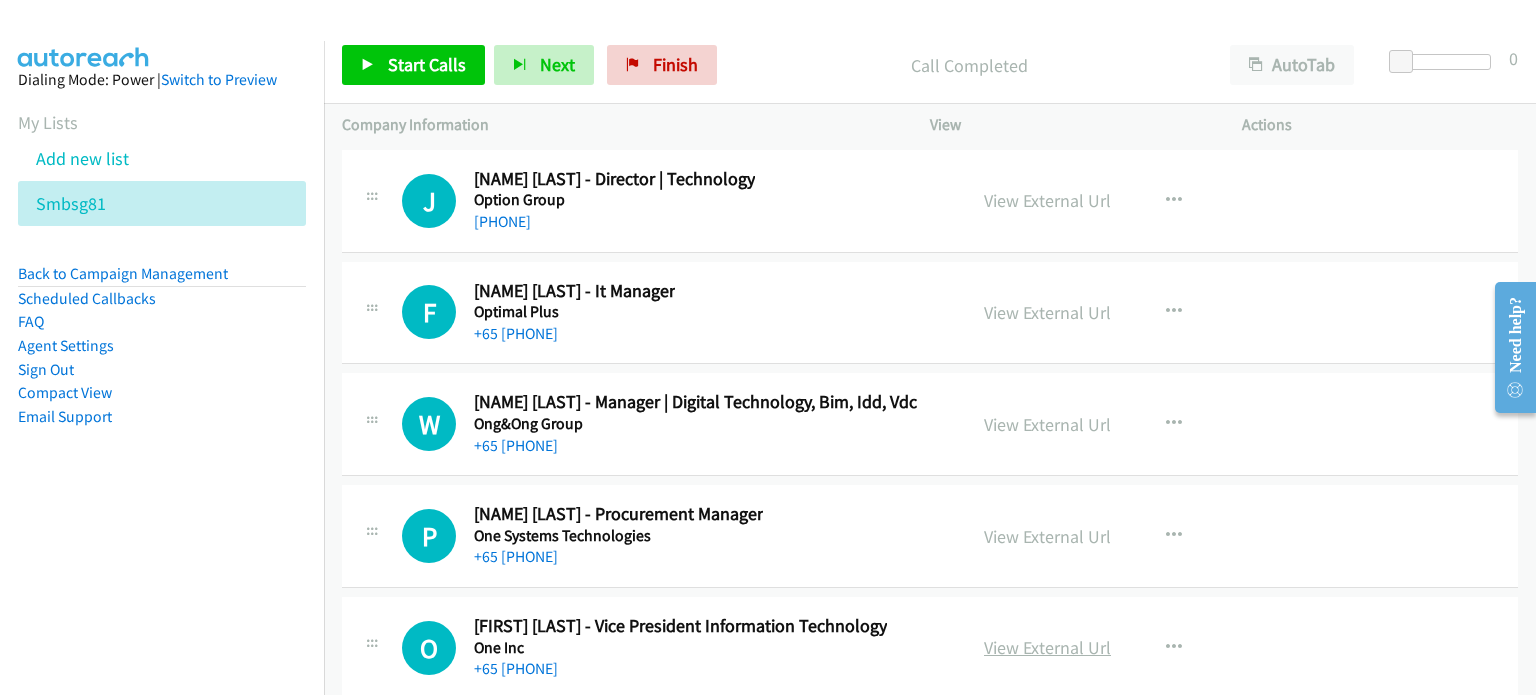 click on "View External Url" at bounding box center [1047, 647] 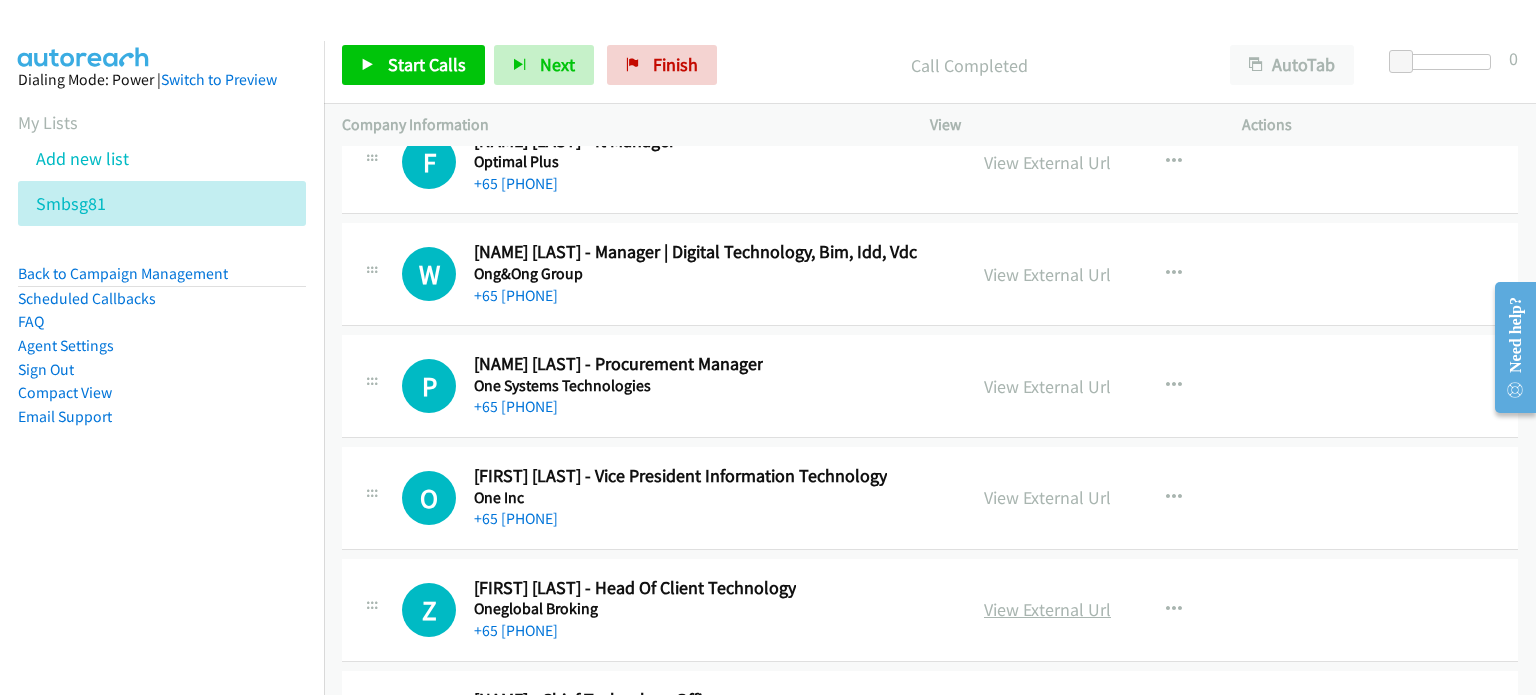 scroll, scrollTop: 29287, scrollLeft: 0, axis: vertical 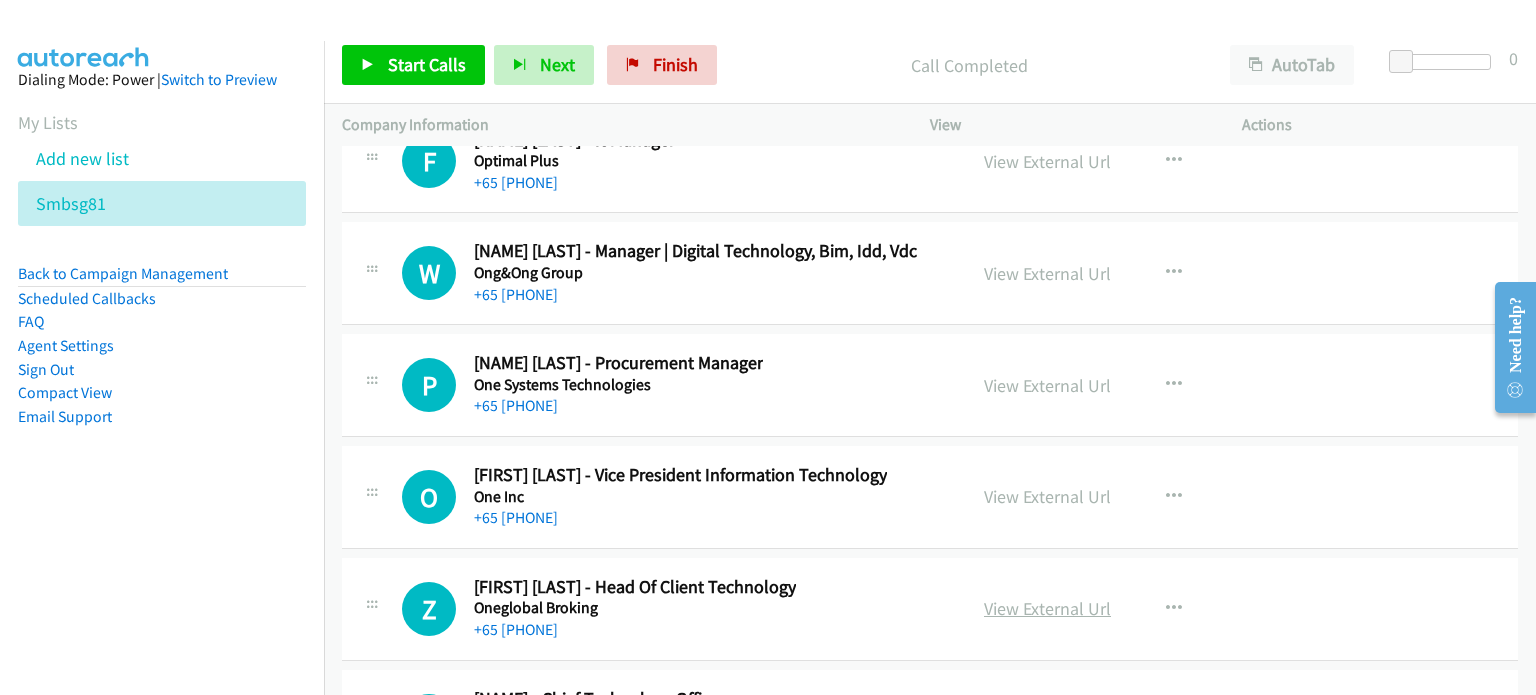 click on "View External Url" at bounding box center [1047, 608] 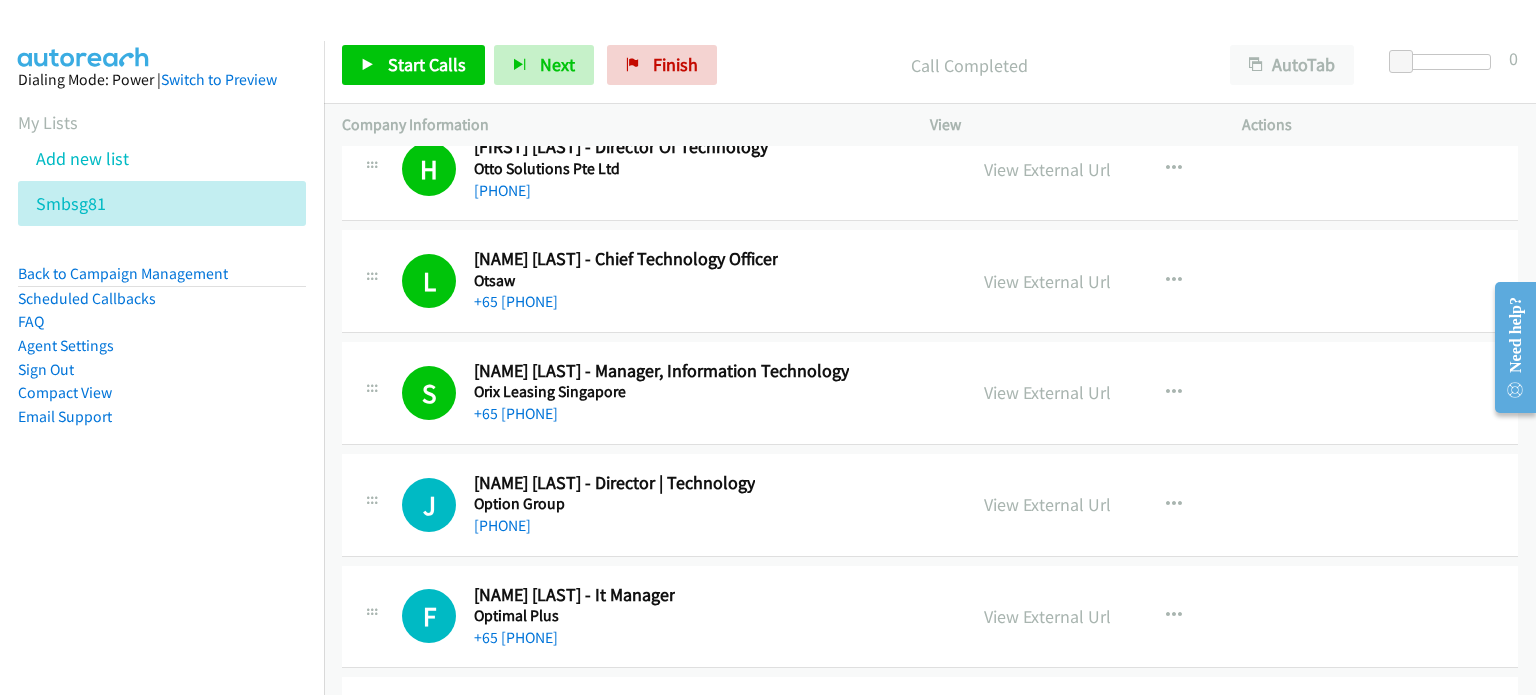 scroll, scrollTop: 28830, scrollLeft: 0, axis: vertical 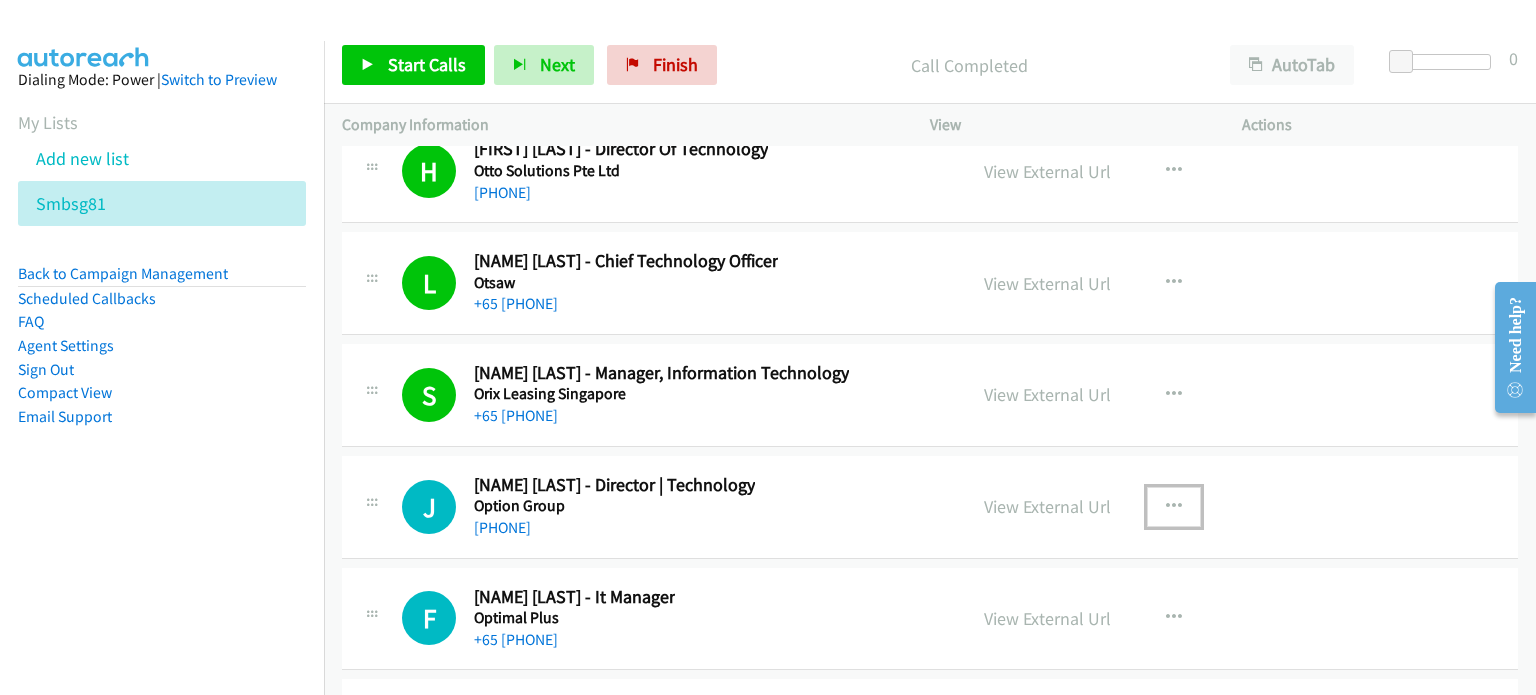 click at bounding box center [1174, 507] 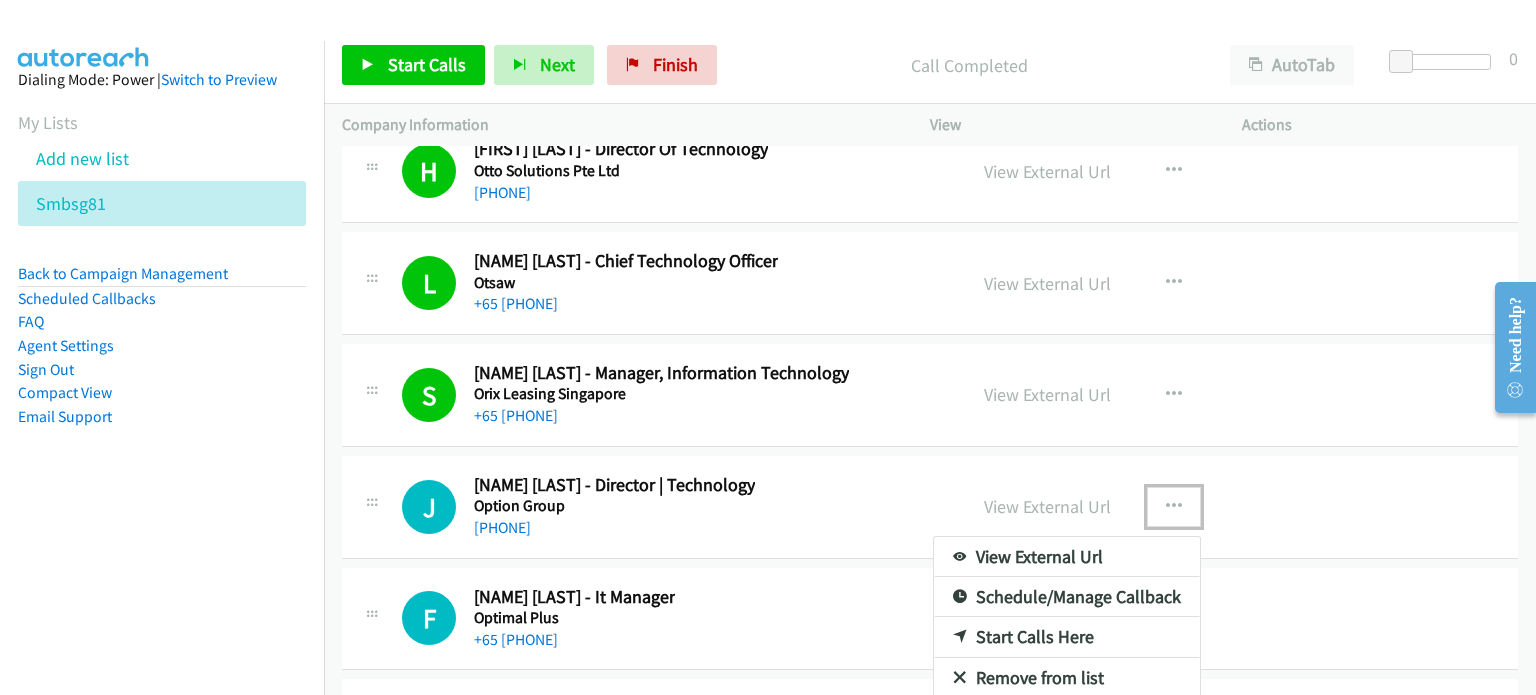 click on "Start Calls Here" at bounding box center [1067, 637] 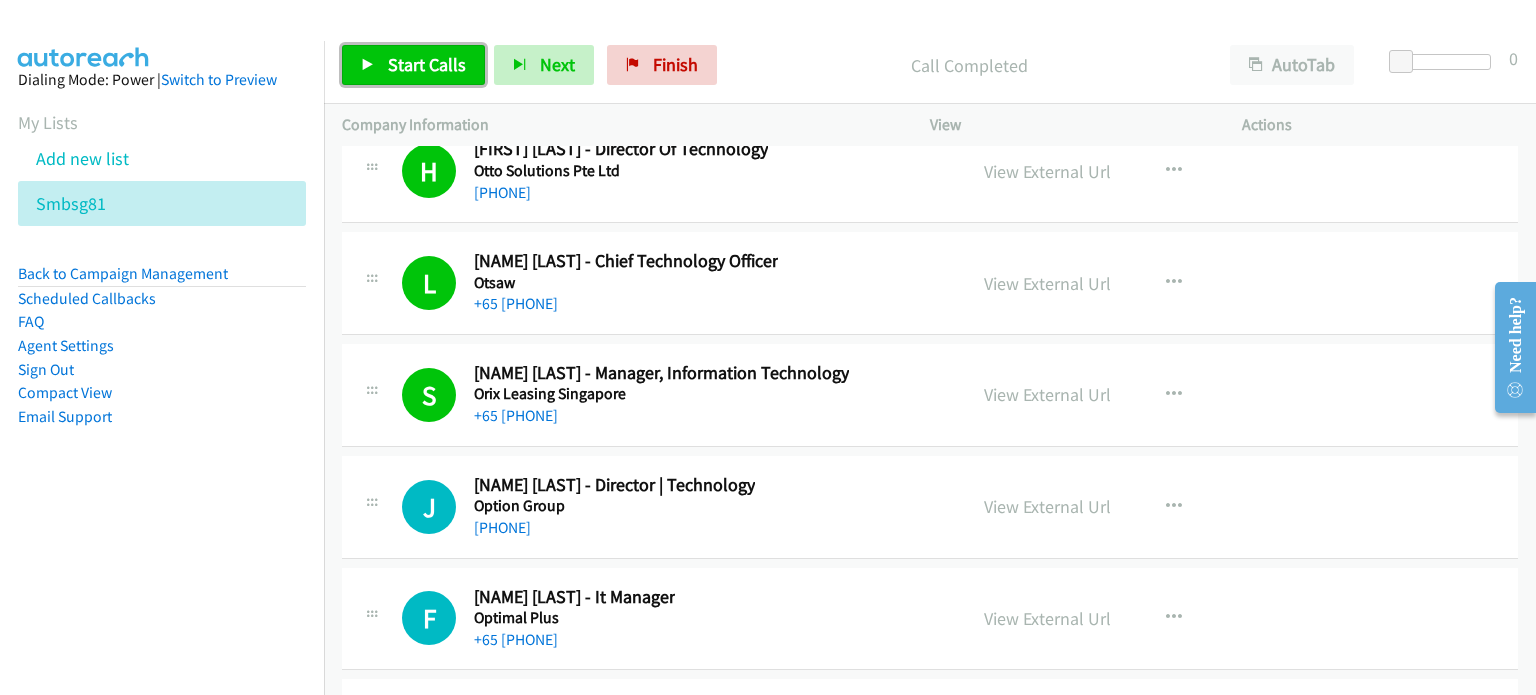 click on "Start Calls" at bounding box center [413, 65] 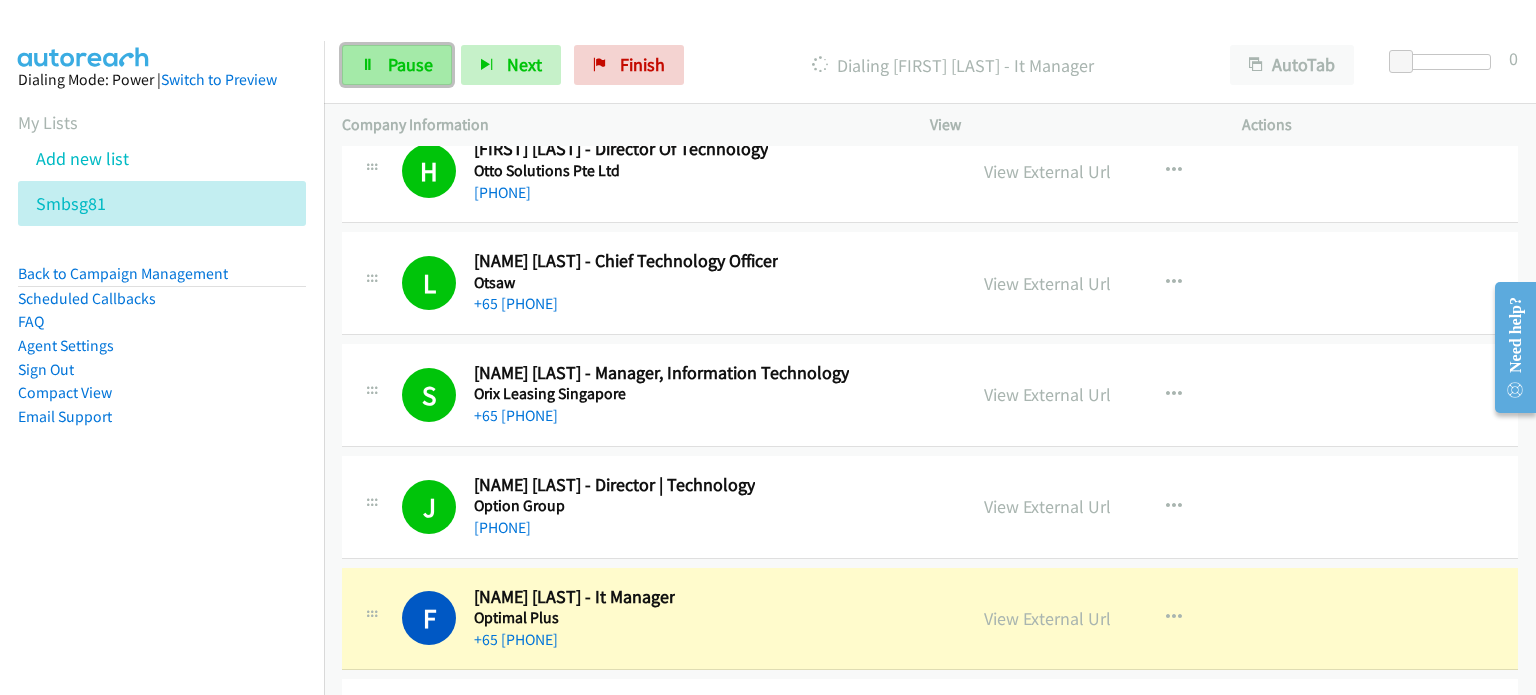 click on "Pause" at bounding box center (410, 64) 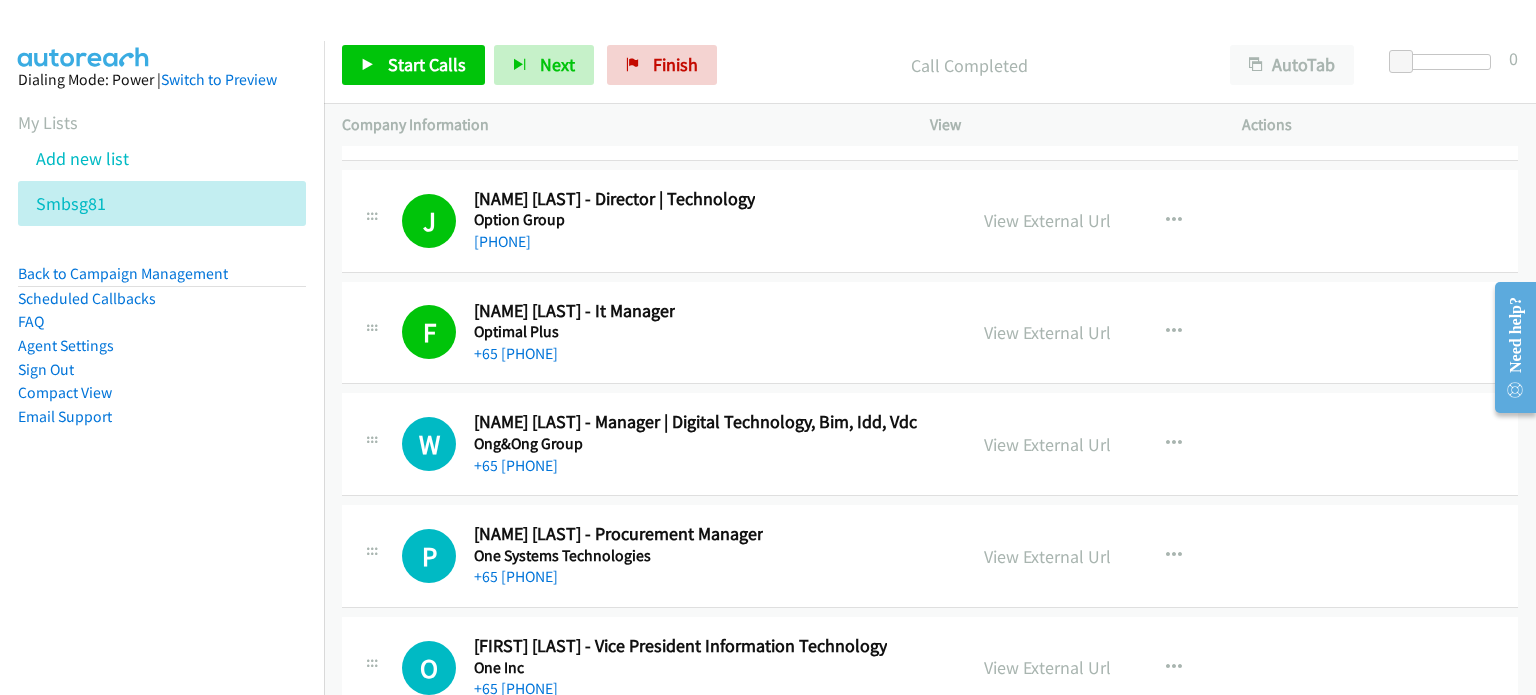 scroll, scrollTop: 29117, scrollLeft: 0, axis: vertical 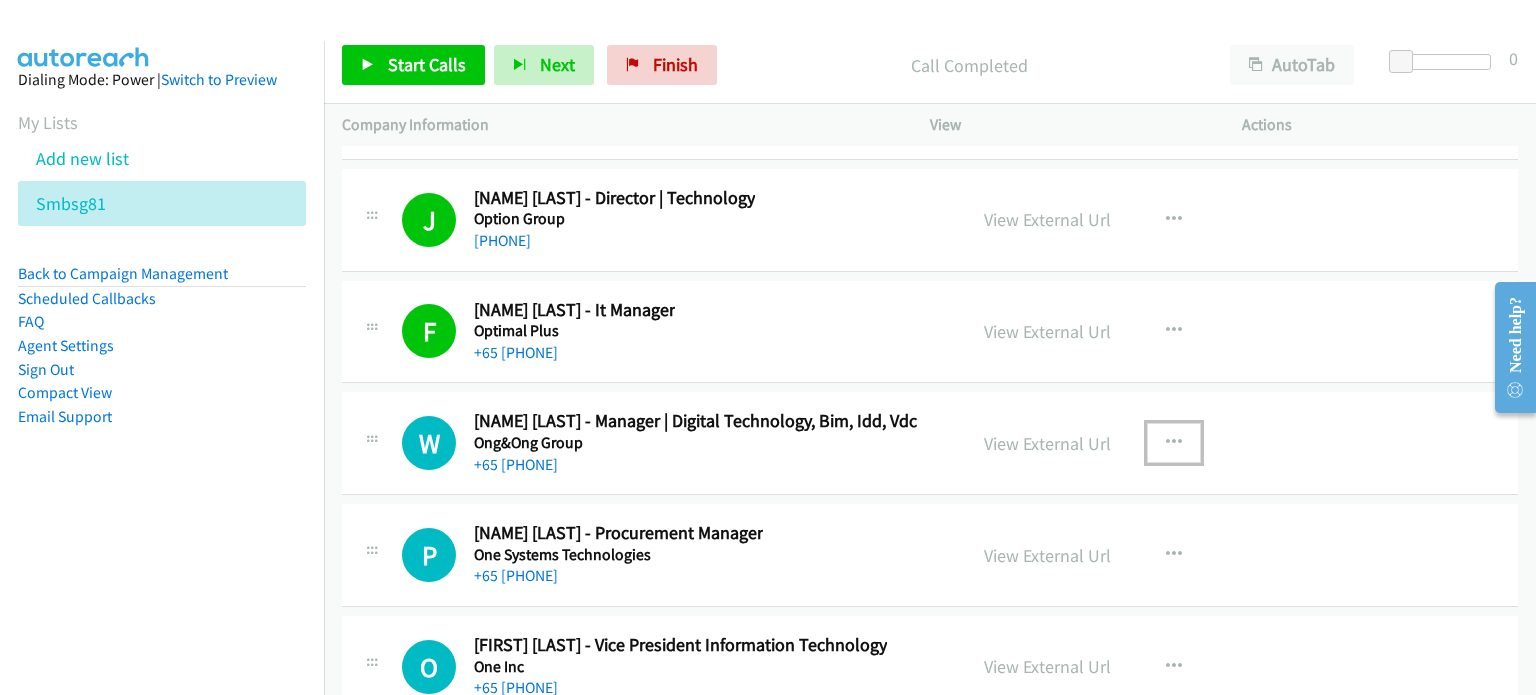 click at bounding box center [1174, 443] 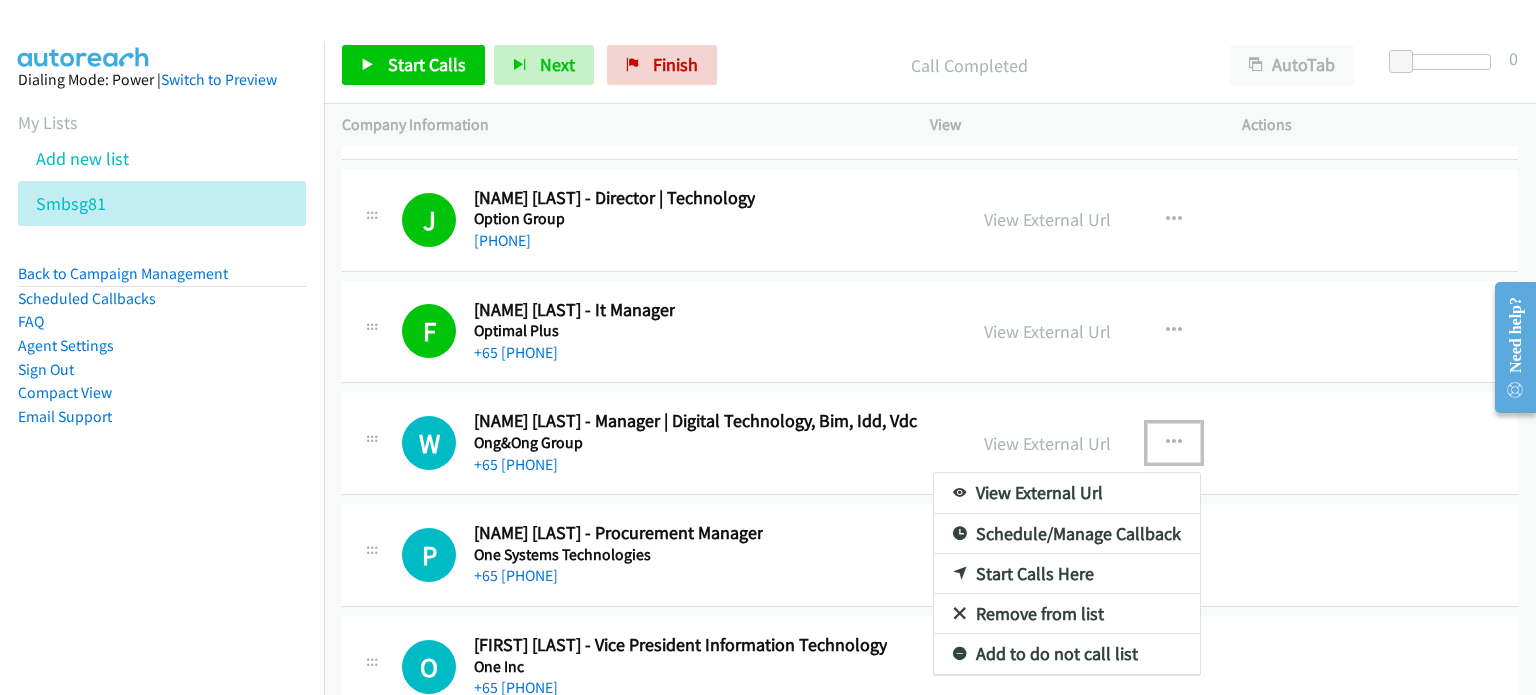 drag, startPoint x: 1056, startPoint y: 526, endPoint x: 1015, endPoint y: 512, distance: 43.32436 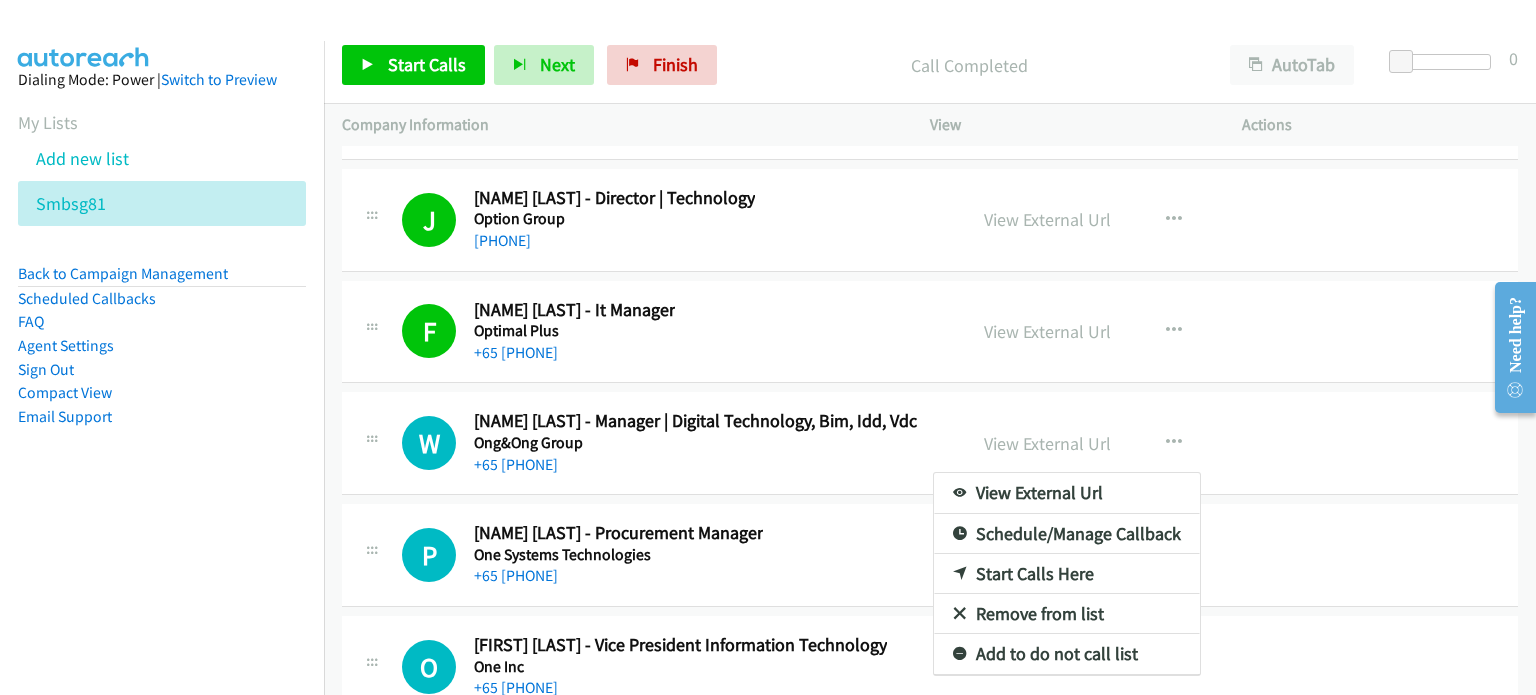 click on "Start Calls Here" at bounding box center [1067, 574] 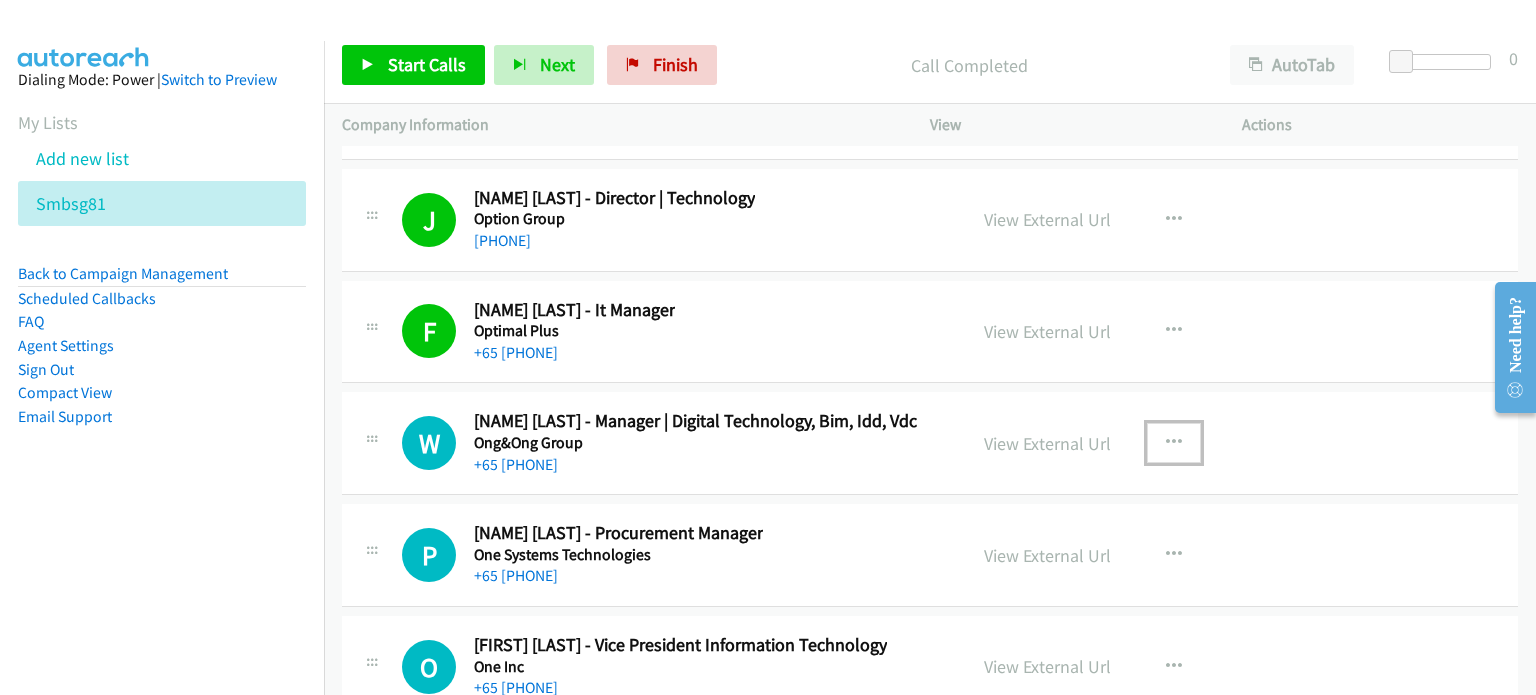 click at bounding box center [1174, 443] 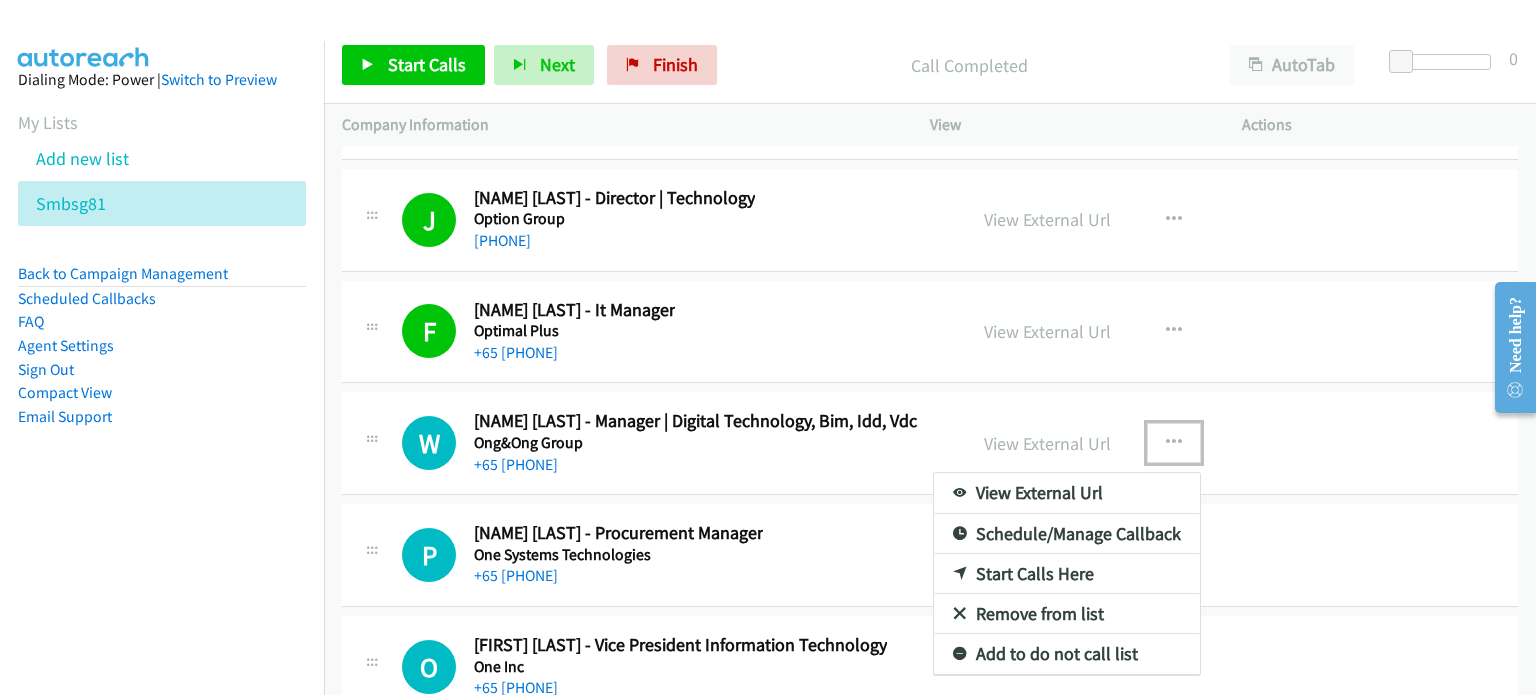 click on "Start Calls Here" at bounding box center [1067, 574] 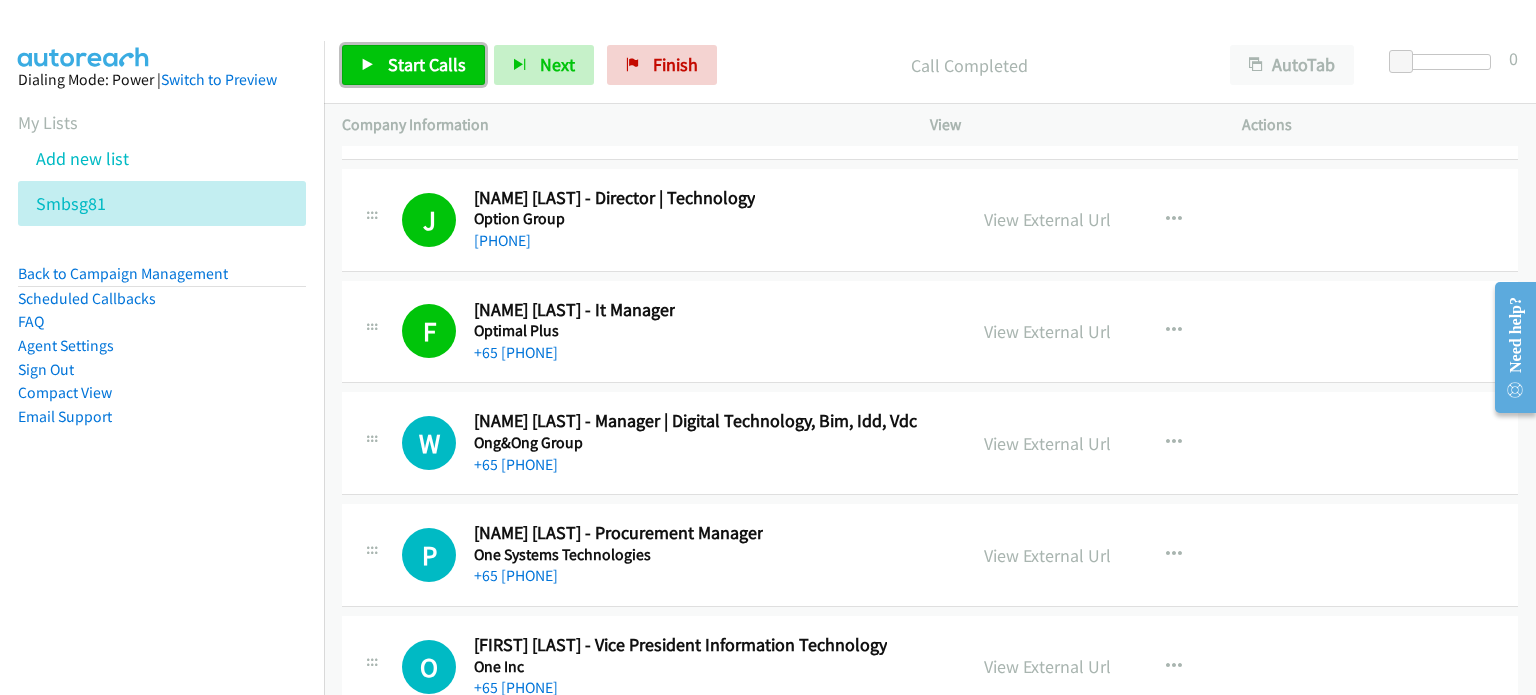 click on "Start Calls" at bounding box center (413, 65) 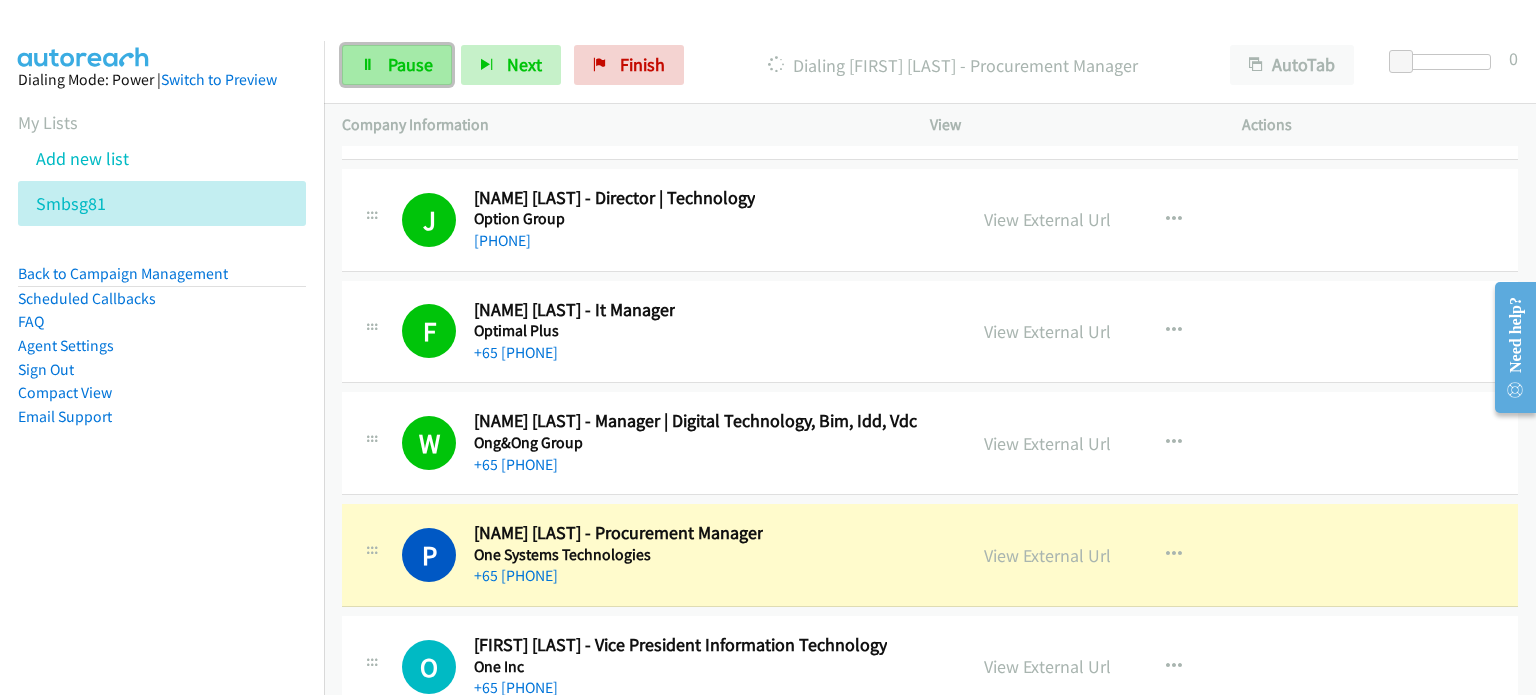 click on "Pause" at bounding box center [397, 65] 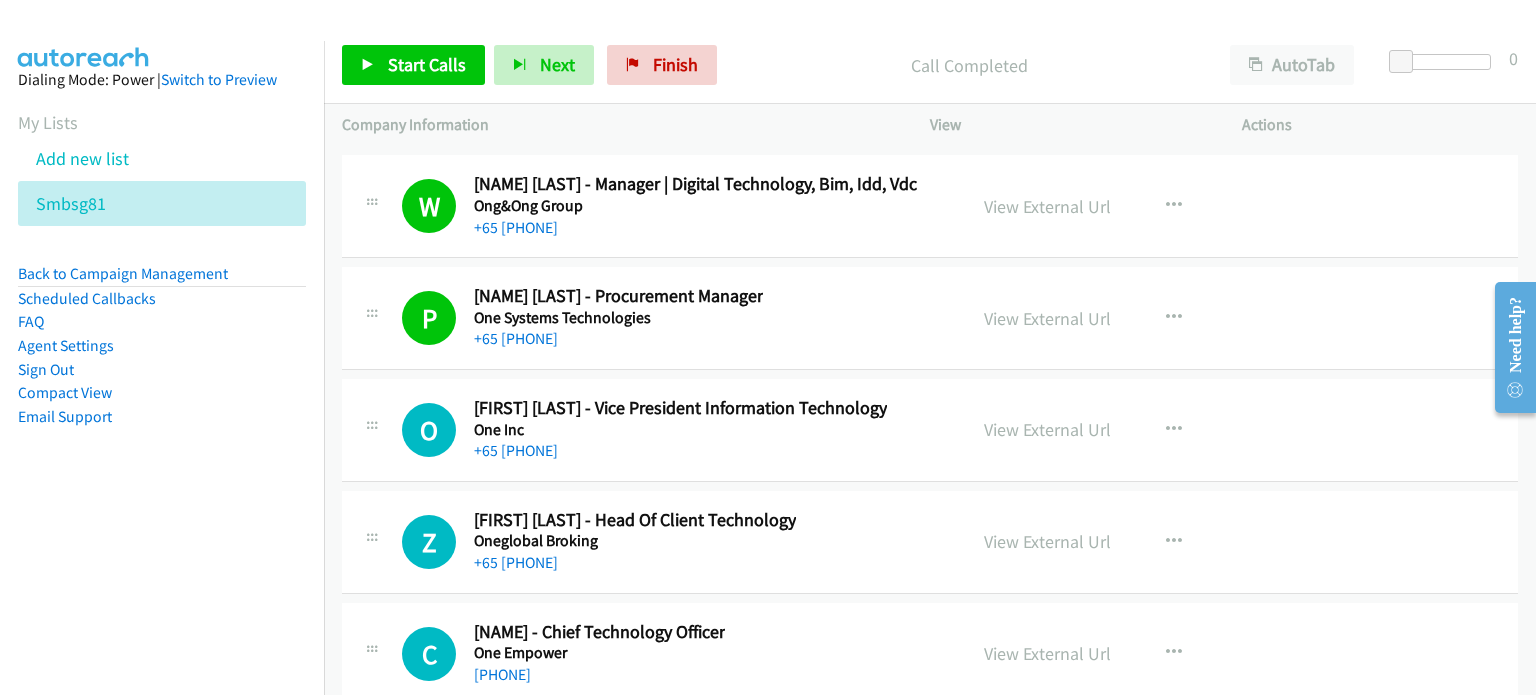 scroll, scrollTop: 29356, scrollLeft: 0, axis: vertical 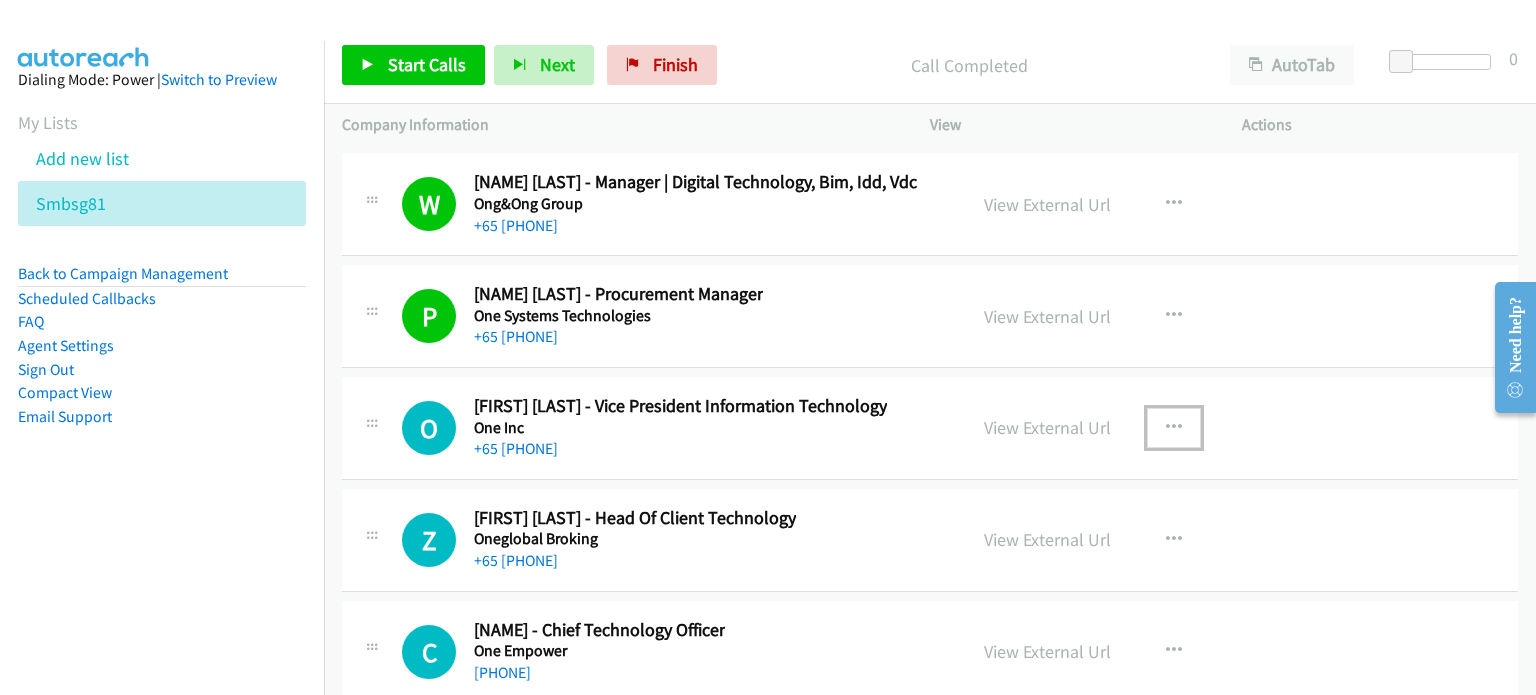 click at bounding box center [1174, 428] 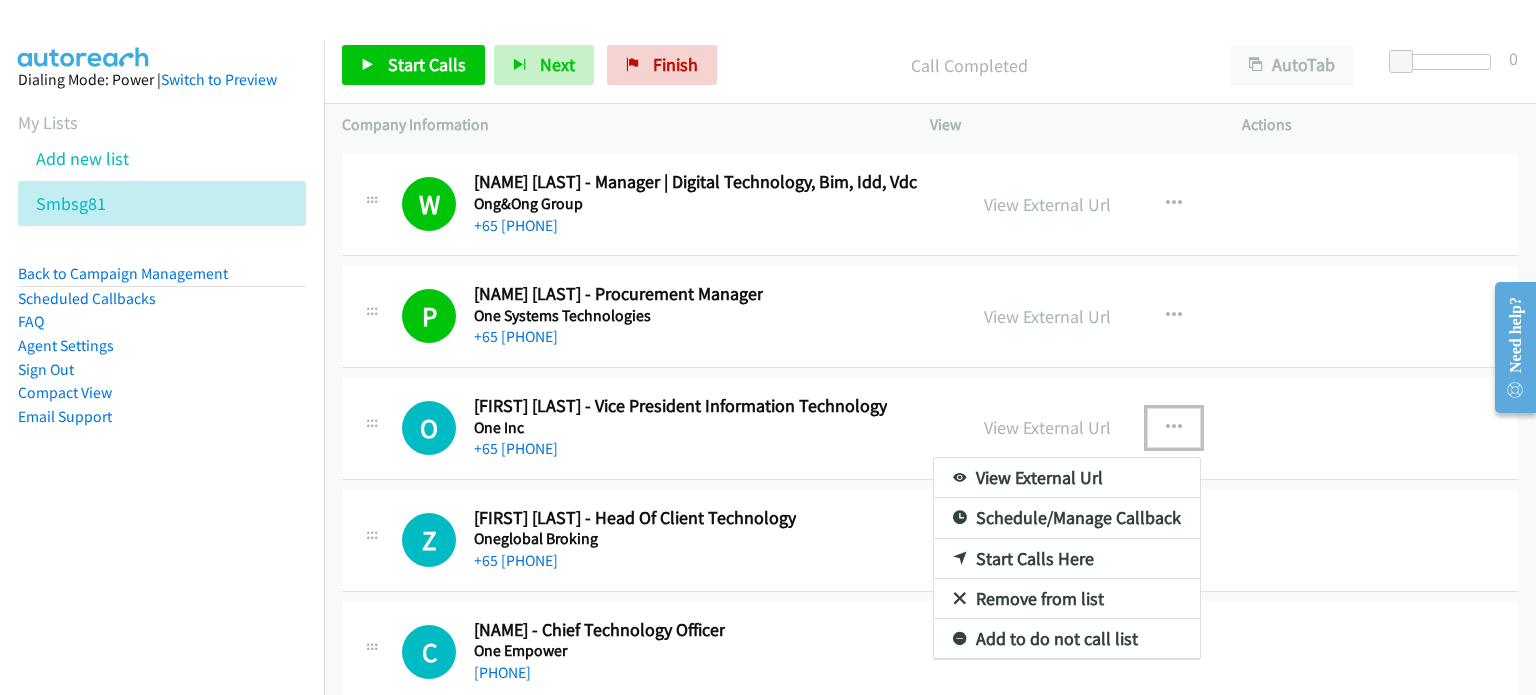 click on "Start Calls Here" at bounding box center [1067, 559] 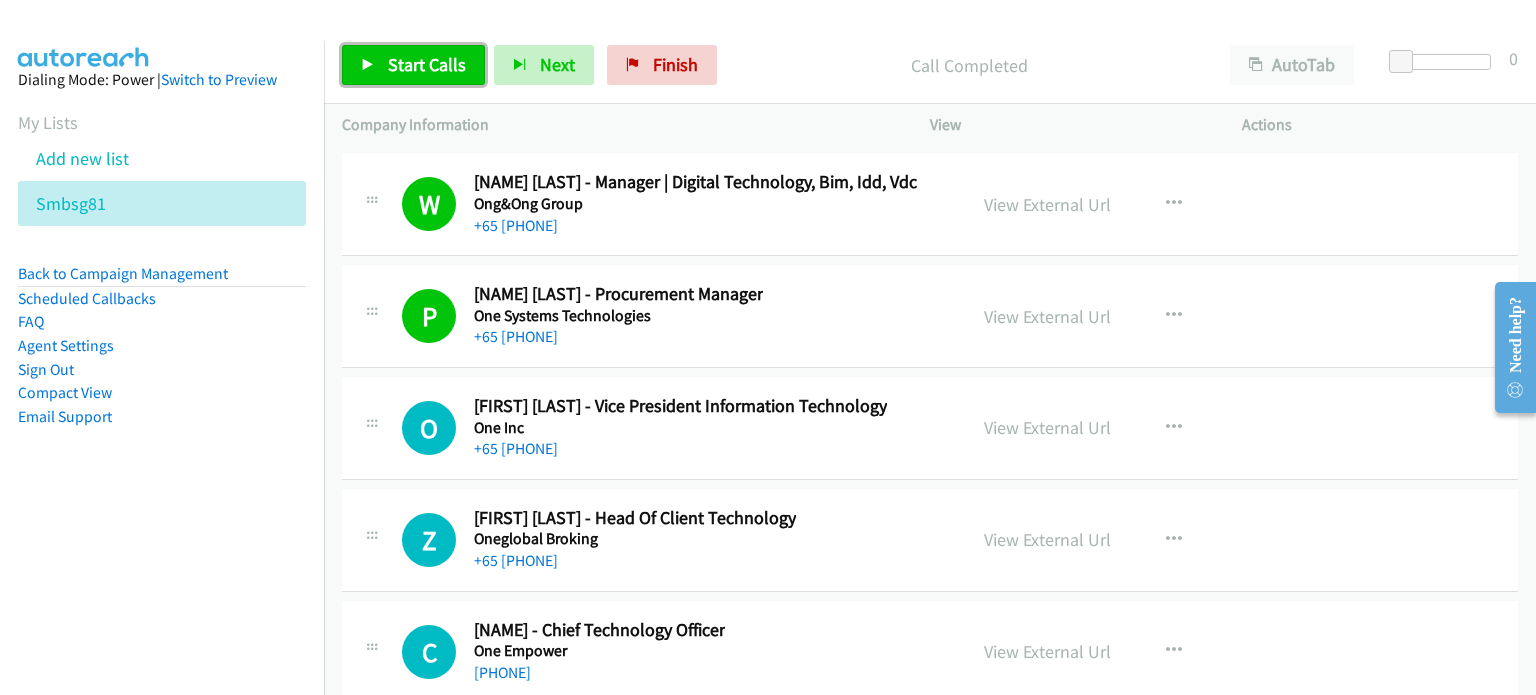 click on "Start Calls" at bounding box center [427, 64] 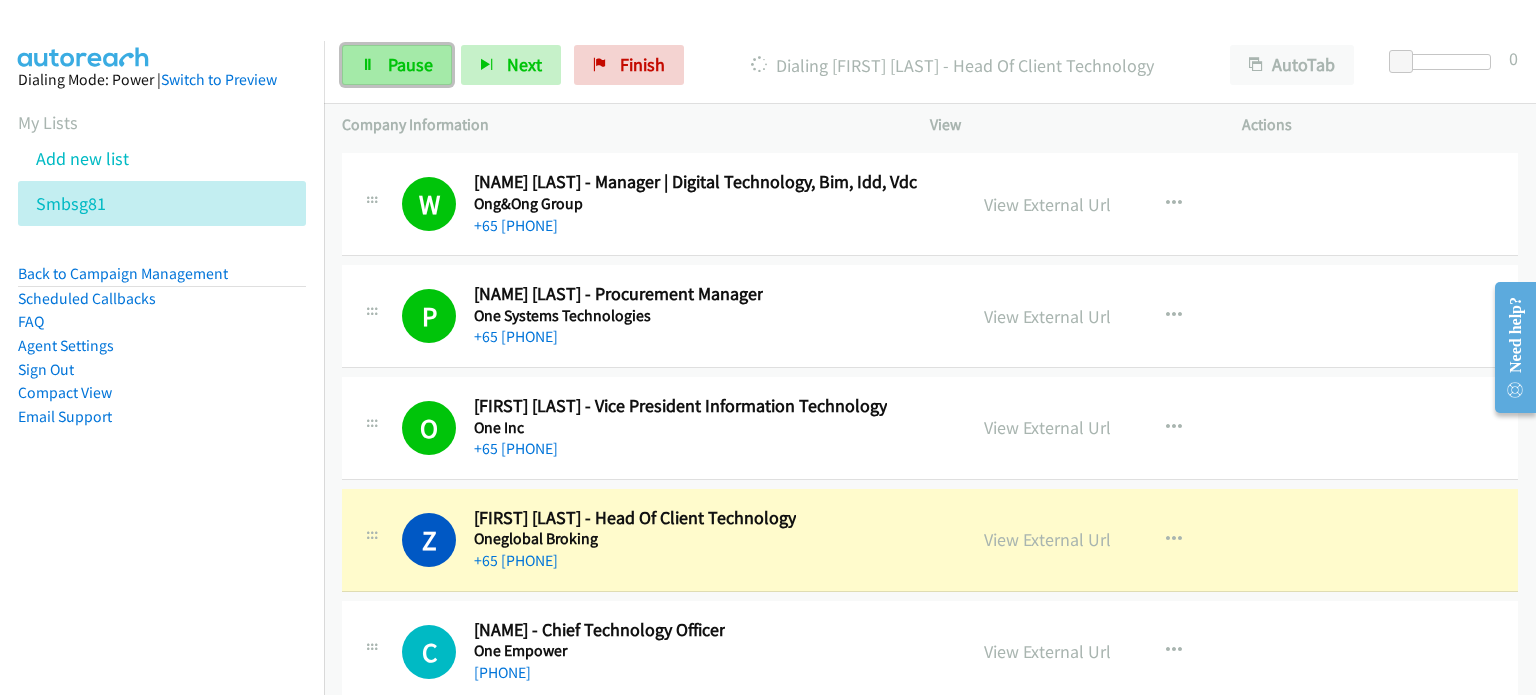 click on "Pause" at bounding box center [410, 64] 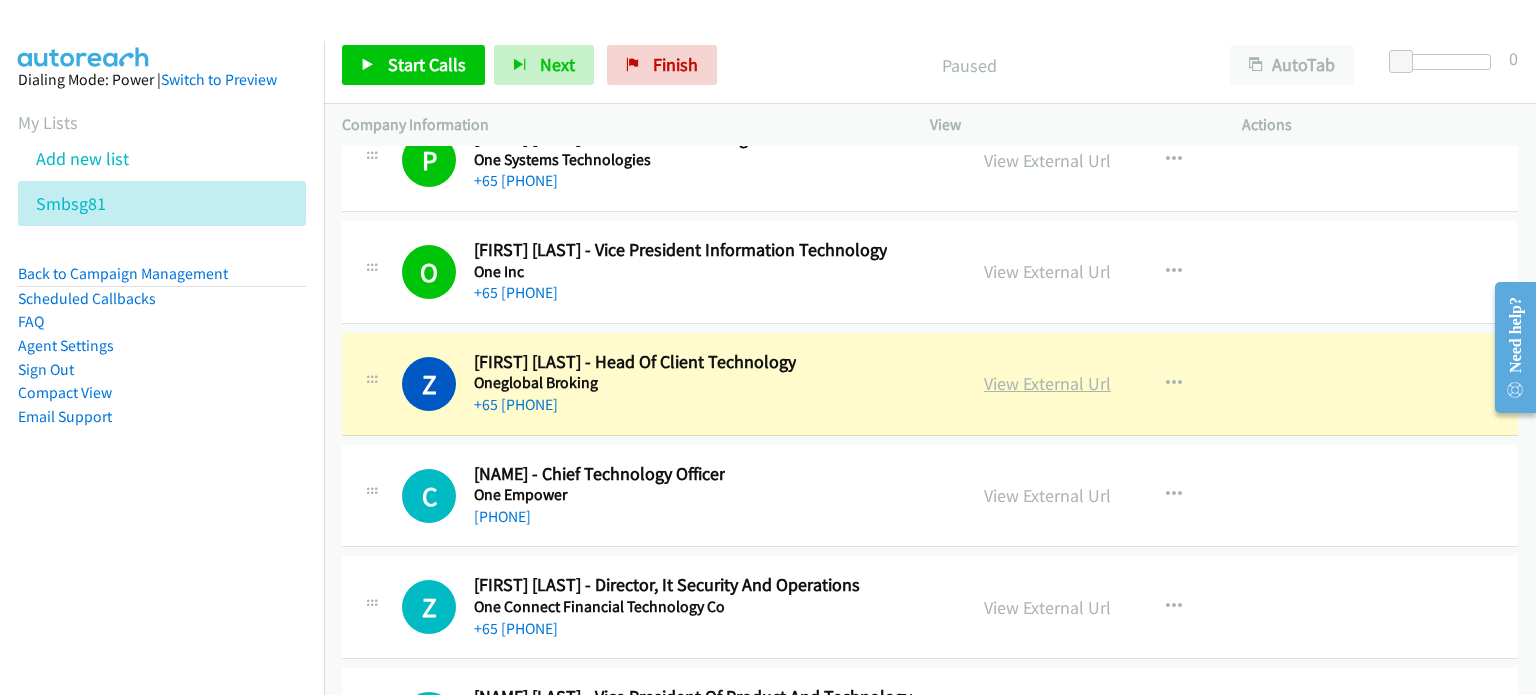 scroll, scrollTop: 29513, scrollLeft: 0, axis: vertical 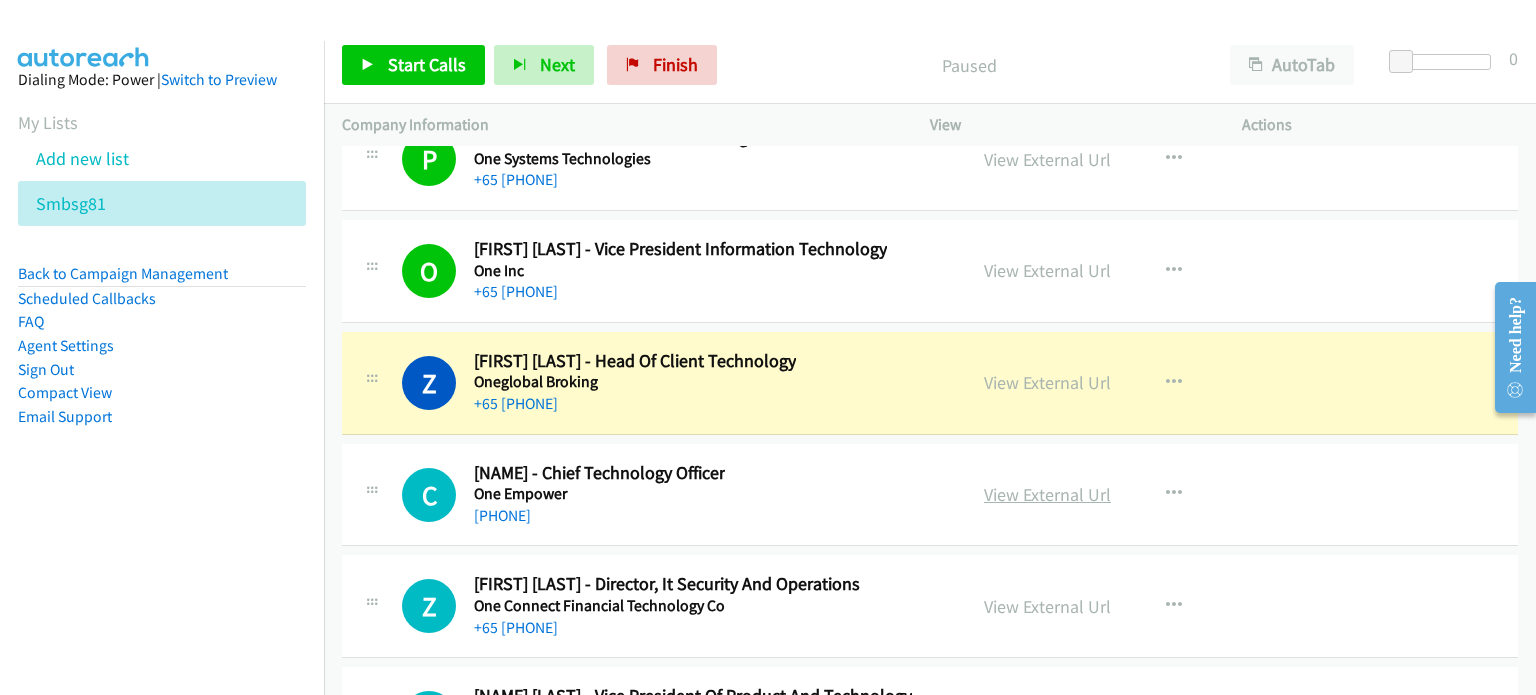 click on "View External Url" at bounding box center (1047, 494) 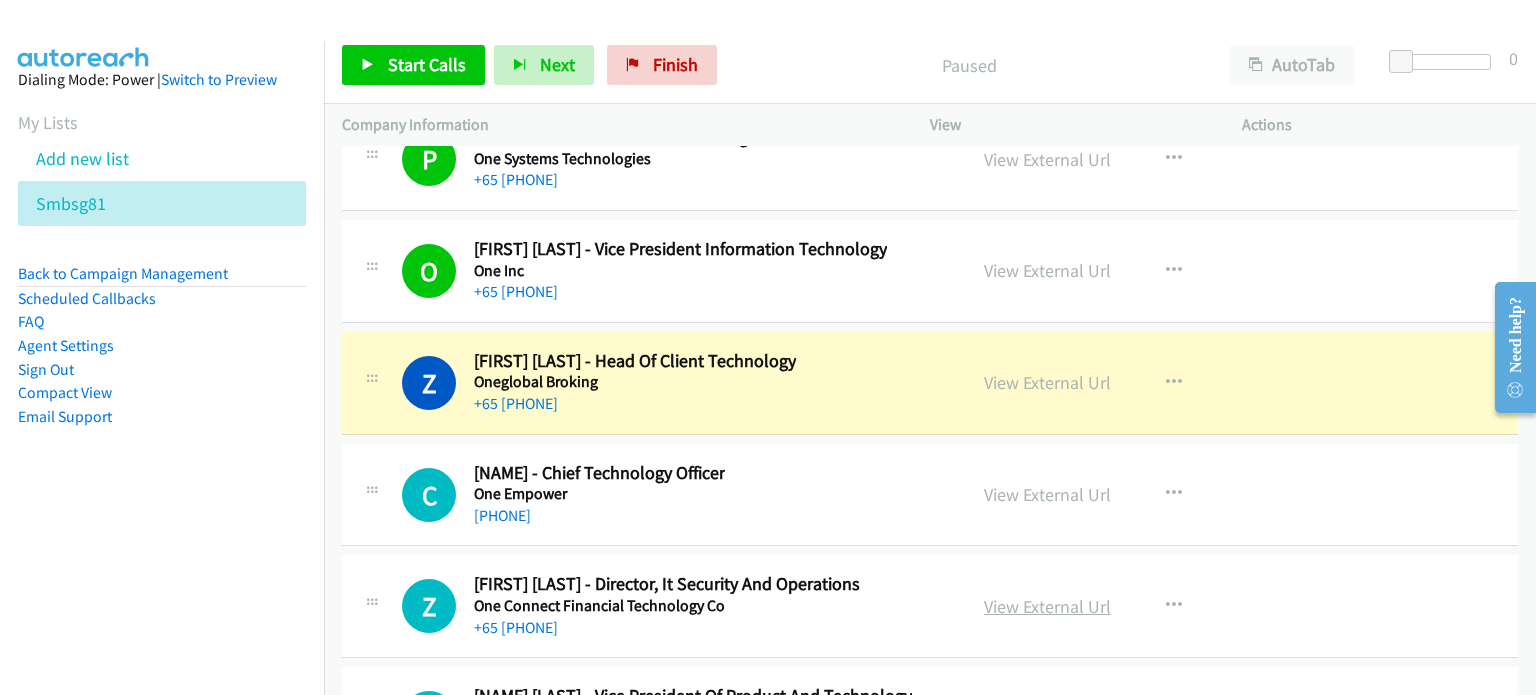 click on "View External Url" at bounding box center (1047, 606) 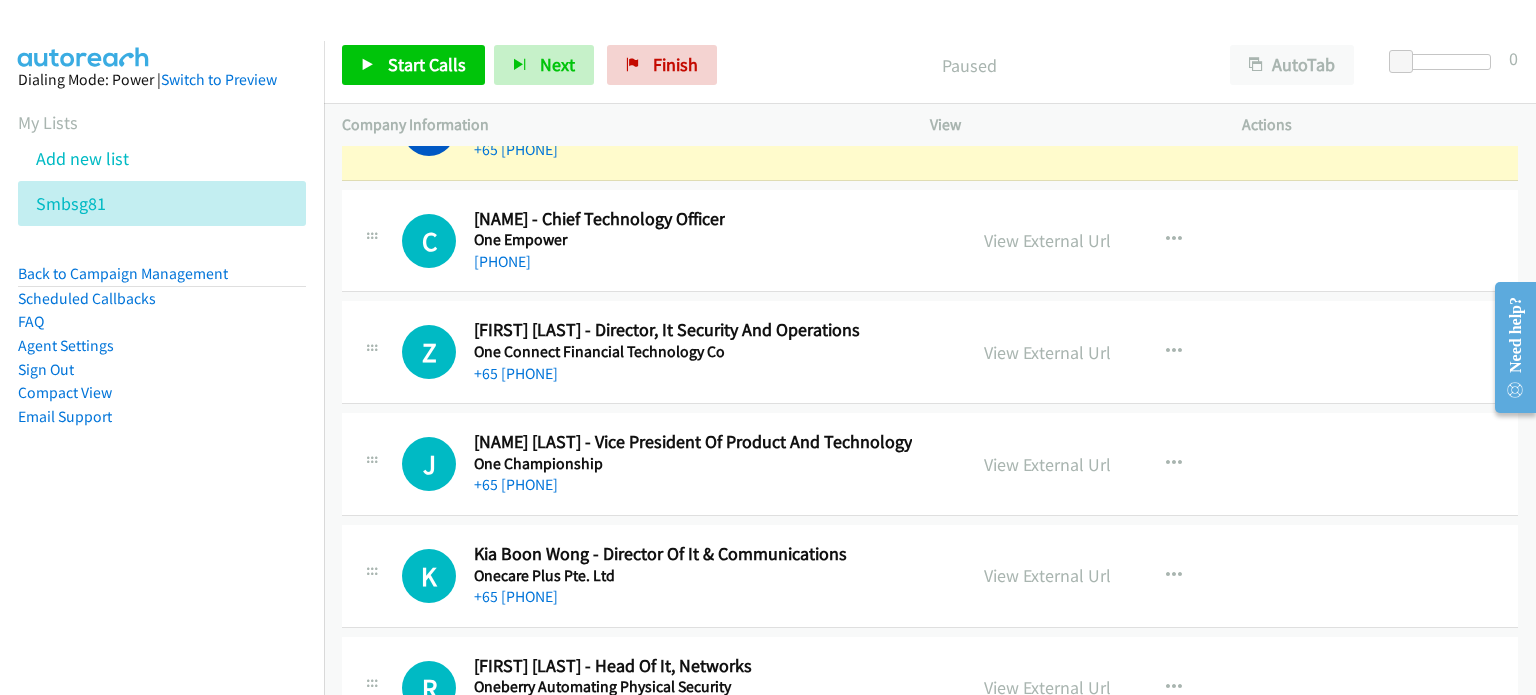 scroll, scrollTop: 29770, scrollLeft: 0, axis: vertical 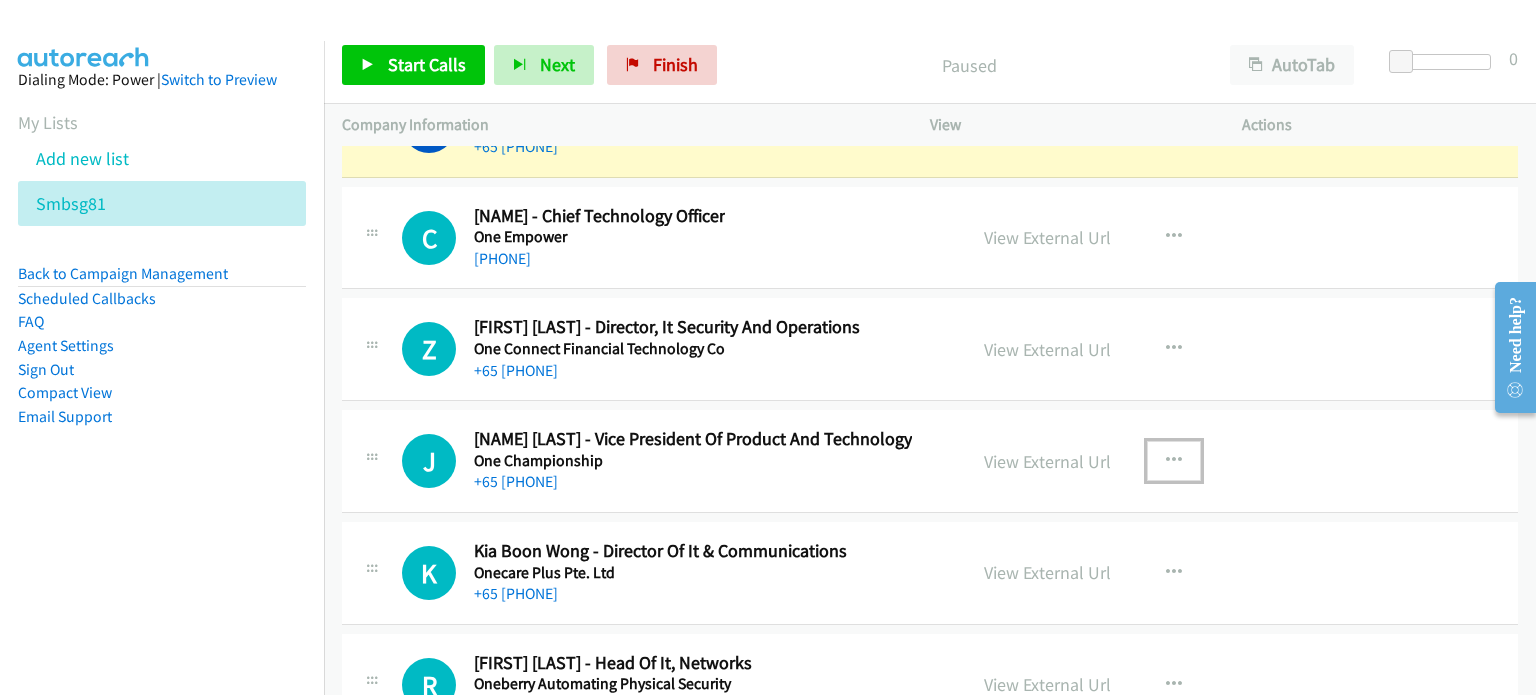 click at bounding box center (1174, 461) 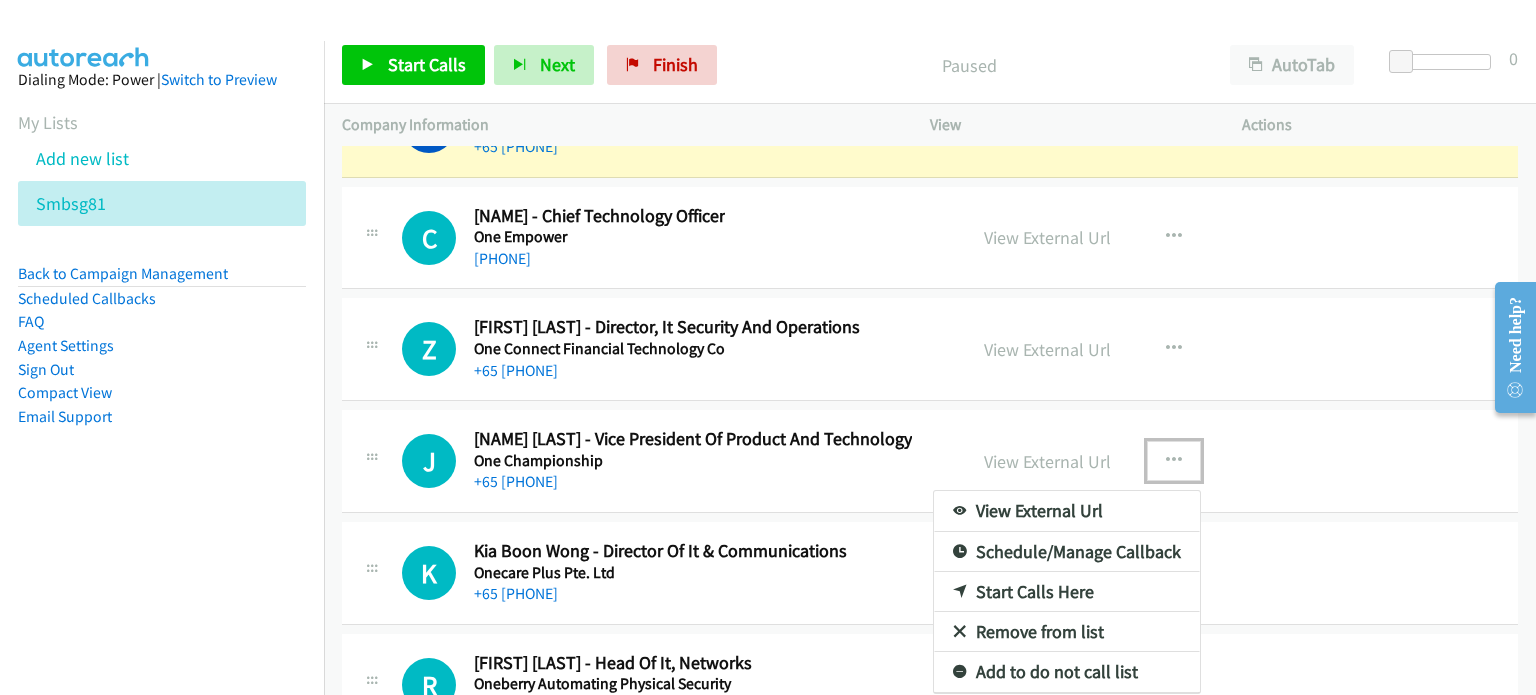 click on "Remove from list" at bounding box center [1067, 632] 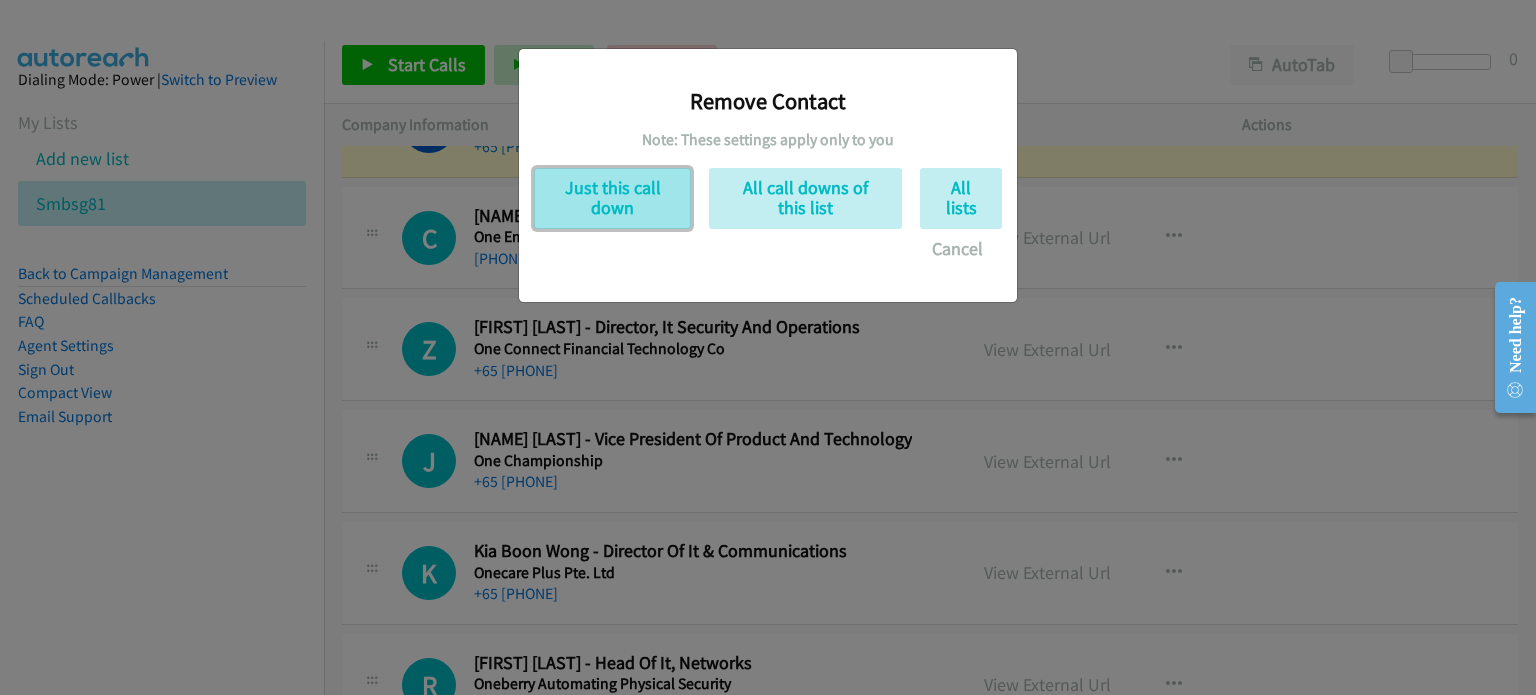 click on "Just this call down" at bounding box center [612, 198] 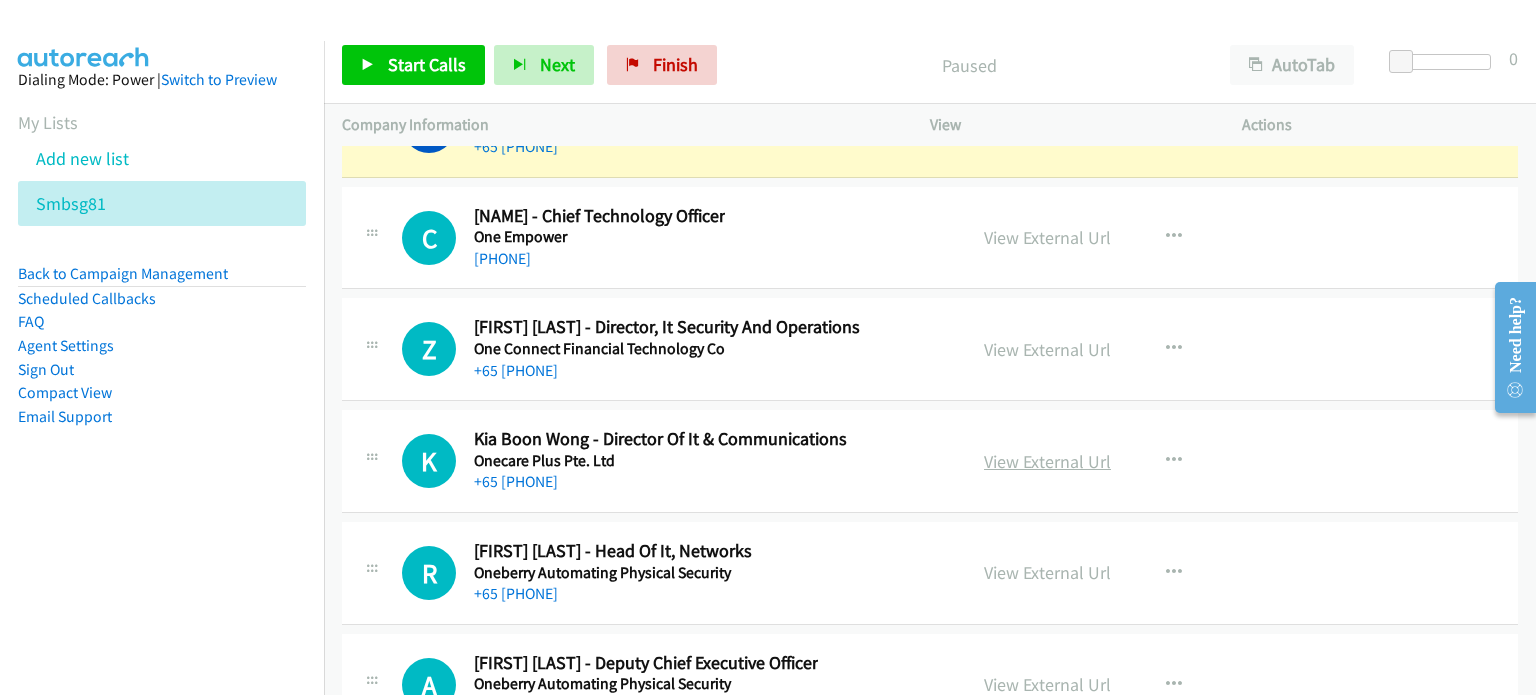 click on "View External Url" at bounding box center (1047, 461) 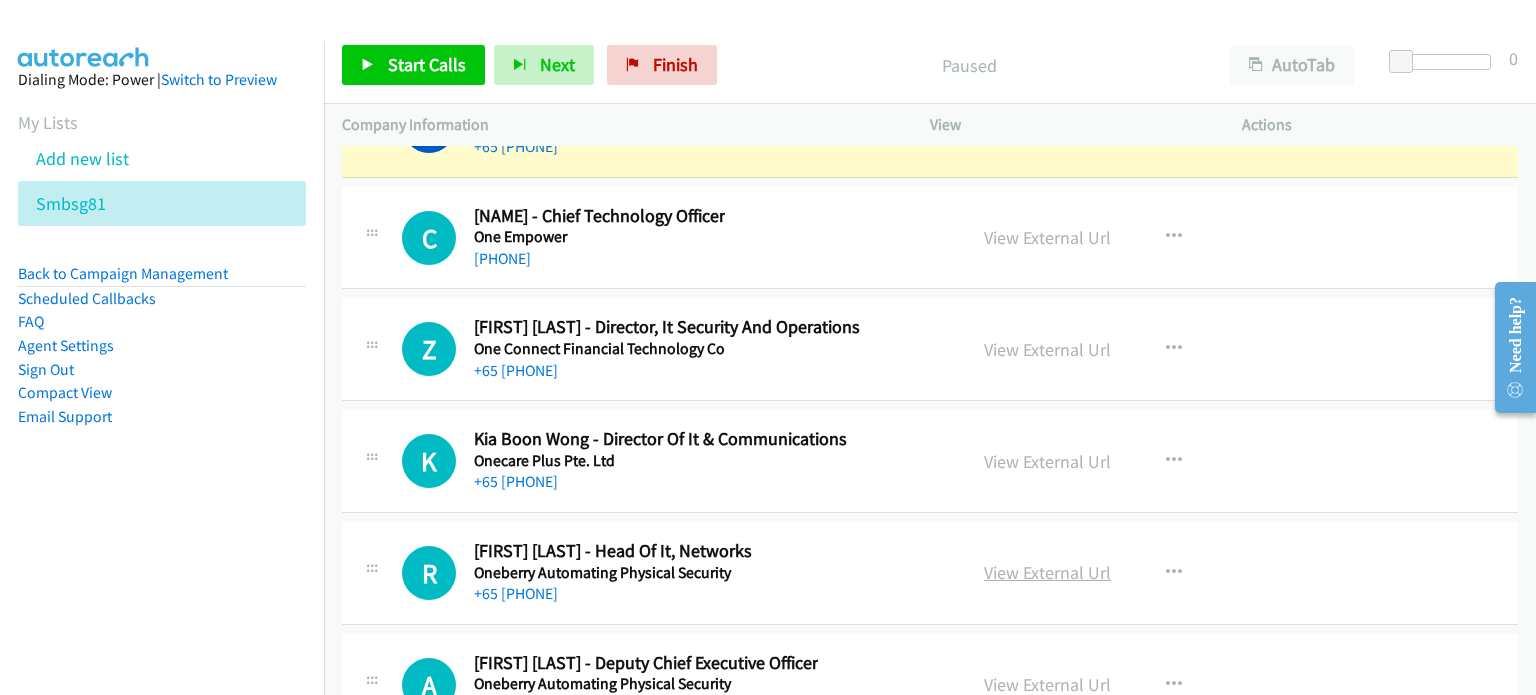 click on "View External Url" at bounding box center [1047, 572] 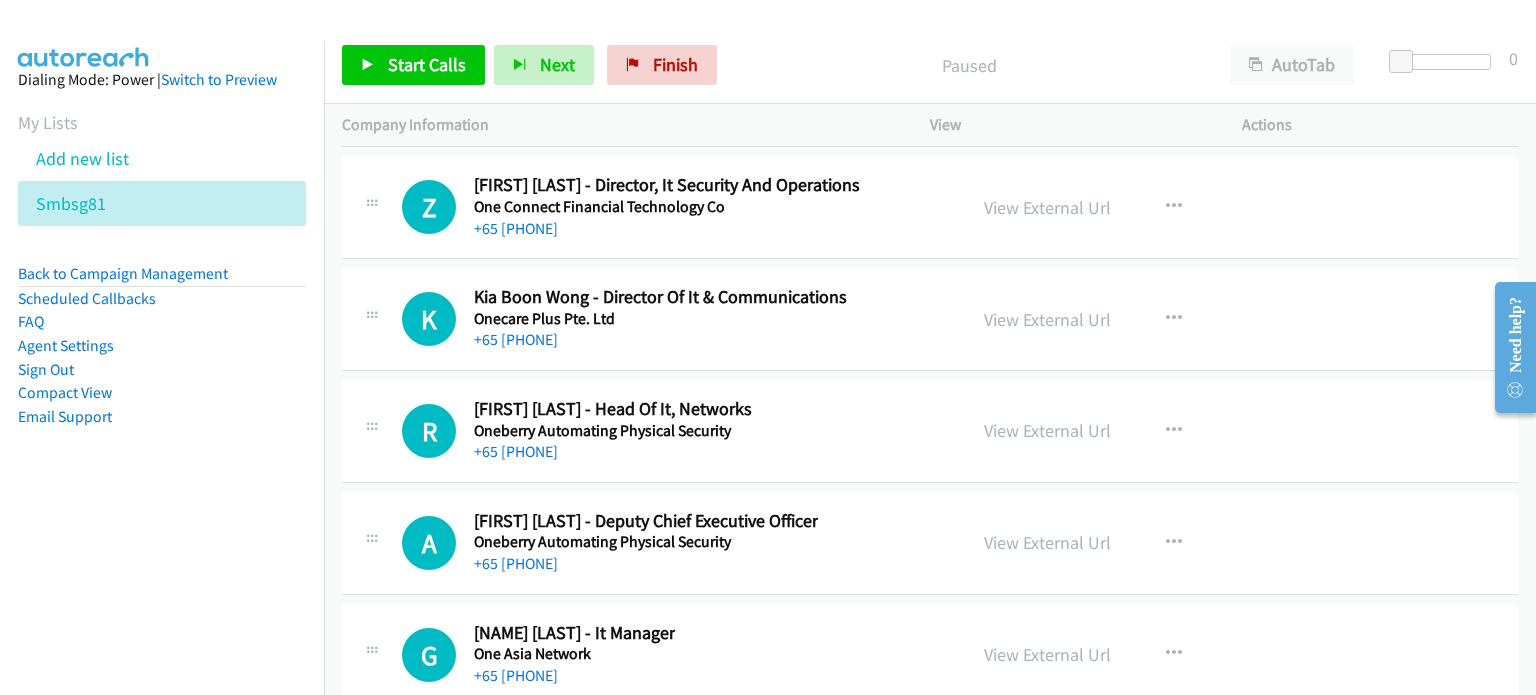 scroll, scrollTop: 29932, scrollLeft: 0, axis: vertical 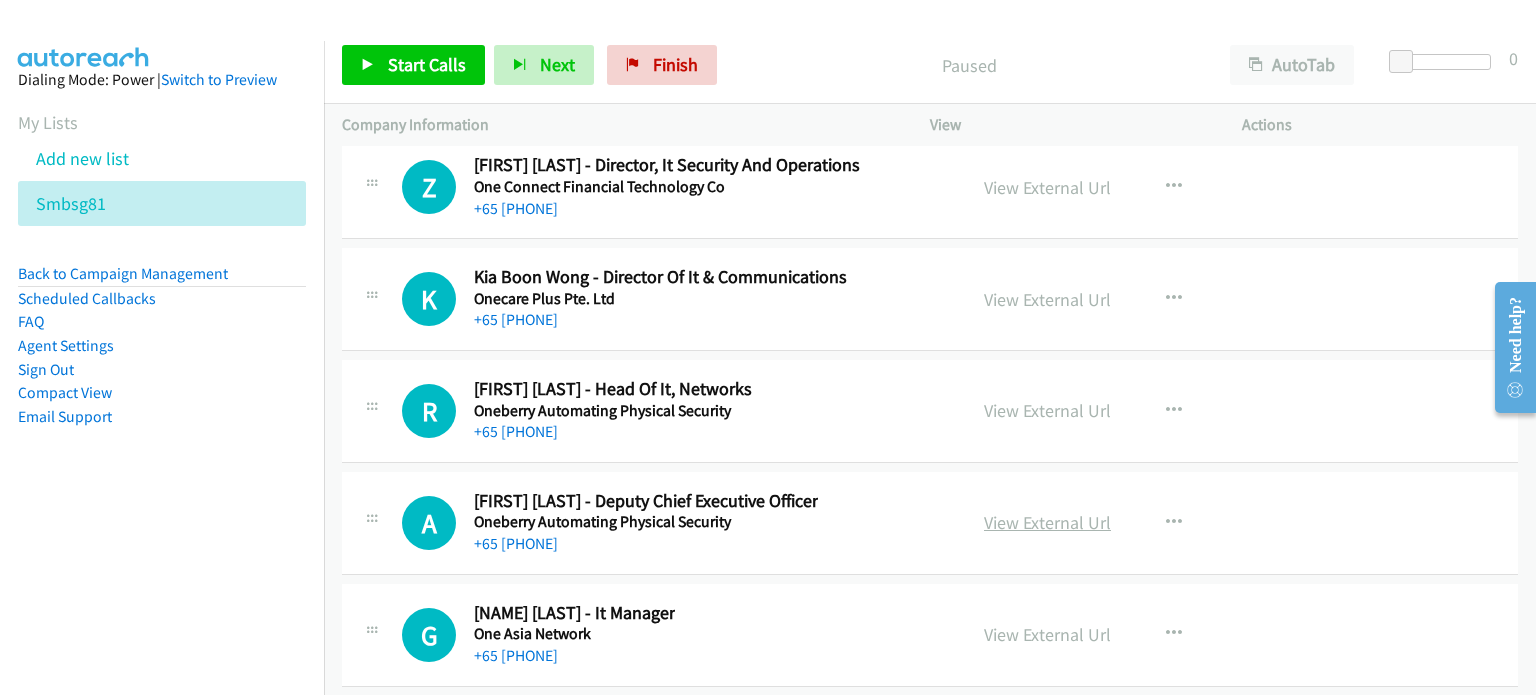 click on "View External Url" at bounding box center (1047, 522) 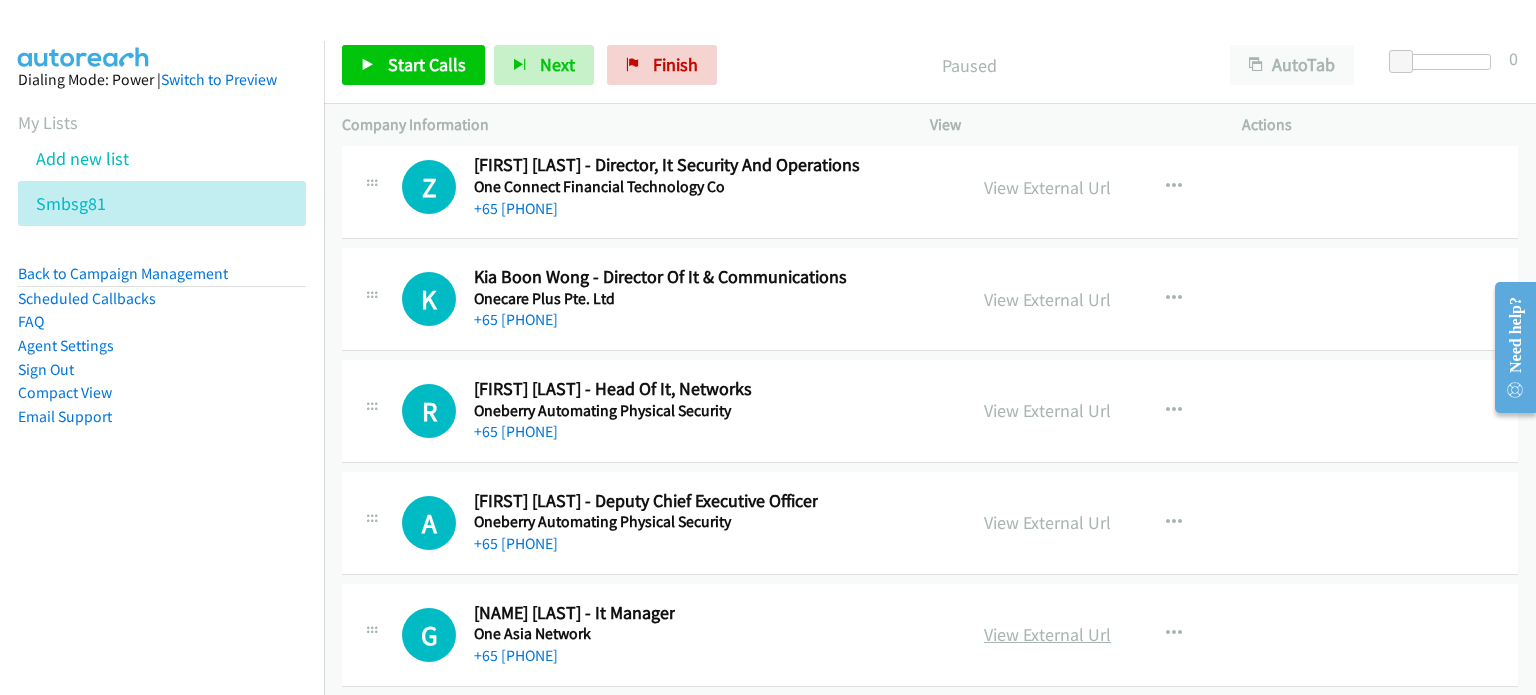 click on "View External Url" at bounding box center (1047, 634) 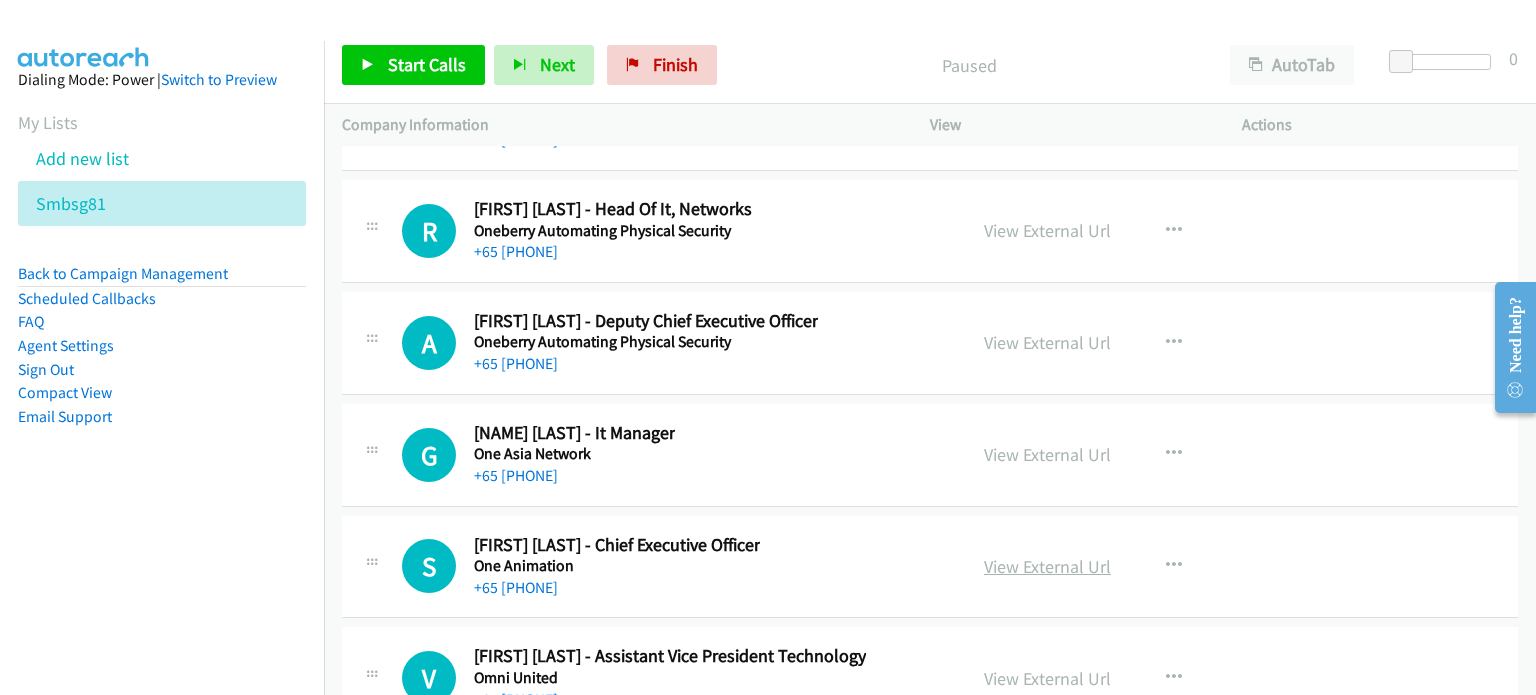 scroll, scrollTop: 30114, scrollLeft: 0, axis: vertical 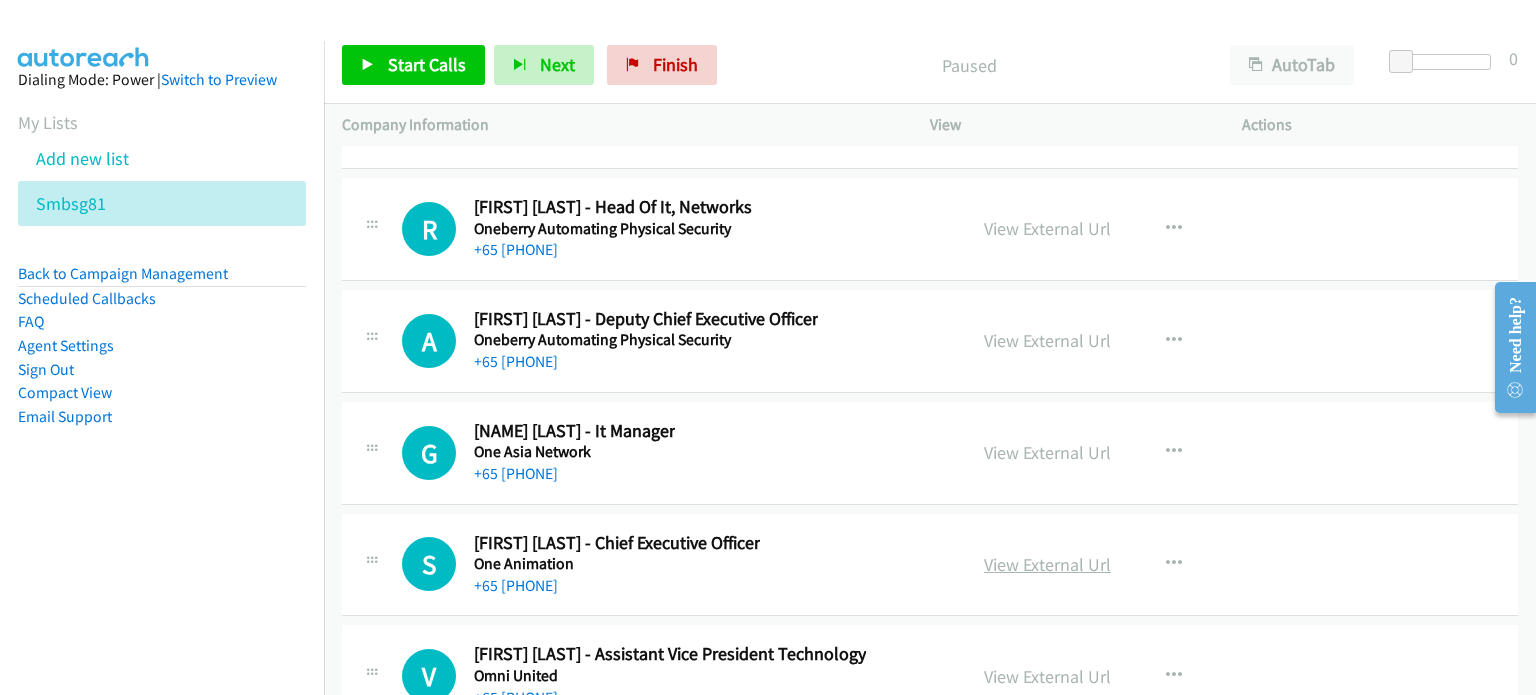 click on "View External Url" at bounding box center (1047, 564) 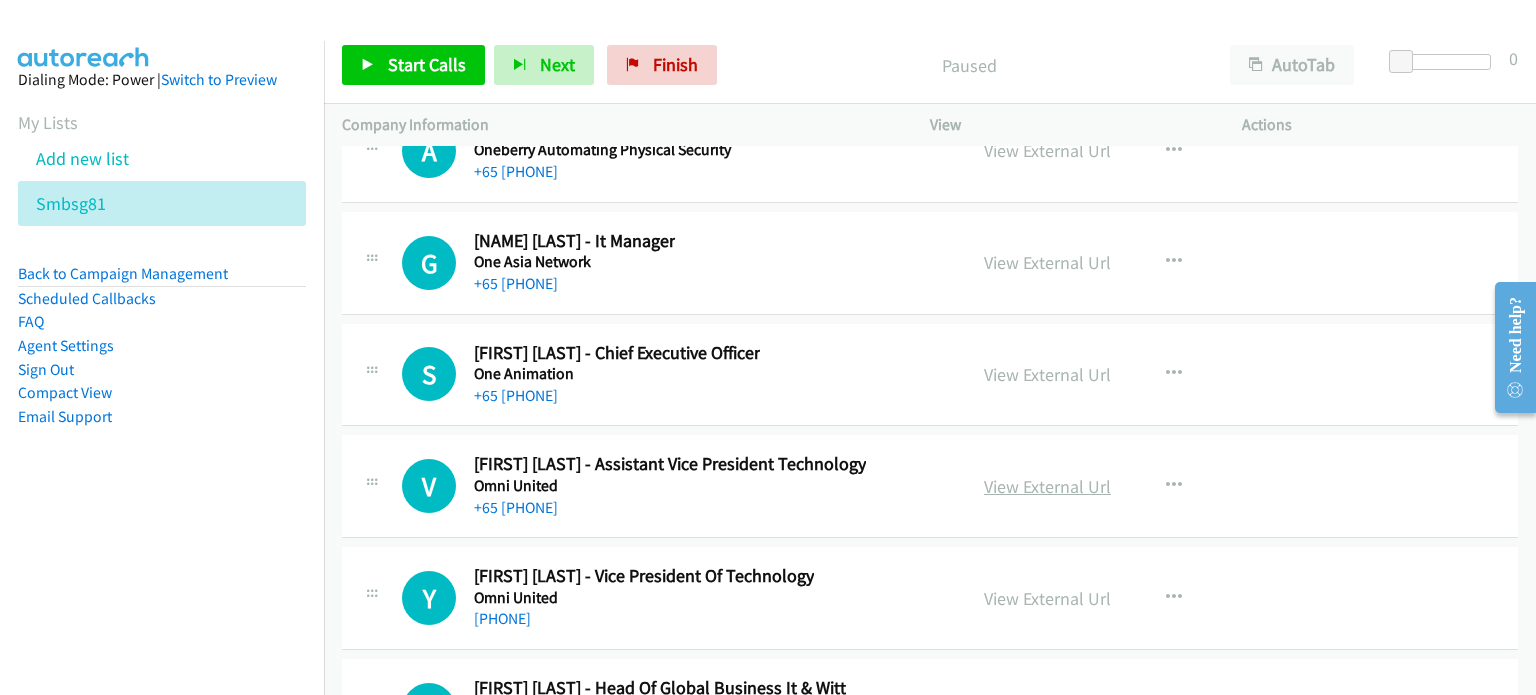 scroll, scrollTop: 30305, scrollLeft: 0, axis: vertical 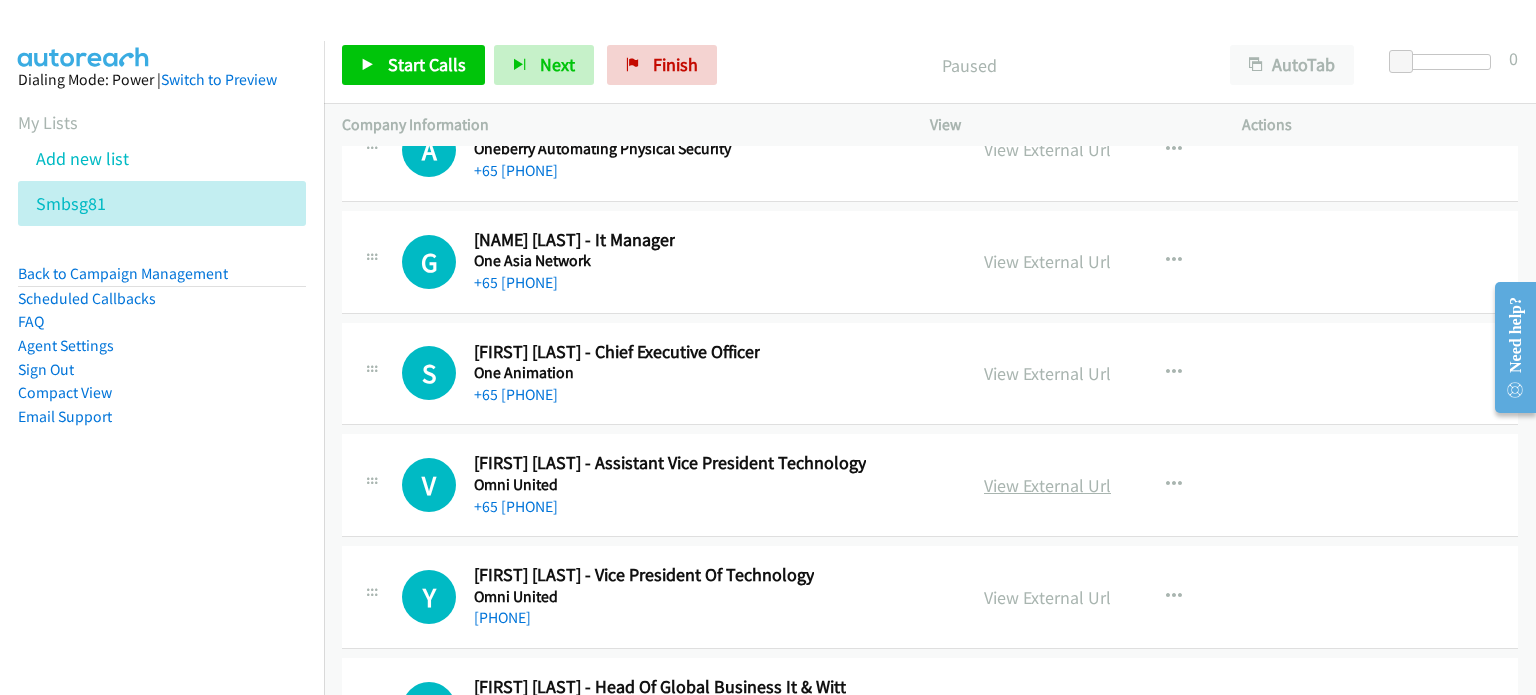 click on "View External Url" at bounding box center [1047, 485] 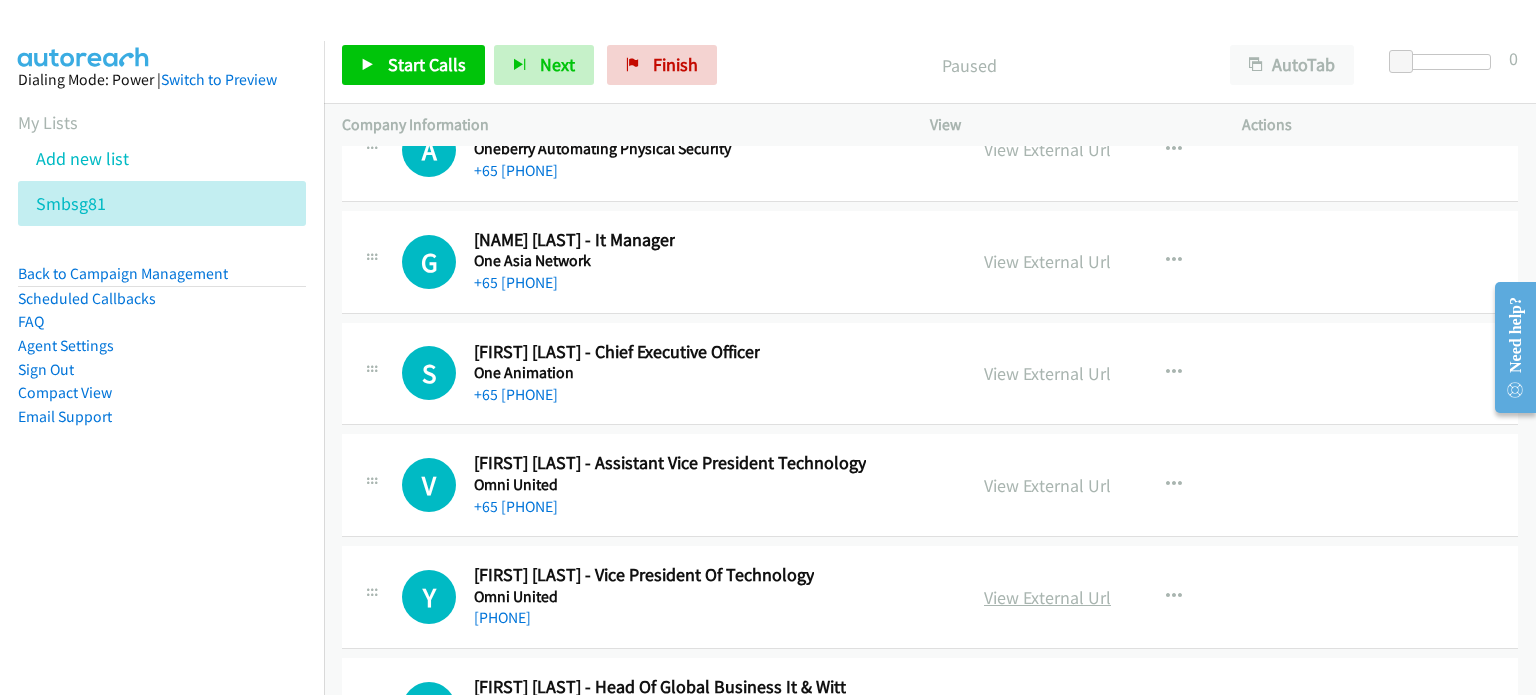 click on "View External Url" at bounding box center (1047, 597) 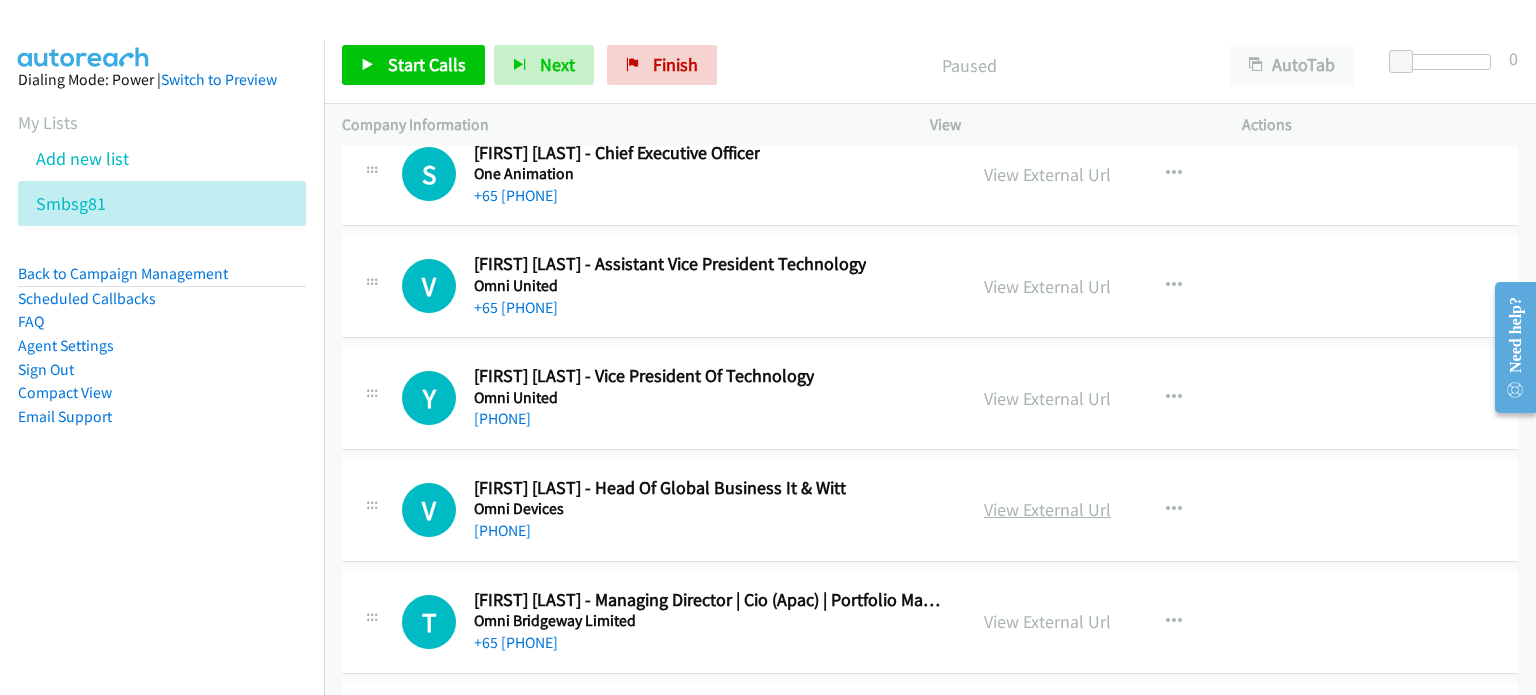 scroll, scrollTop: 30505, scrollLeft: 0, axis: vertical 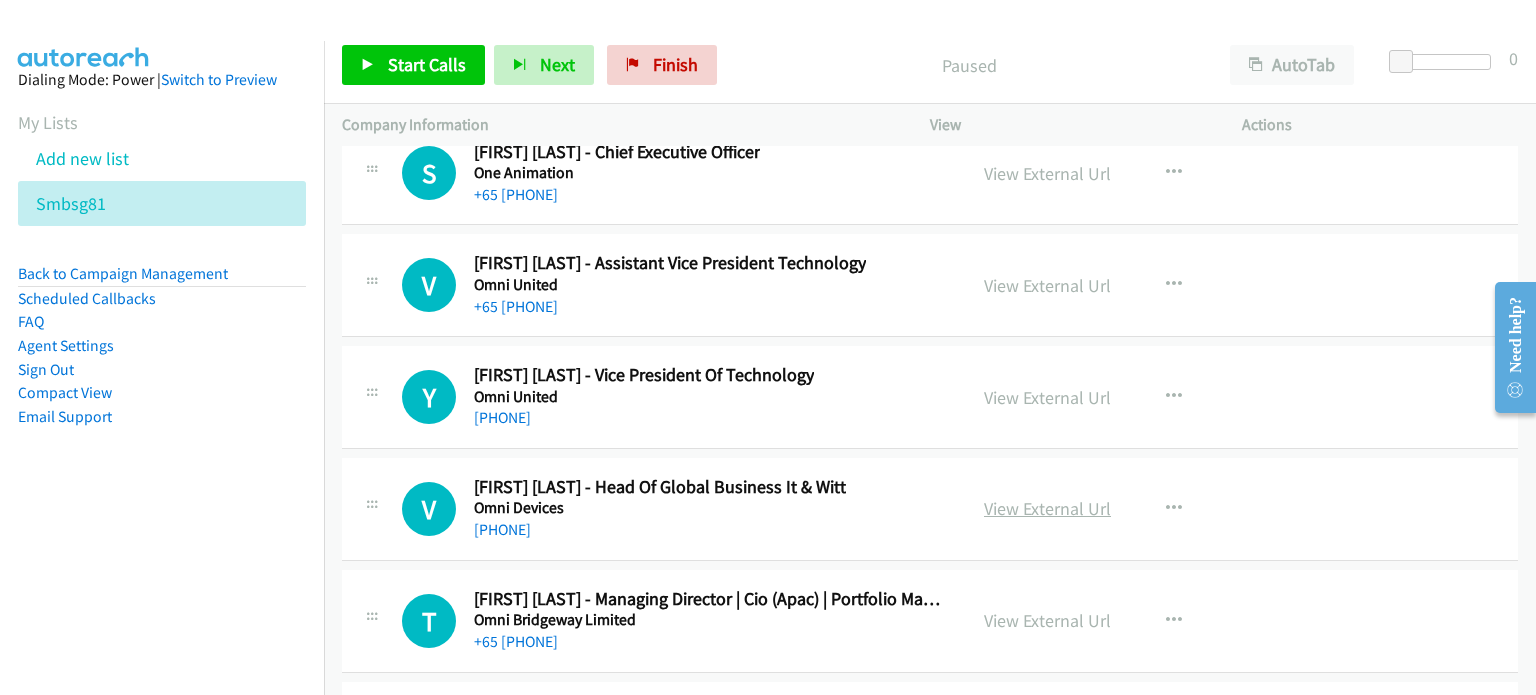 click on "View External Url" at bounding box center [1047, 508] 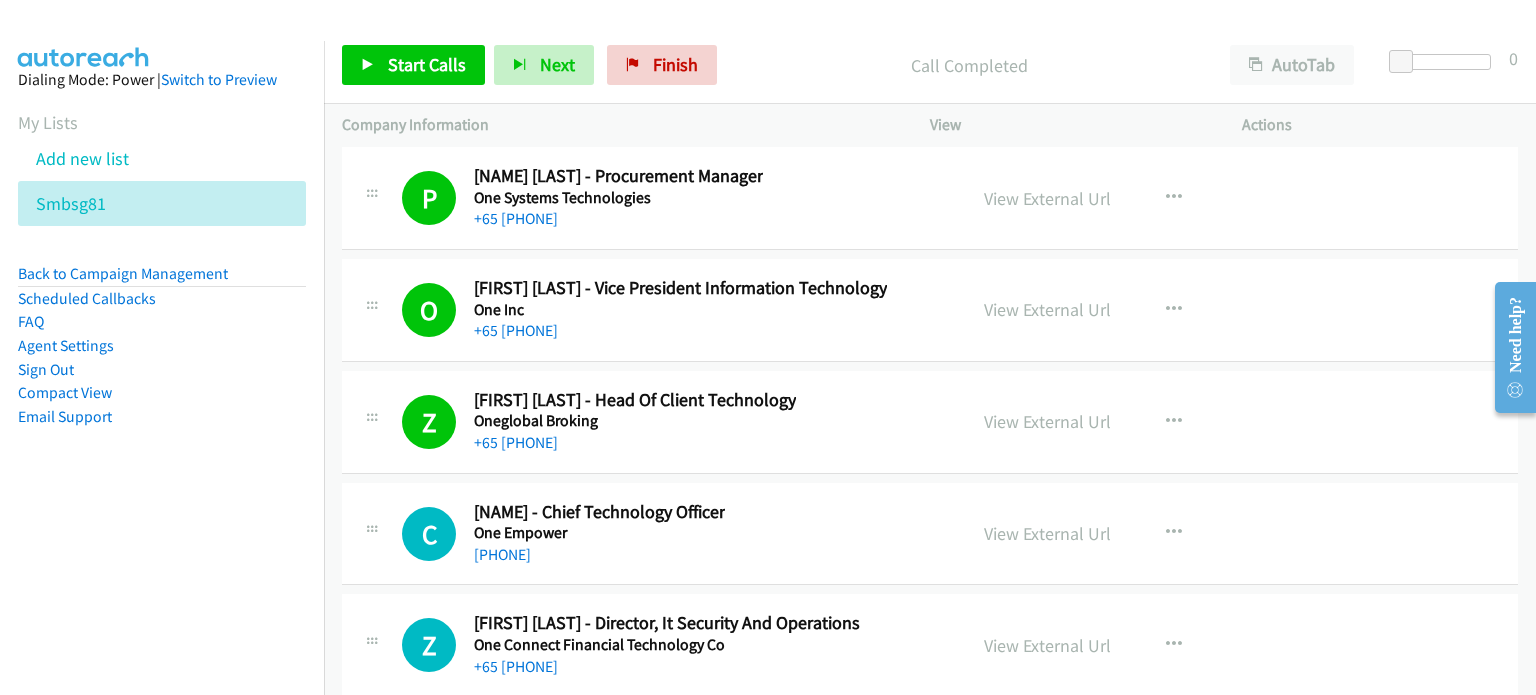 scroll, scrollTop: 29468, scrollLeft: 0, axis: vertical 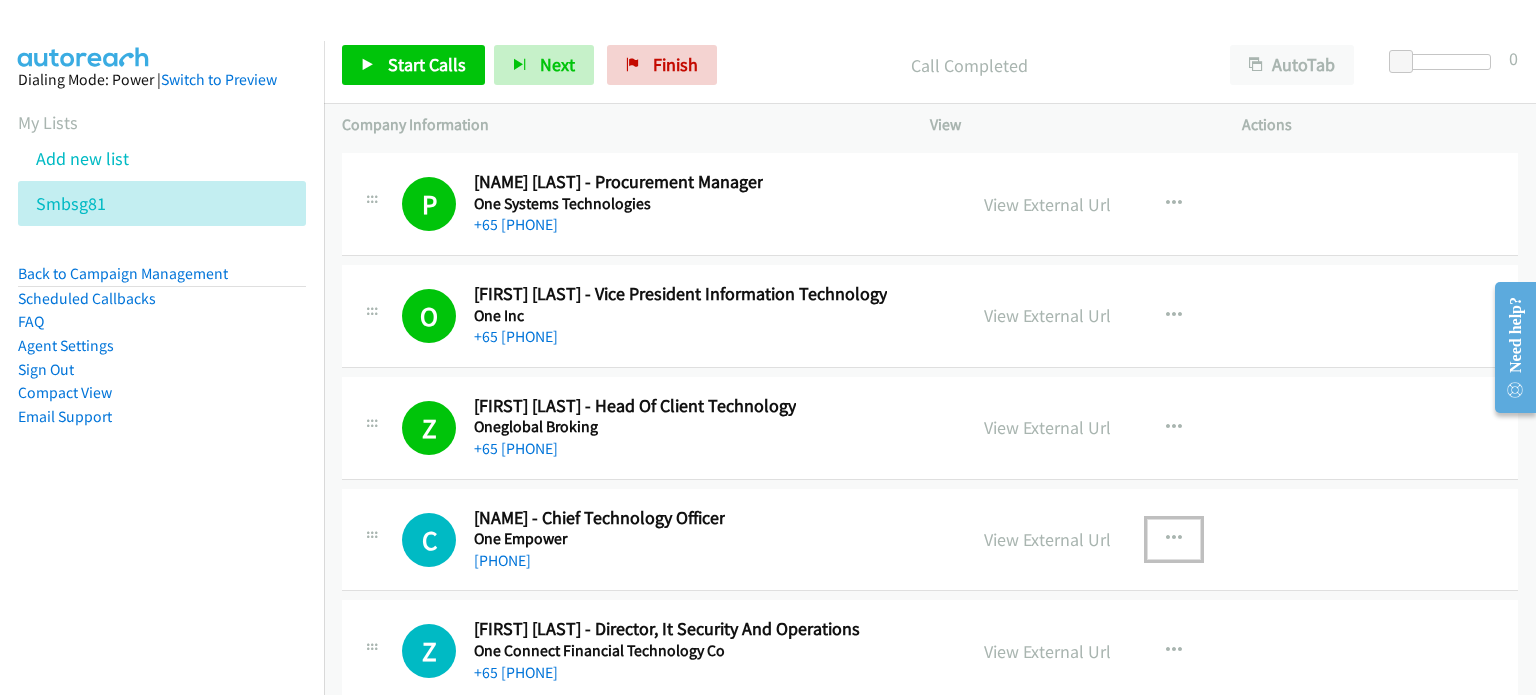 click at bounding box center (1174, 539) 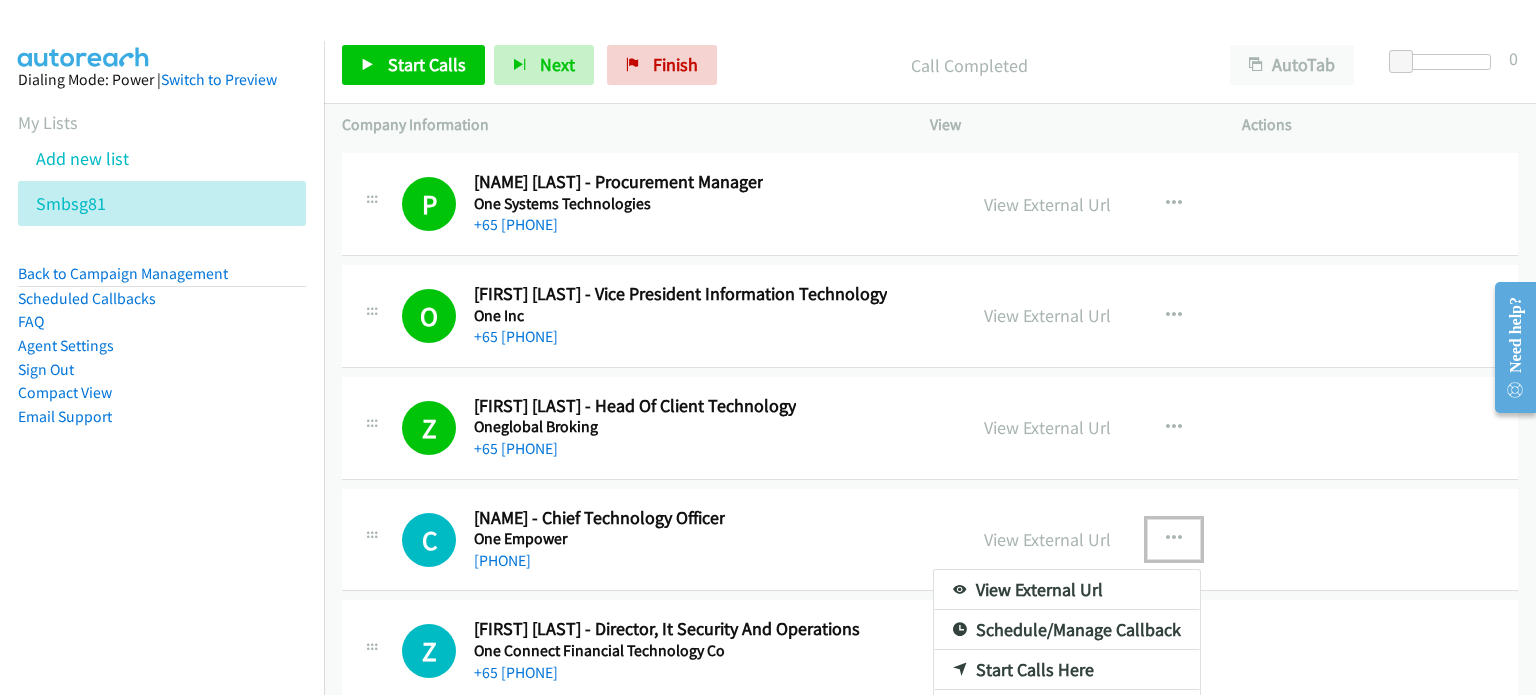 click on "Start Calls Here" at bounding box center (1067, 670) 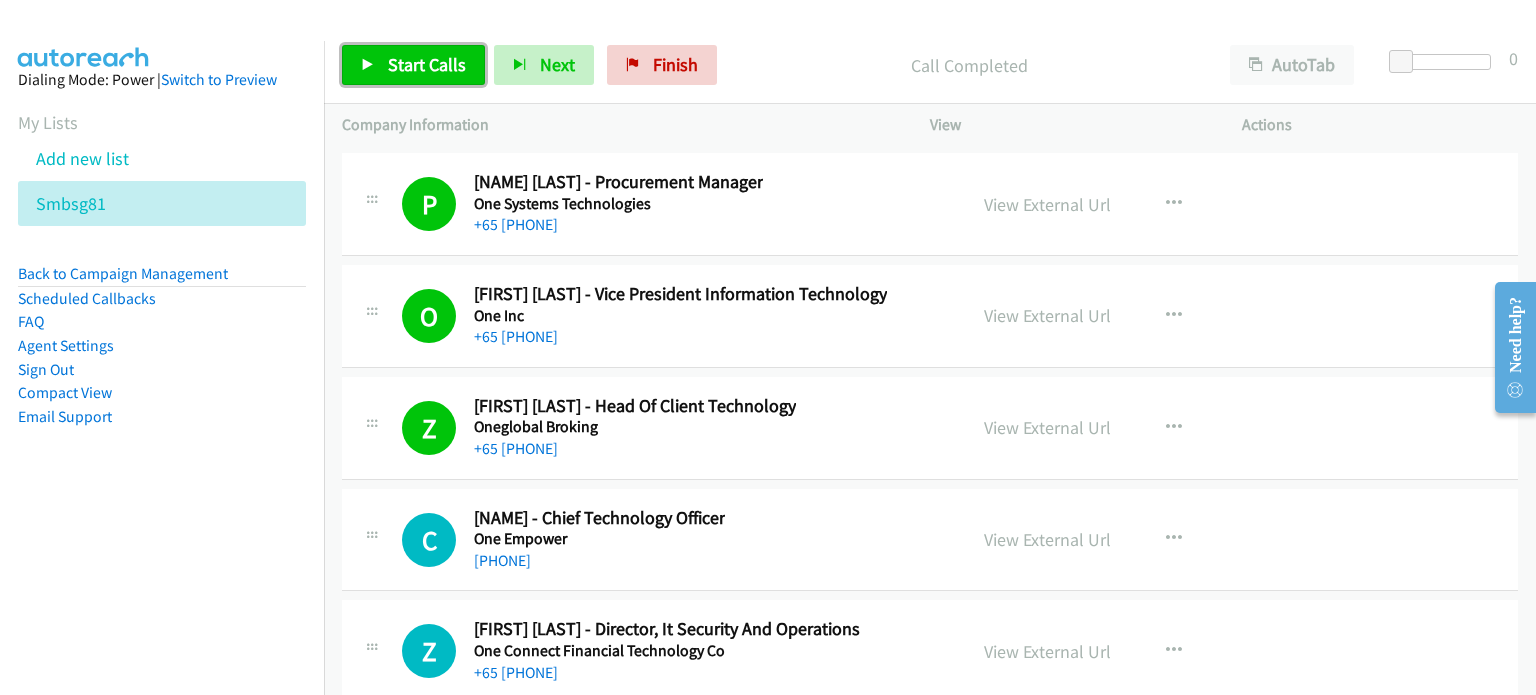 click on "Start Calls" at bounding box center [427, 64] 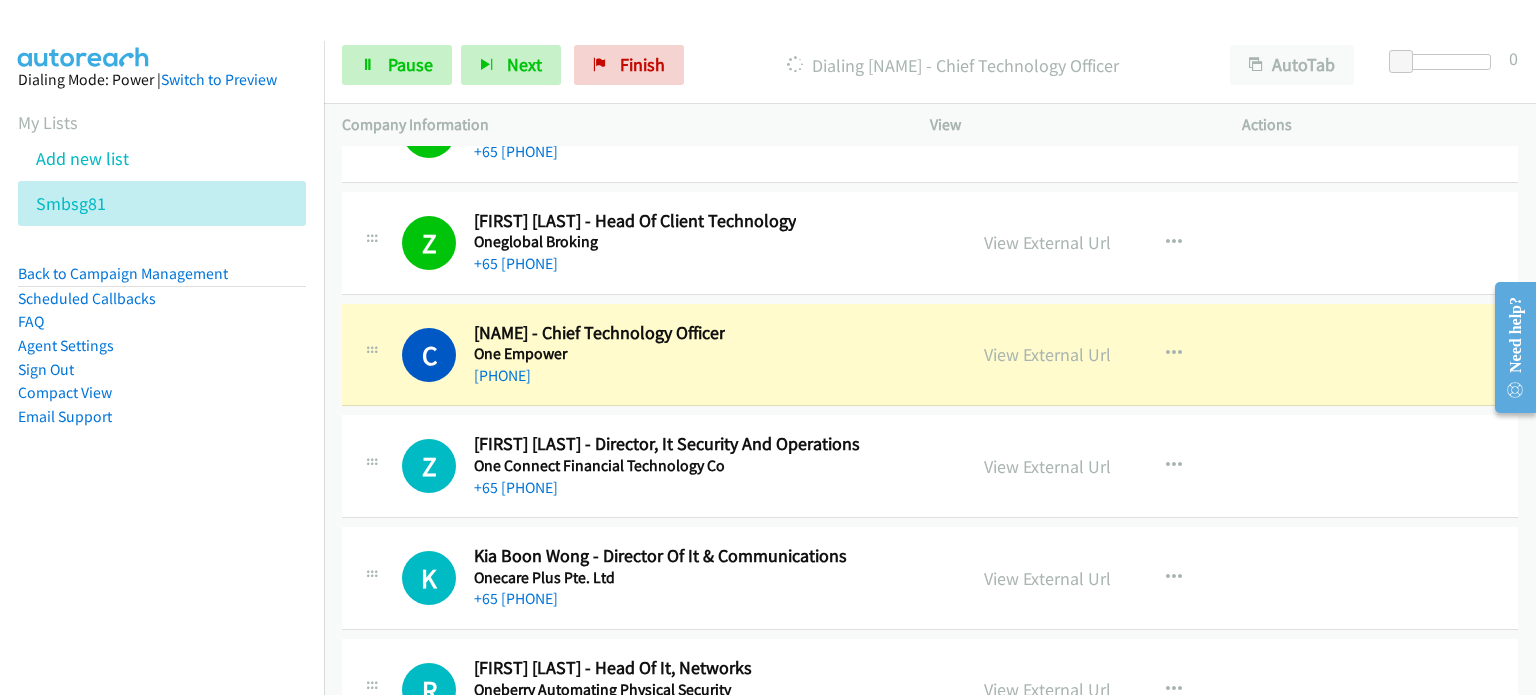 scroll, scrollTop: 29654, scrollLeft: 0, axis: vertical 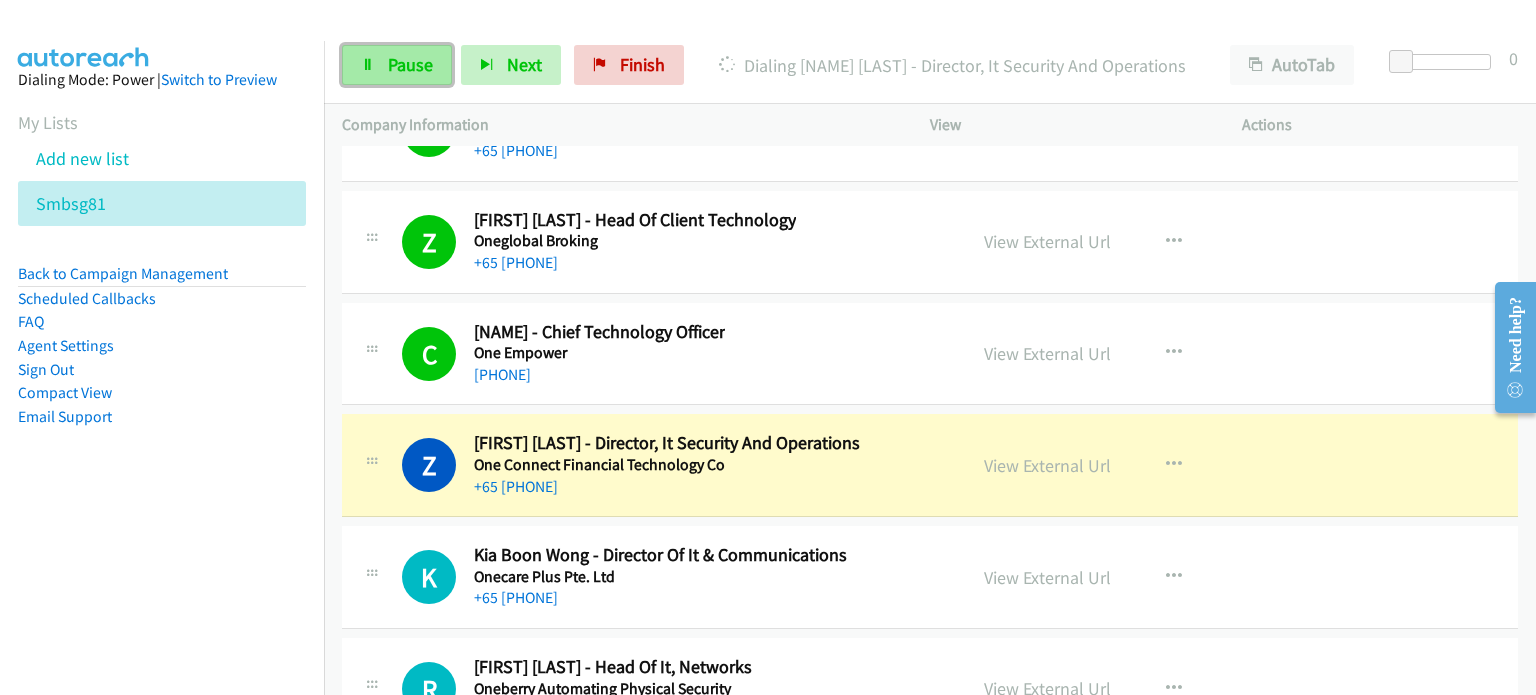 click on "Pause" at bounding box center (410, 64) 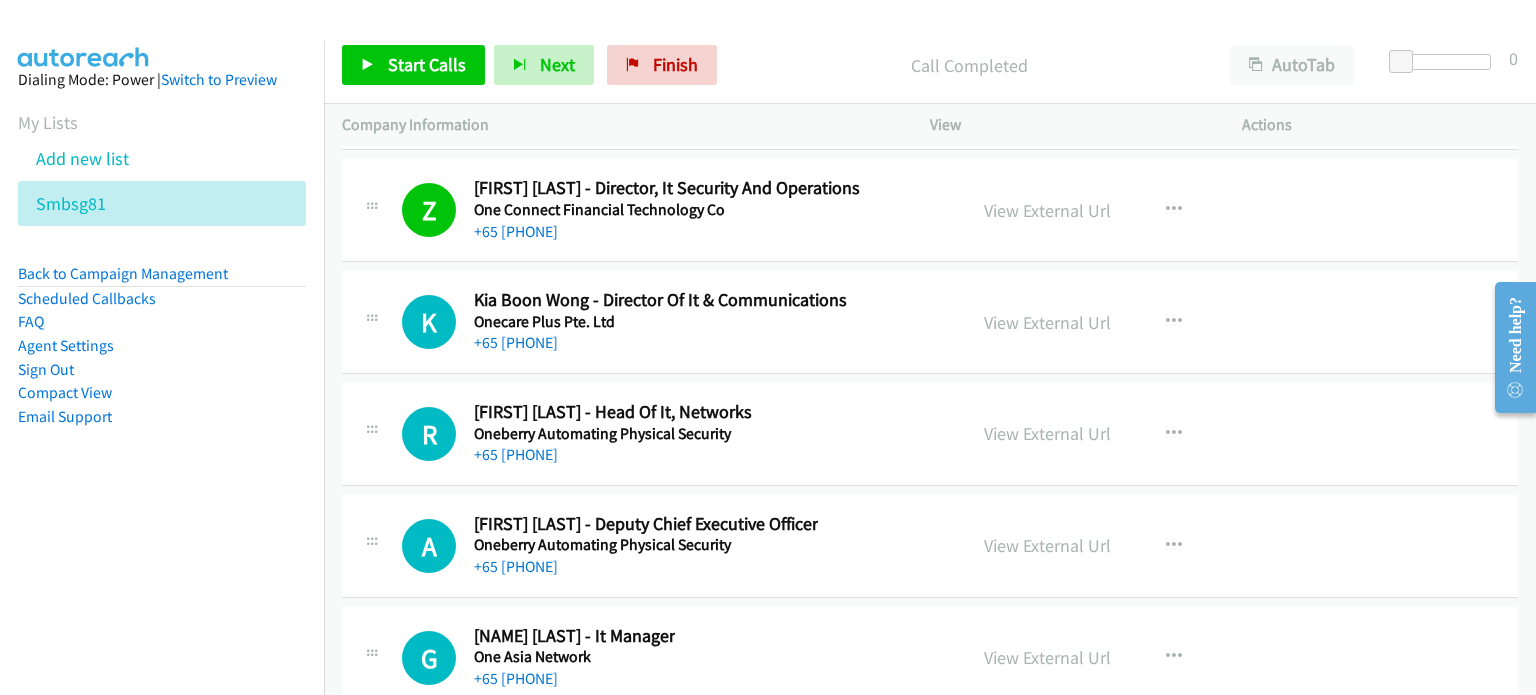 scroll, scrollTop: 29910, scrollLeft: 0, axis: vertical 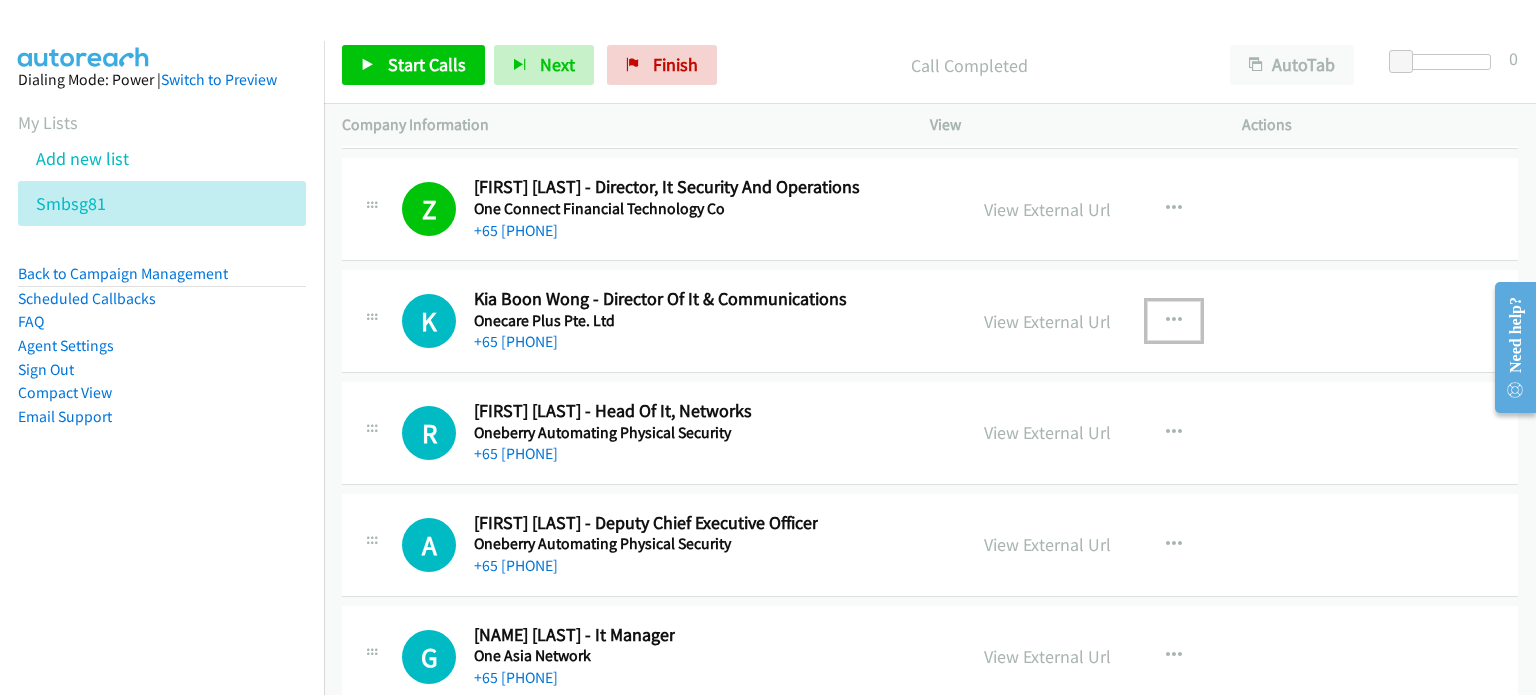 click at bounding box center [1174, 321] 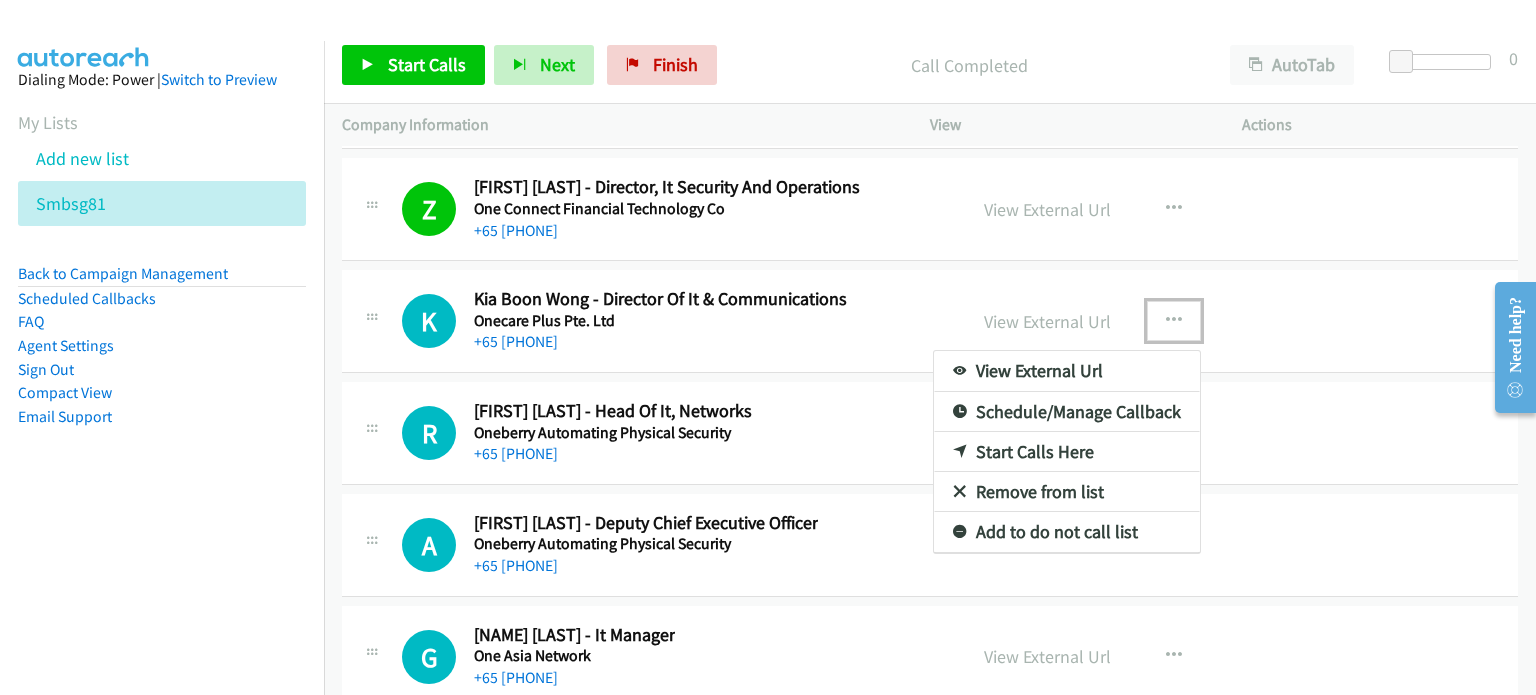 click on "Start Calls Here" at bounding box center [1067, 452] 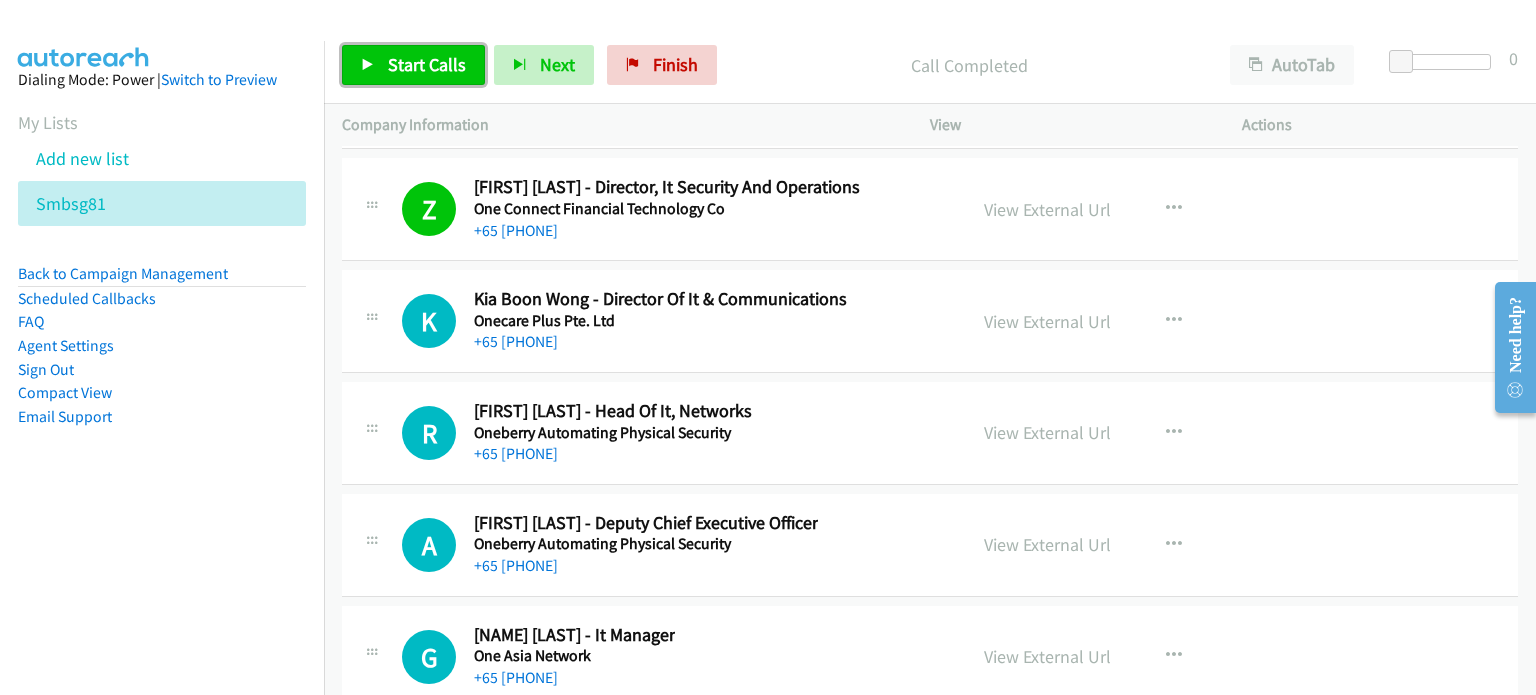 click on "Start Calls" at bounding box center [413, 65] 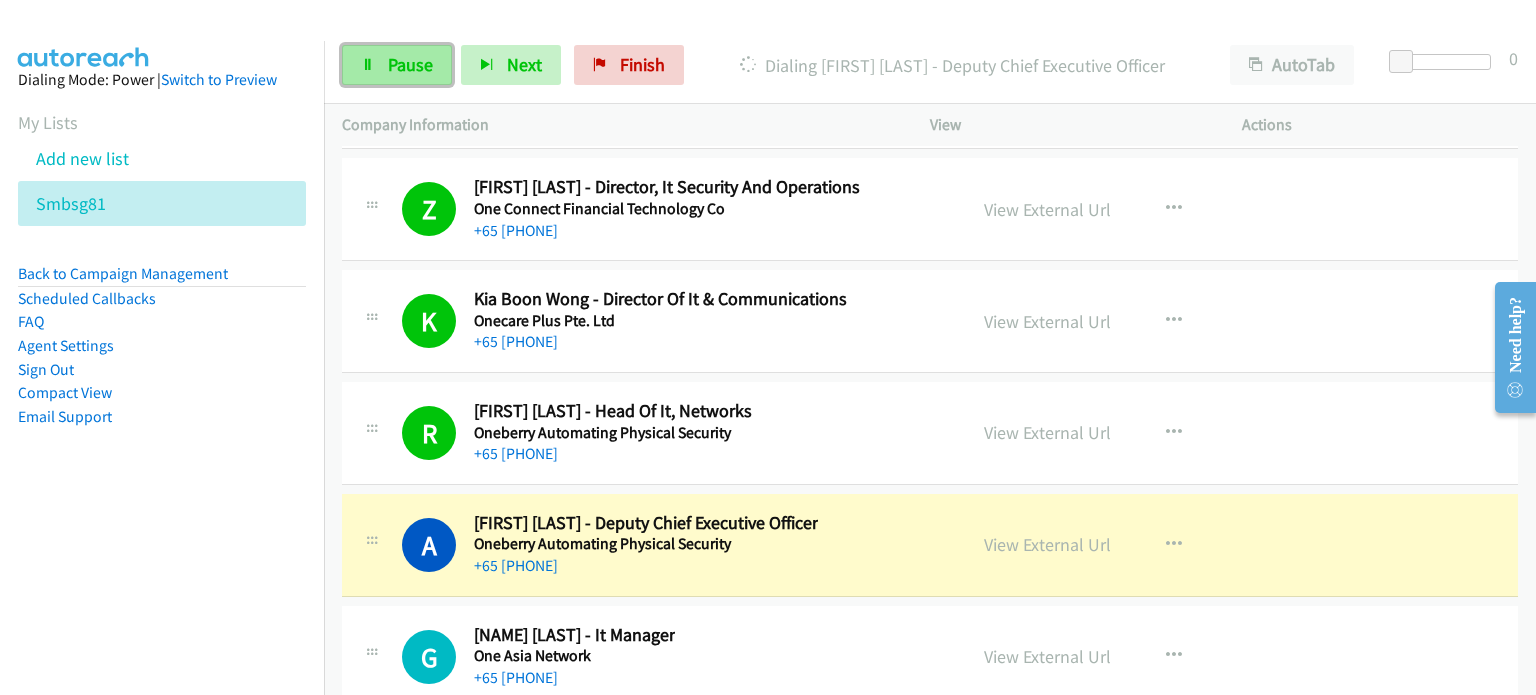 click on "Pause" at bounding box center [410, 64] 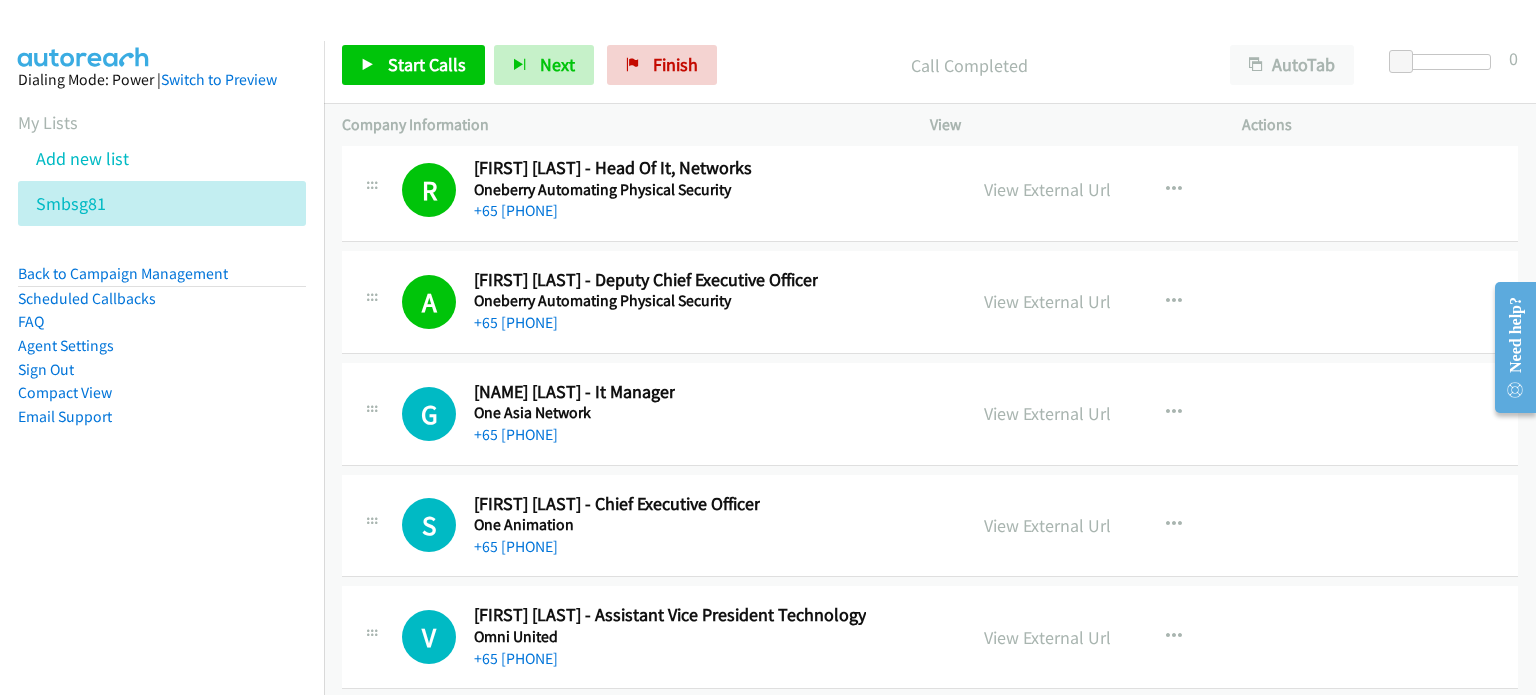 scroll, scrollTop: 30154, scrollLeft: 0, axis: vertical 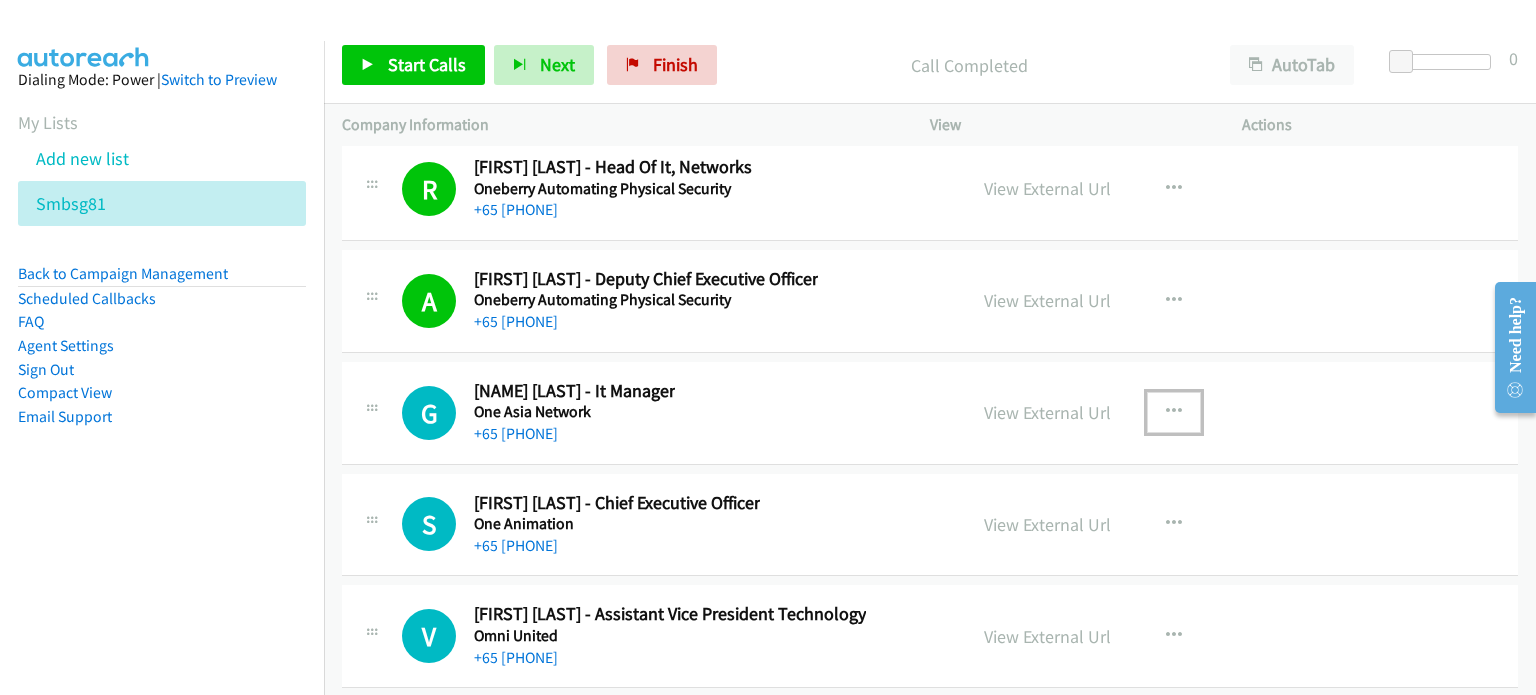 click at bounding box center (1174, 412) 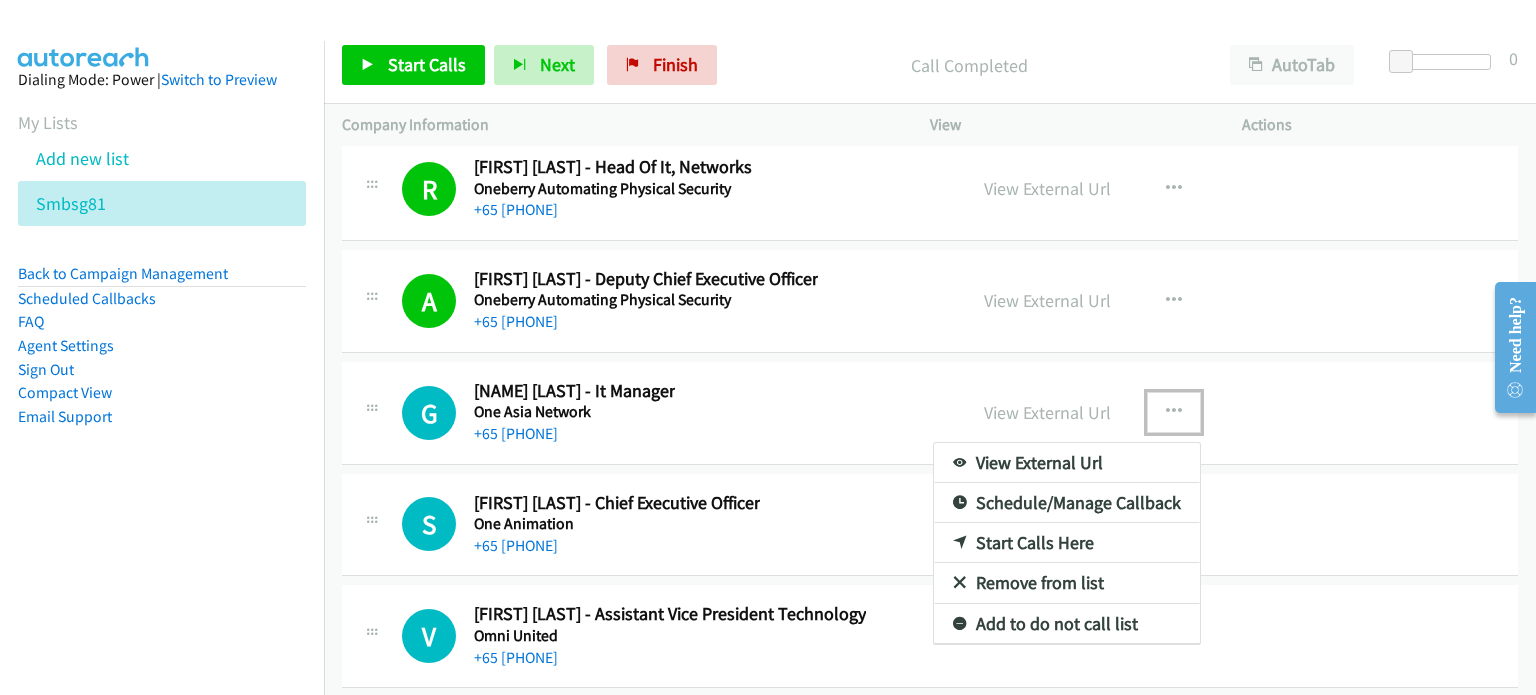 click on "Start Calls Here" at bounding box center (1067, 543) 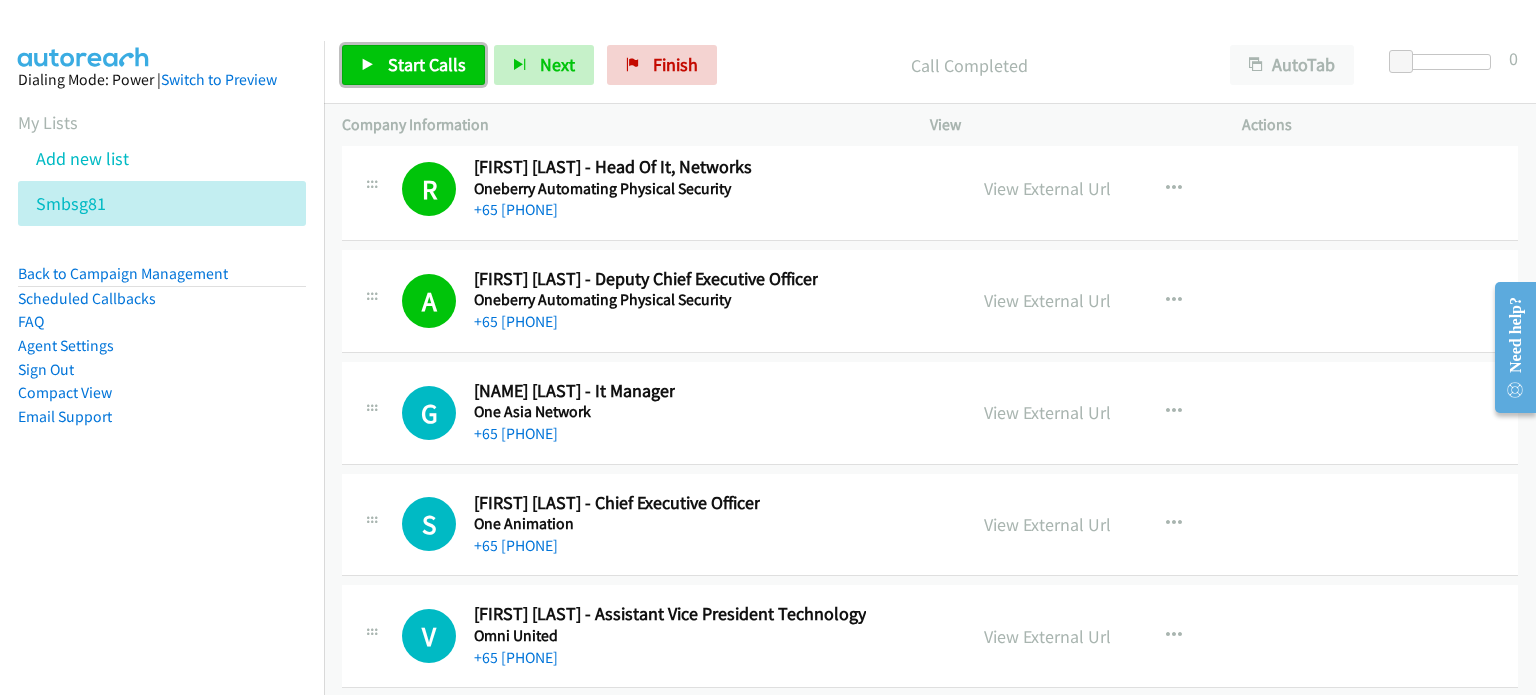 click on "Start Calls" at bounding box center [427, 64] 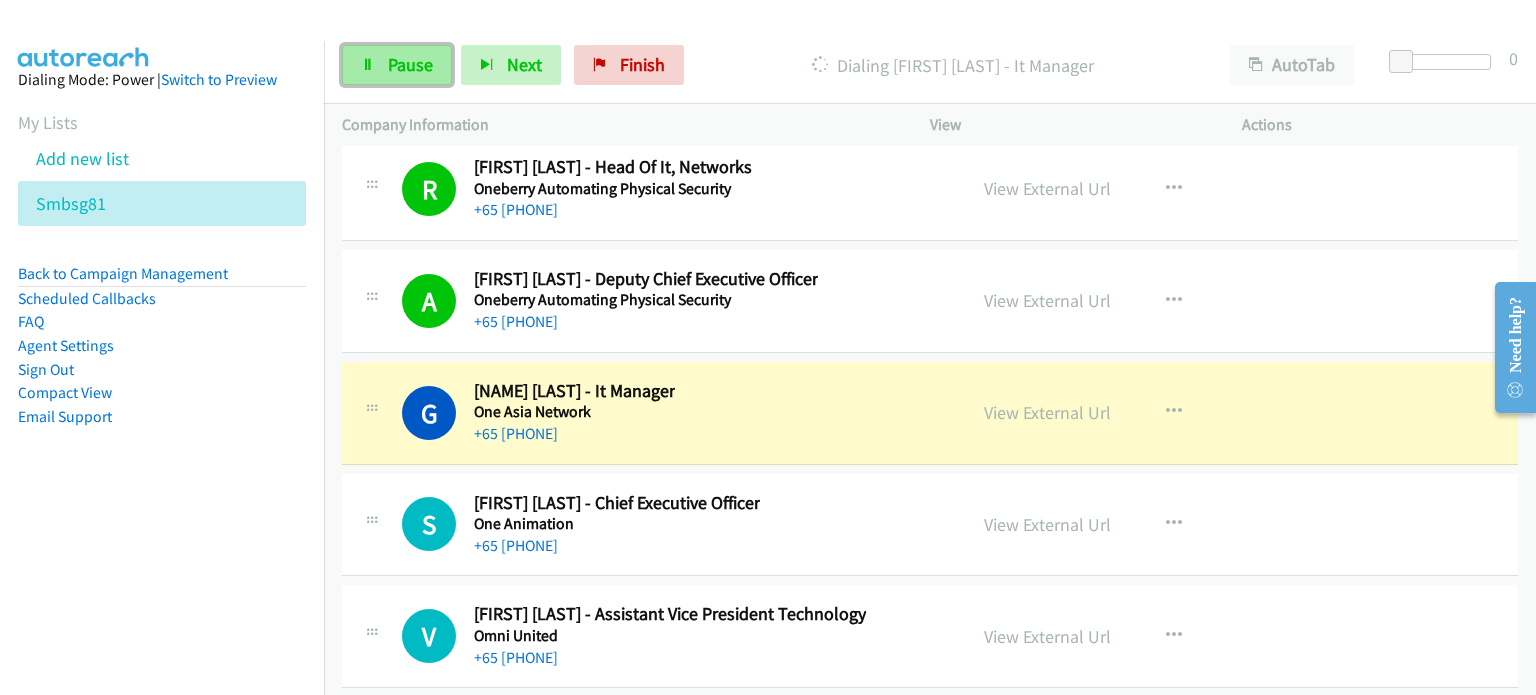 click on "Pause" at bounding box center [410, 64] 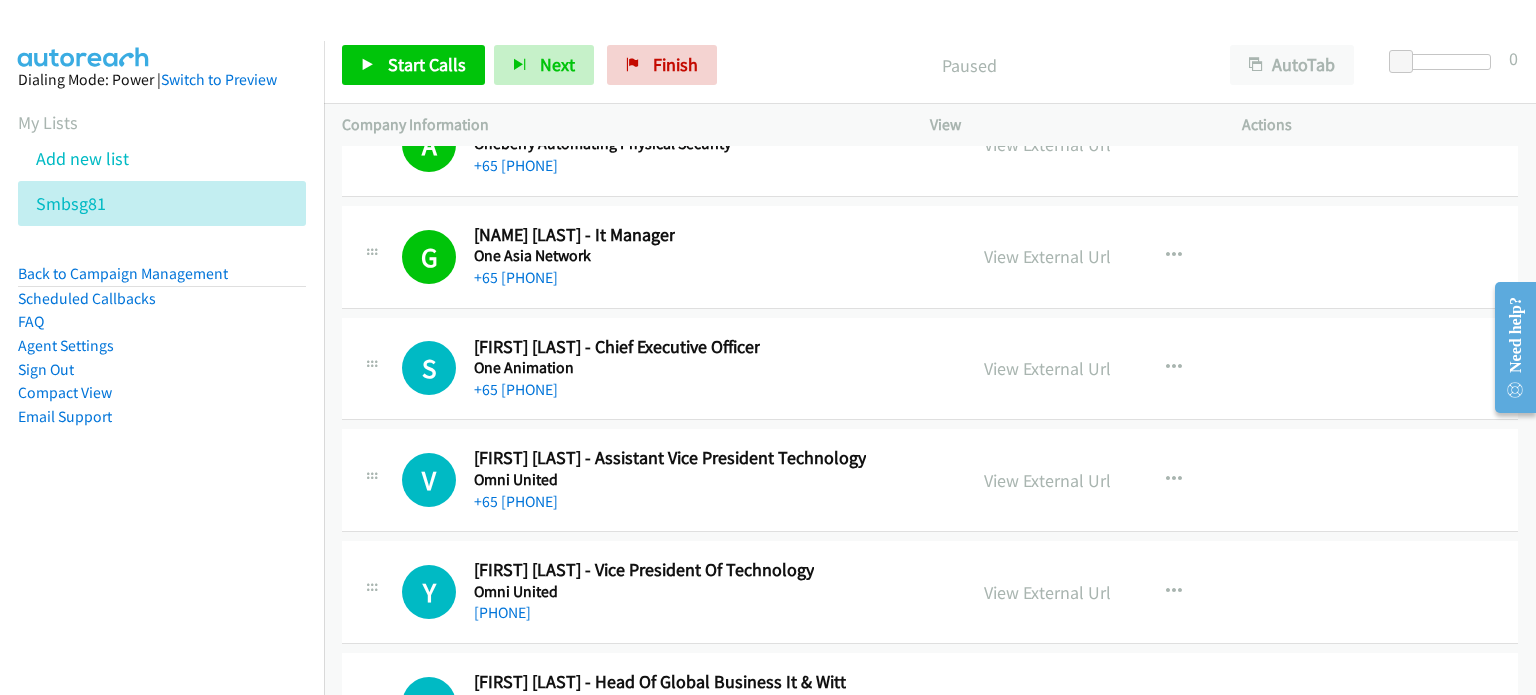 scroll, scrollTop: 30320, scrollLeft: 0, axis: vertical 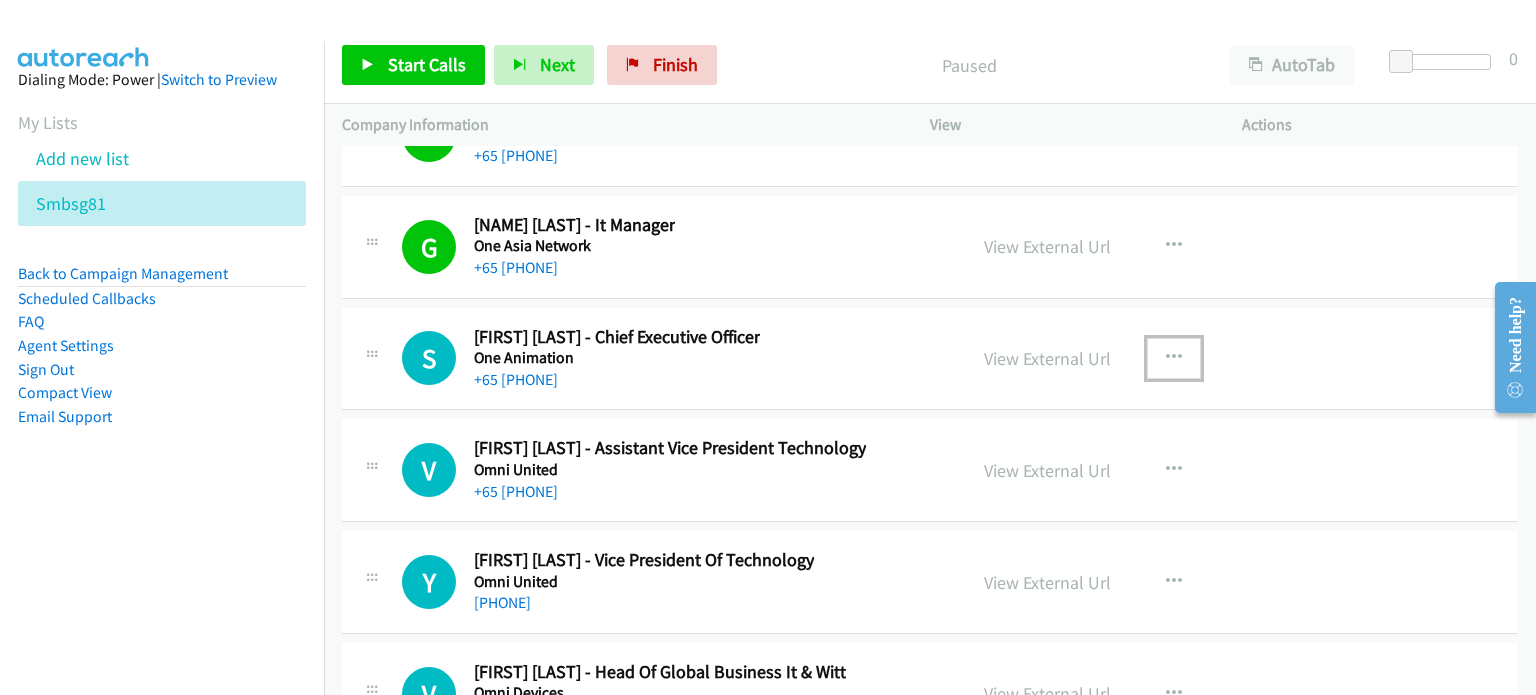 click at bounding box center (1174, 358) 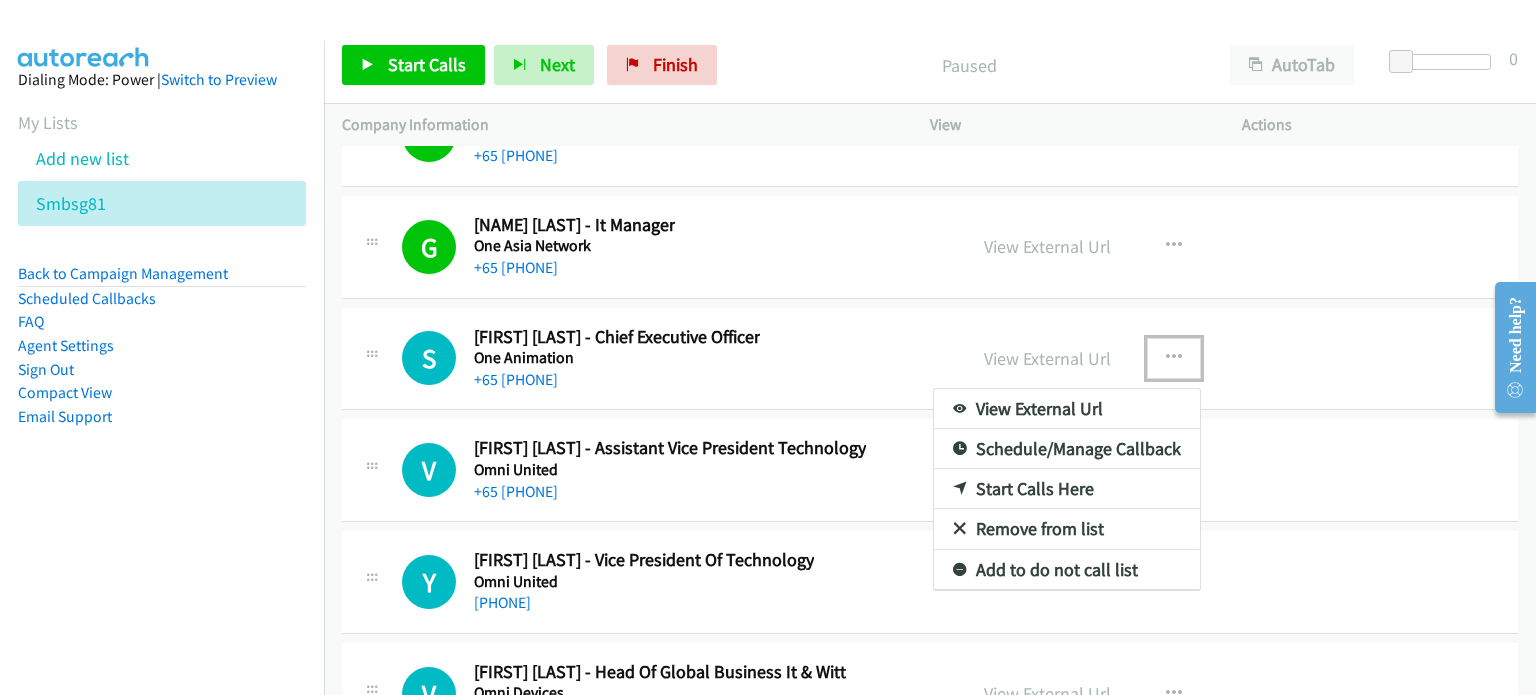 click on "Start Calls Here" at bounding box center [1067, 489] 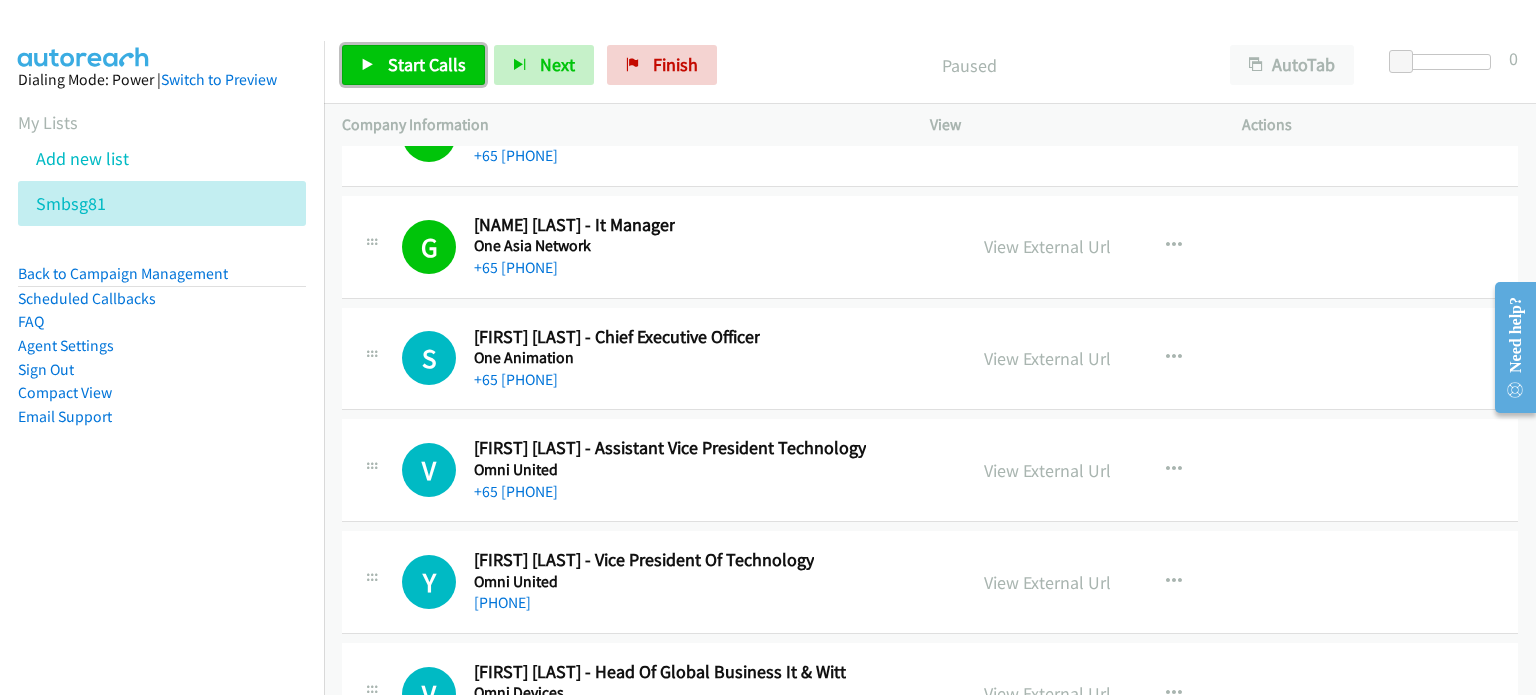 click on "Start Calls" at bounding box center (413, 65) 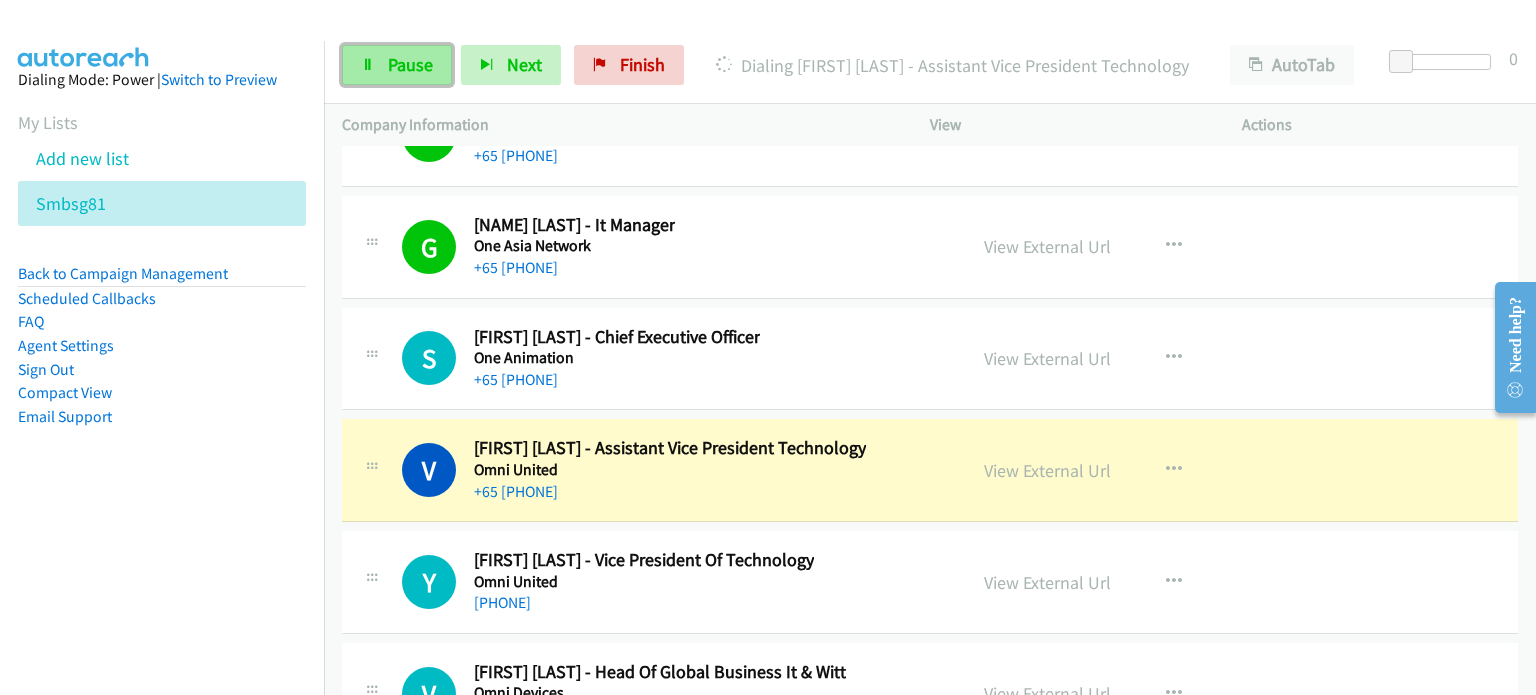 click on "Pause" at bounding box center [410, 64] 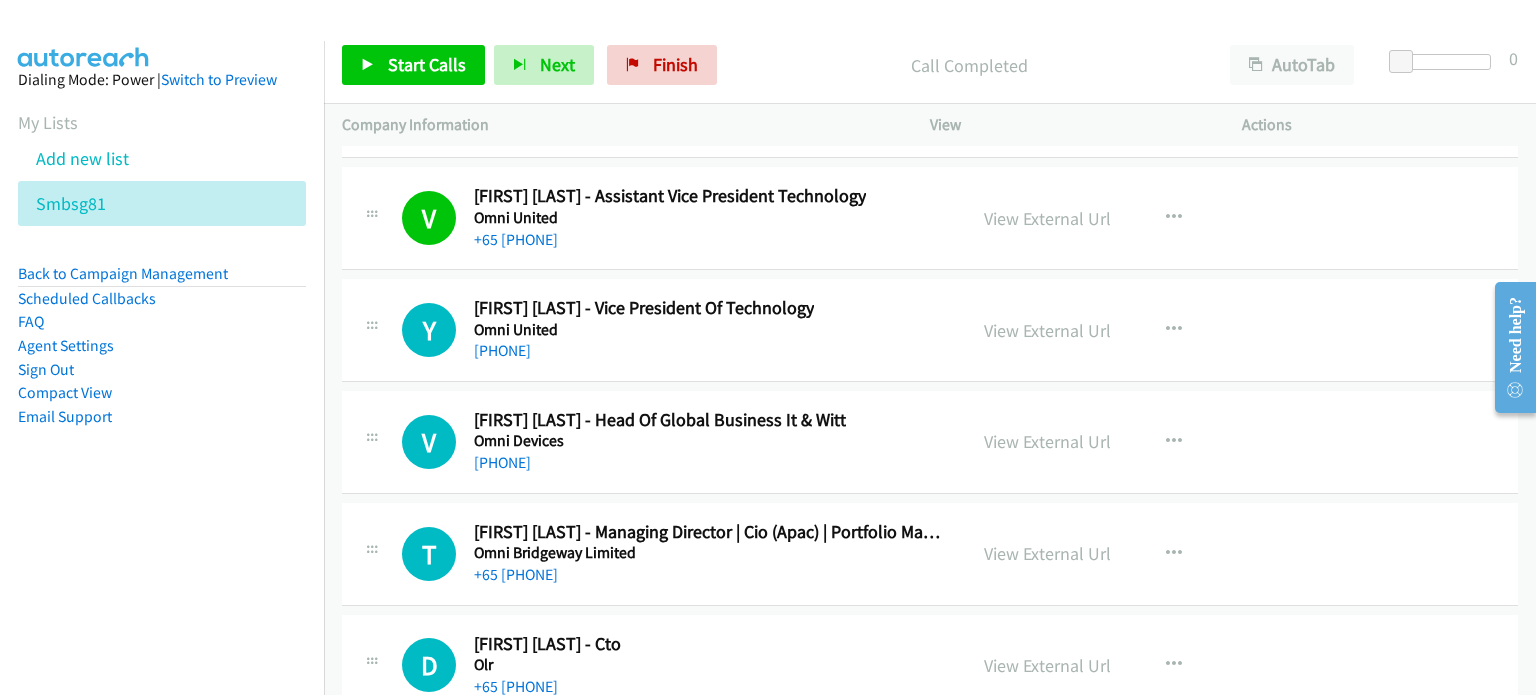 scroll, scrollTop: 30573, scrollLeft: 0, axis: vertical 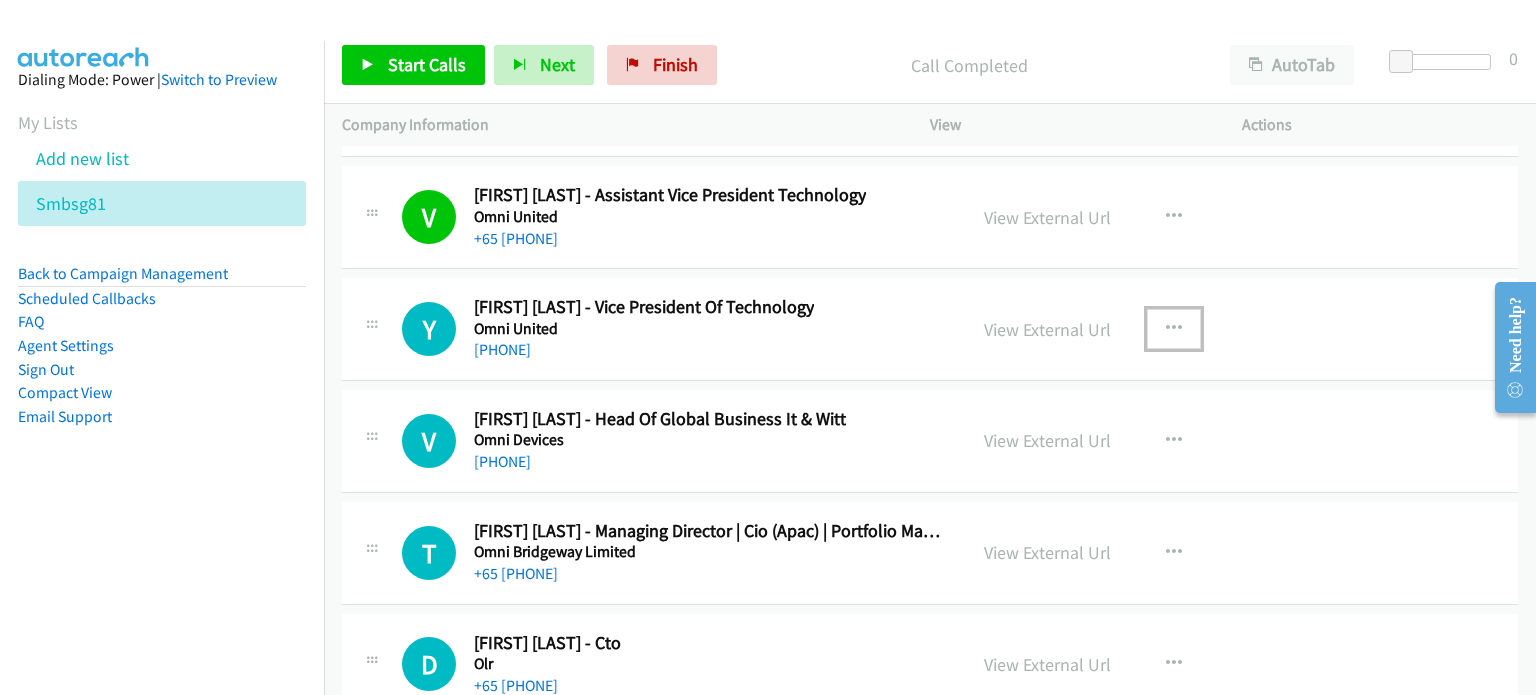 click at bounding box center (1174, 329) 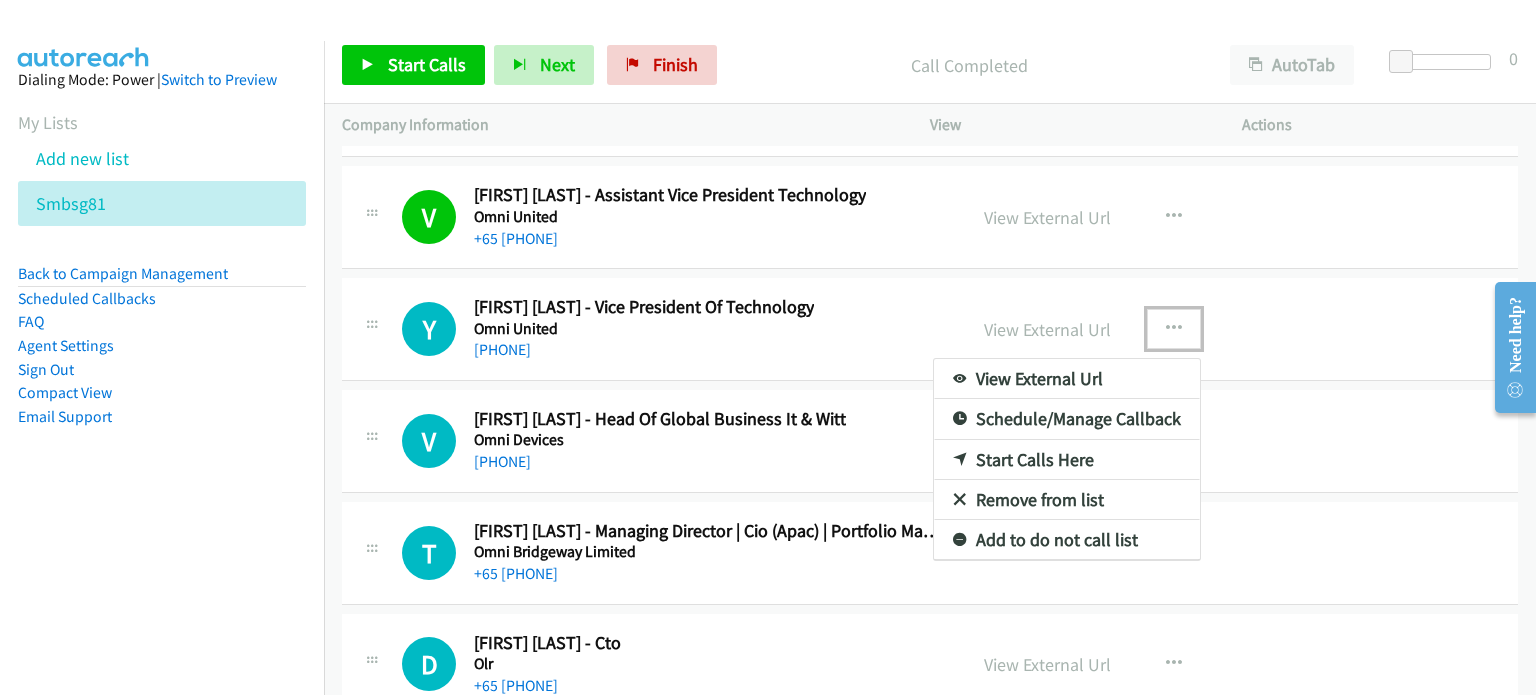 click on "Start Calls Here" at bounding box center (1067, 460) 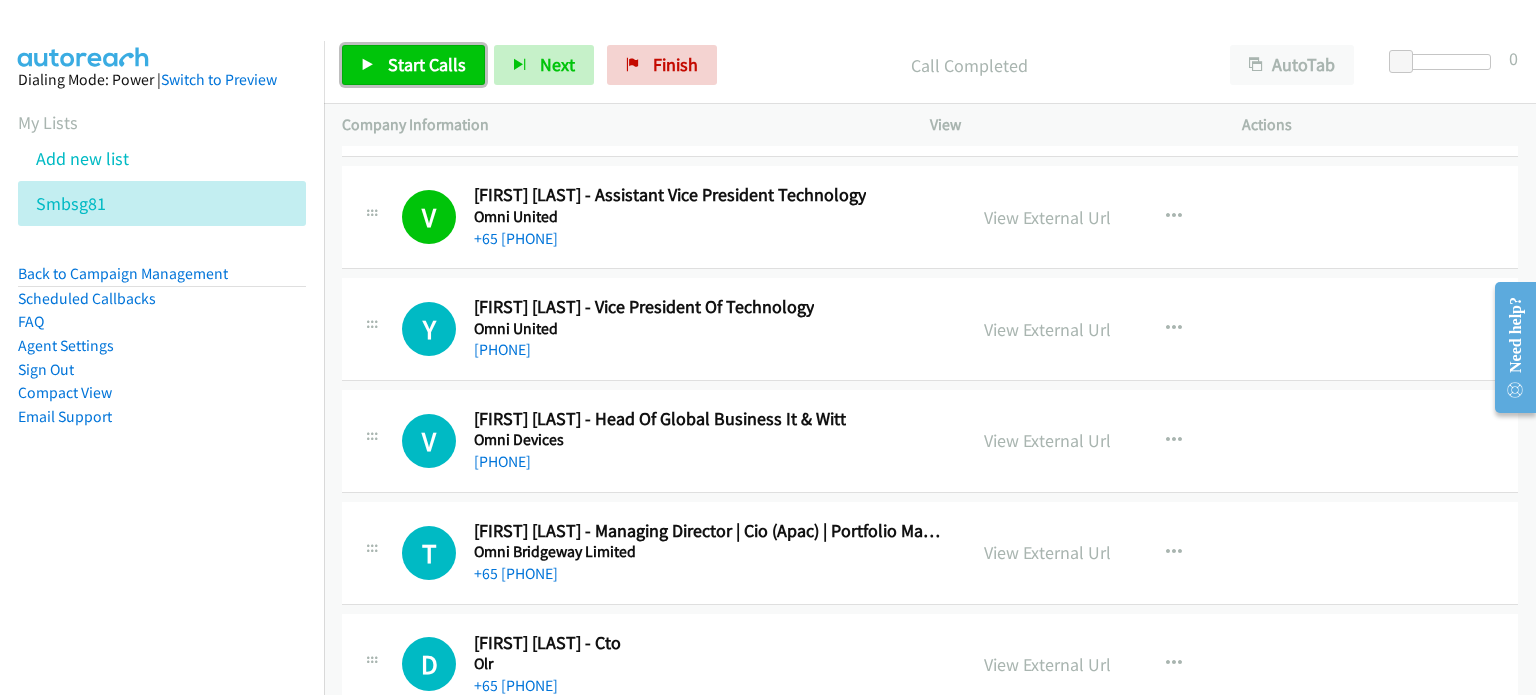 click on "Start Calls" at bounding box center (427, 64) 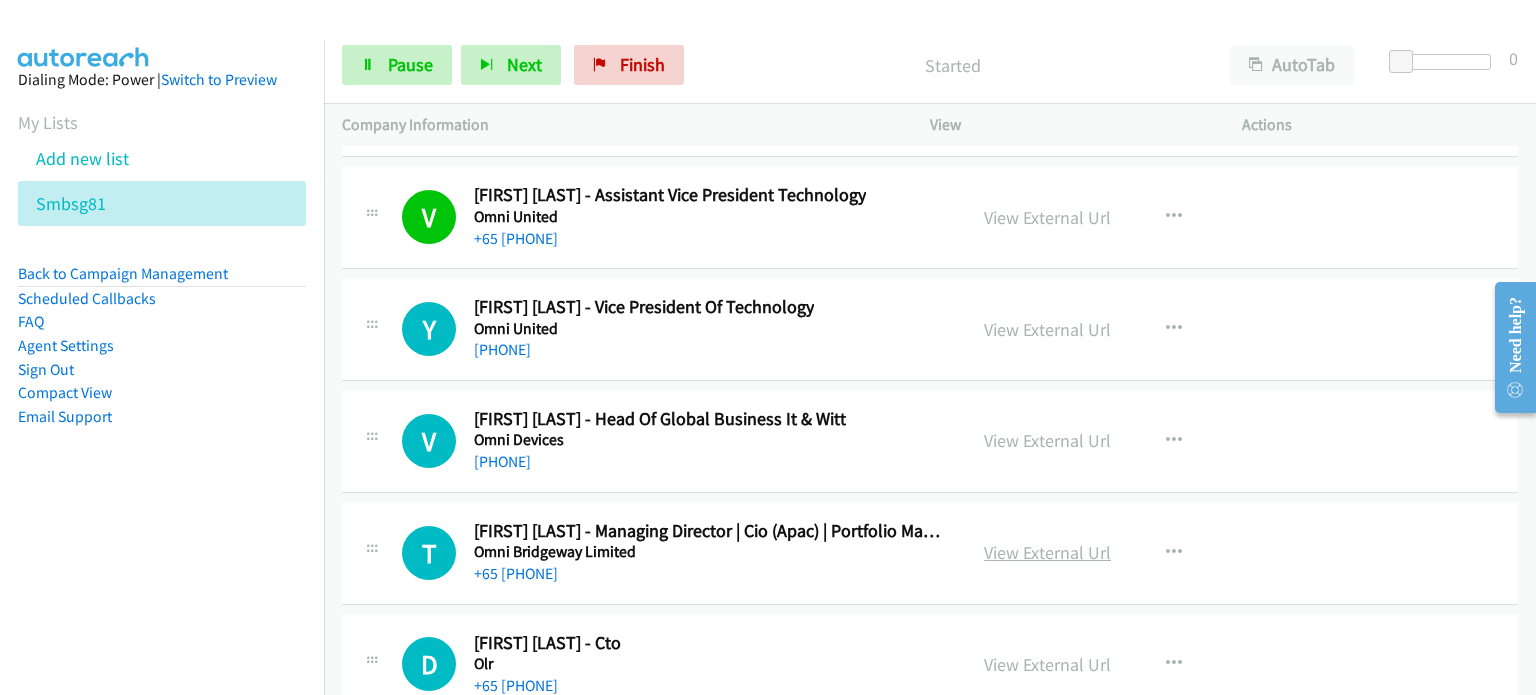 click on "View External Url" at bounding box center (1047, 552) 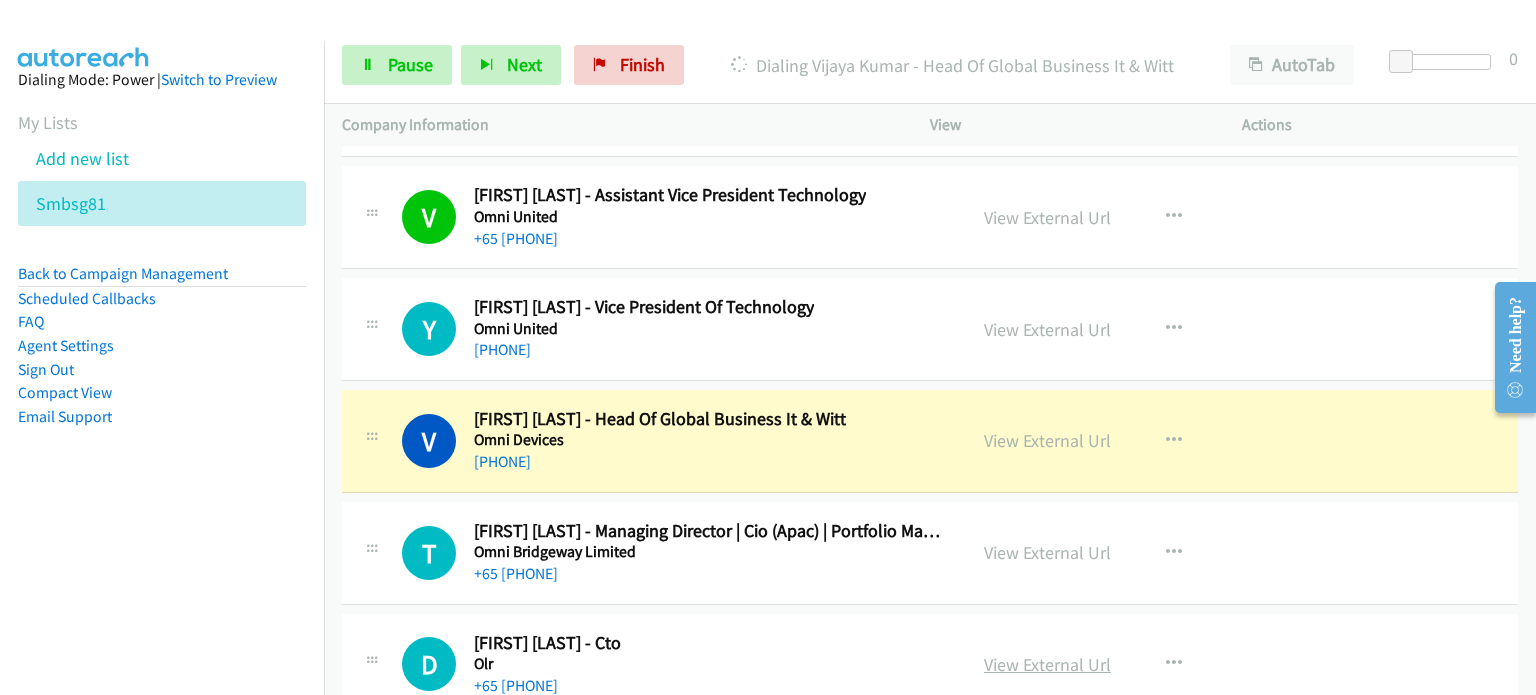 click on "View External Url" at bounding box center (1047, 664) 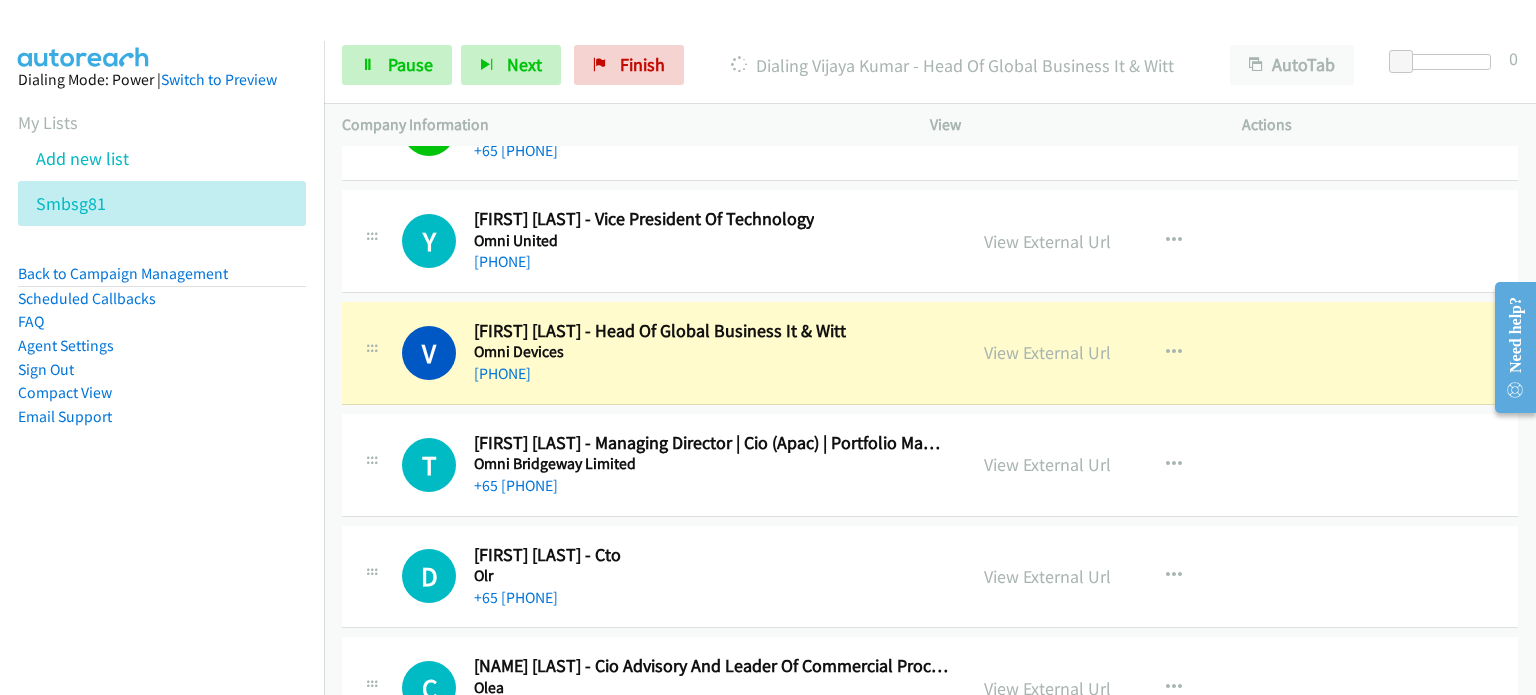 scroll, scrollTop: 30662, scrollLeft: 0, axis: vertical 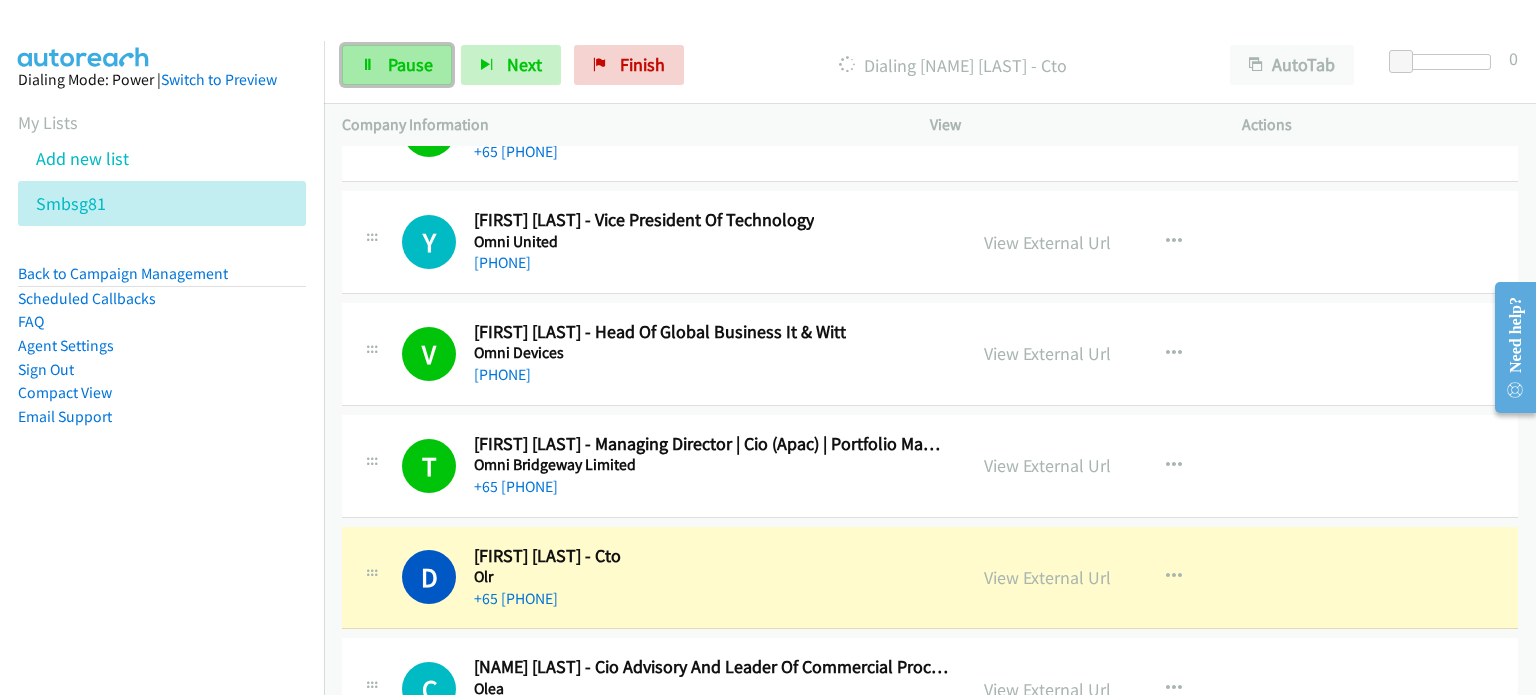 click on "Pause" at bounding box center [410, 64] 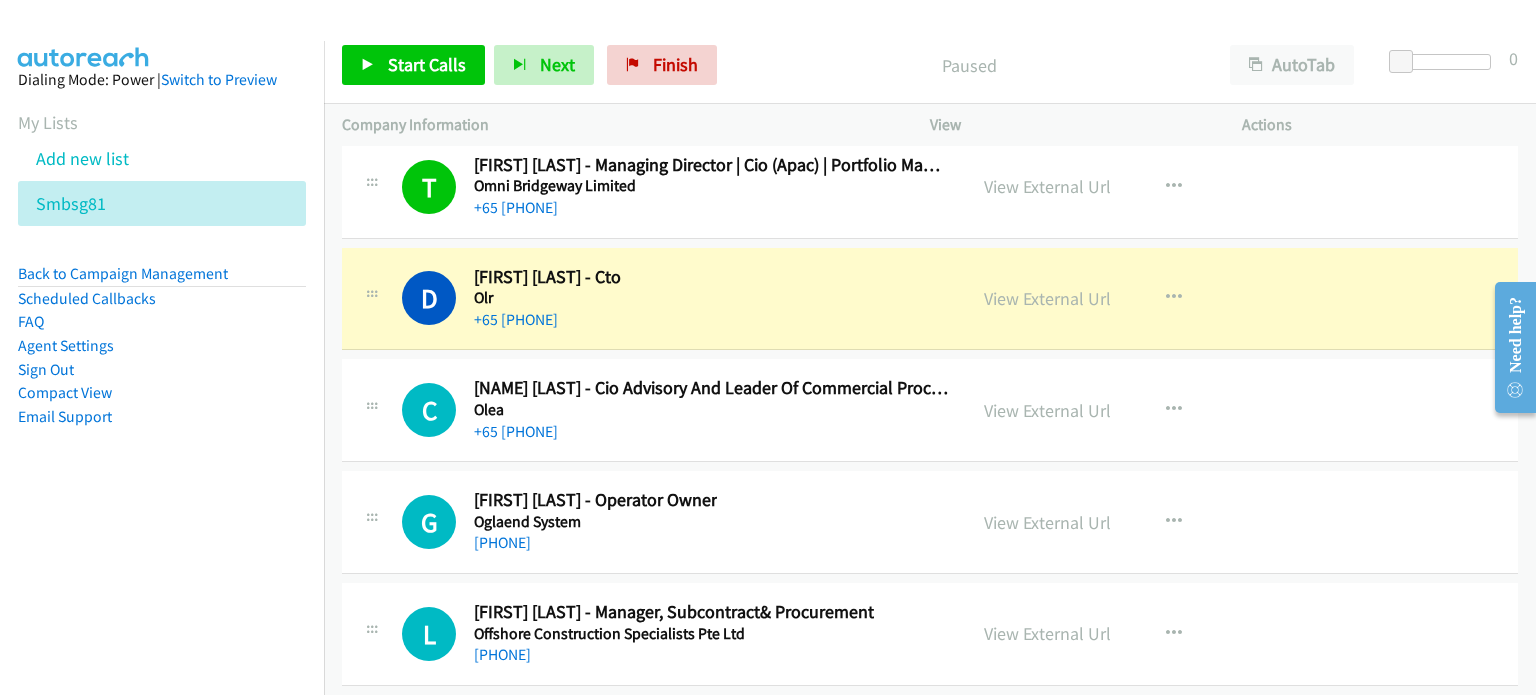 scroll, scrollTop: 30940, scrollLeft: 0, axis: vertical 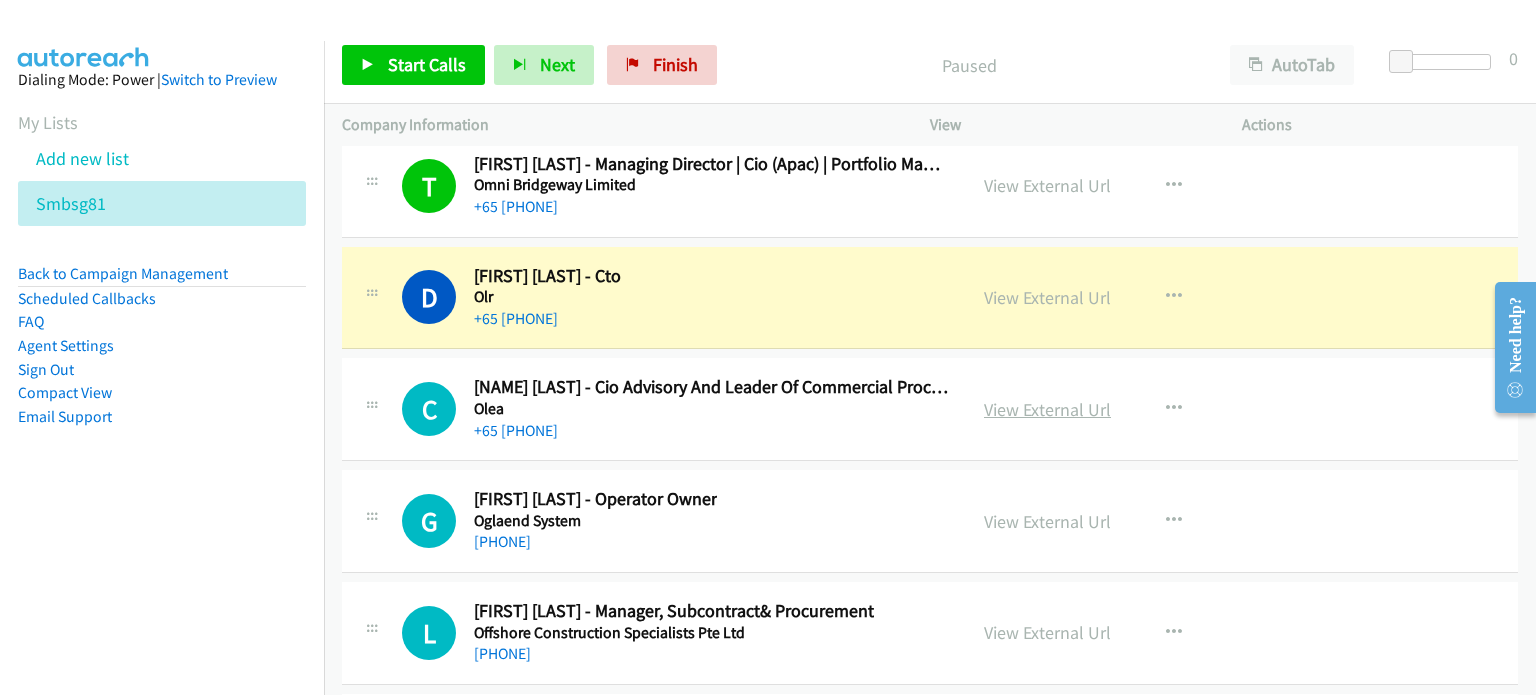 click on "View External Url" at bounding box center (1047, 409) 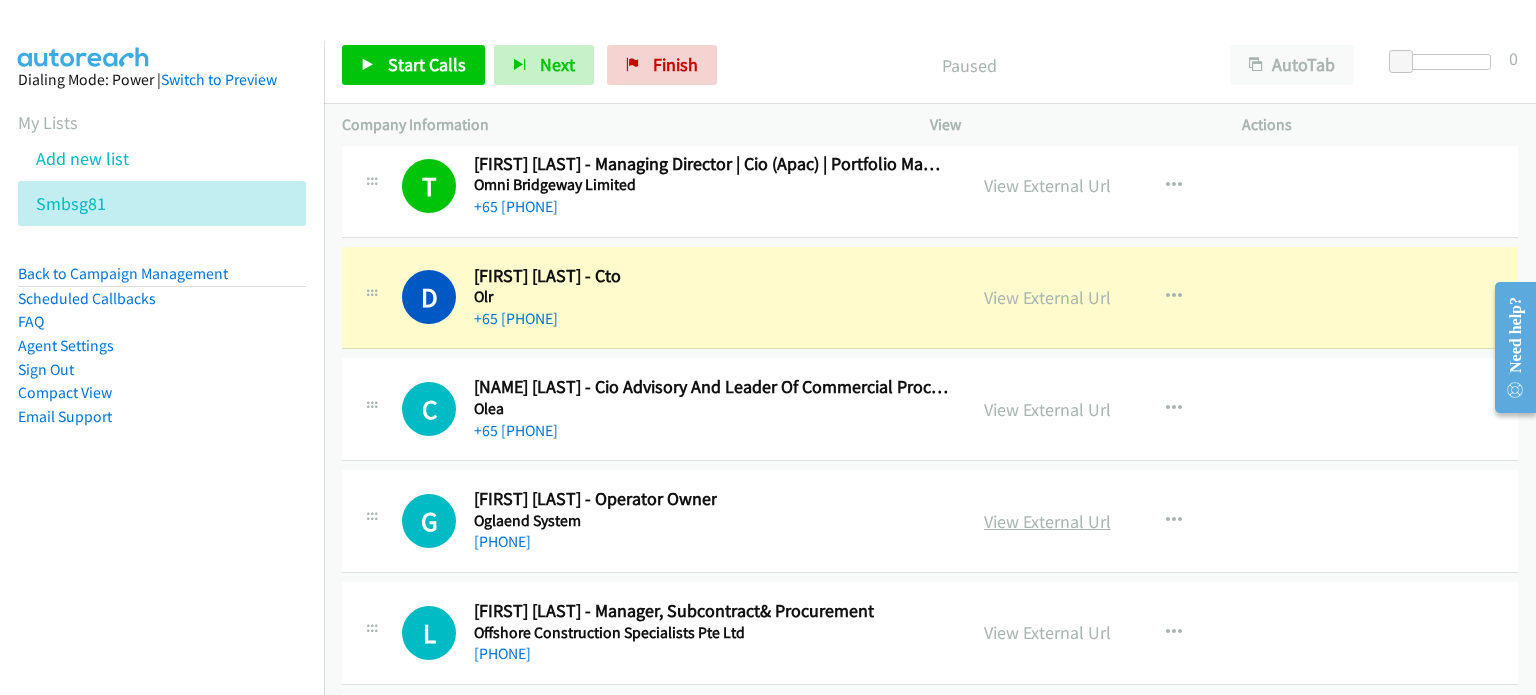 click on "View External Url" at bounding box center (1047, 521) 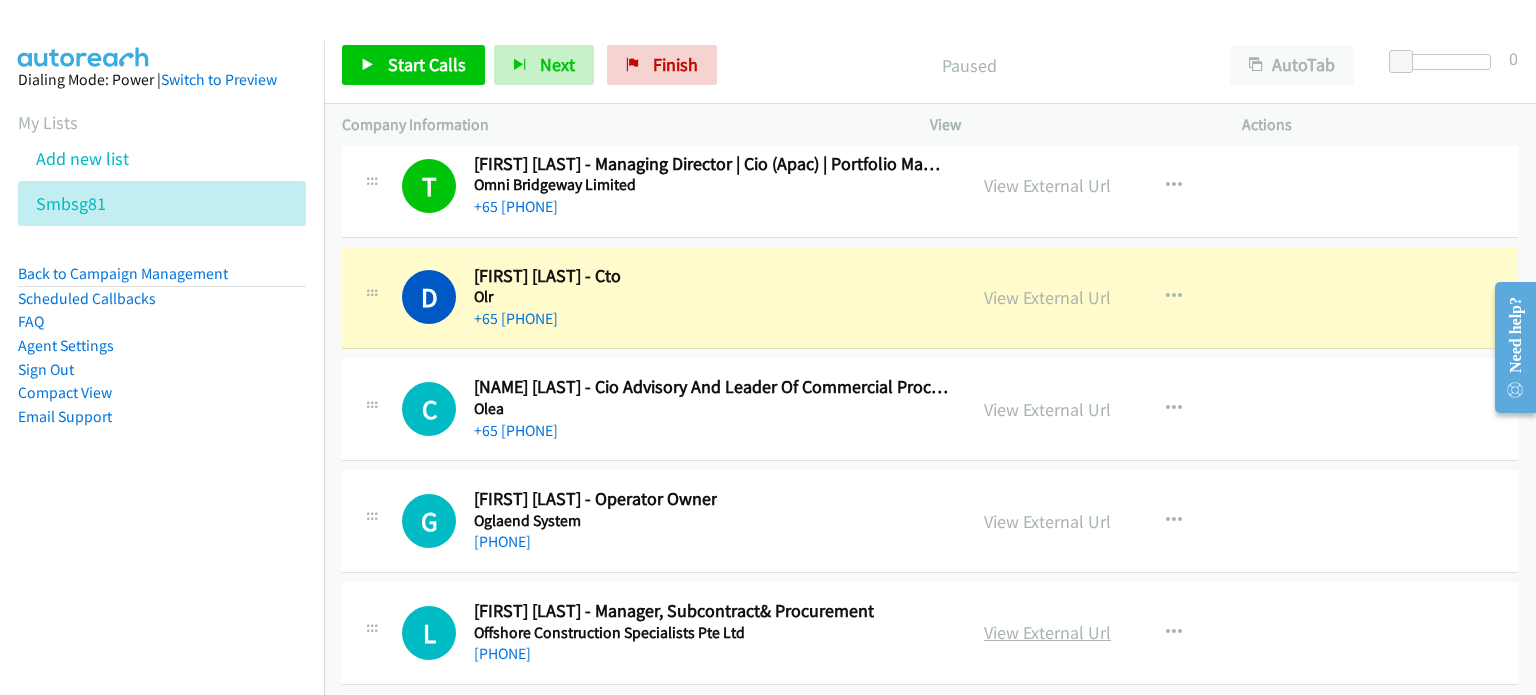 click on "View External Url" at bounding box center [1047, 632] 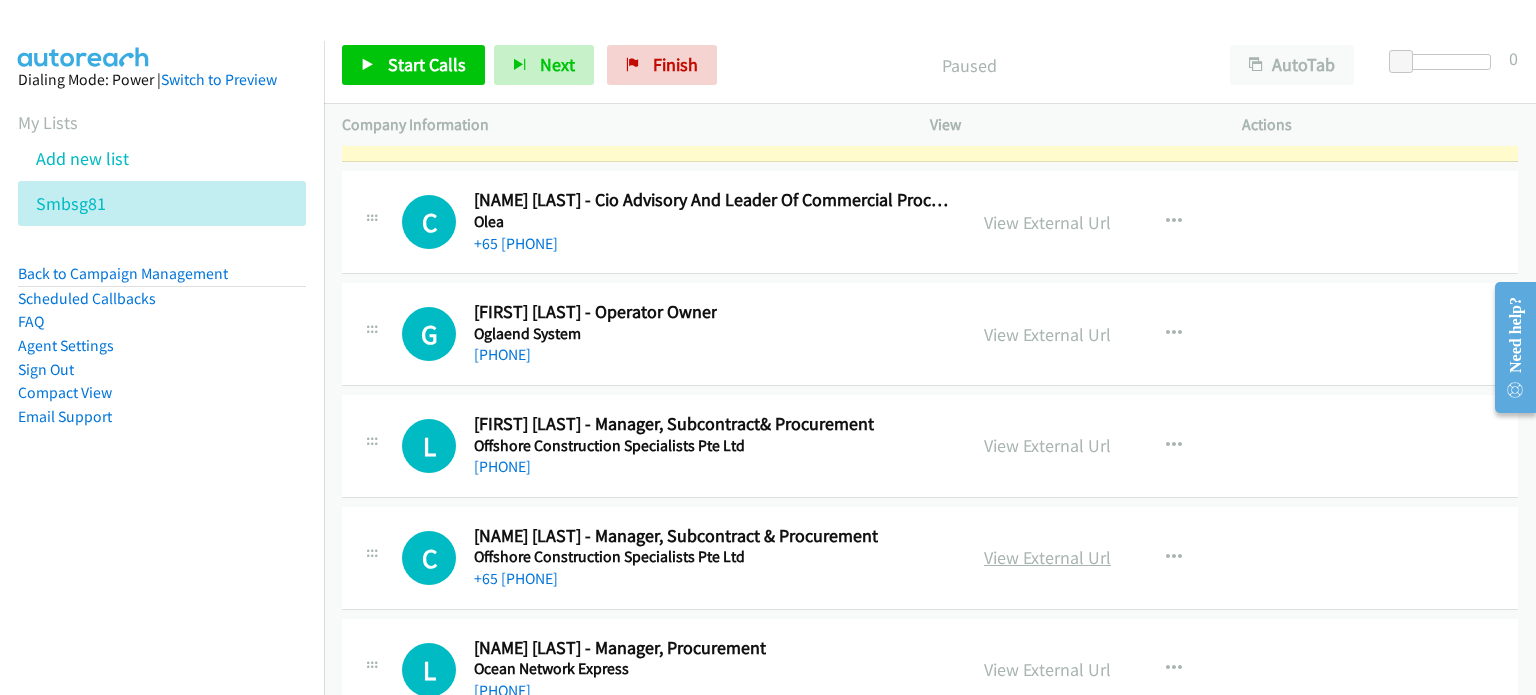 scroll, scrollTop: 31128, scrollLeft: 0, axis: vertical 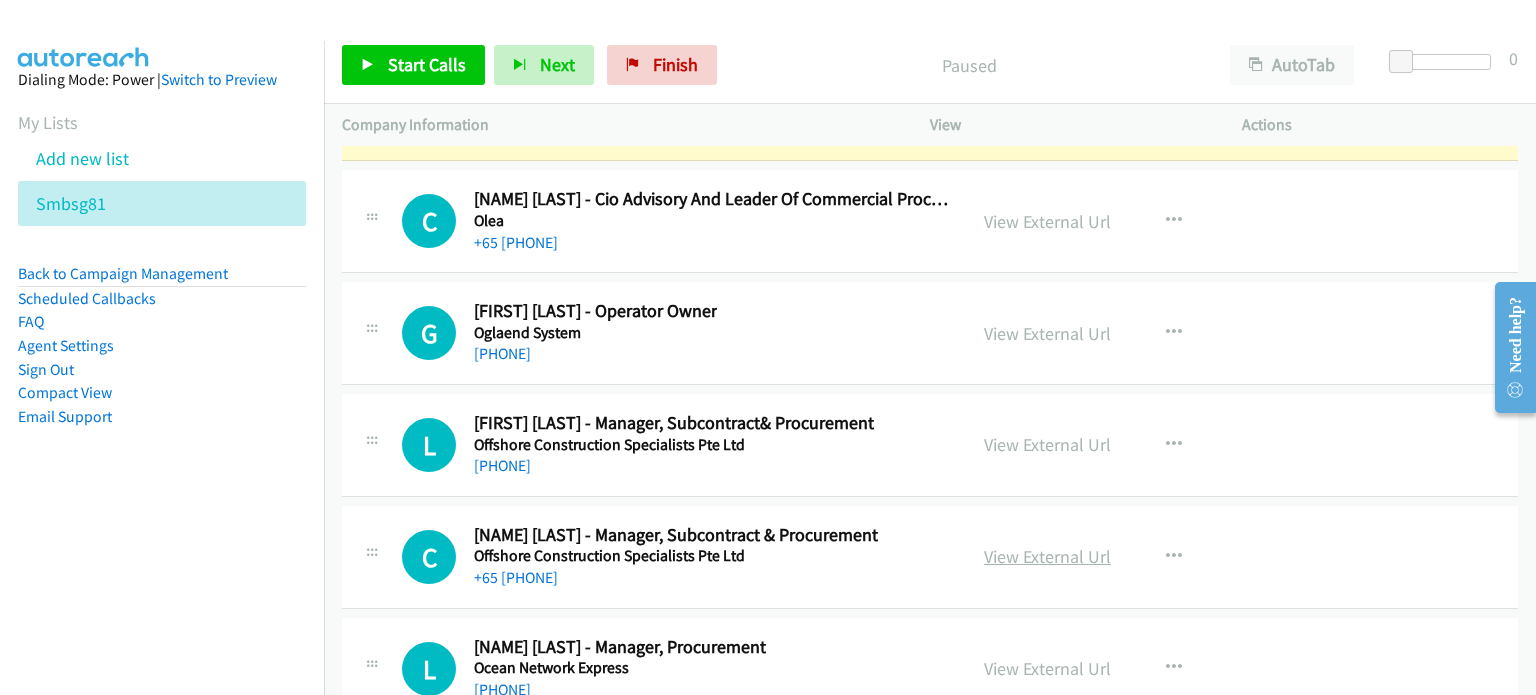 click on "View External Url" at bounding box center (1047, 556) 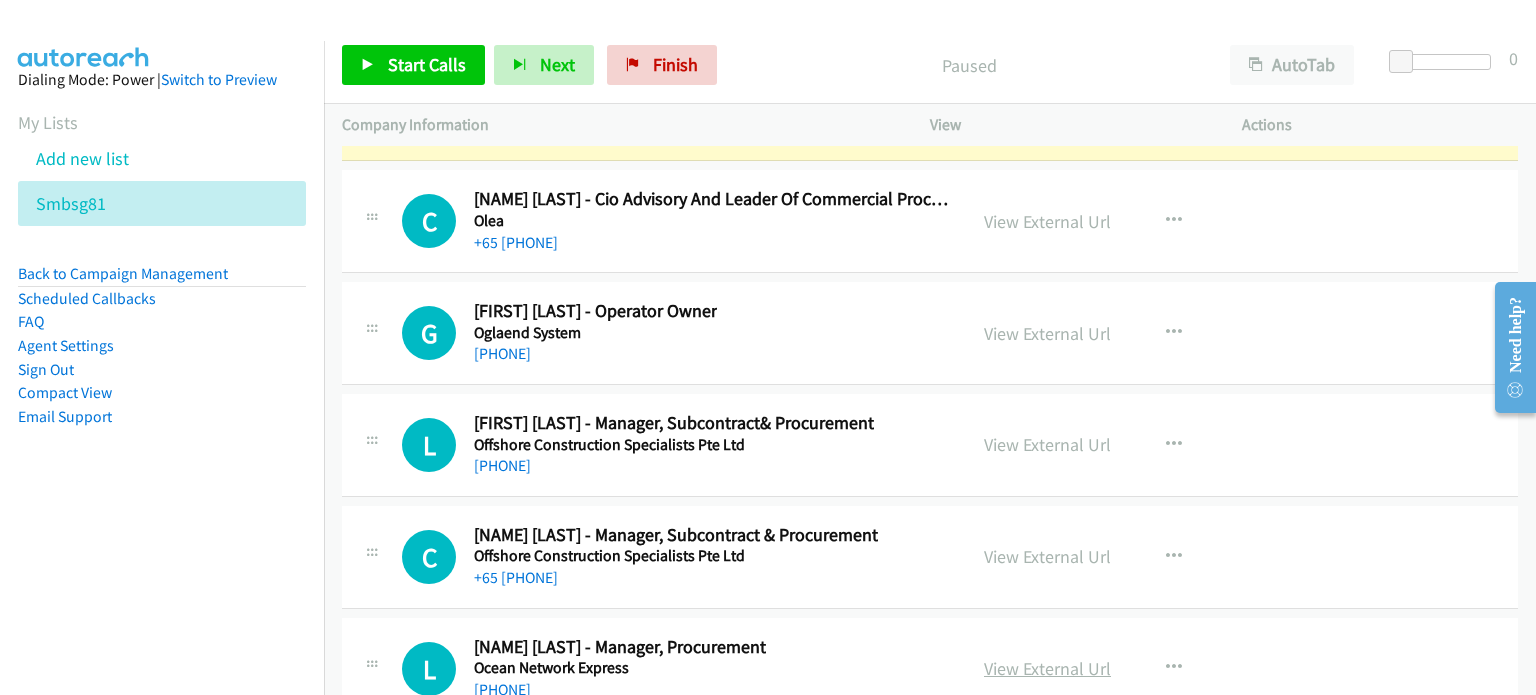 click on "View External Url" at bounding box center (1047, 668) 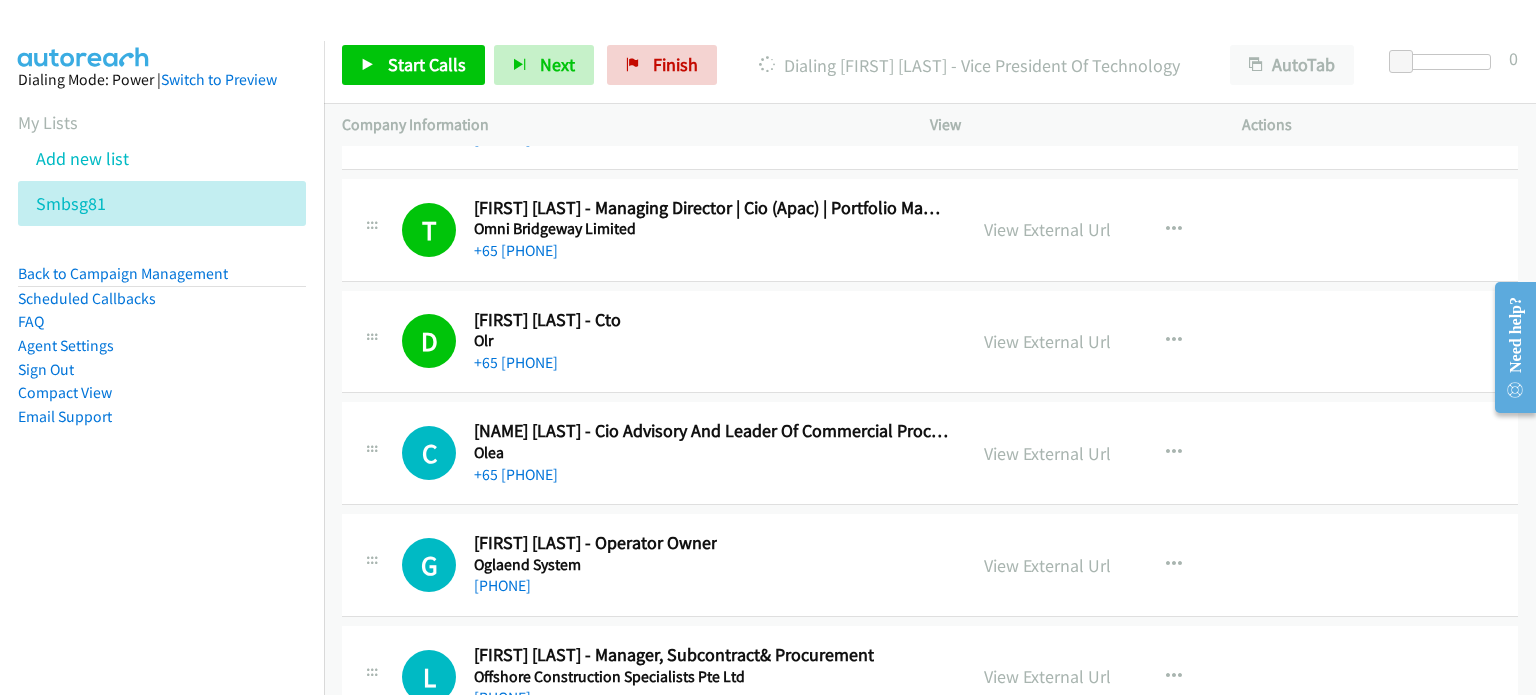 scroll, scrollTop: 30897, scrollLeft: 0, axis: vertical 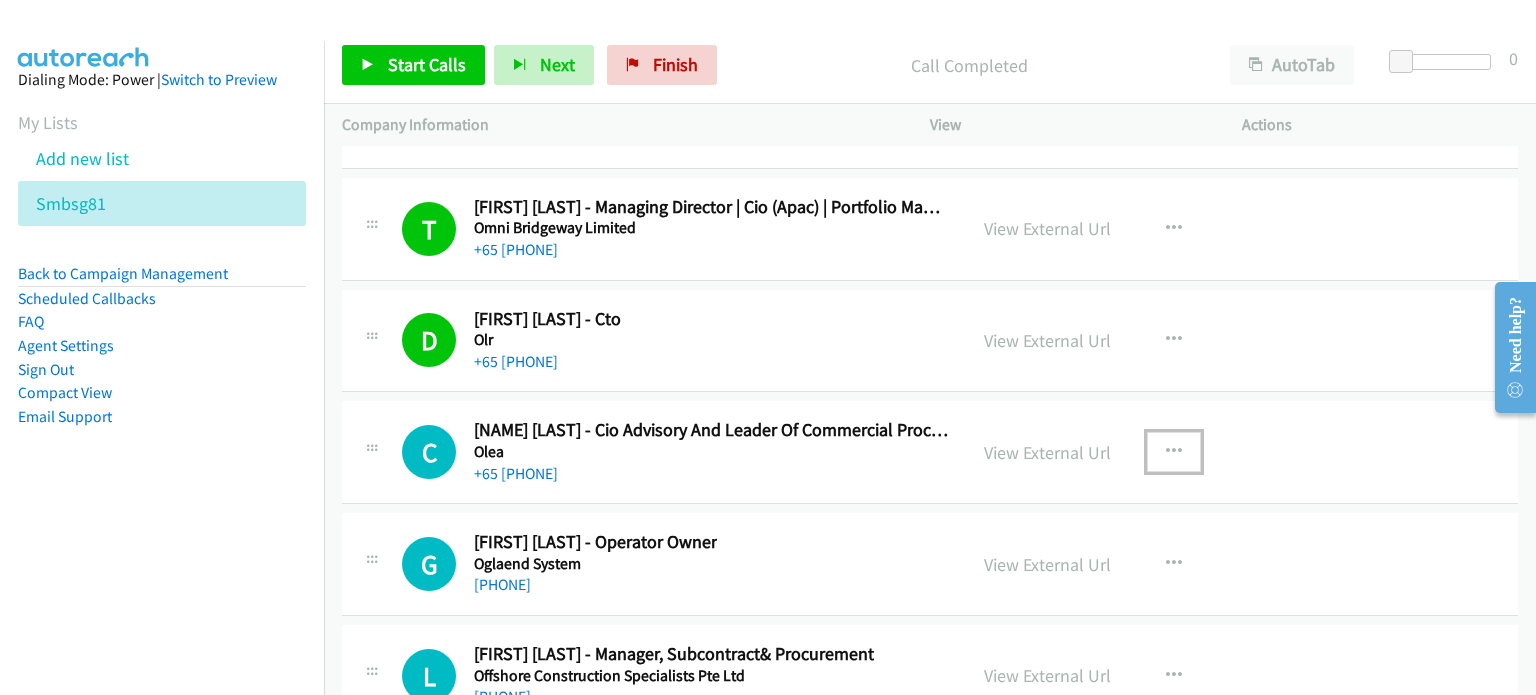 click at bounding box center [1174, 452] 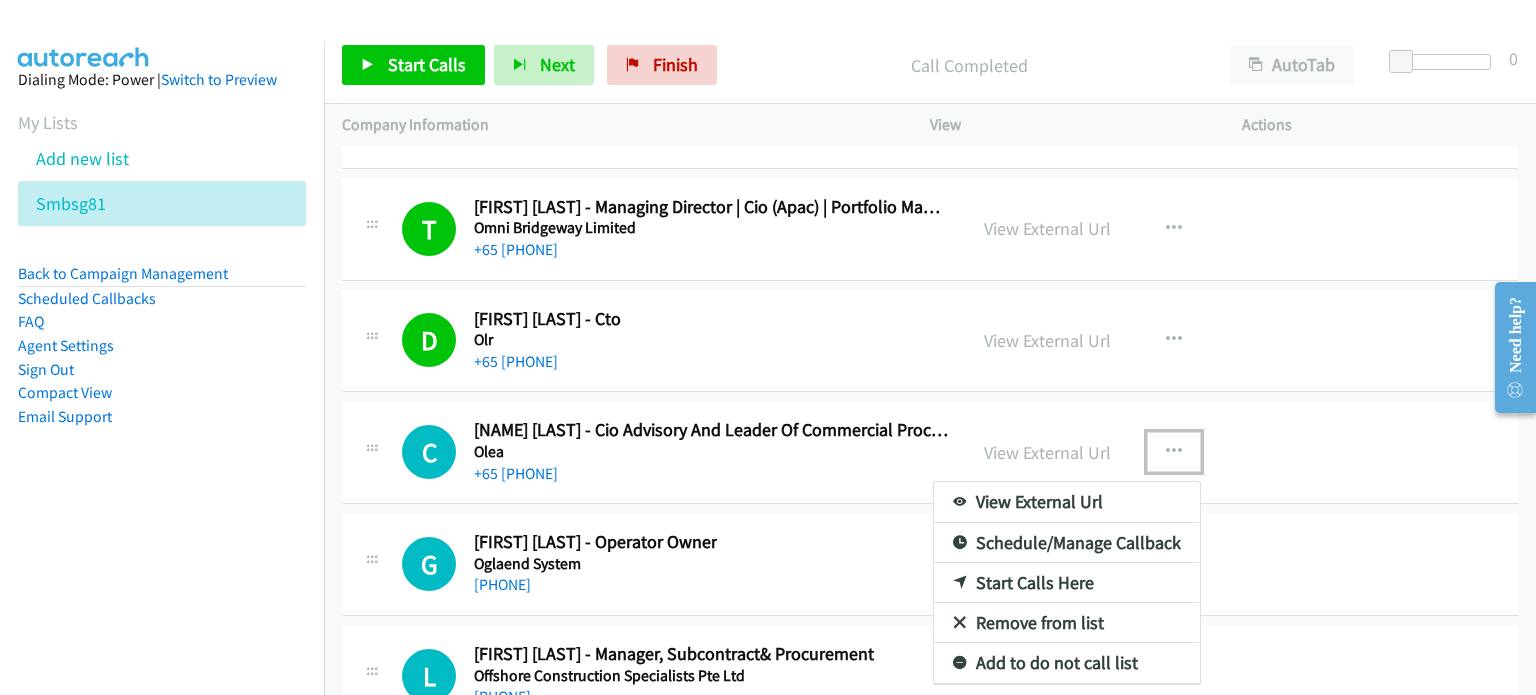 click on "Start Calls Here" at bounding box center [1067, 583] 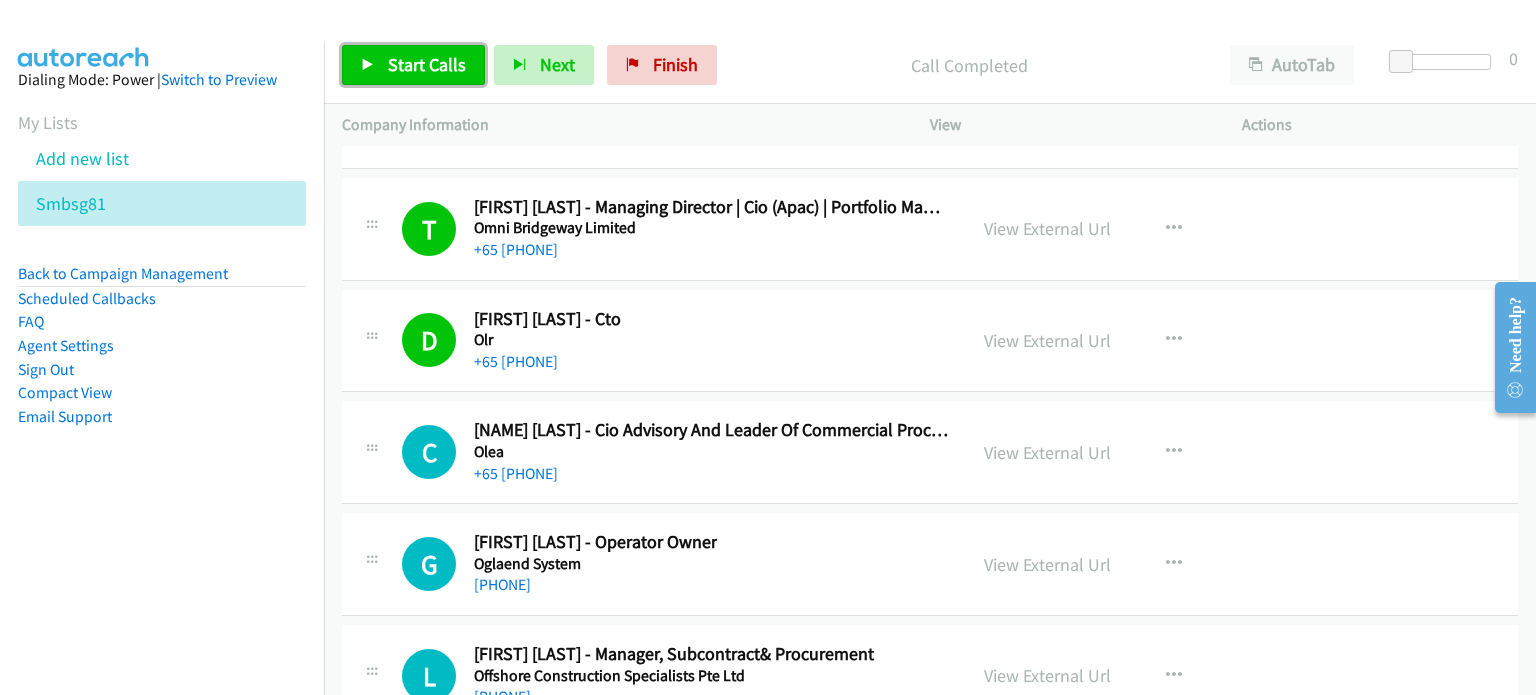 click on "Start Calls" at bounding box center [413, 65] 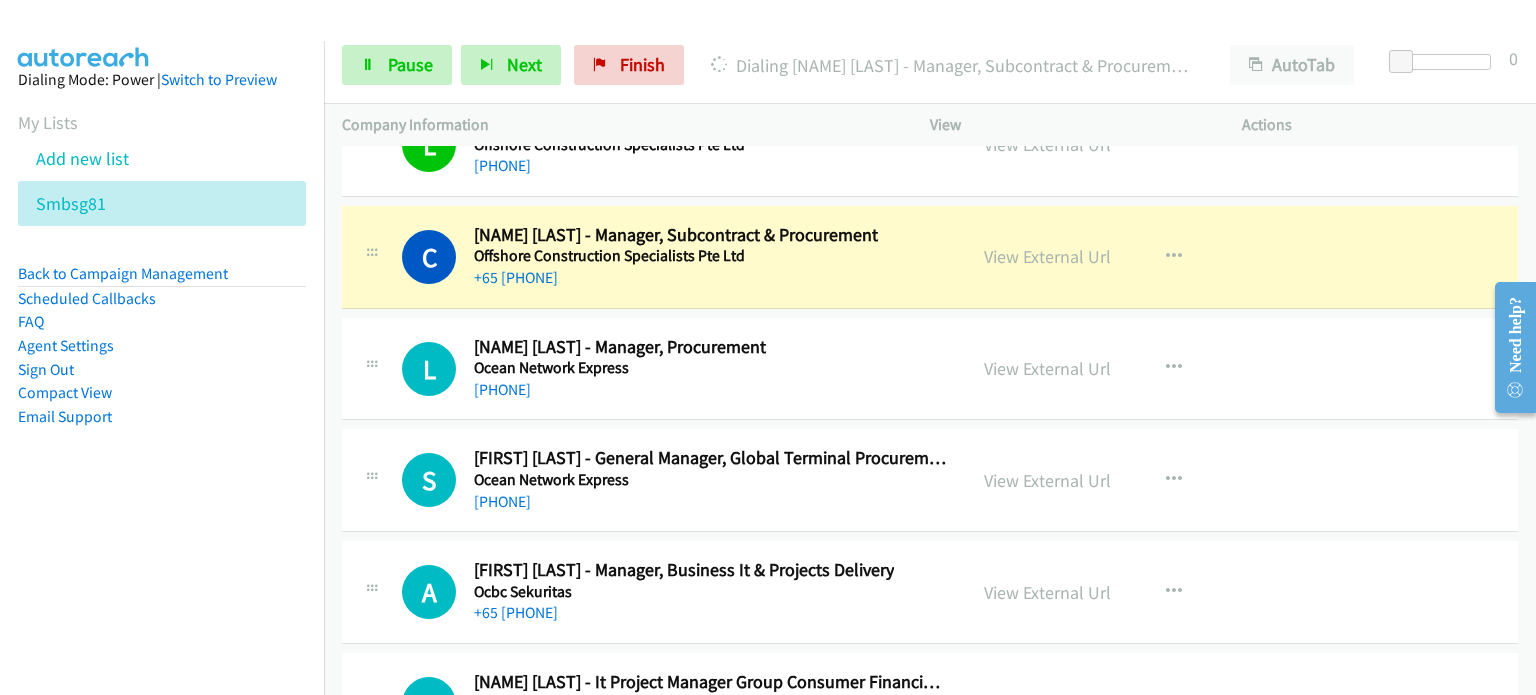 scroll, scrollTop: 31432, scrollLeft: 0, axis: vertical 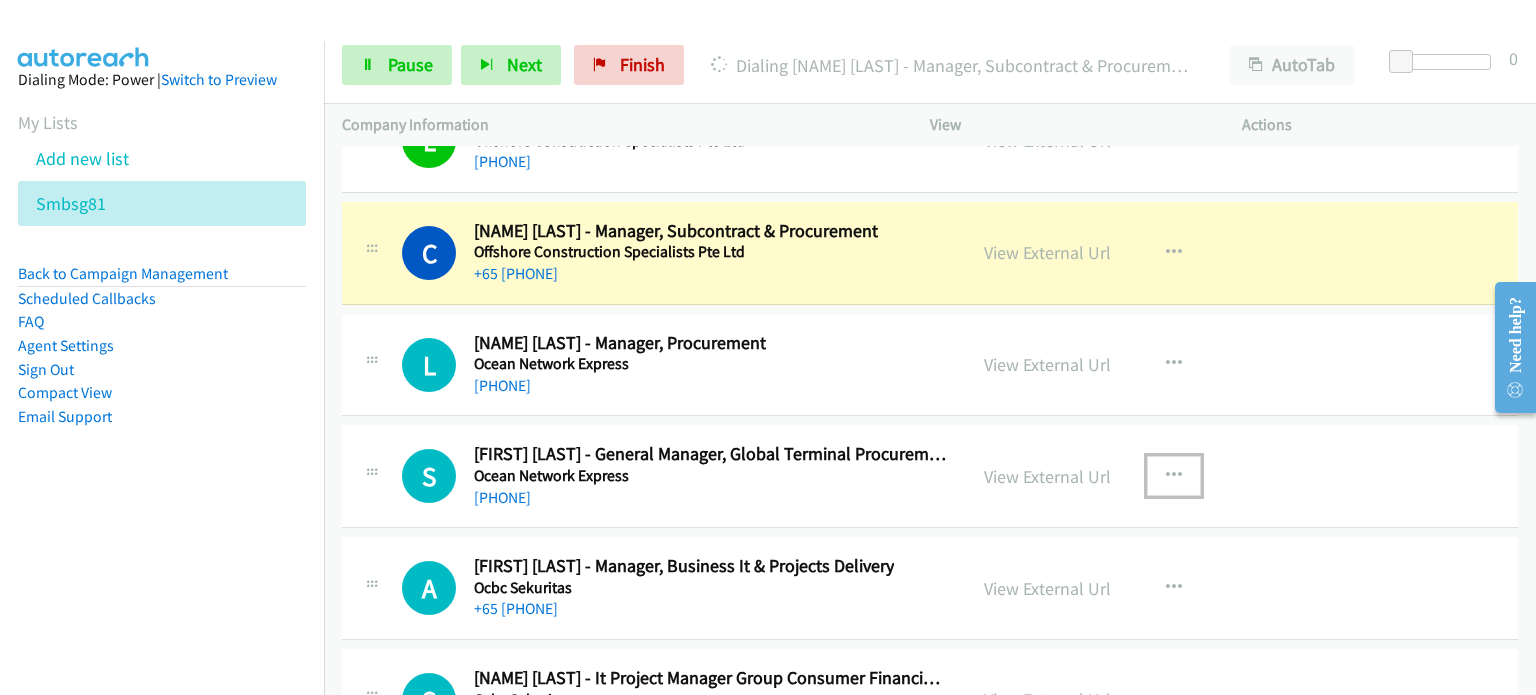 click at bounding box center (1174, 476) 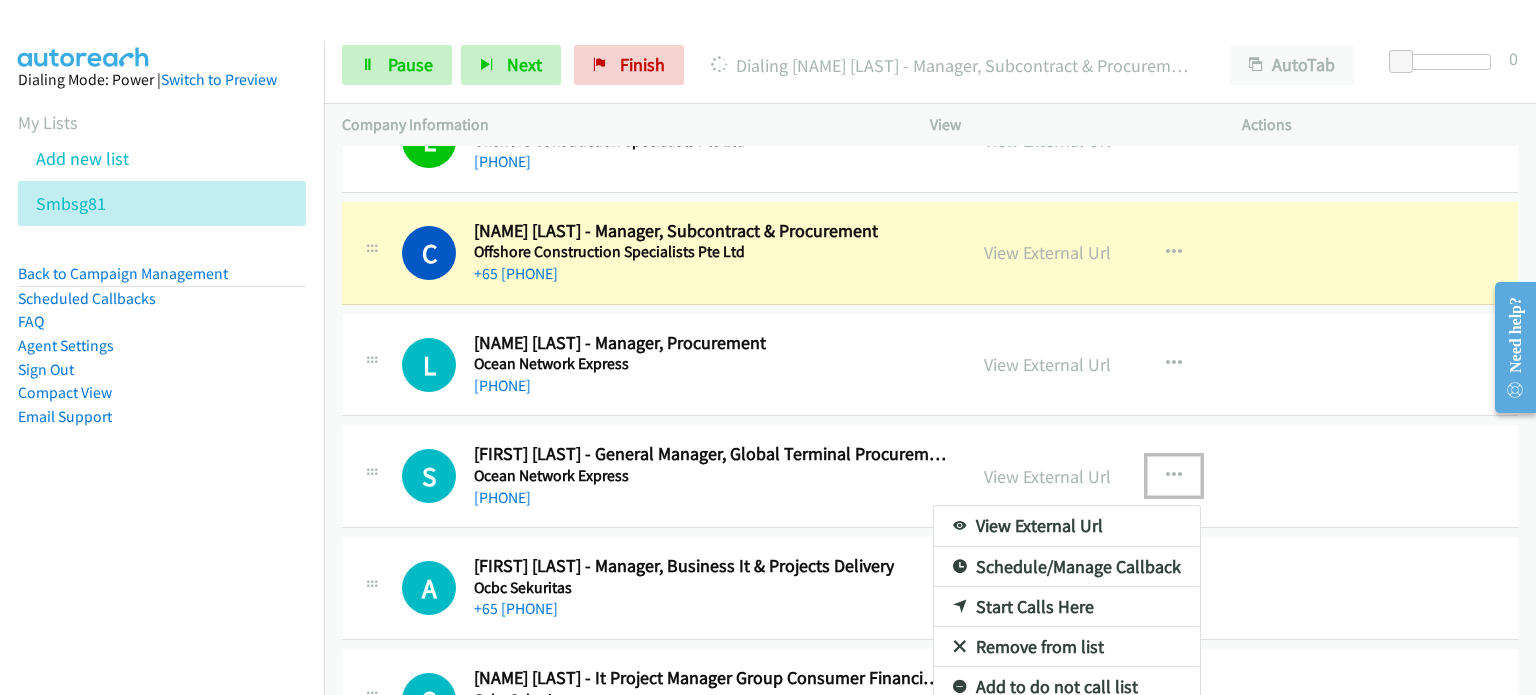 click on "Remove from list" at bounding box center [1067, 647] 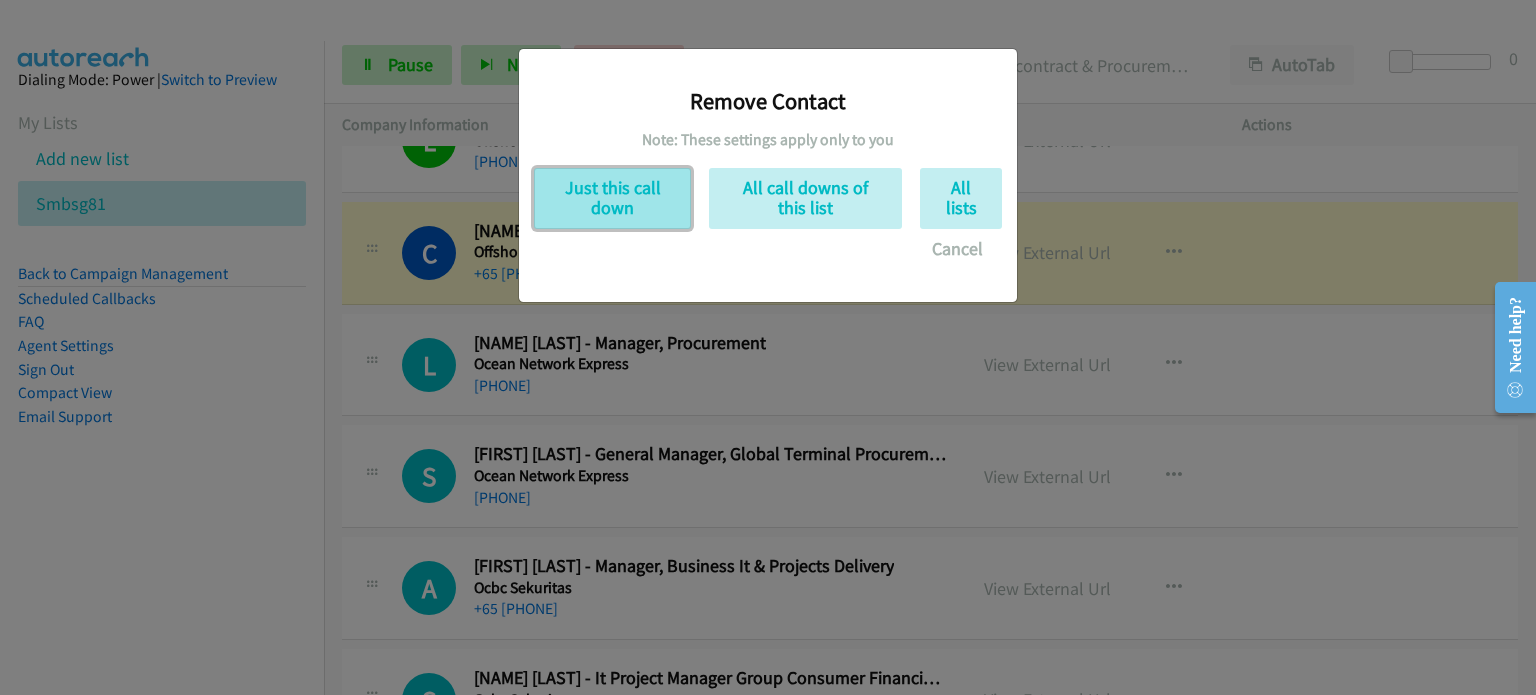 click on "Just this call down" at bounding box center [612, 198] 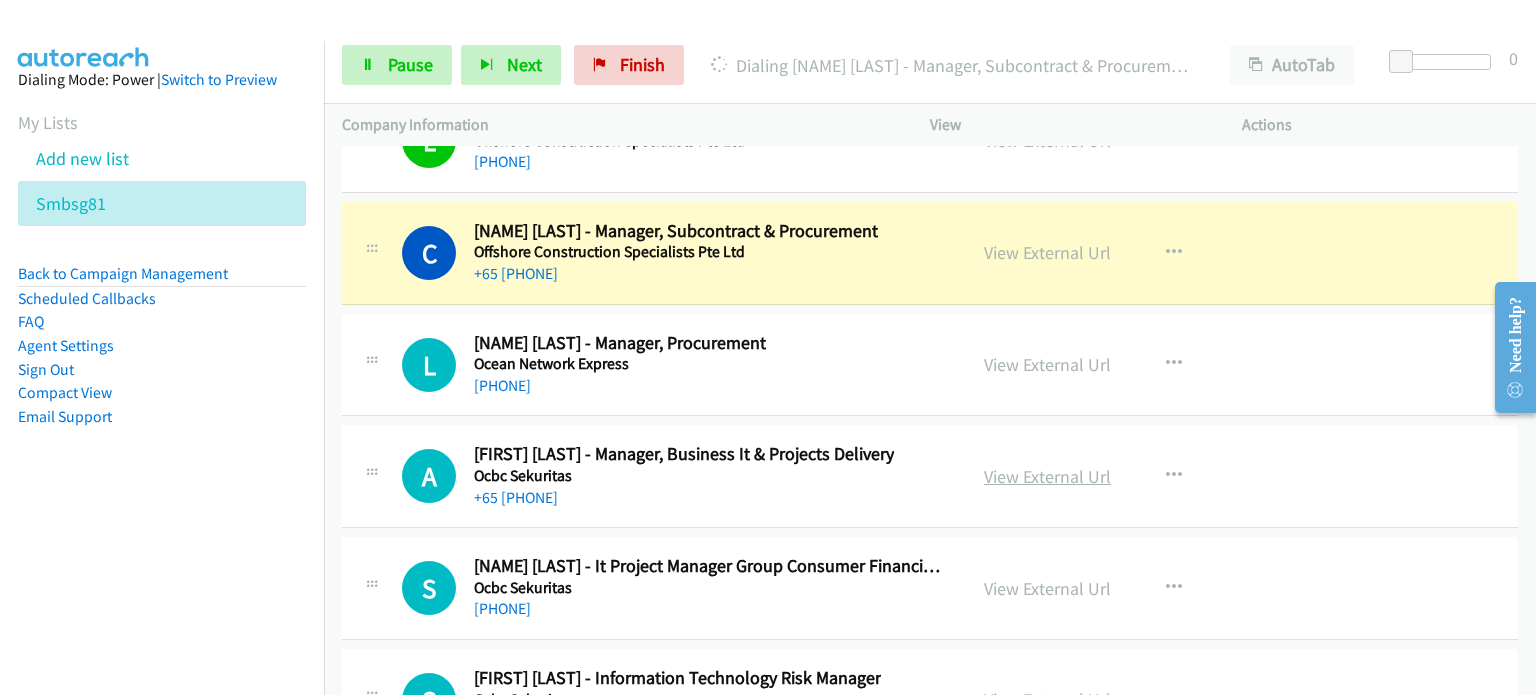 click on "View External Url" at bounding box center [1047, 476] 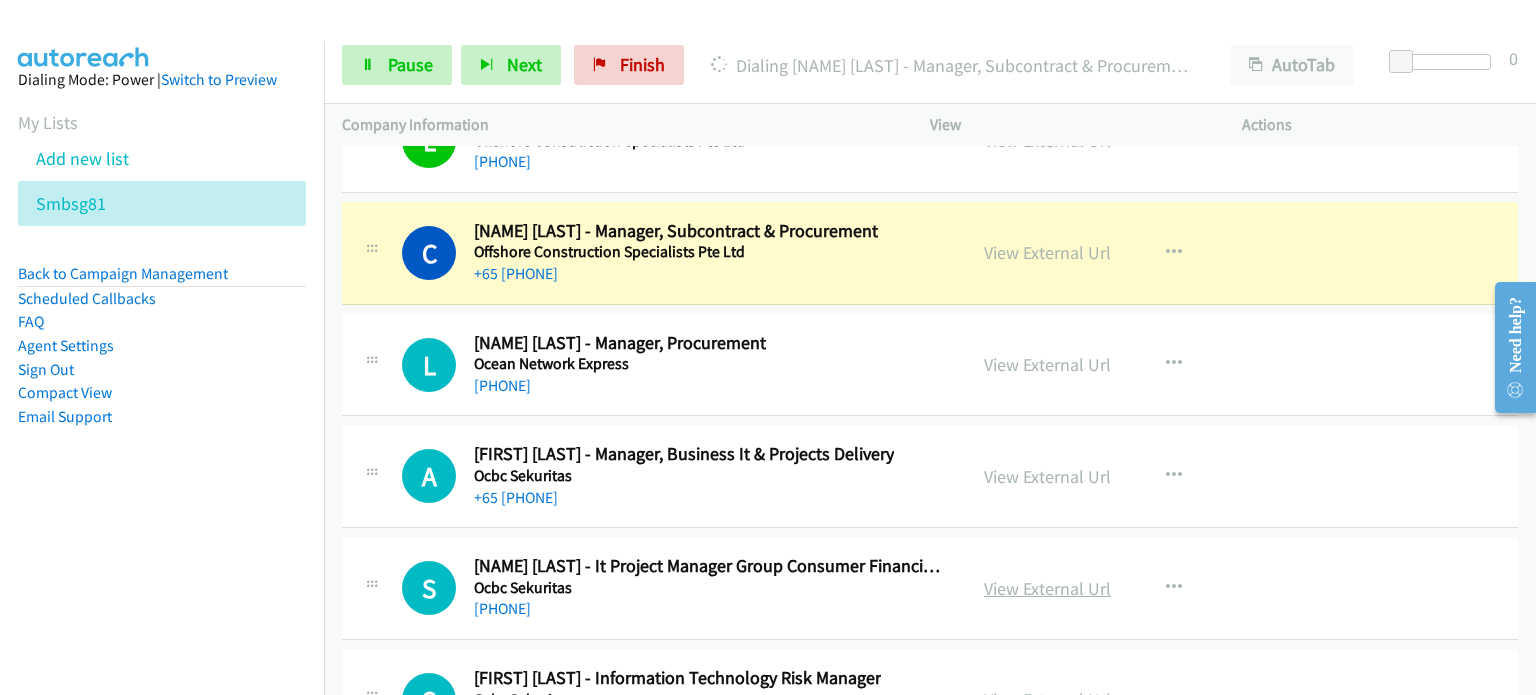 click on "View External Url" at bounding box center [1047, 588] 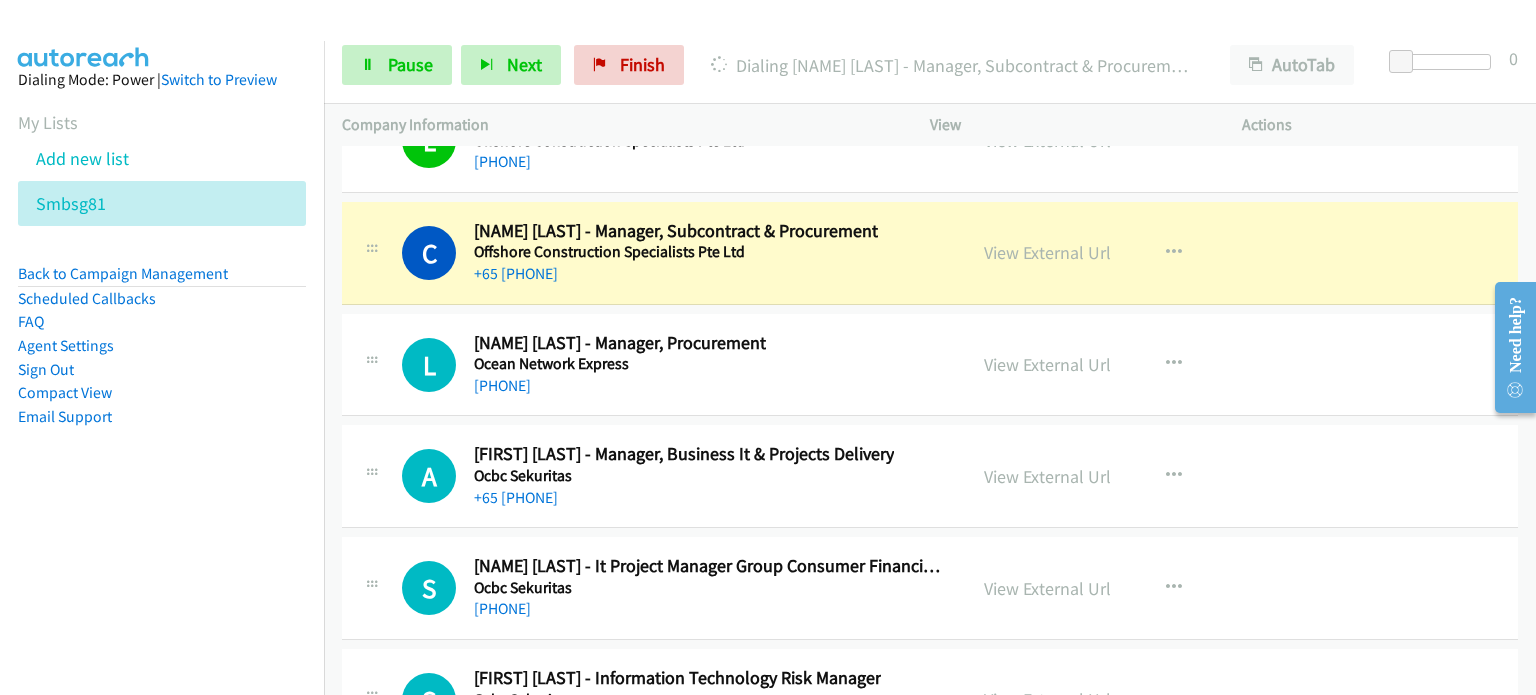 click on "View External Url" at bounding box center [1047, 699] 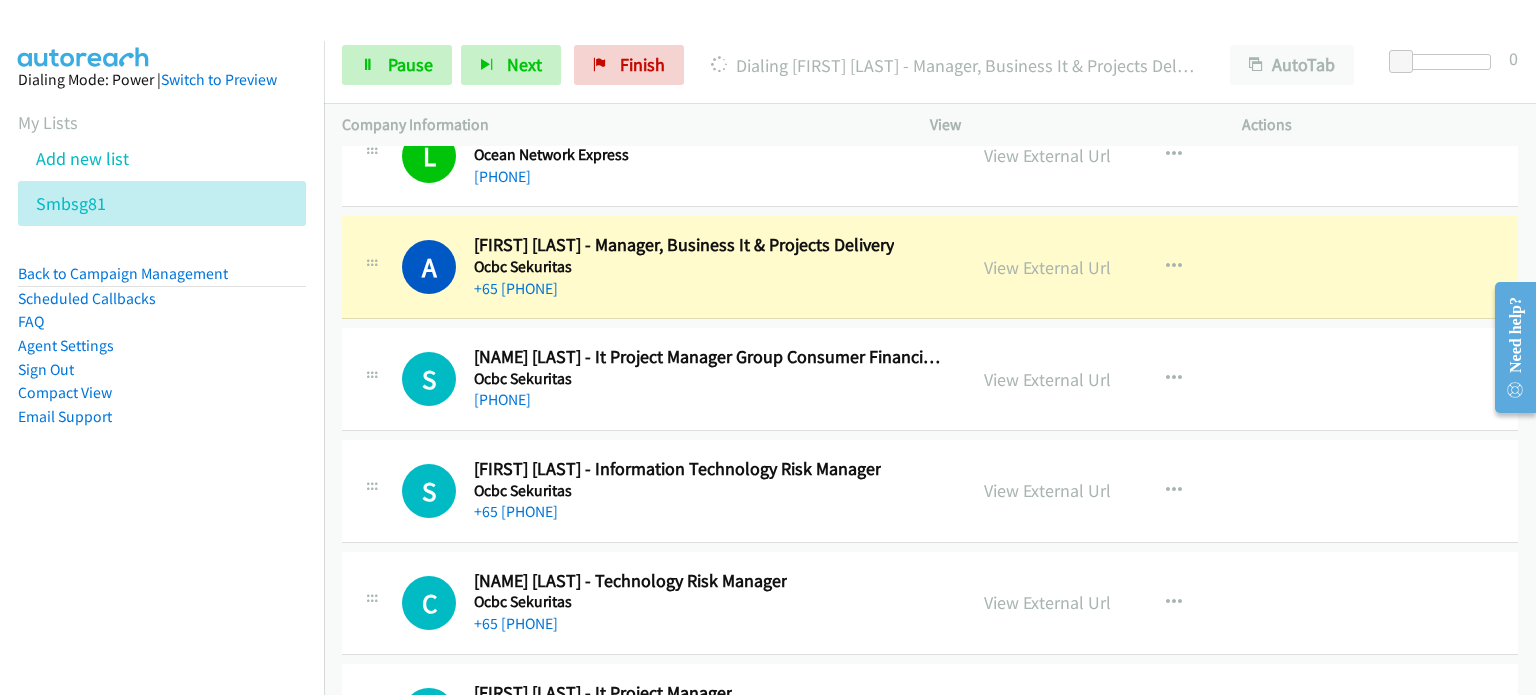 scroll, scrollTop: 31692, scrollLeft: 0, axis: vertical 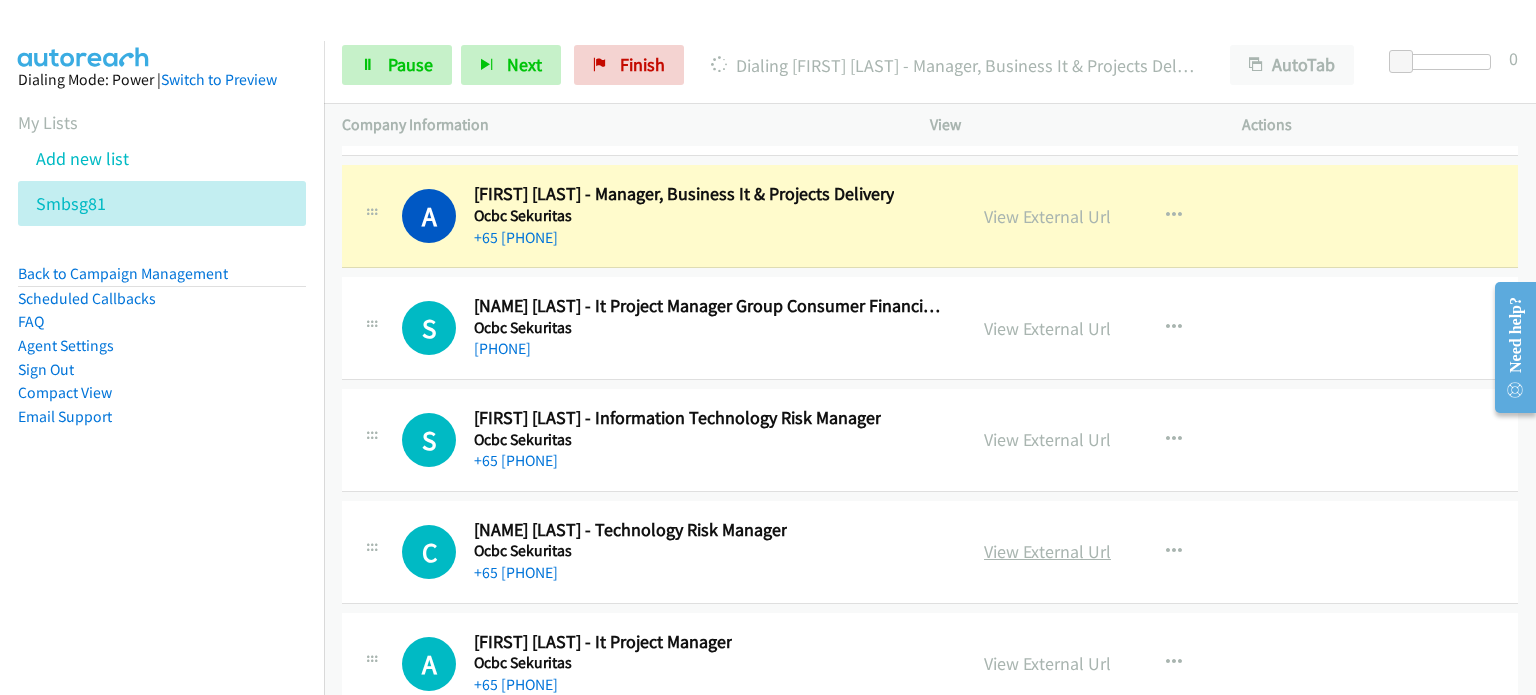 click on "View External Url" at bounding box center (1047, 551) 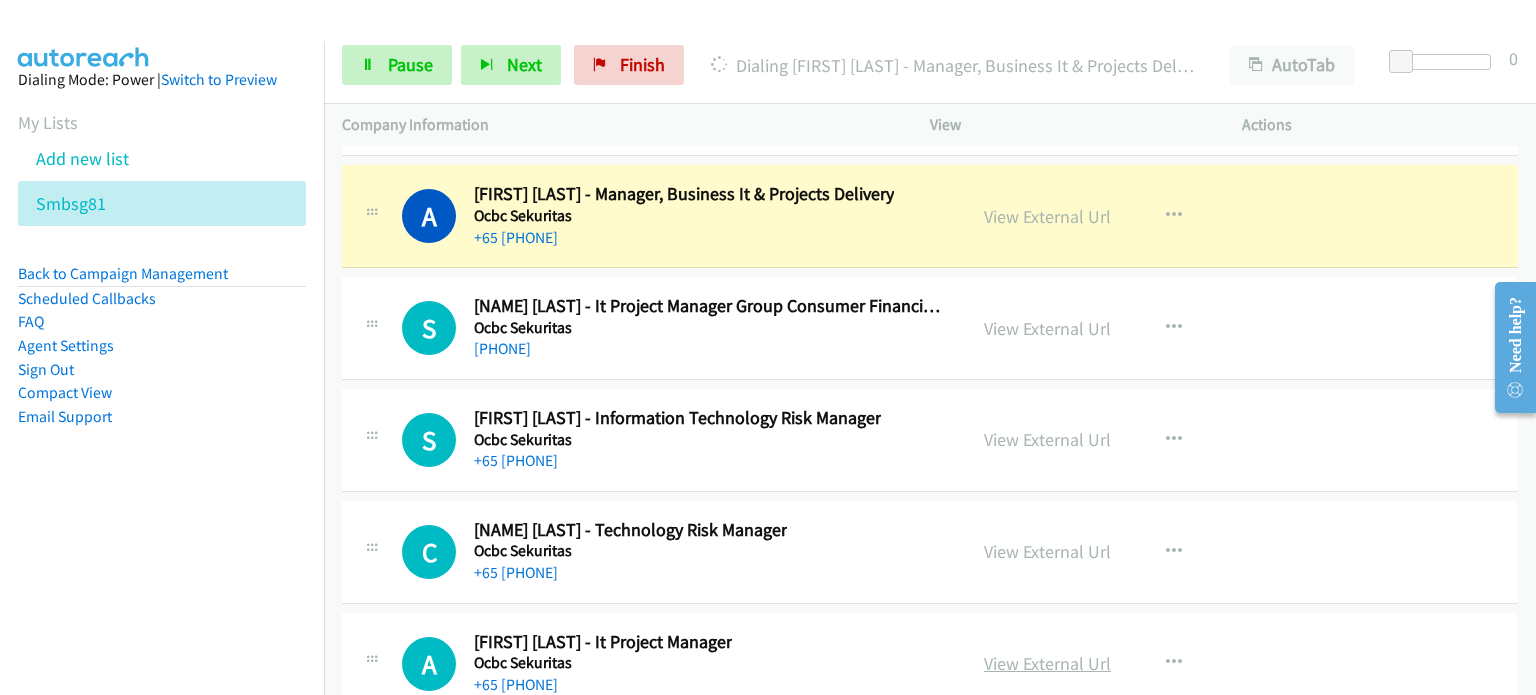 click on "View External Url" at bounding box center [1047, 663] 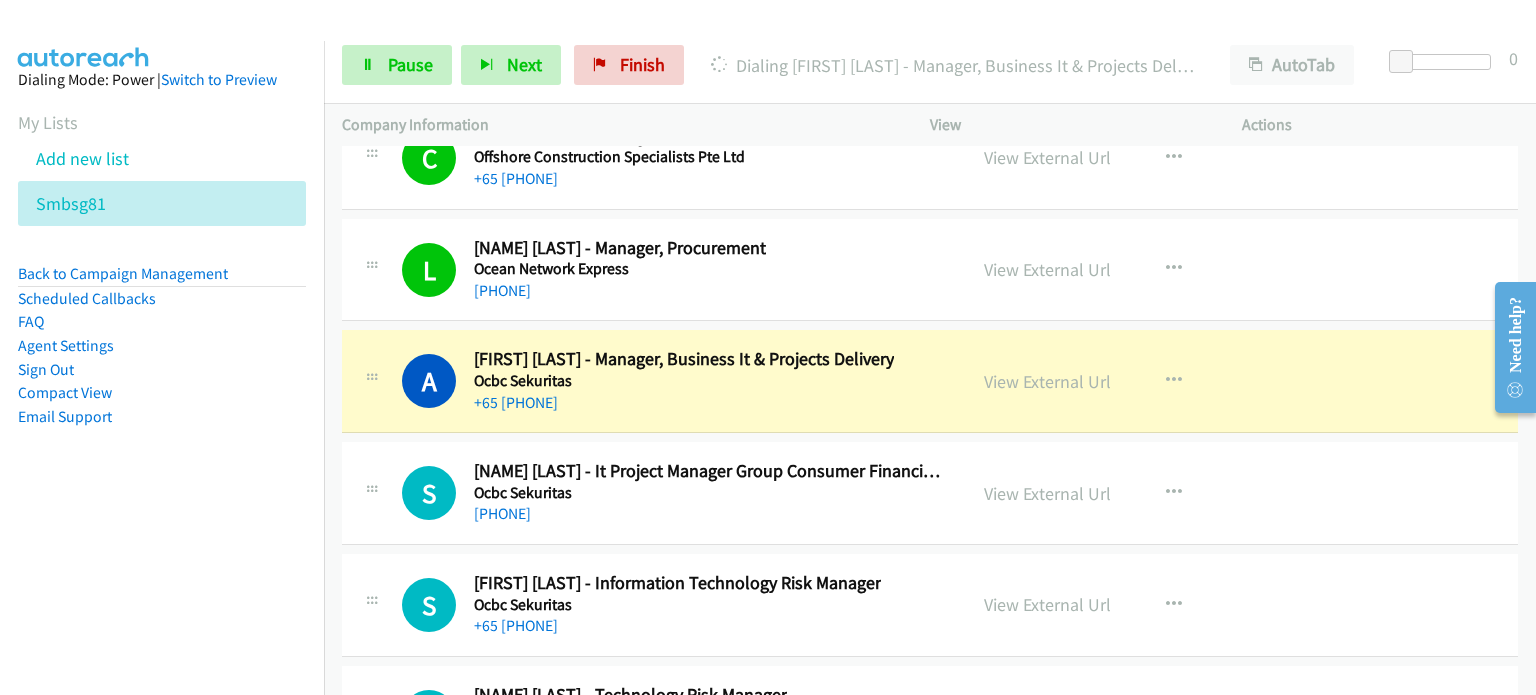 scroll, scrollTop: 31523, scrollLeft: 0, axis: vertical 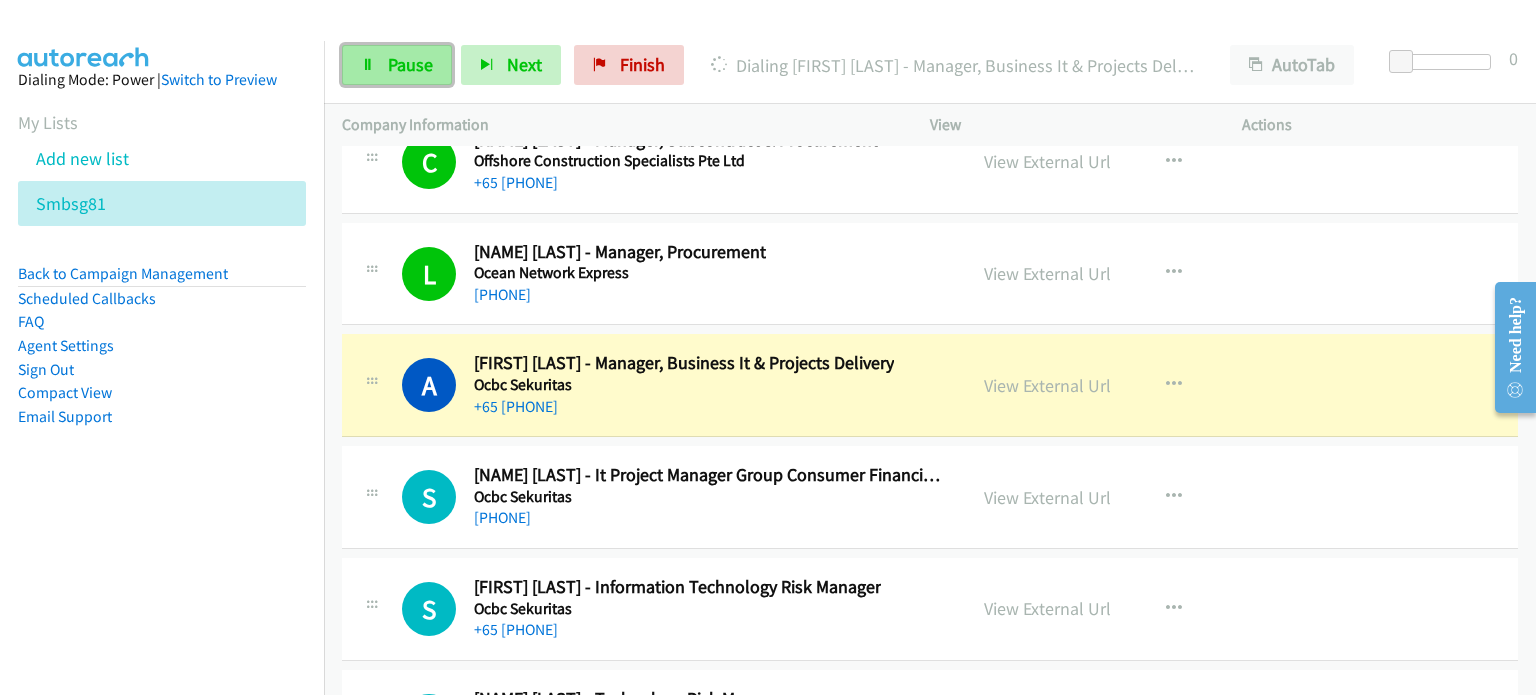 click on "Pause" at bounding box center (397, 65) 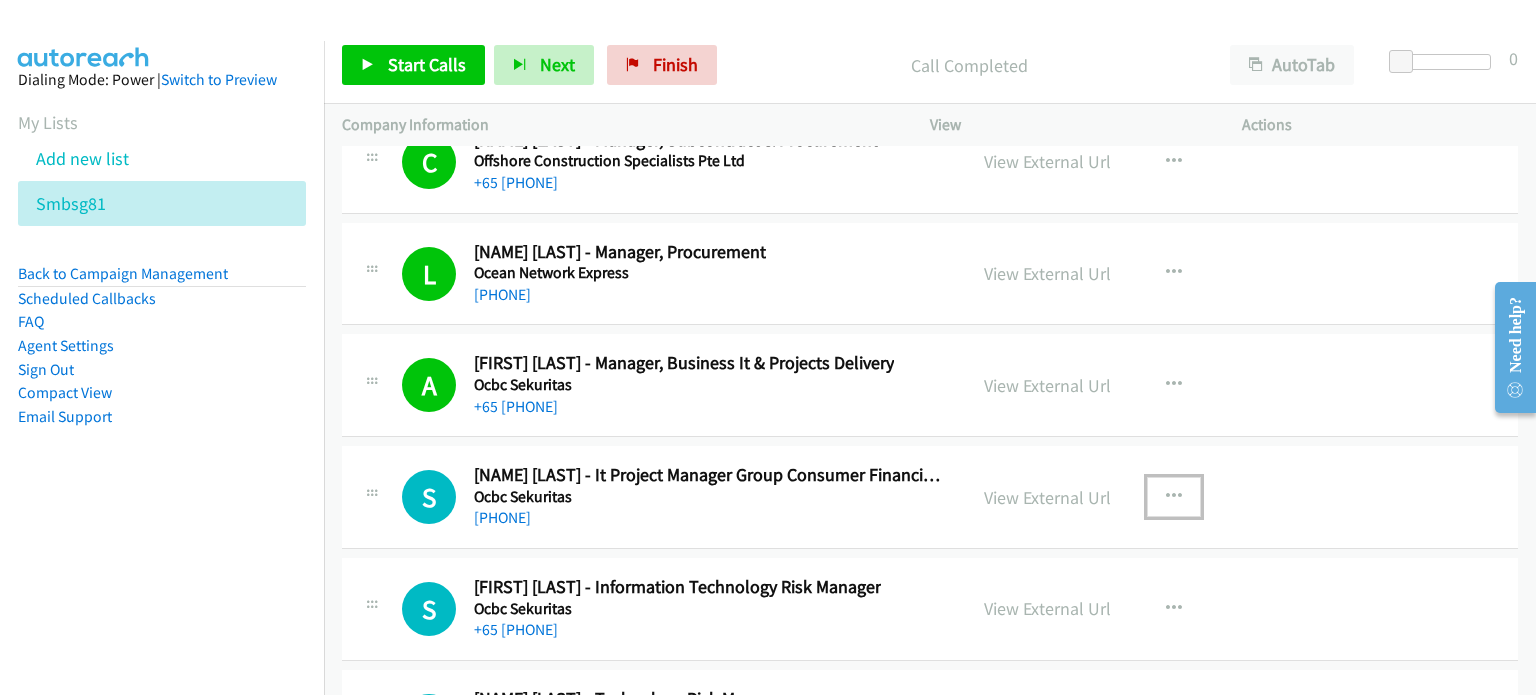 click at bounding box center (1174, 497) 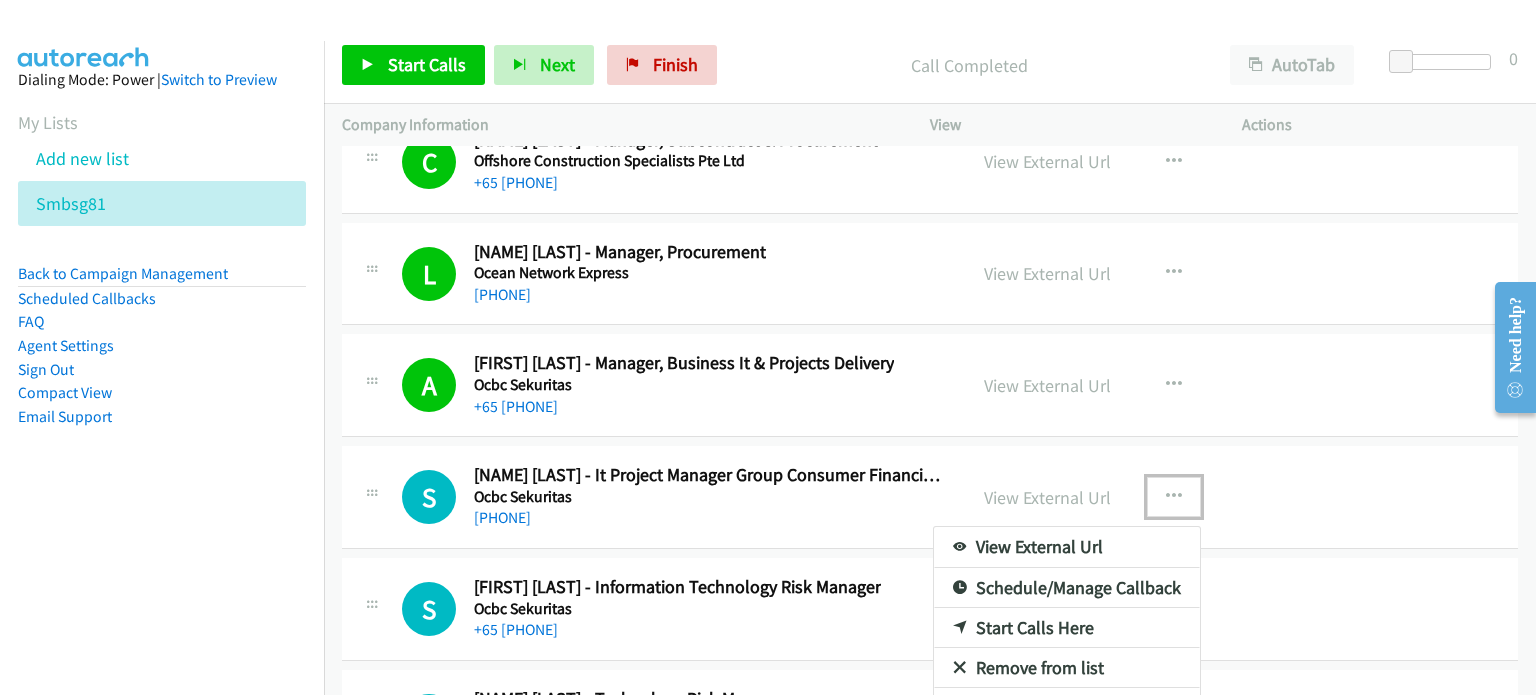 click on "Start Calls Here" at bounding box center [1067, 628] 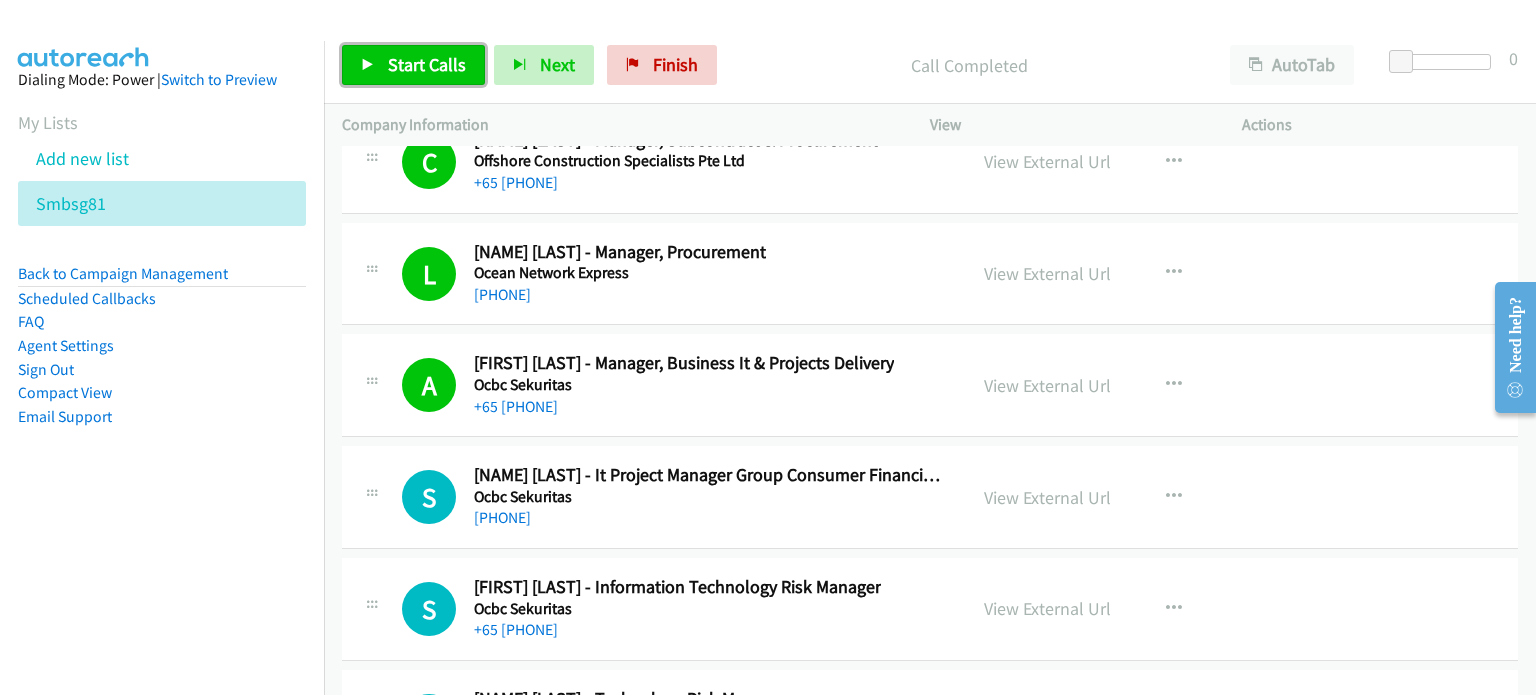 click on "Start Calls" at bounding box center [427, 64] 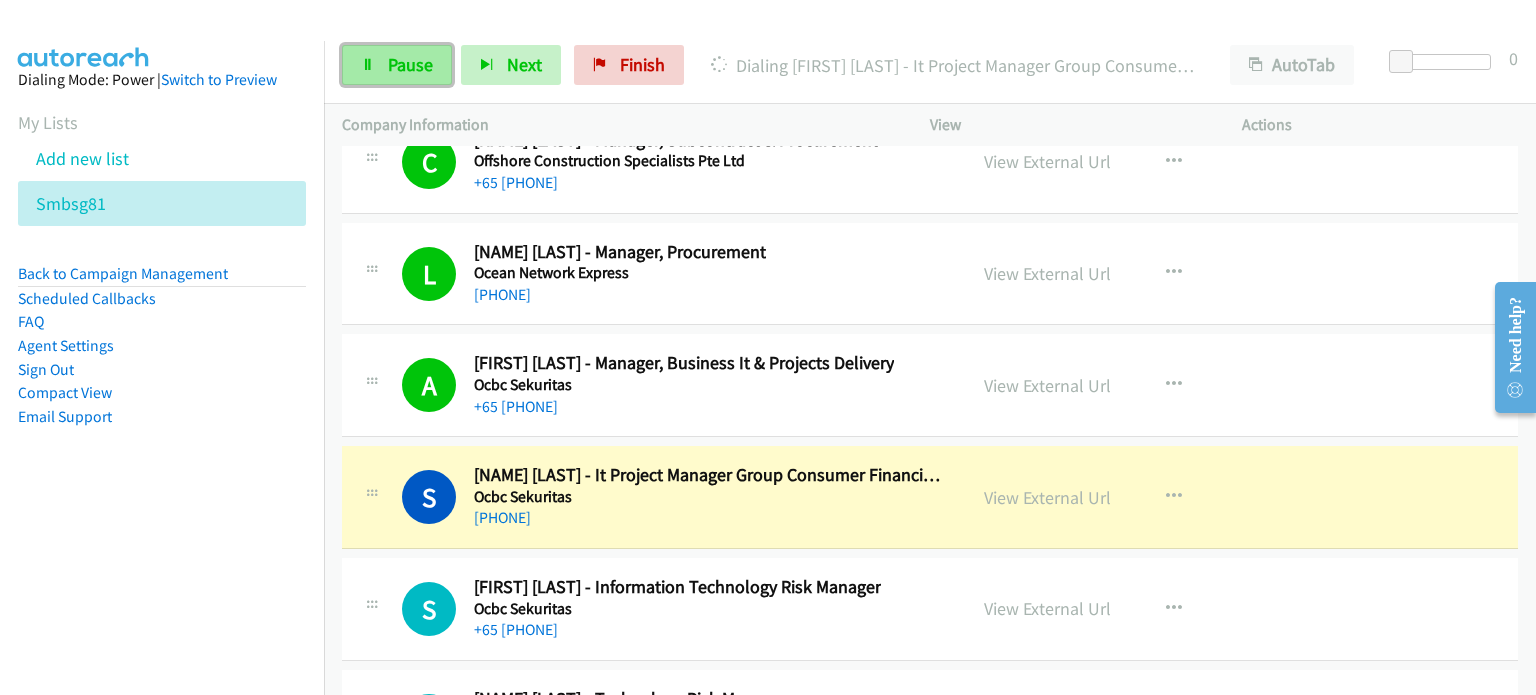 click on "Pause" at bounding box center (397, 65) 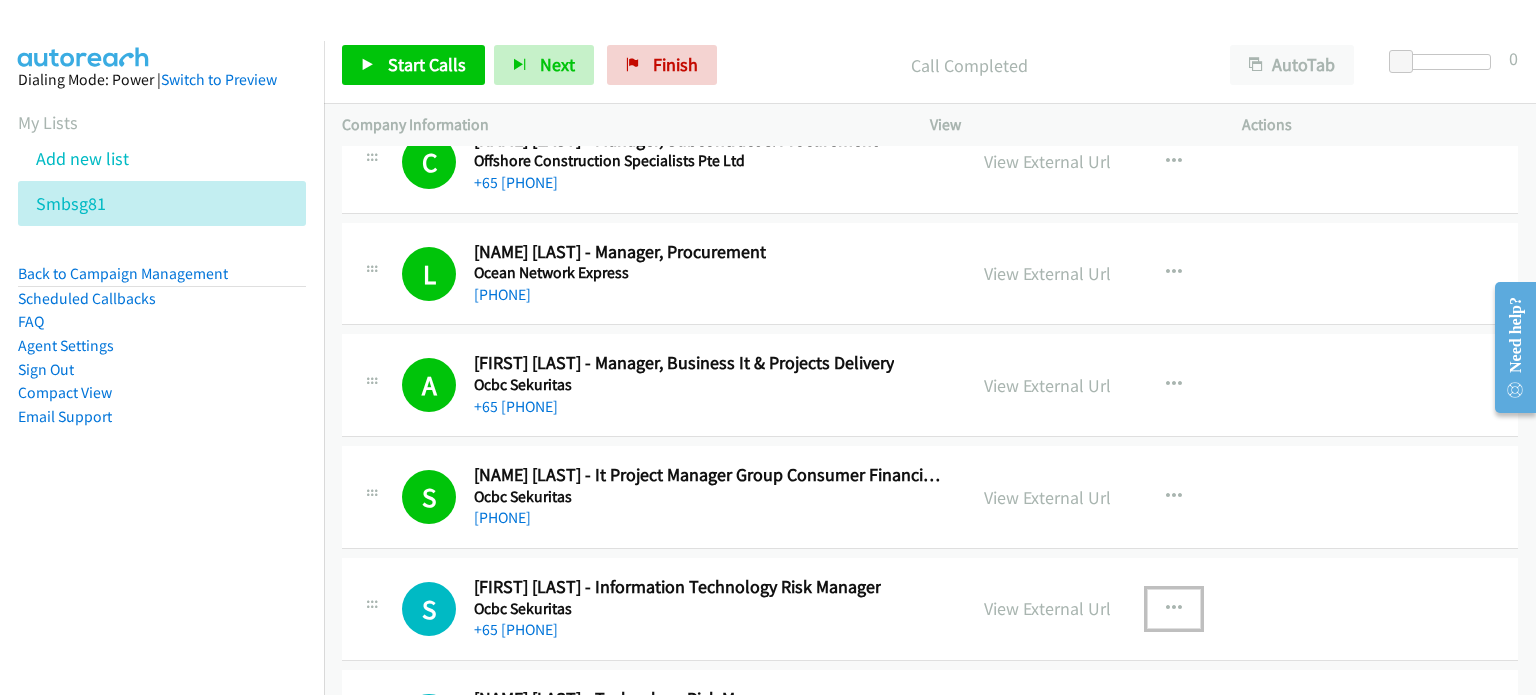 click at bounding box center [1174, 609] 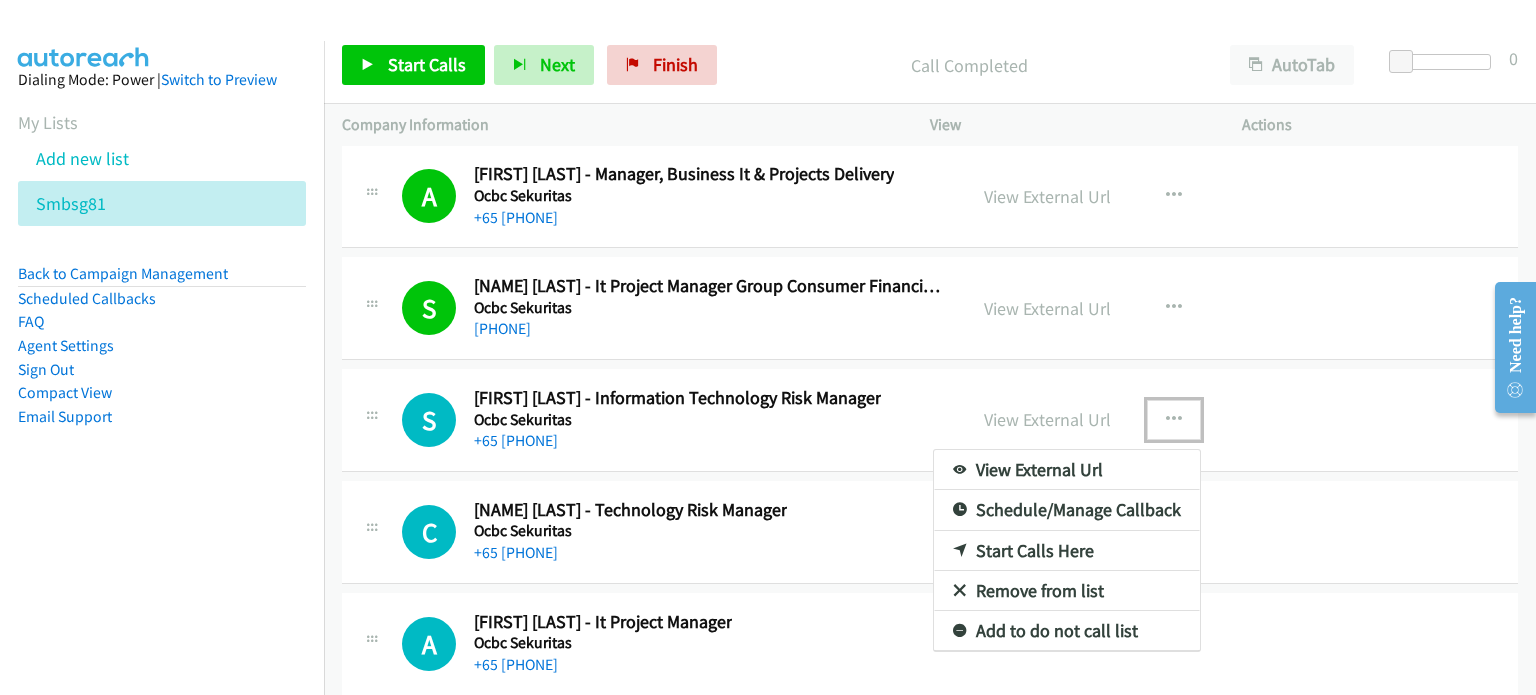 scroll, scrollTop: 31714, scrollLeft: 0, axis: vertical 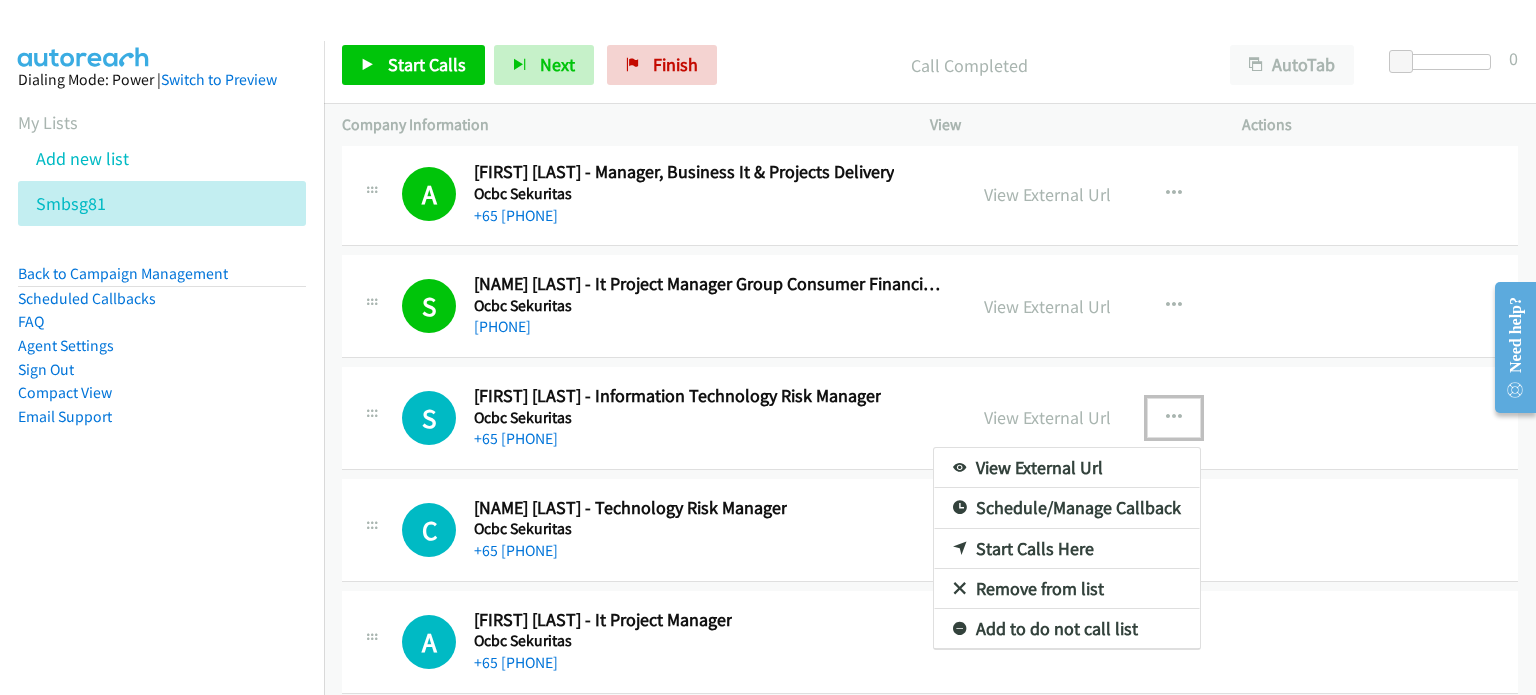 click on "Start Calls Here" at bounding box center [1067, 549] 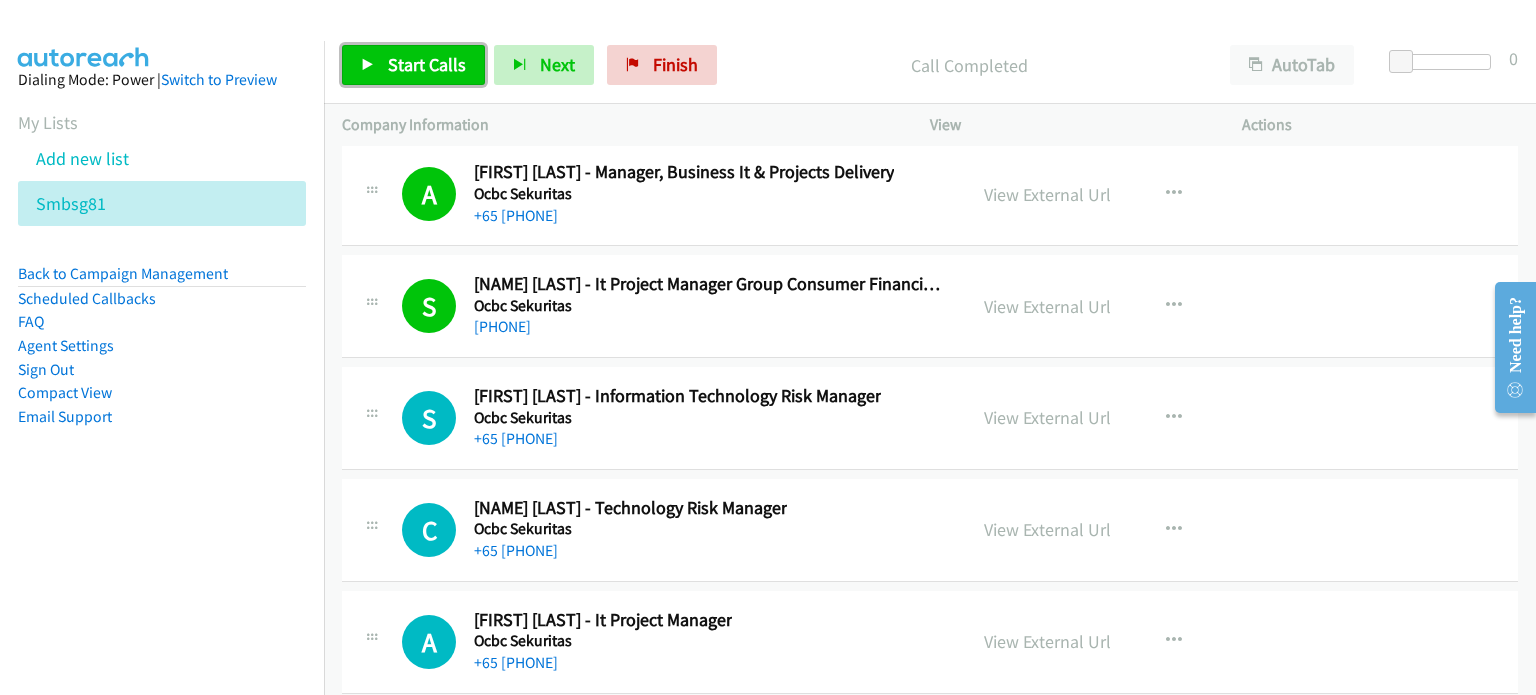 click on "Start Calls" at bounding box center [427, 64] 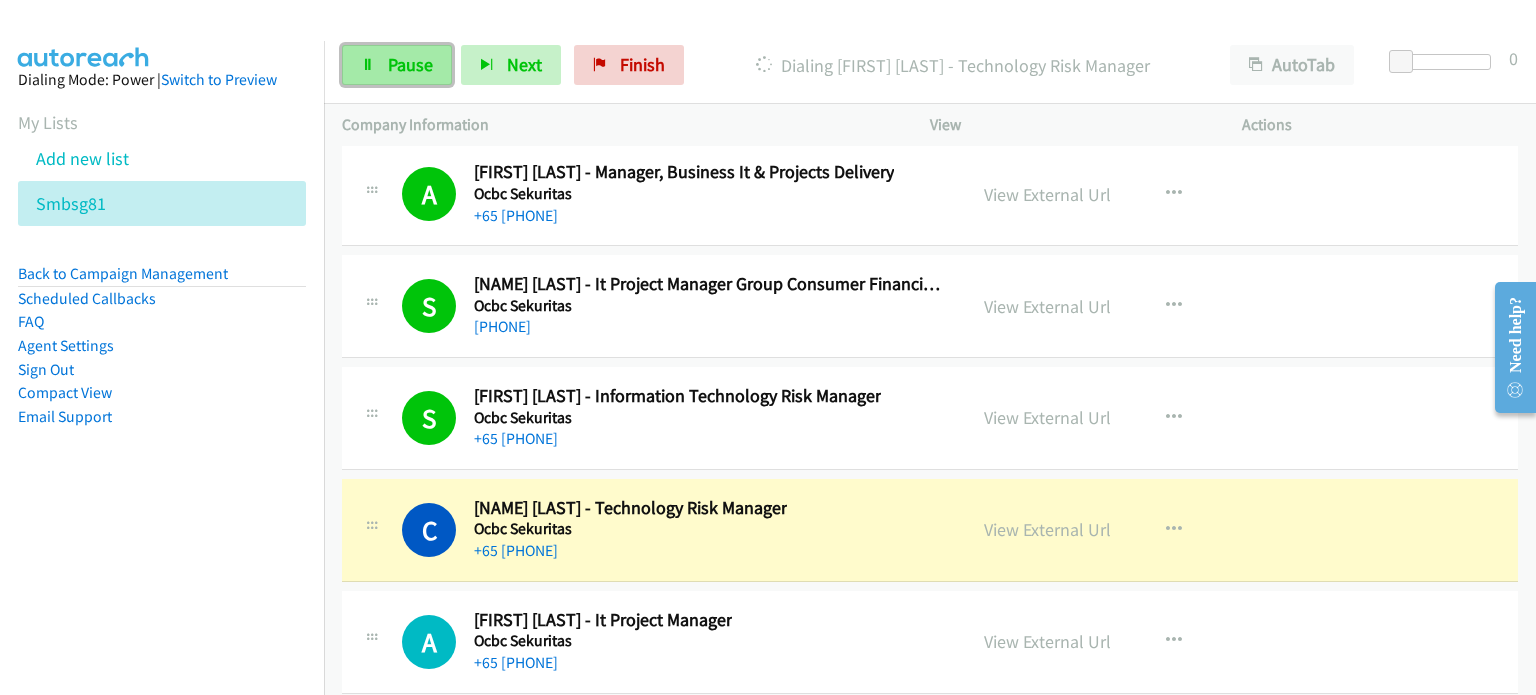 click on "Pause" at bounding box center (397, 65) 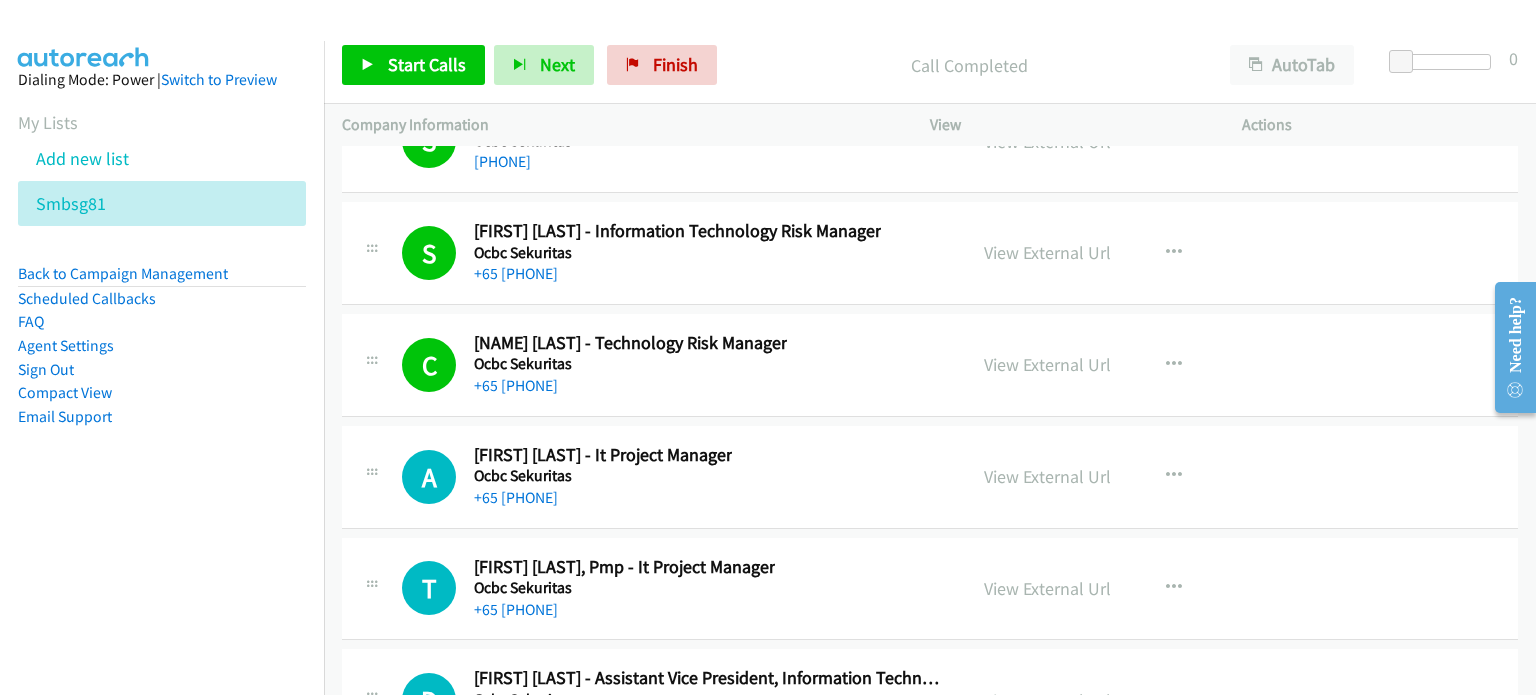 scroll, scrollTop: 31907, scrollLeft: 0, axis: vertical 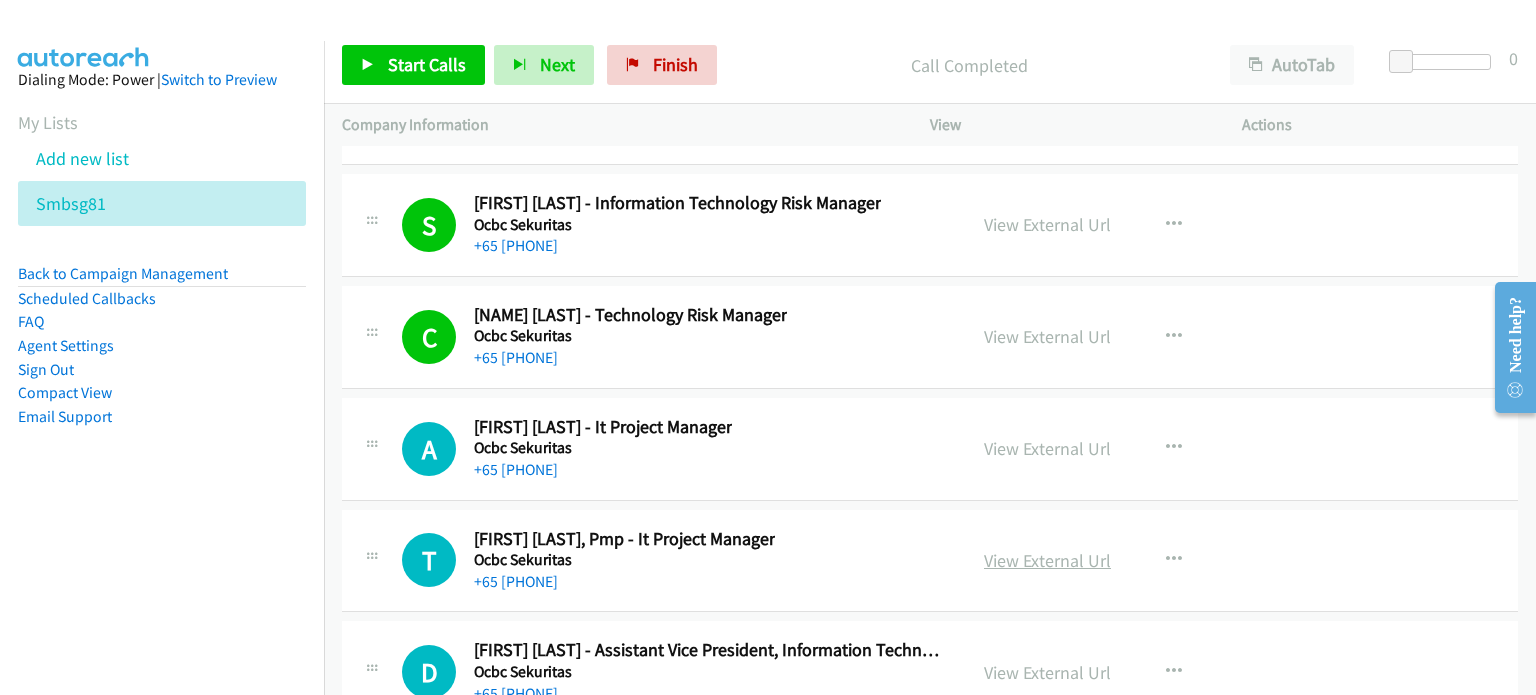 click on "View External Url" at bounding box center (1047, 560) 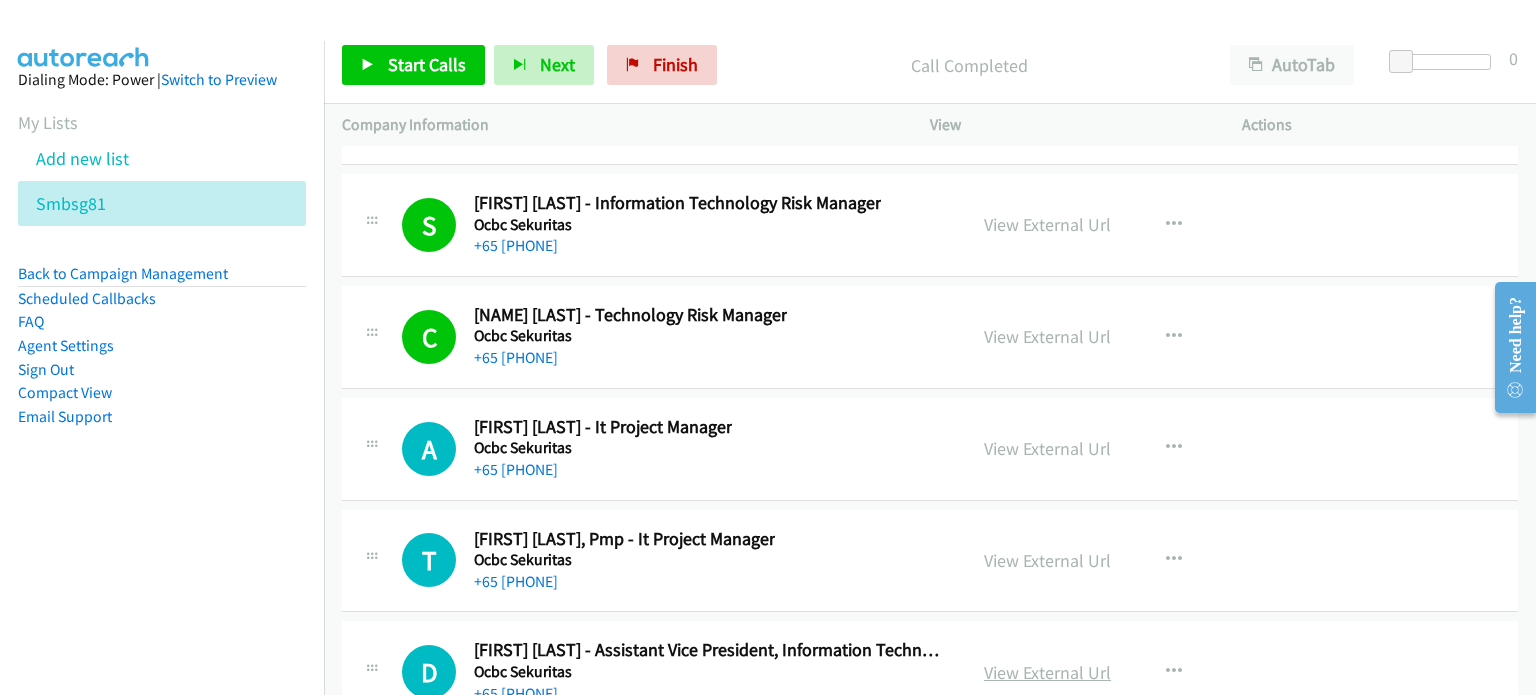 click on "View External Url" at bounding box center [1047, 672] 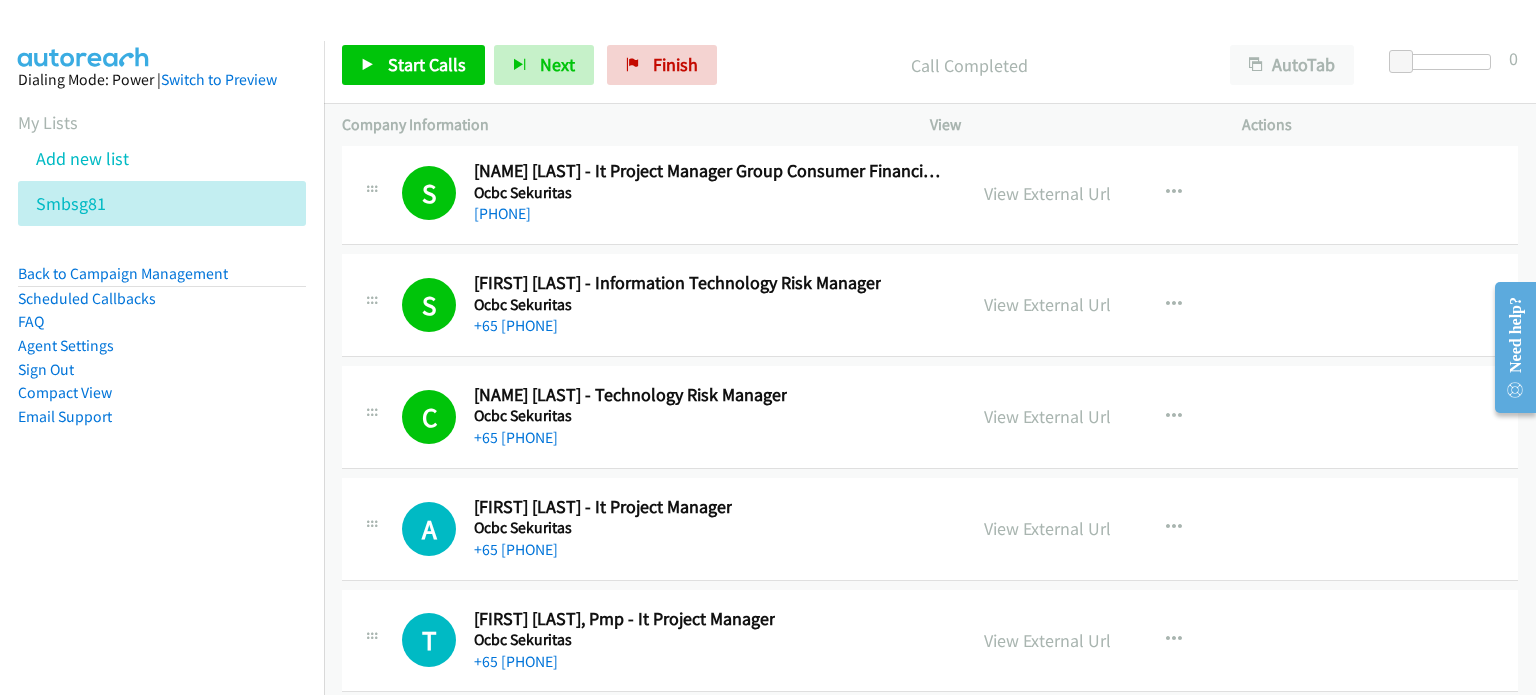 scroll, scrollTop: 31822, scrollLeft: 0, axis: vertical 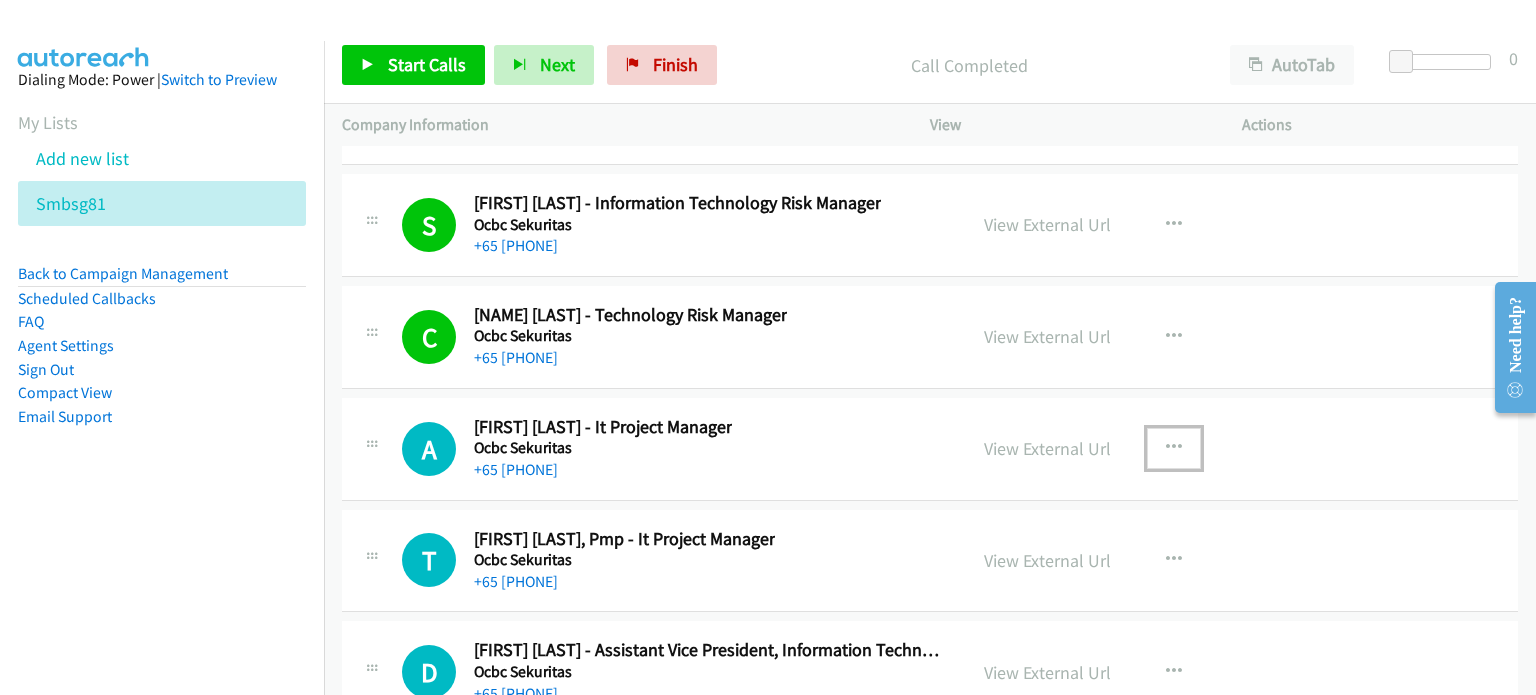 click at bounding box center (1174, 448) 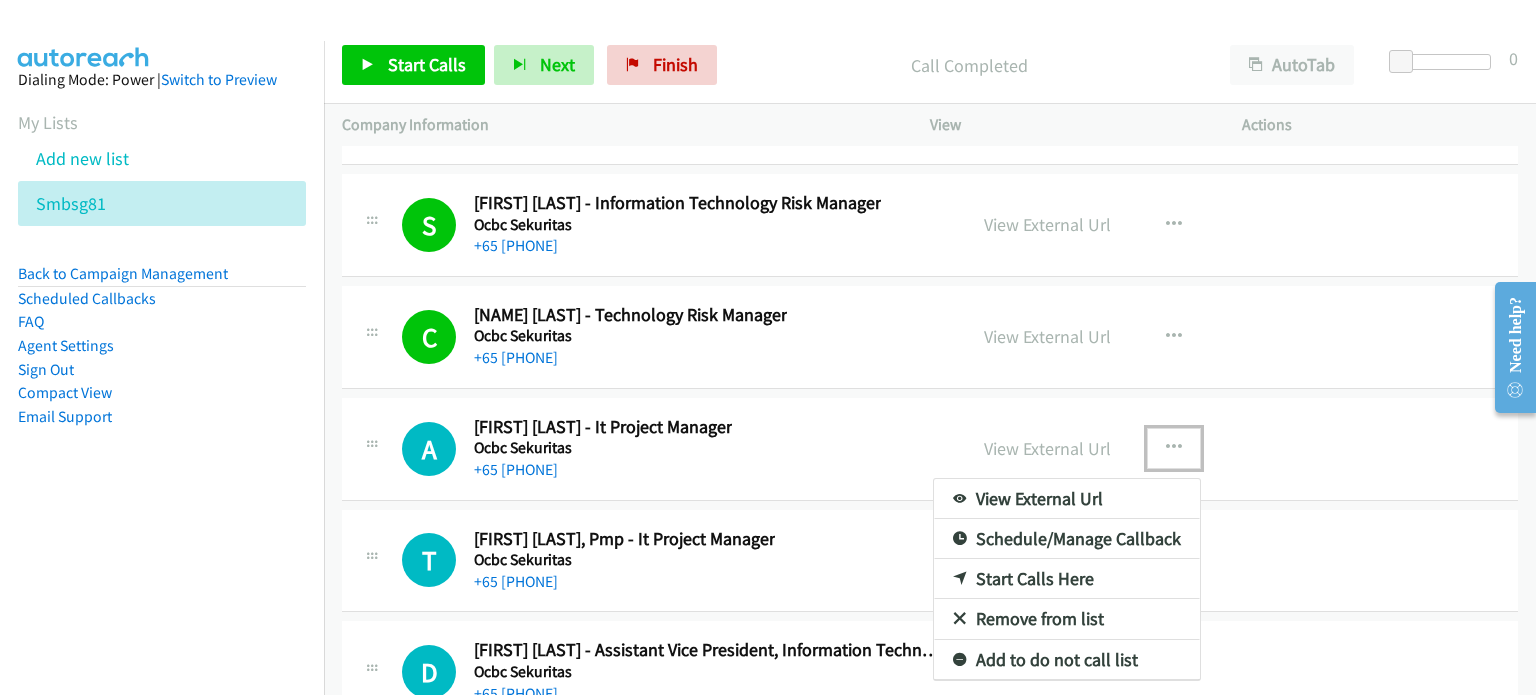 click on "Start Calls Here" at bounding box center (1067, 579) 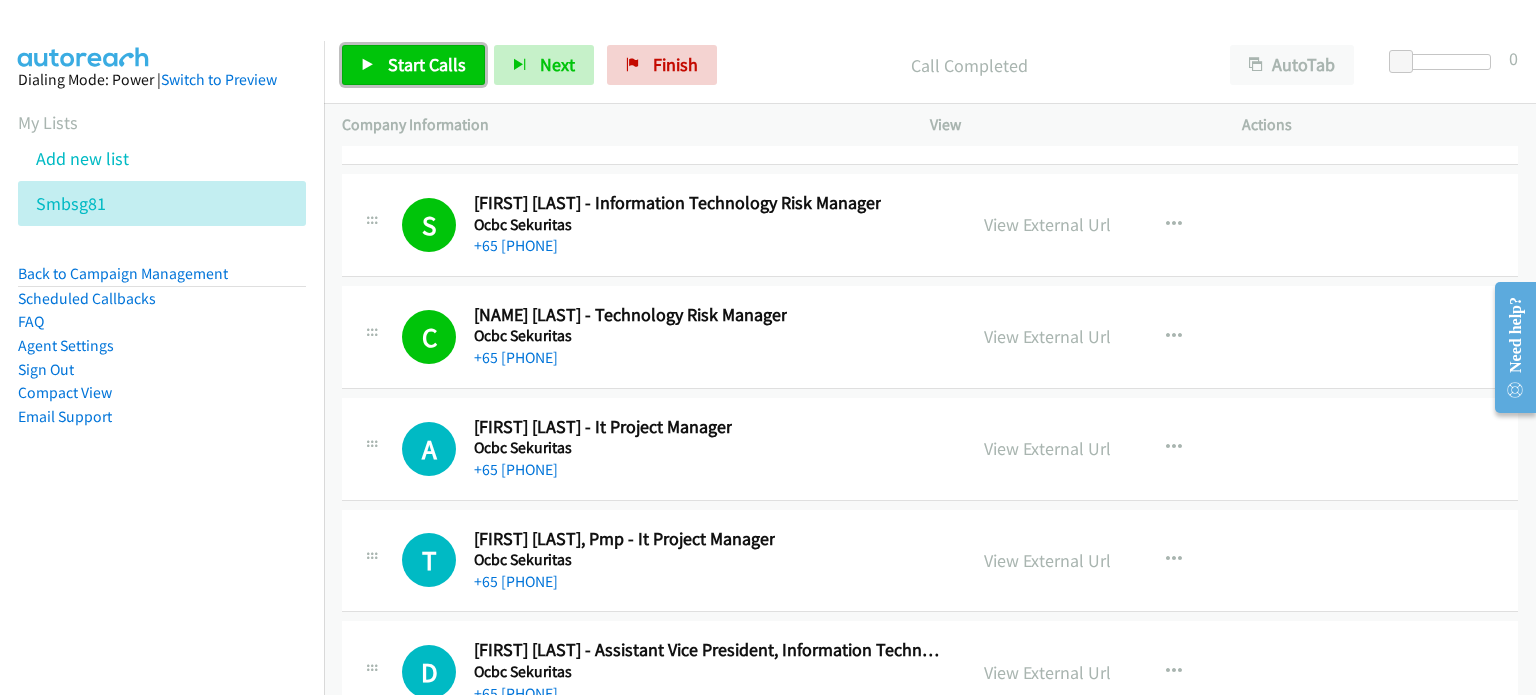 click on "Start Calls" at bounding box center (427, 64) 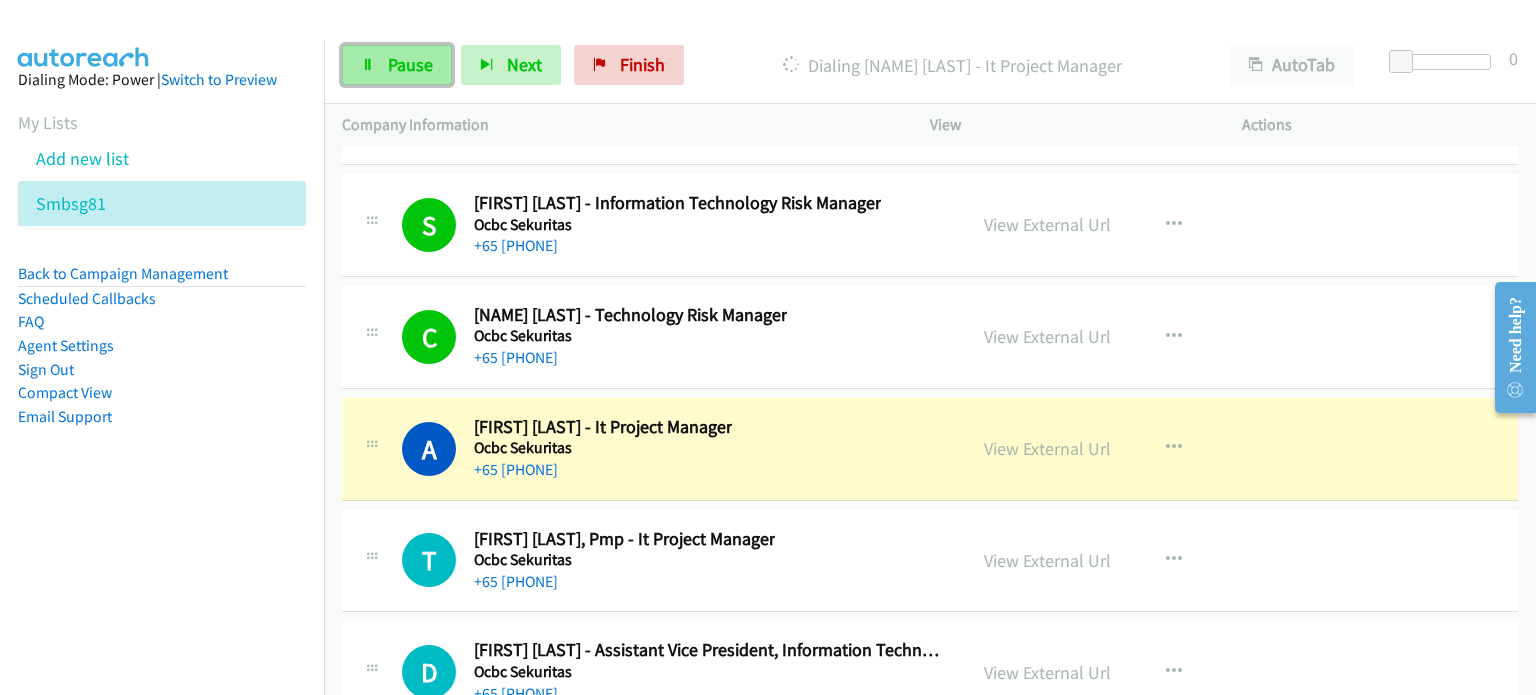click on "Pause" at bounding box center (397, 65) 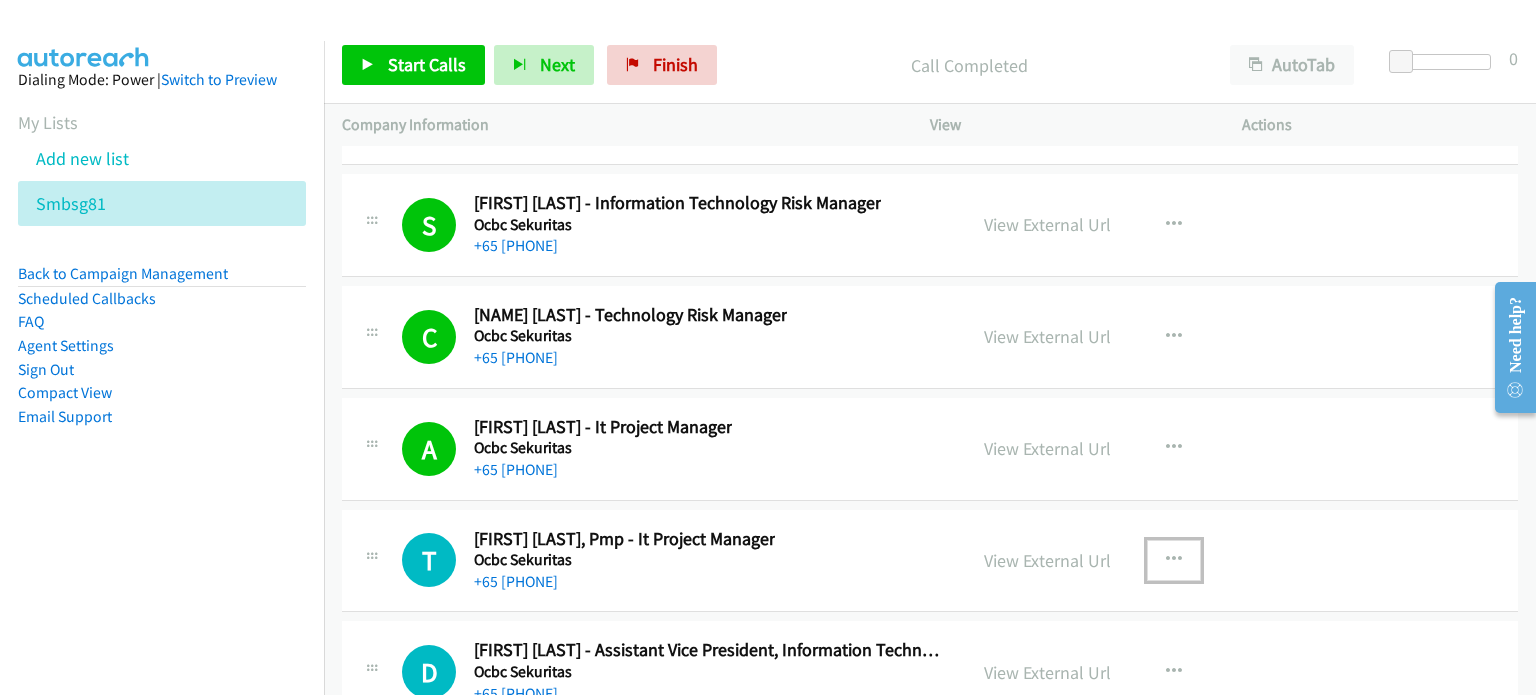 click at bounding box center (1174, 560) 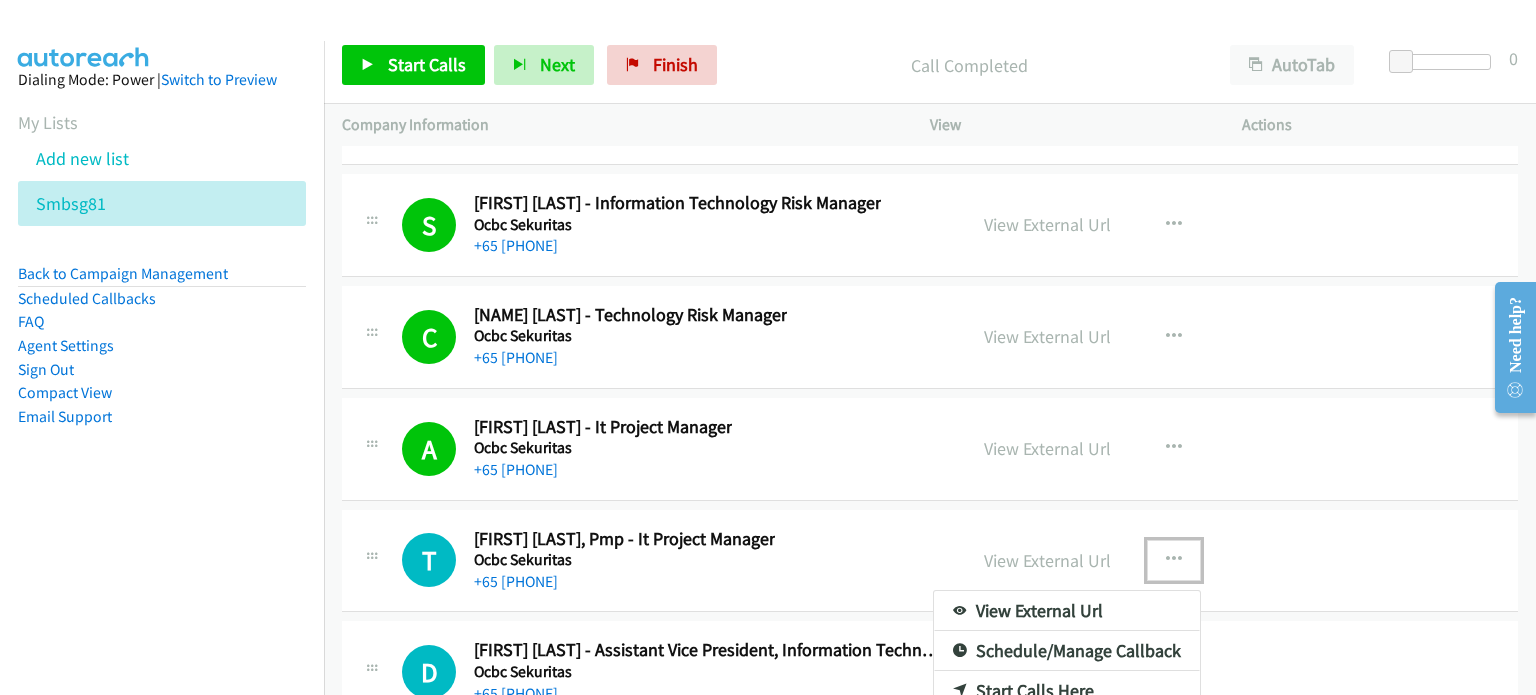 click on "Start Calls Here" at bounding box center [1067, 691] 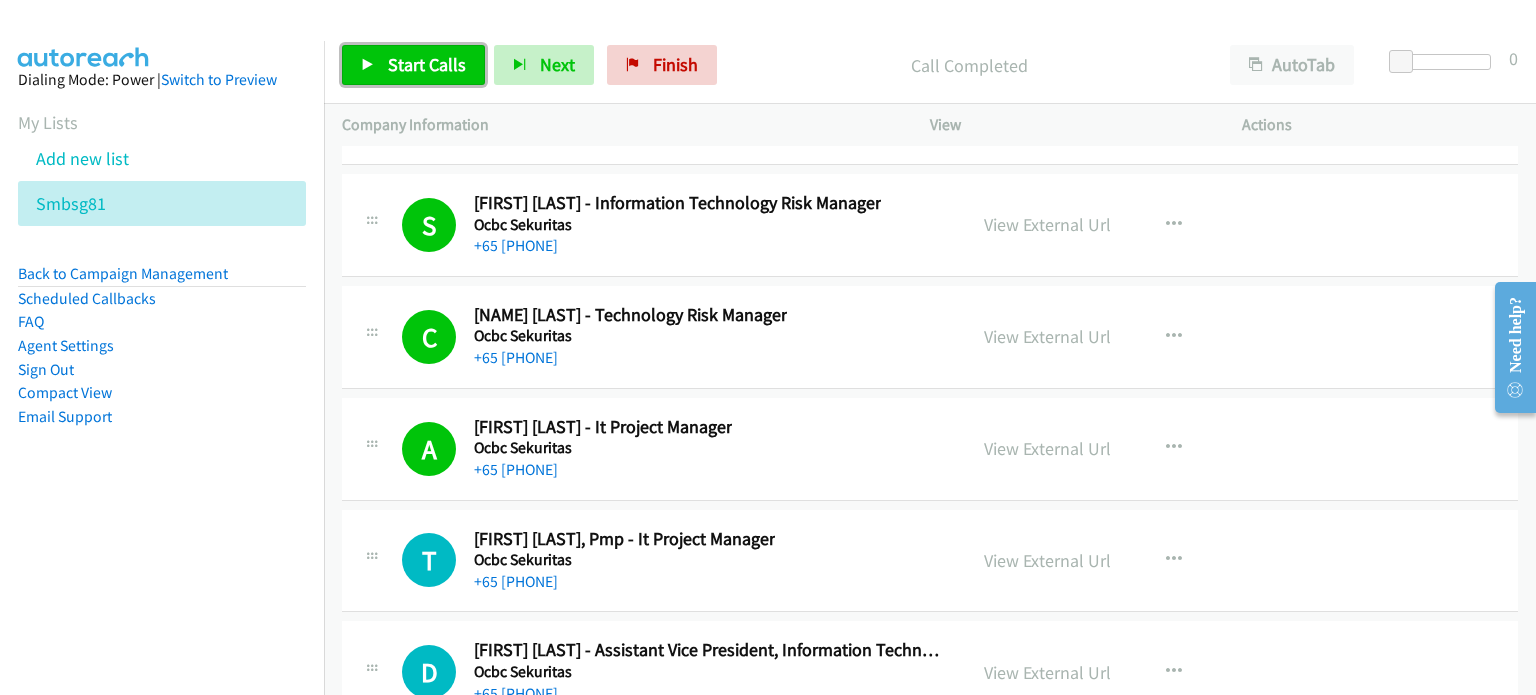 click on "Start Calls" at bounding box center [427, 64] 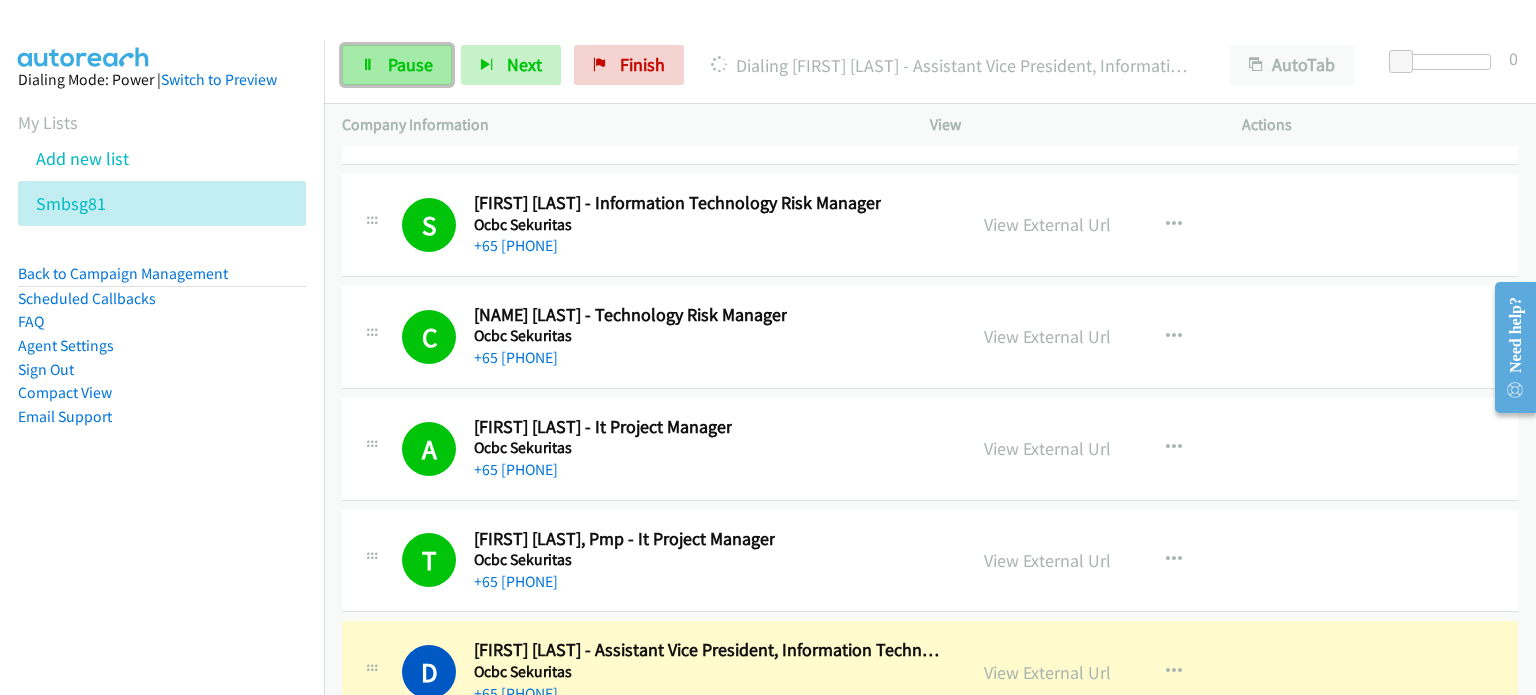 click on "Pause" at bounding box center (397, 65) 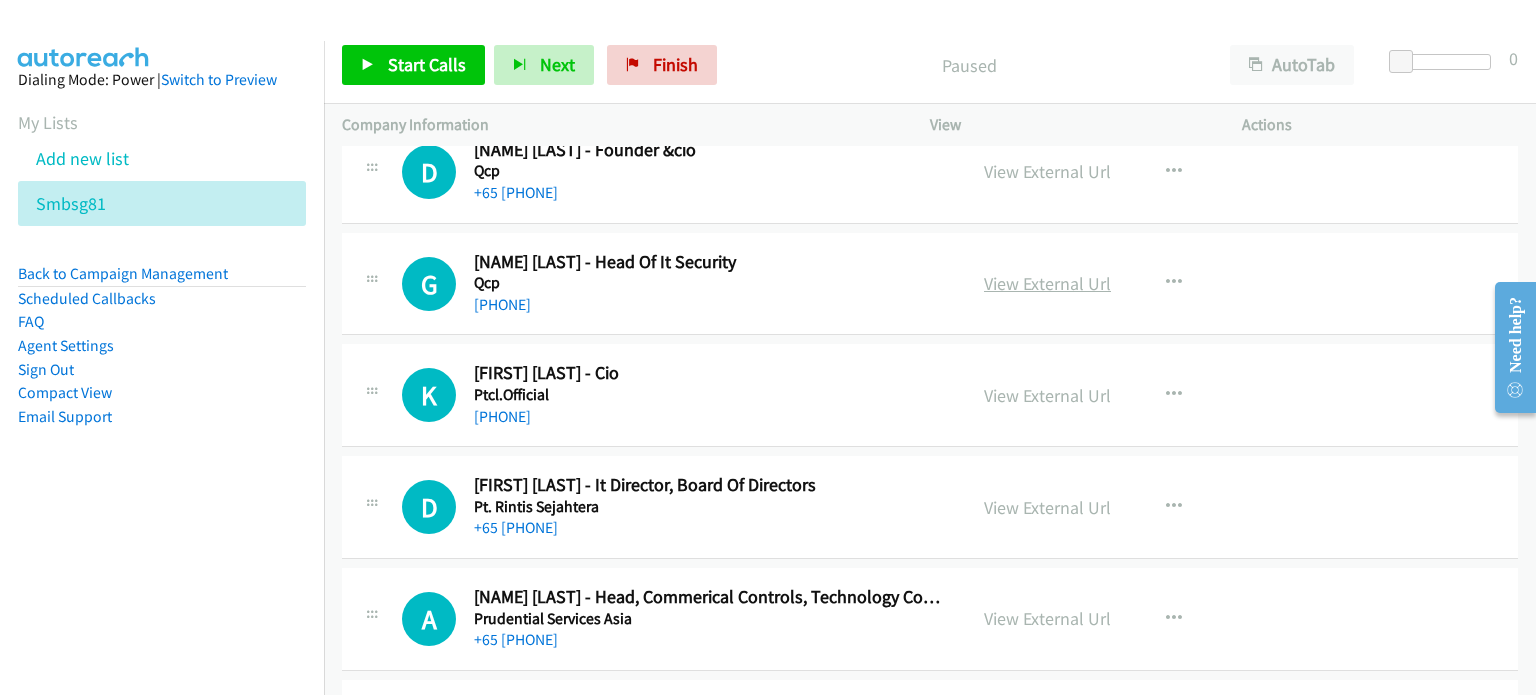 scroll, scrollTop: 22568, scrollLeft: 0, axis: vertical 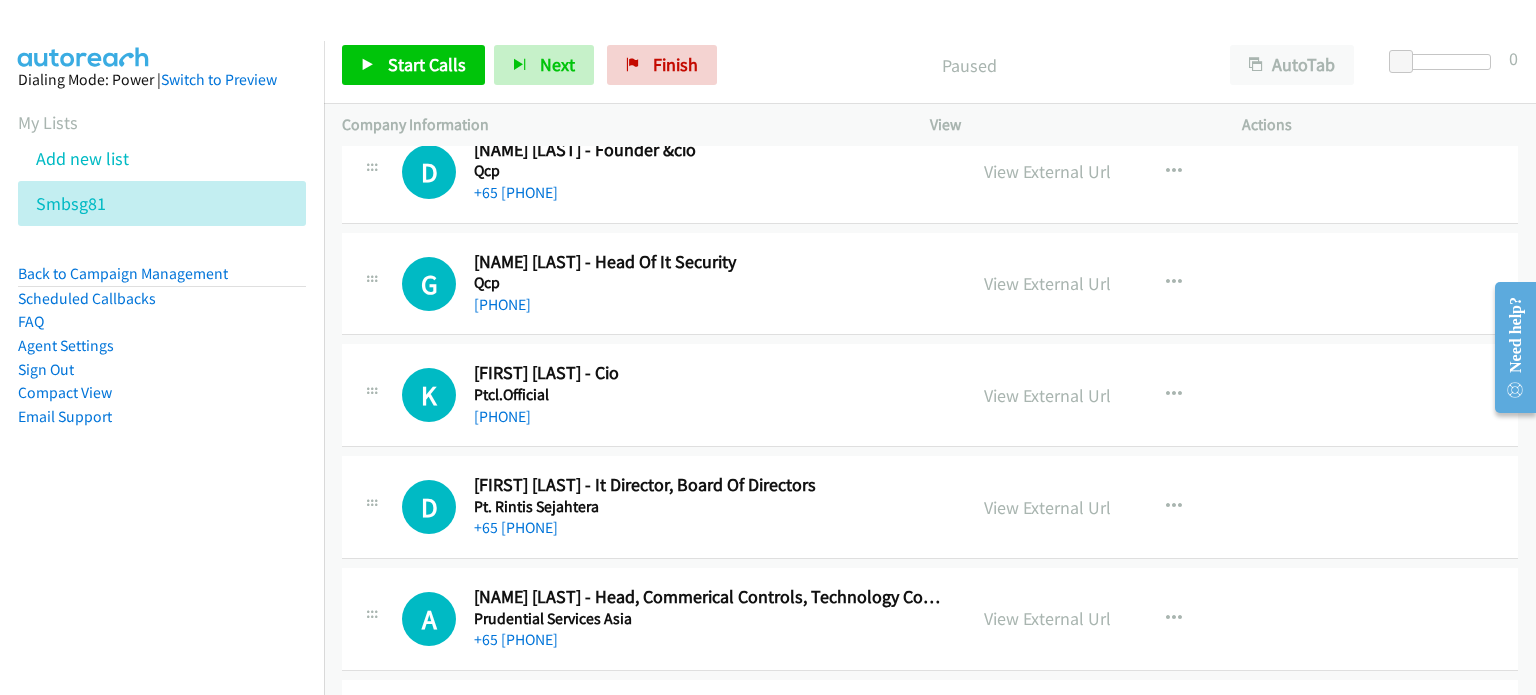 drag, startPoint x: 1024, startPoint y: 246, endPoint x: 961, endPoint y: 226, distance: 66.09841 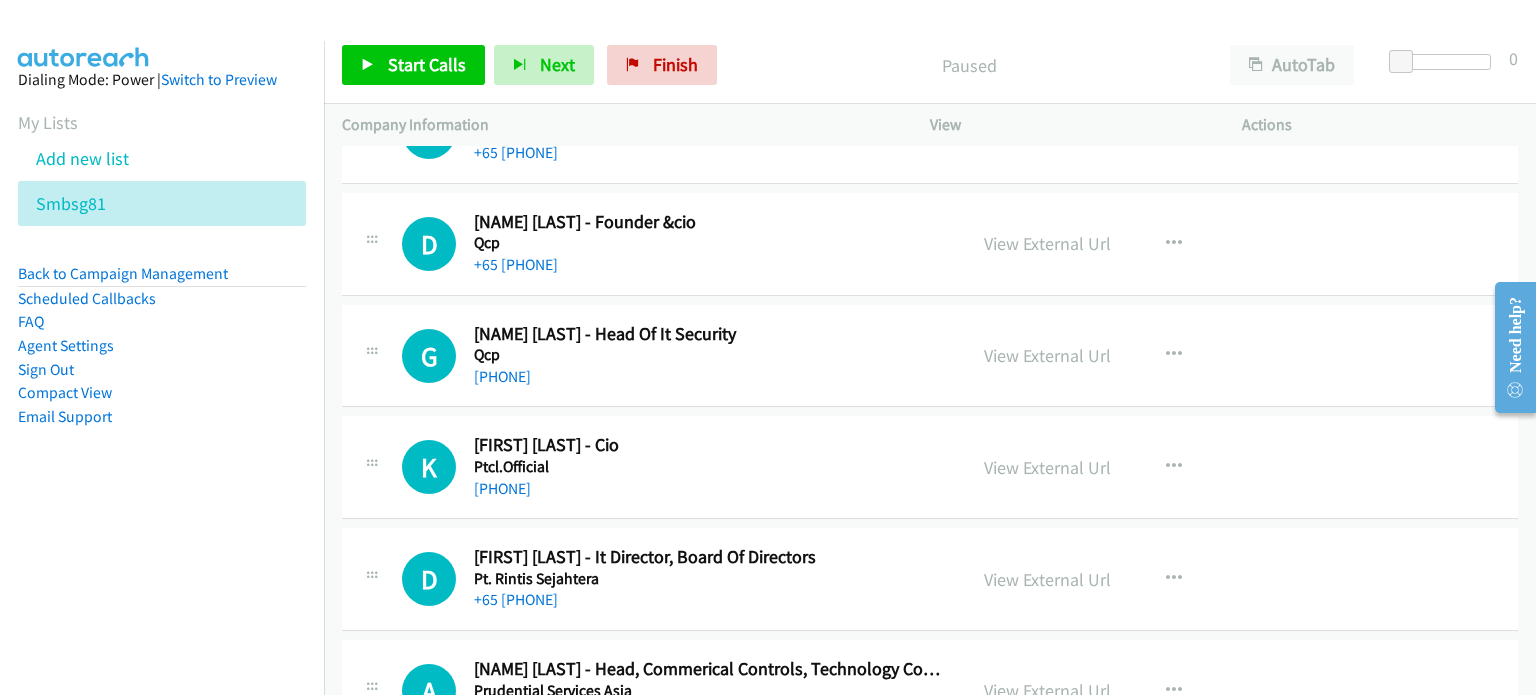 scroll, scrollTop: 22532, scrollLeft: 0, axis: vertical 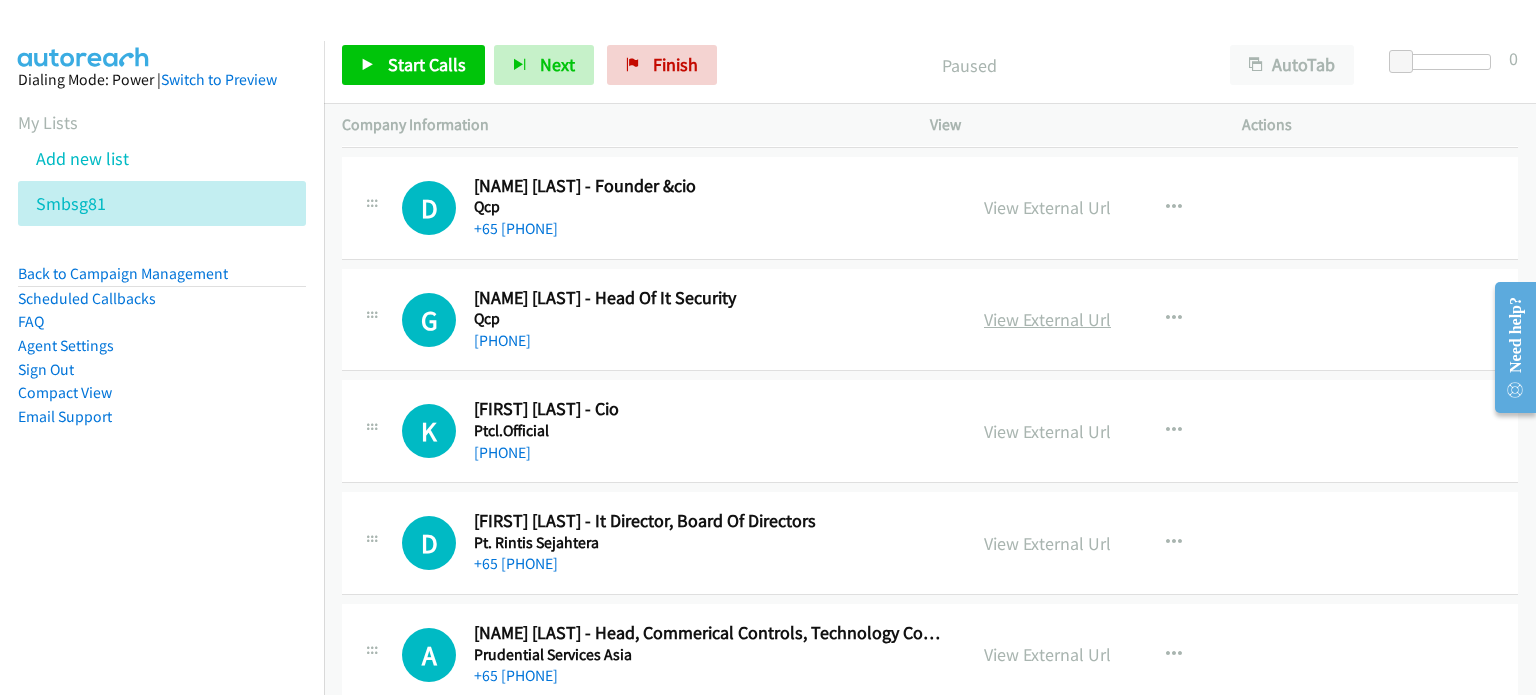 click on "View External Url" at bounding box center (1047, 319) 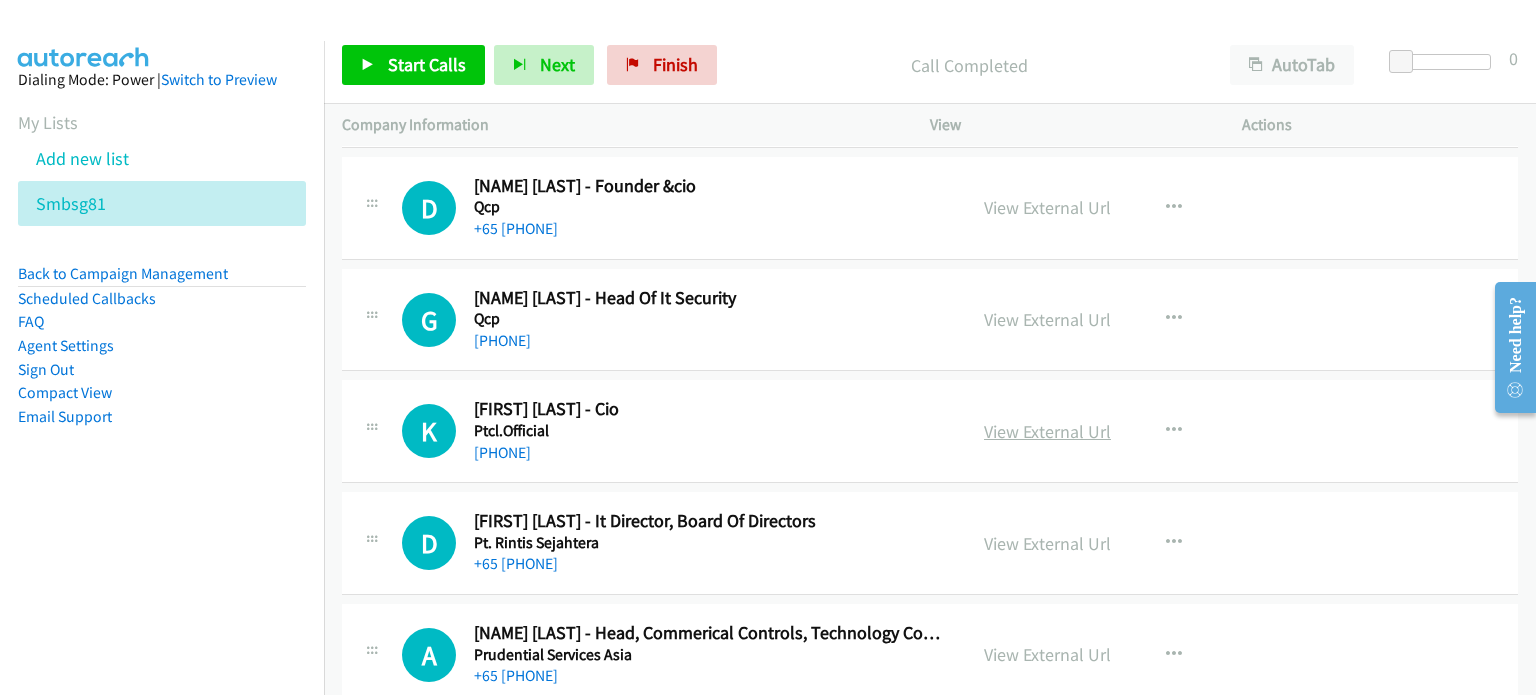 click on "View External Url" at bounding box center (1047, 431) 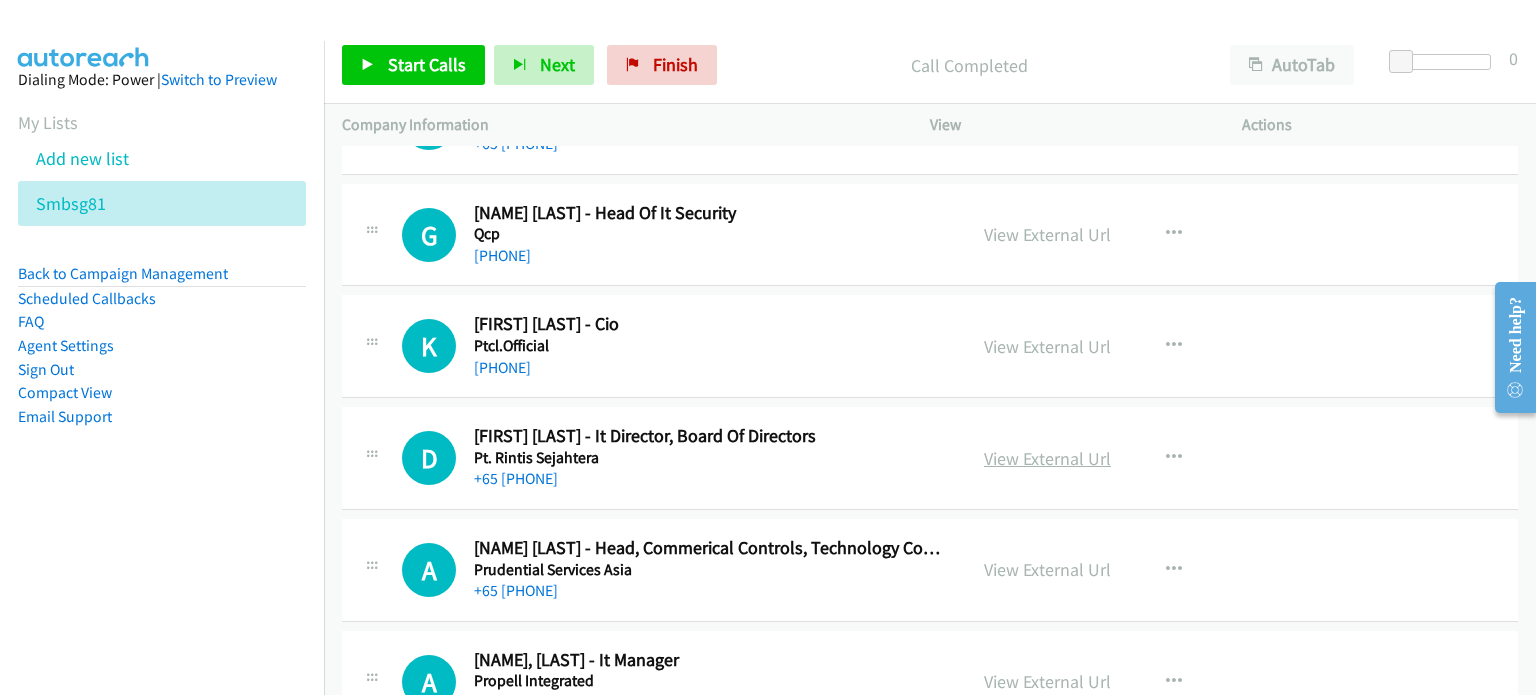scroll, scrollTop: 22618, scrollLeft: 0, axis: vertical 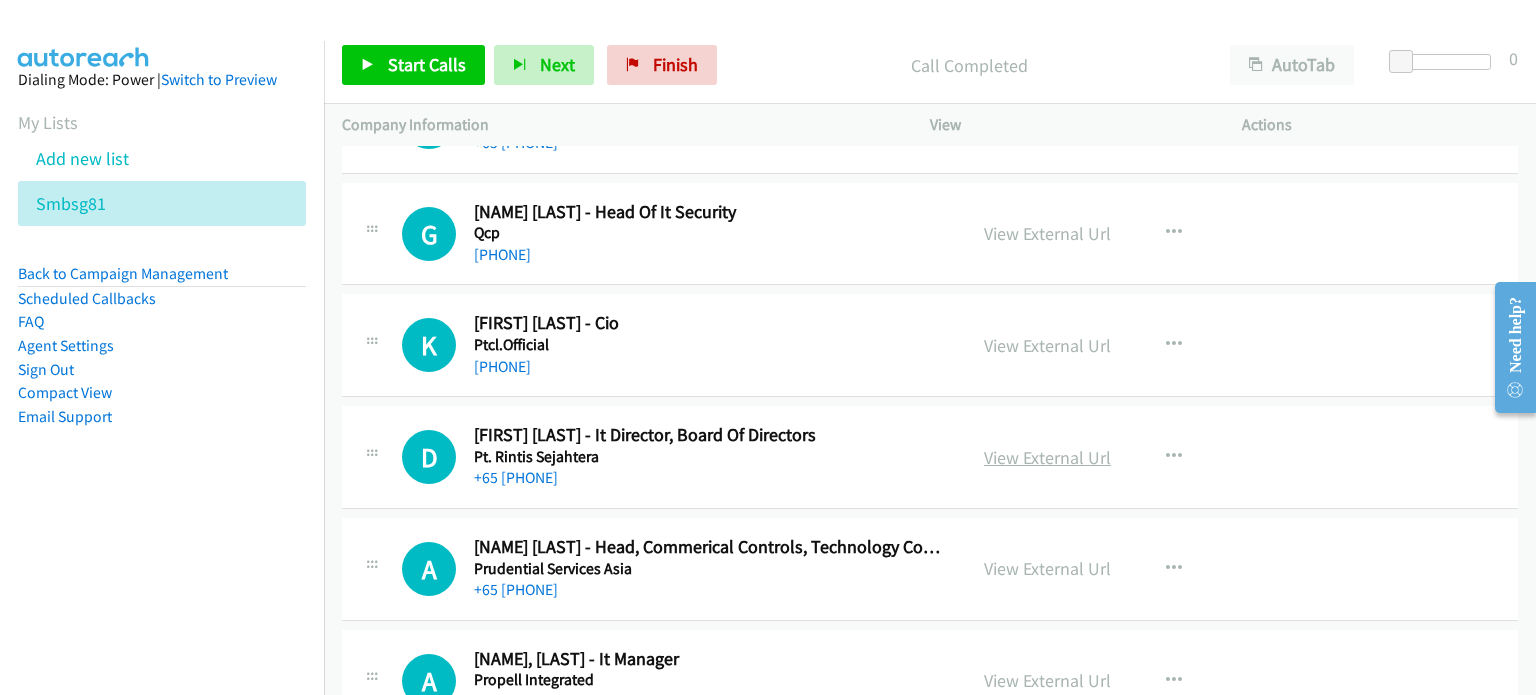click on "View External Url" at bounding box center (1047, 457) 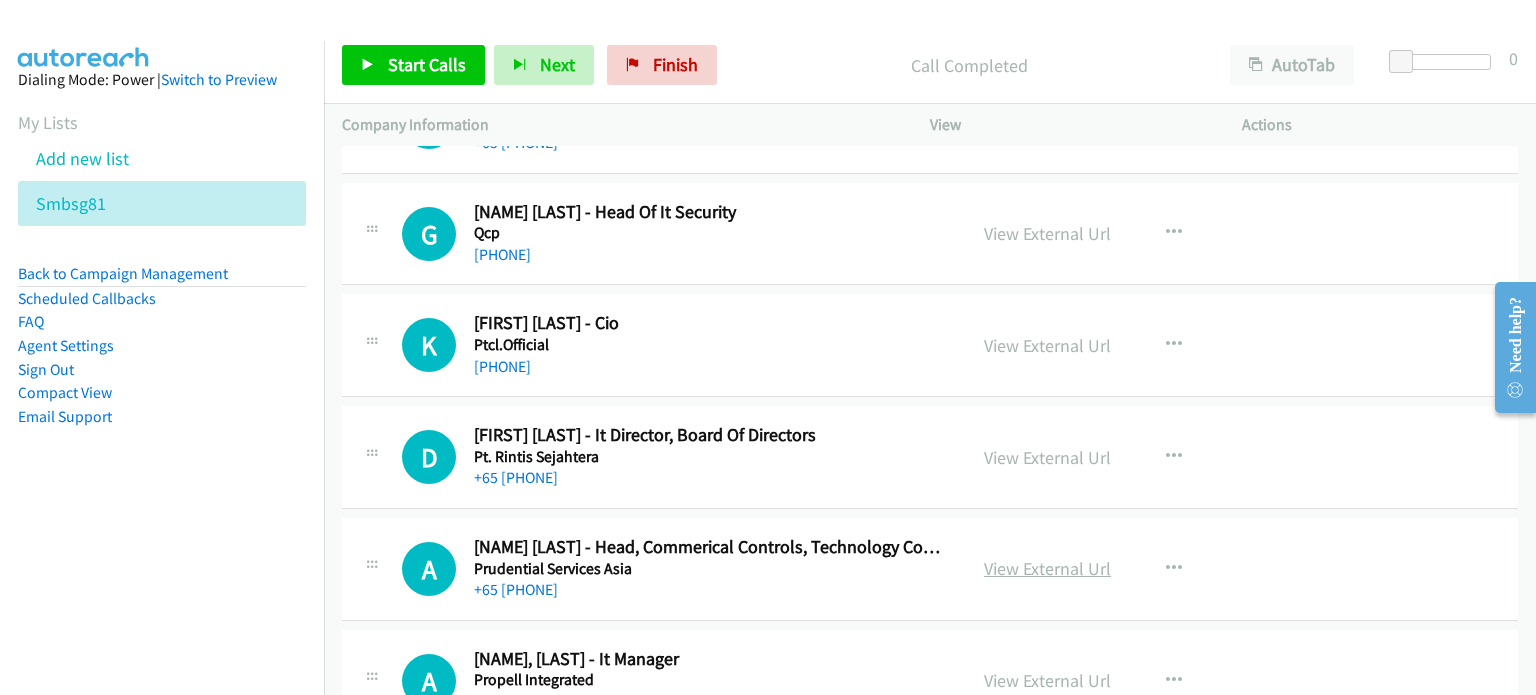 click on "View External Url" at bounding box center [1047, 568] 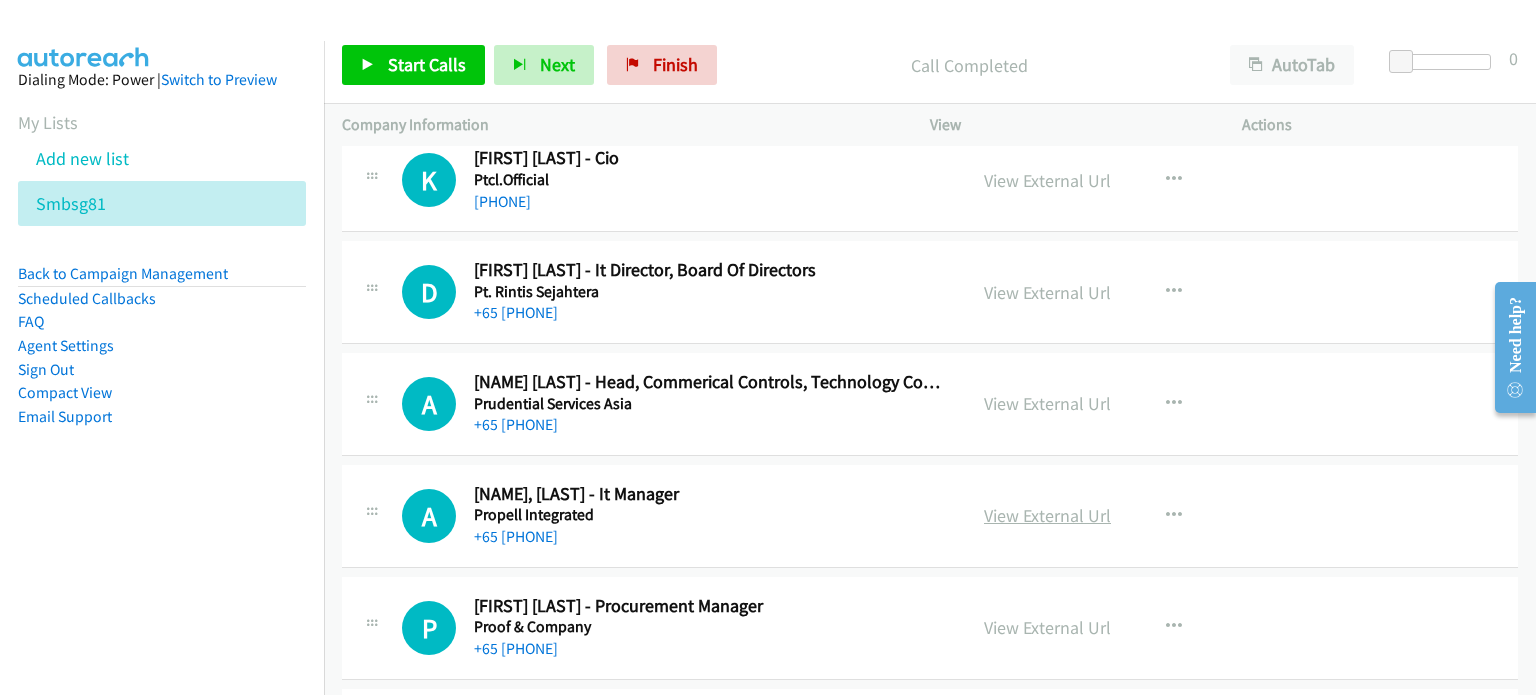 scroll, scrollTop: 22784, scrollLeft: 0, axis: vertical 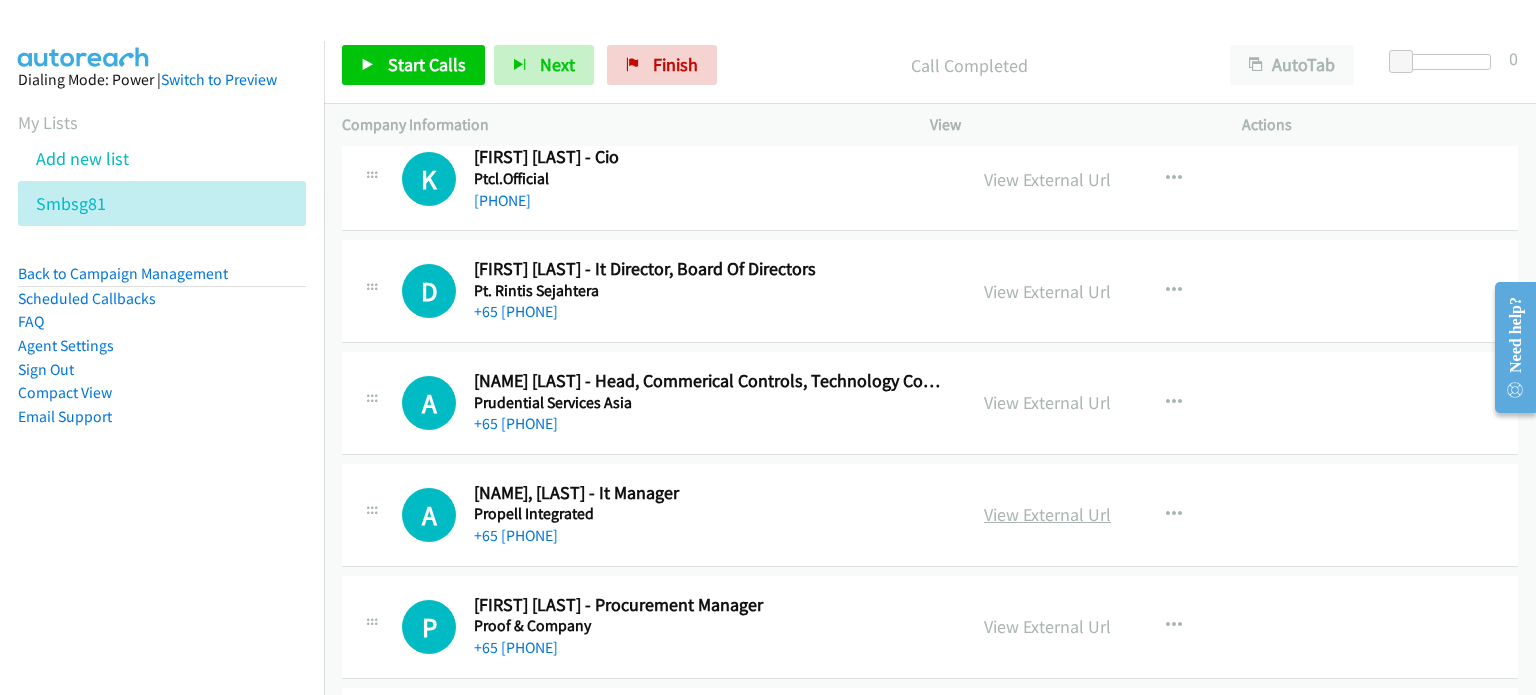 click on "View External Url" at bounding box center [1047, 514] 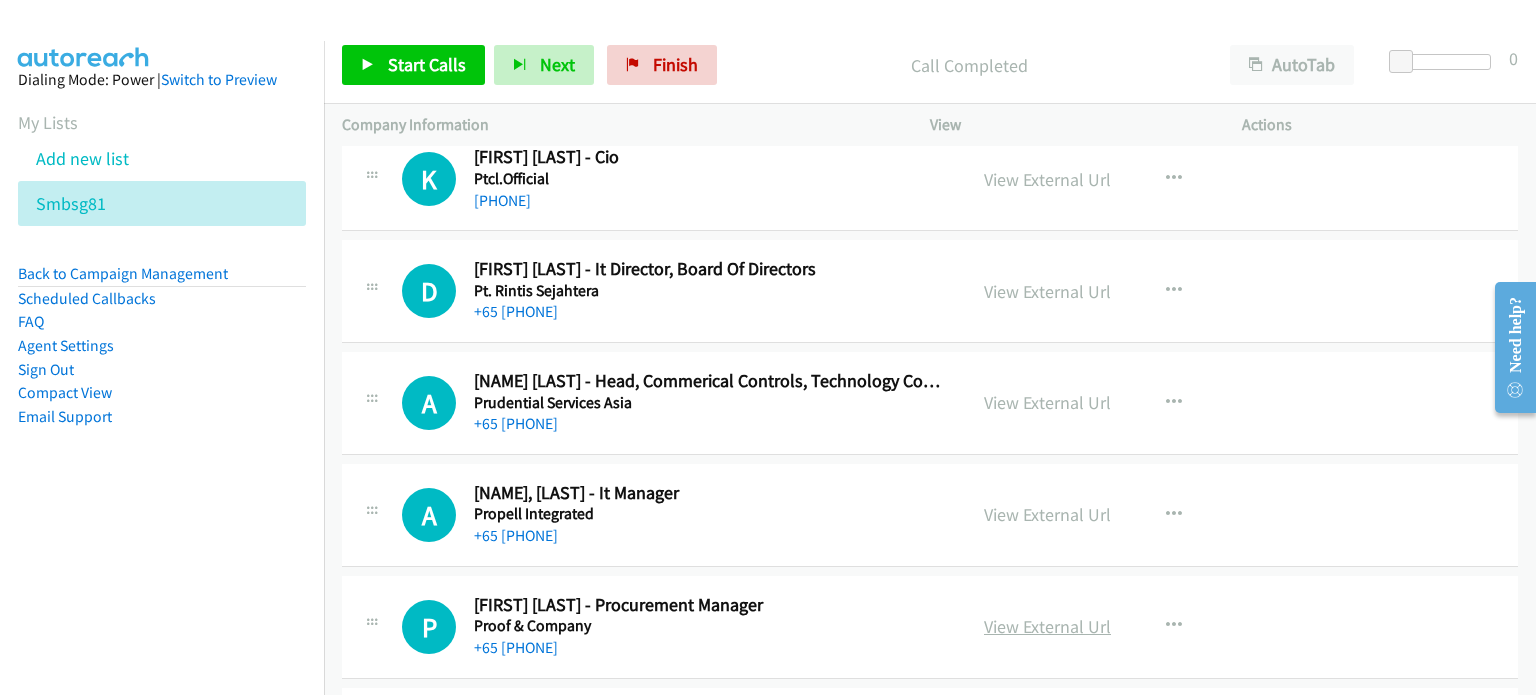 click on "View External Url" at bounding box center (1047, 626) 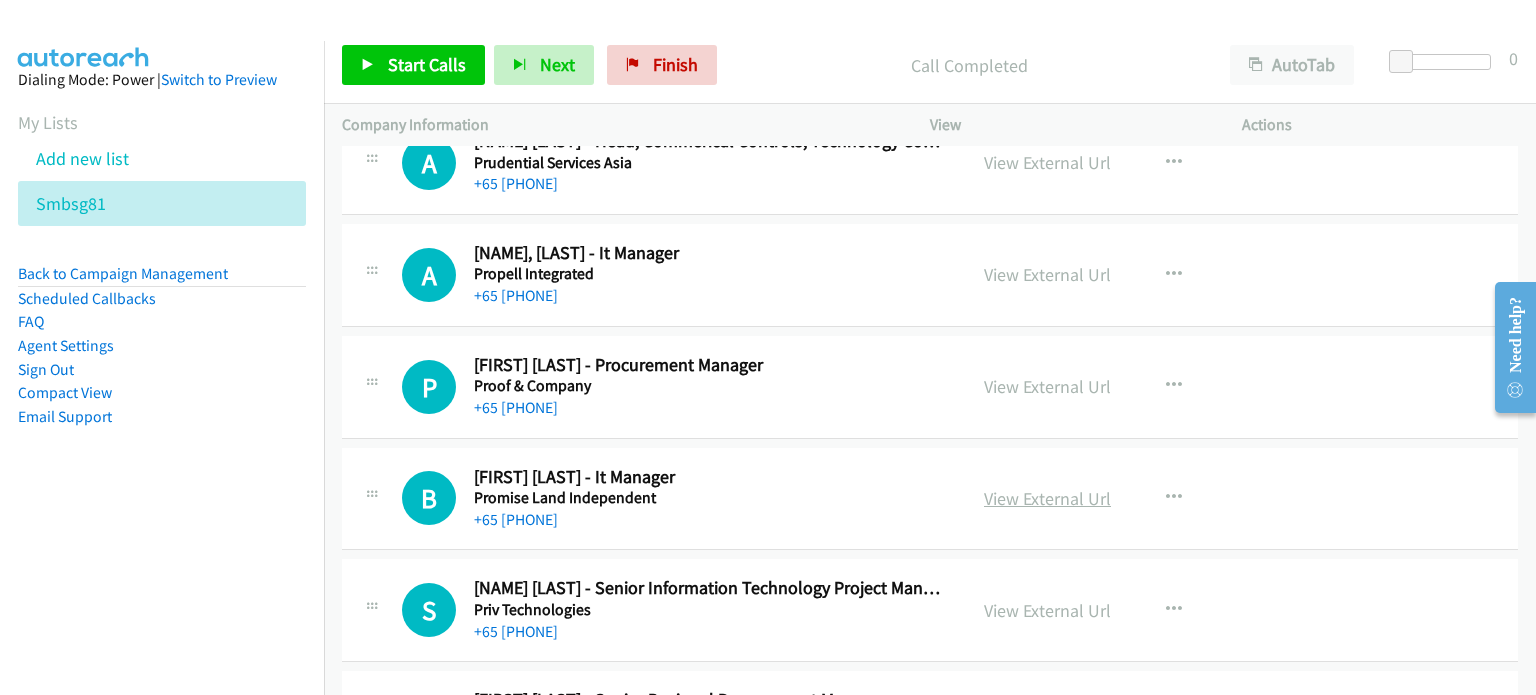 scroll, scrollTop: 23024, scrollLeft: 0, axis: vertical 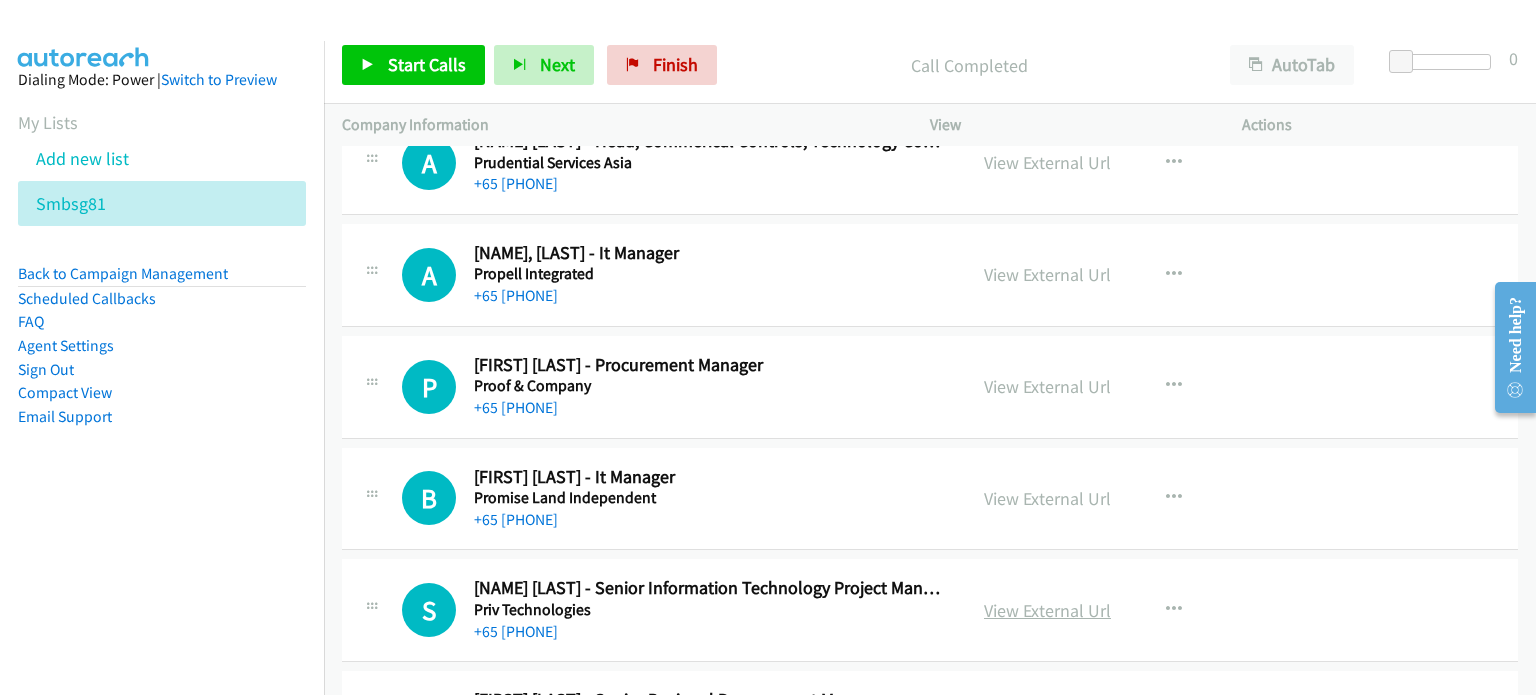 click on "View External Url" at bounding box center (1047, 610) 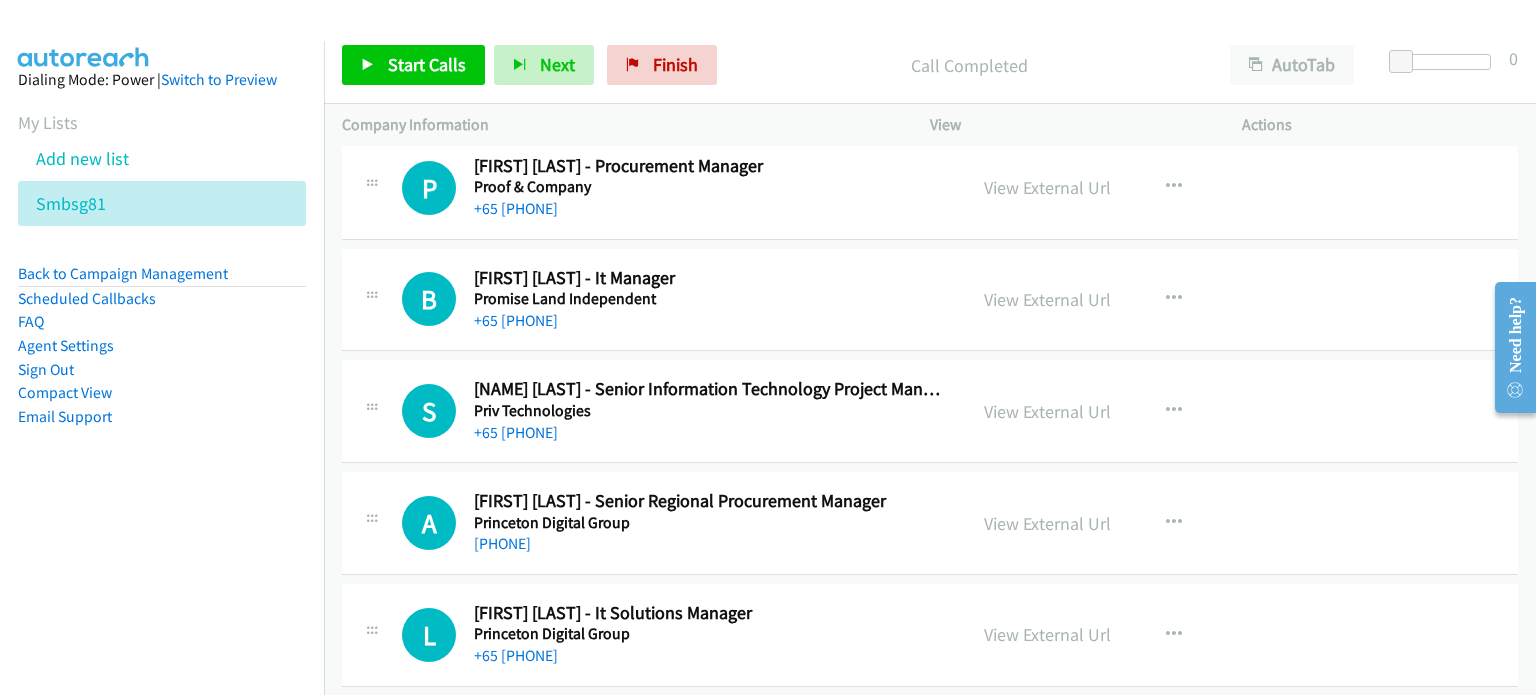 scroll, scrollTop: 23224, scrollLeft: 0, axis: vertical 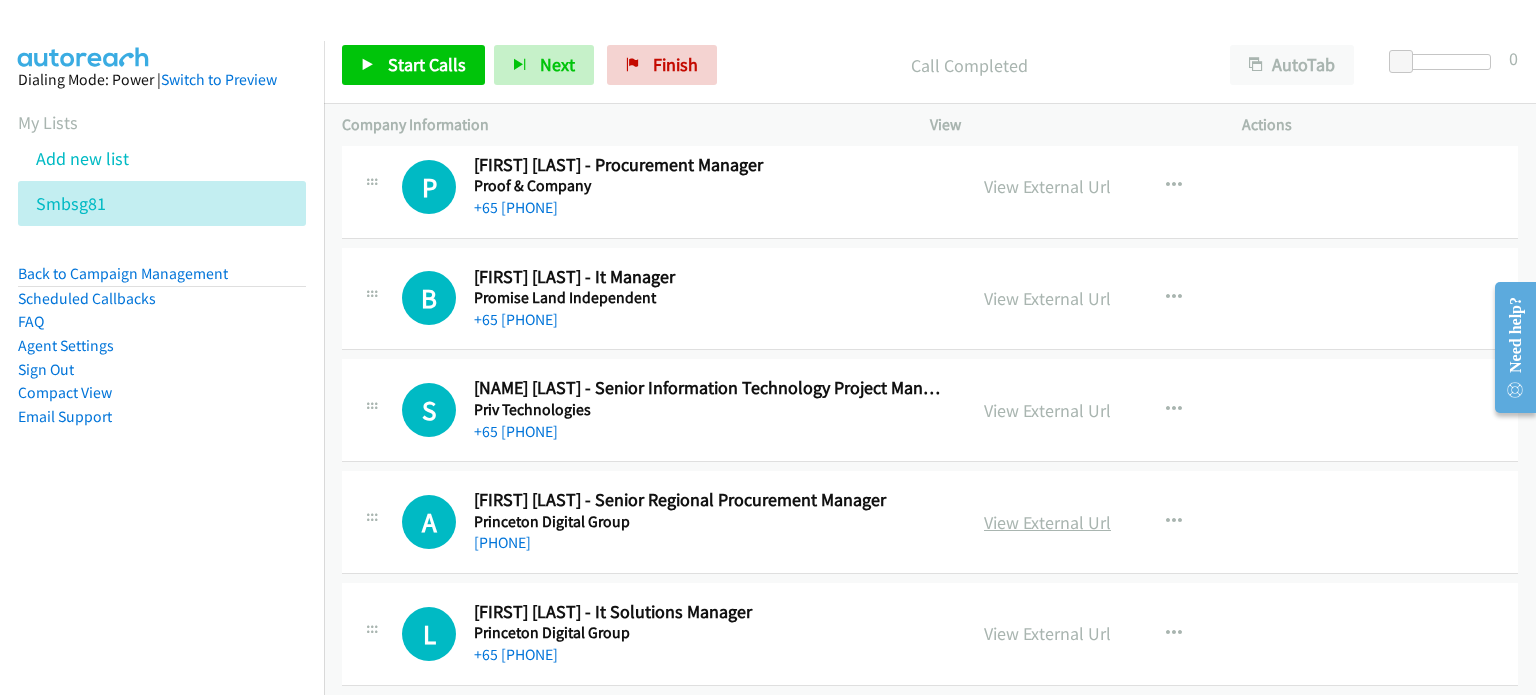 click on "View External Url" at bounding box center [1047, 522] 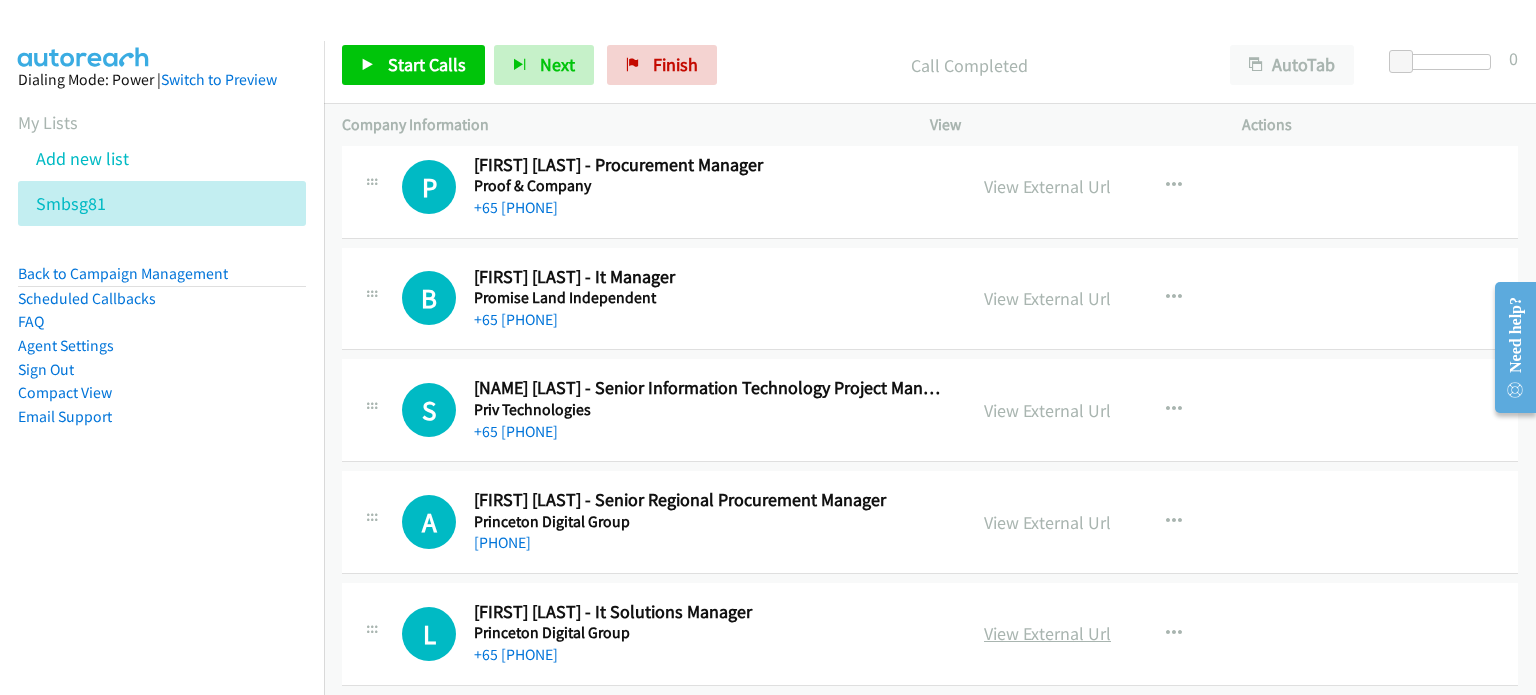 click on "View External Url" at bounding box center (1047, 633) 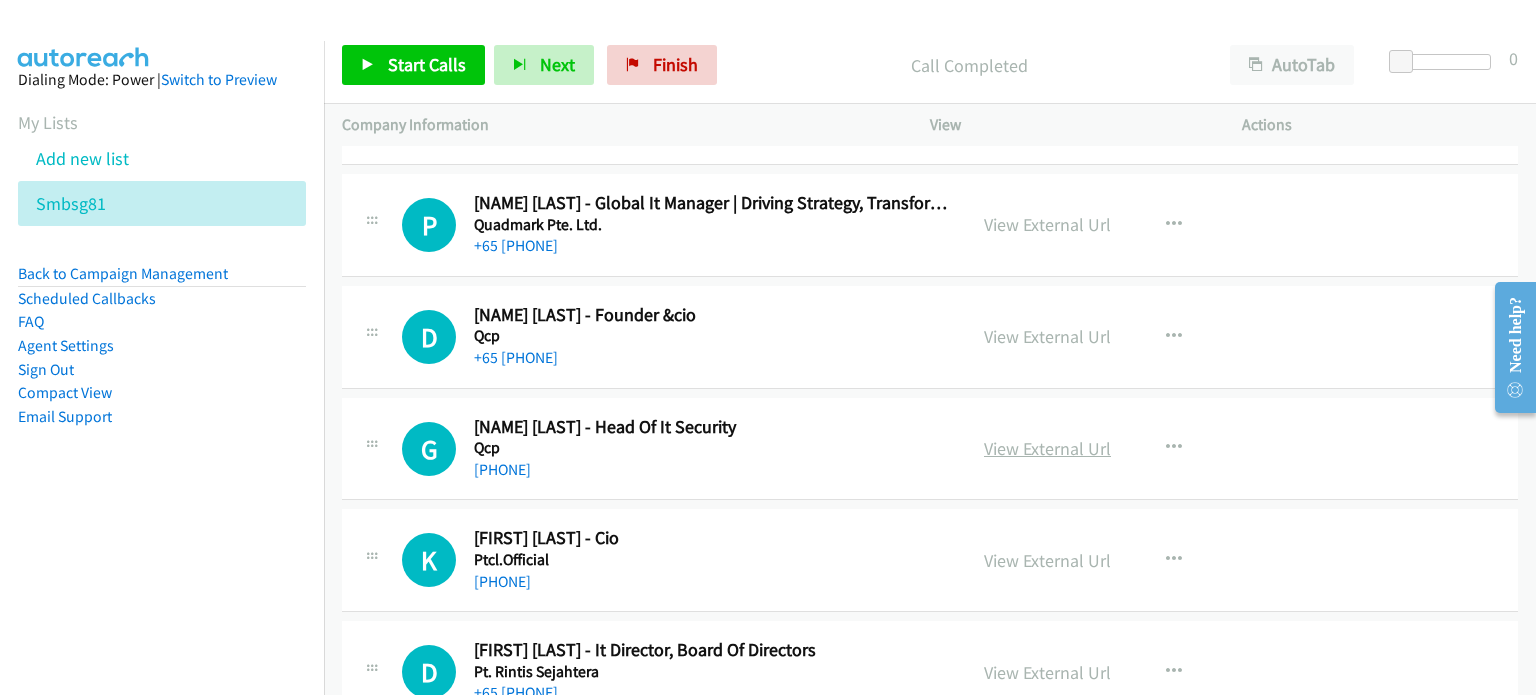 scroll, scrollTop: 22402, scrollLeft: 0, axis: vertical 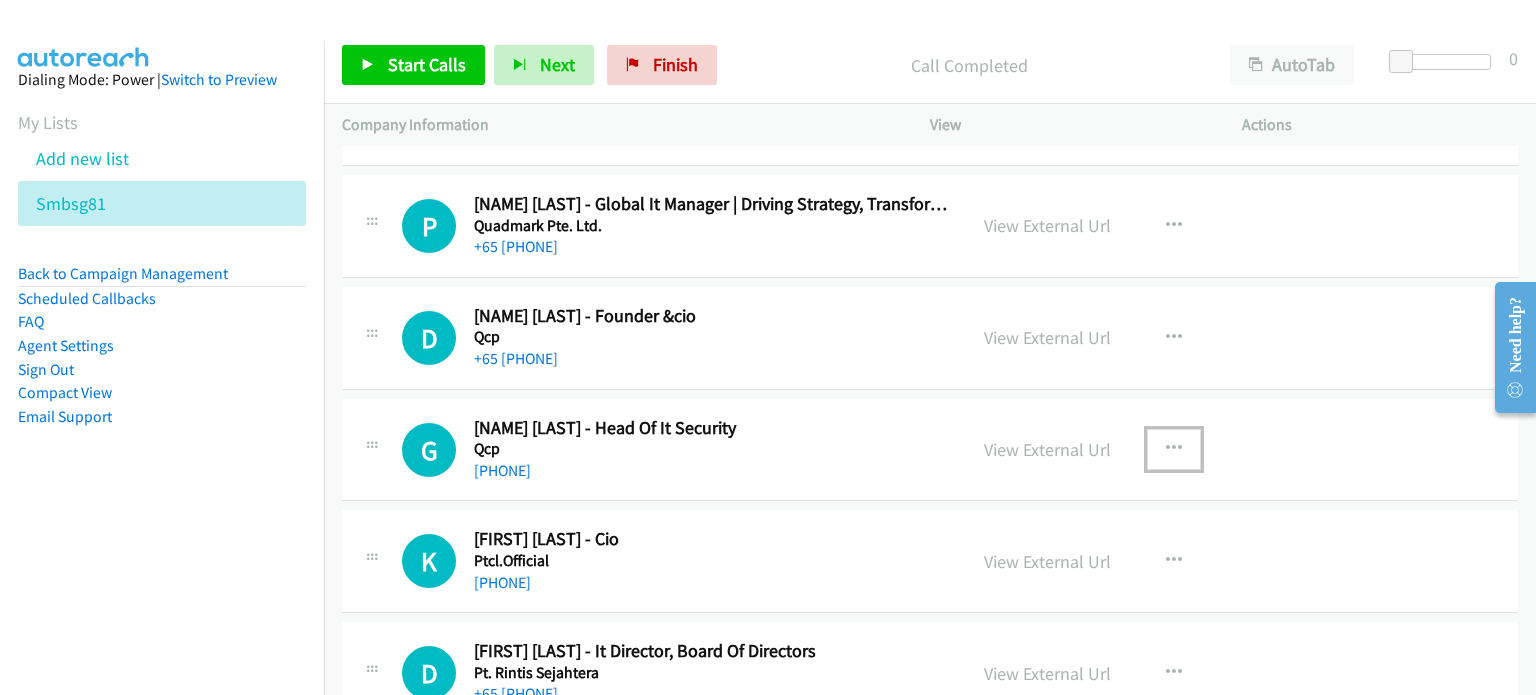 click at bounding box center (1174, 449) 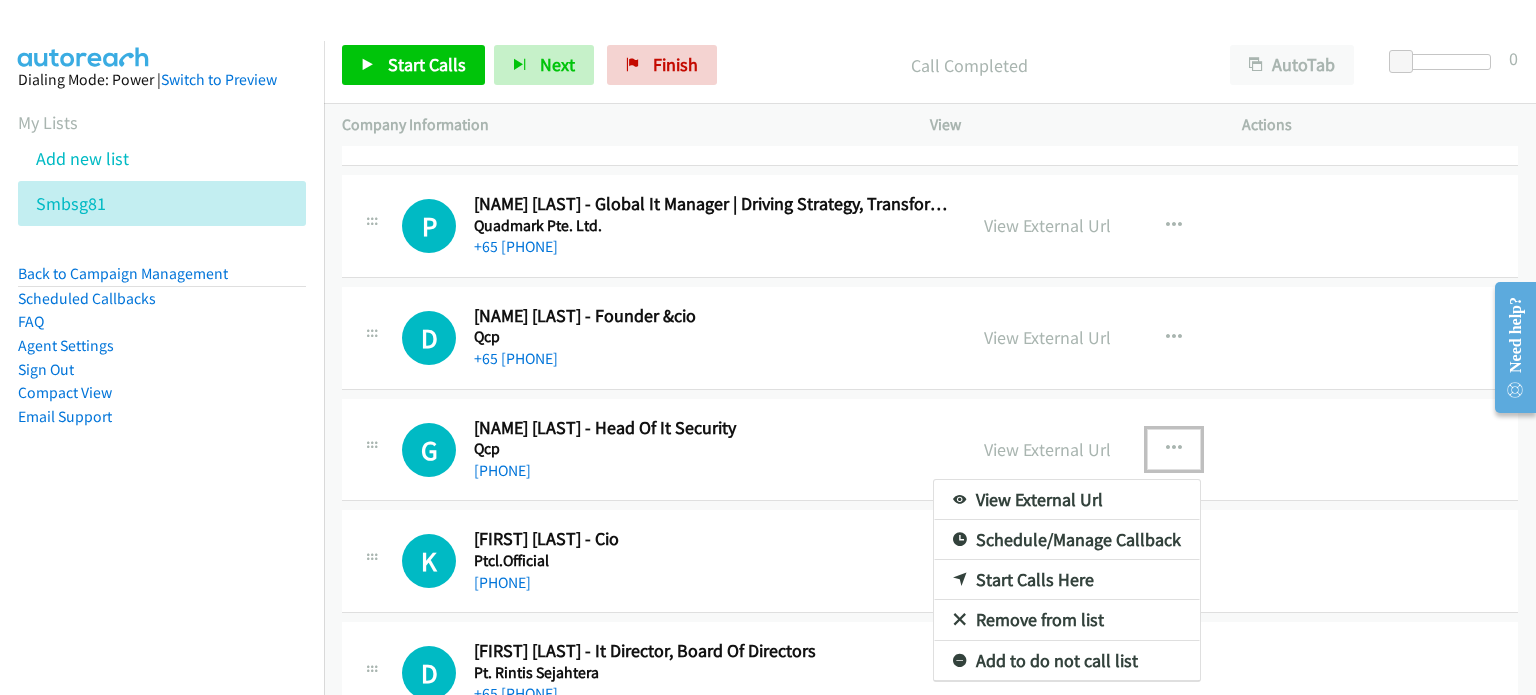 click on "Start Calls Here" at bounding box center (1067, 580) 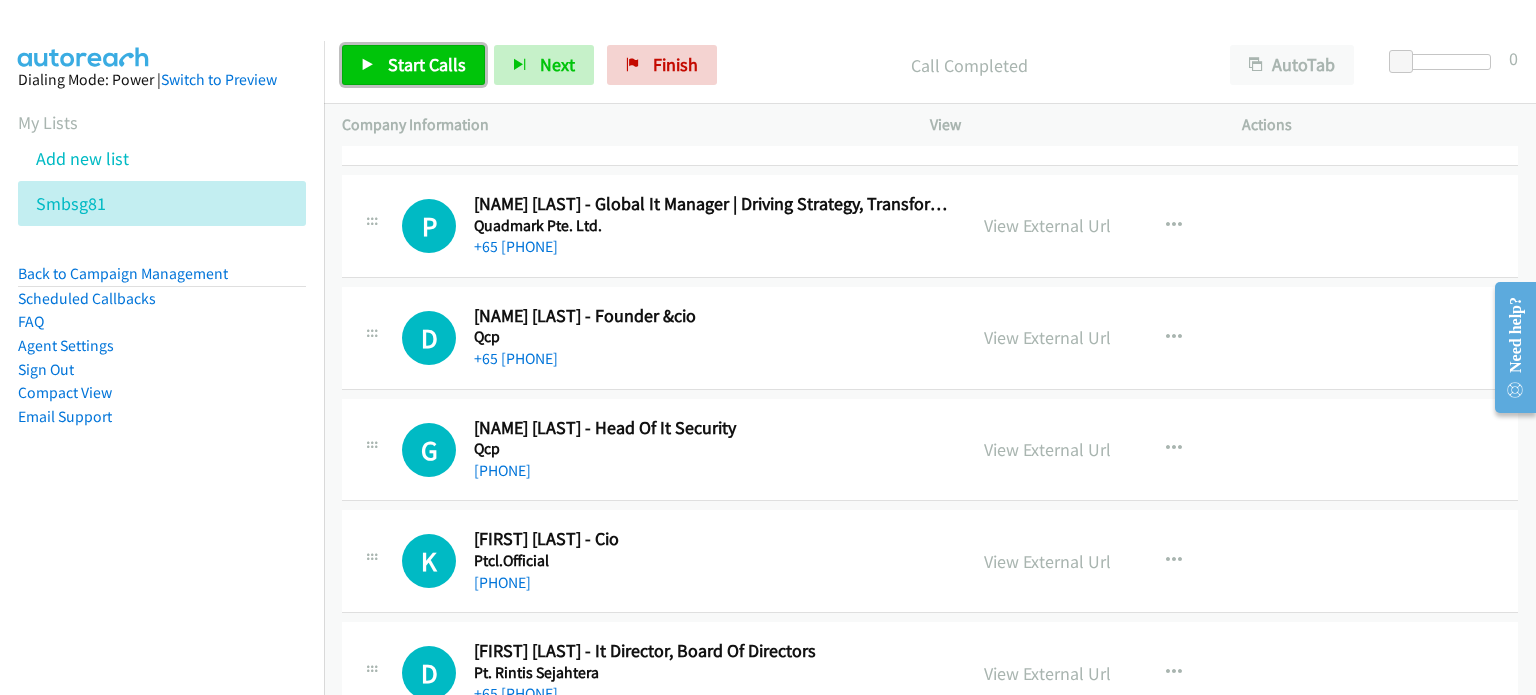 click on "Start Calls" at bounding box center (427, 64) 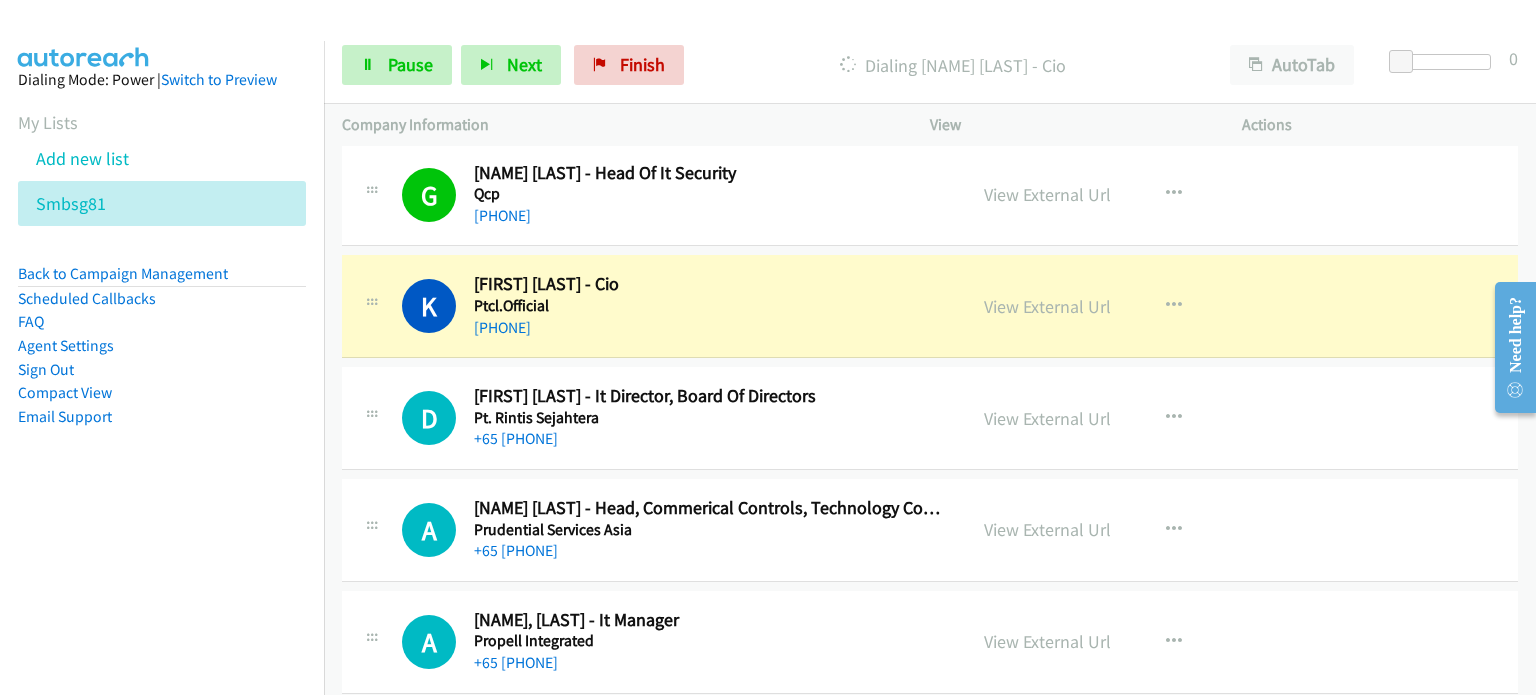 scroll, scrollTop: 22702, scrollLeft: 0, axis: vertical 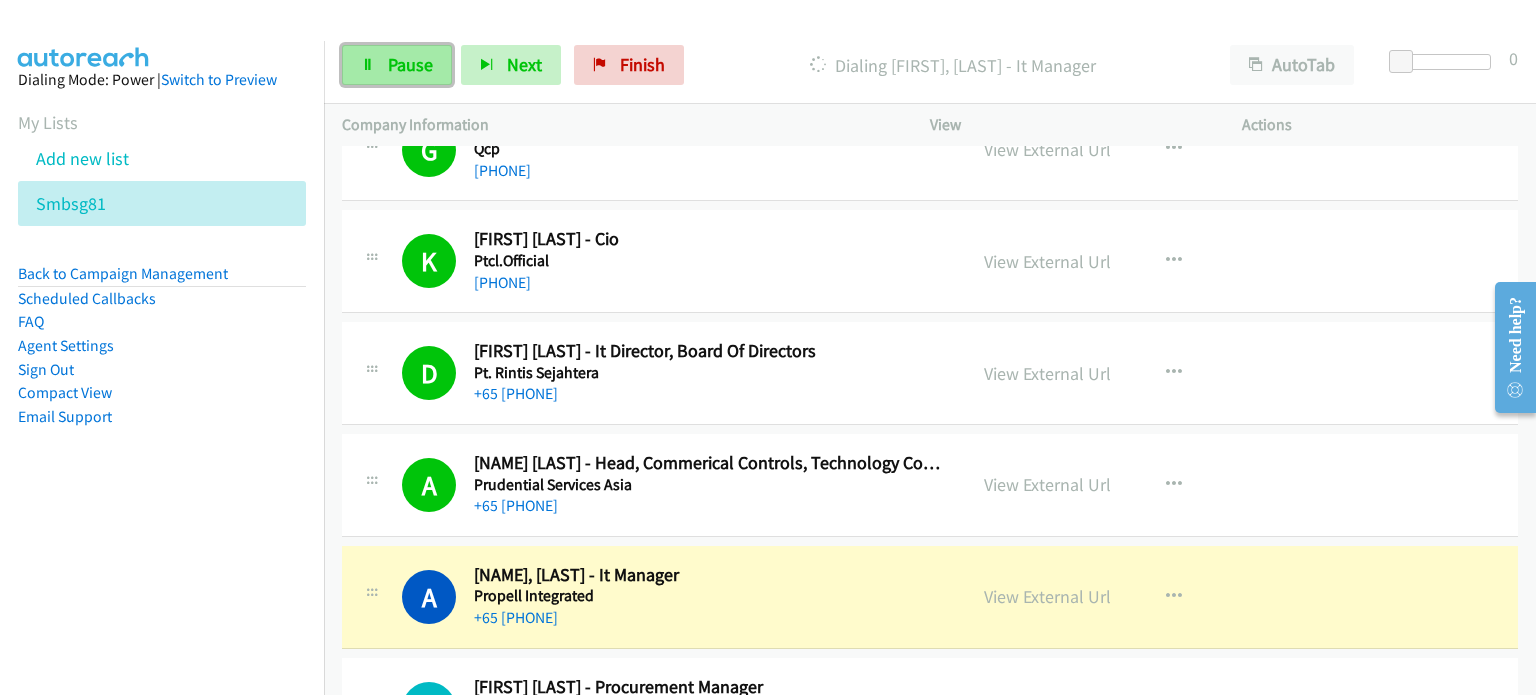 click on "Pause" at bounding box center [397, 65] 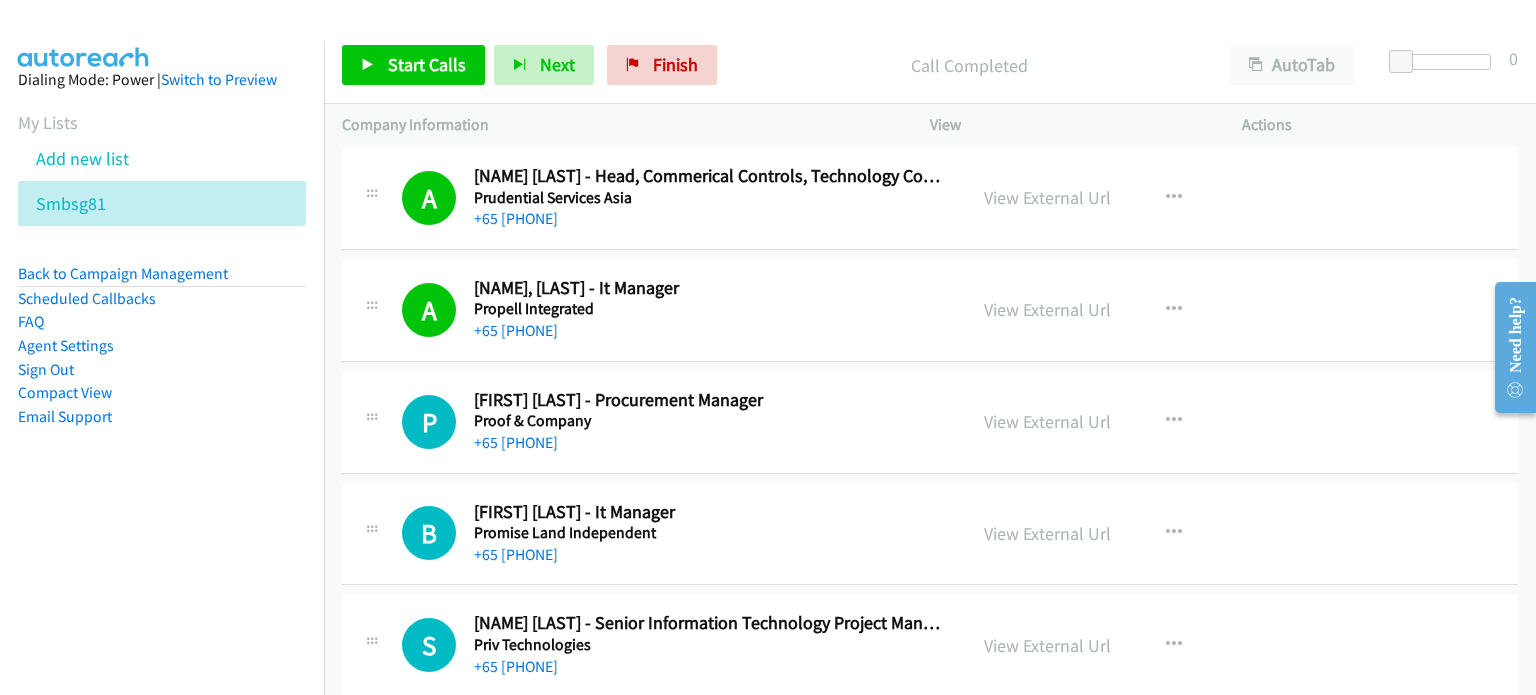 scroll, scrollTop: 22990, scrollLeft: 0, axis: vertical 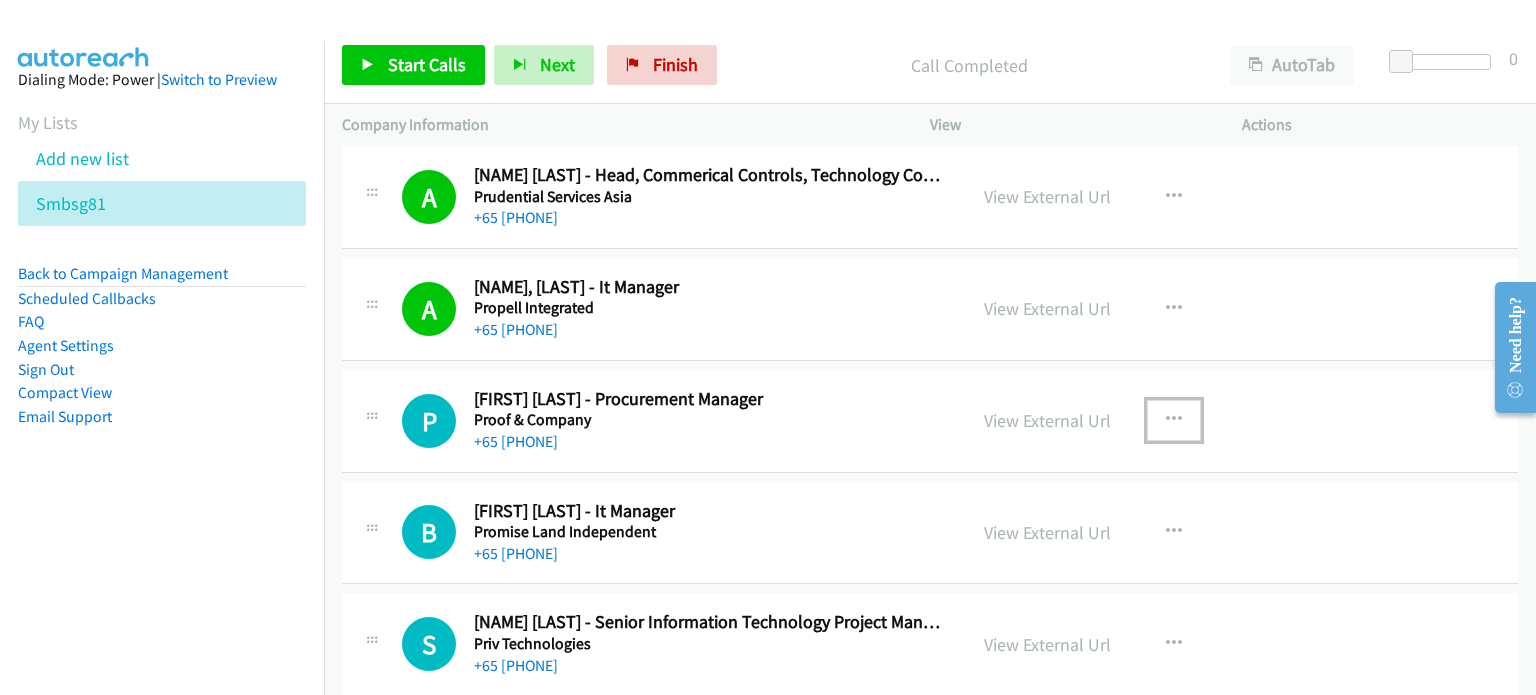 click at bounding box center [1174, 420] 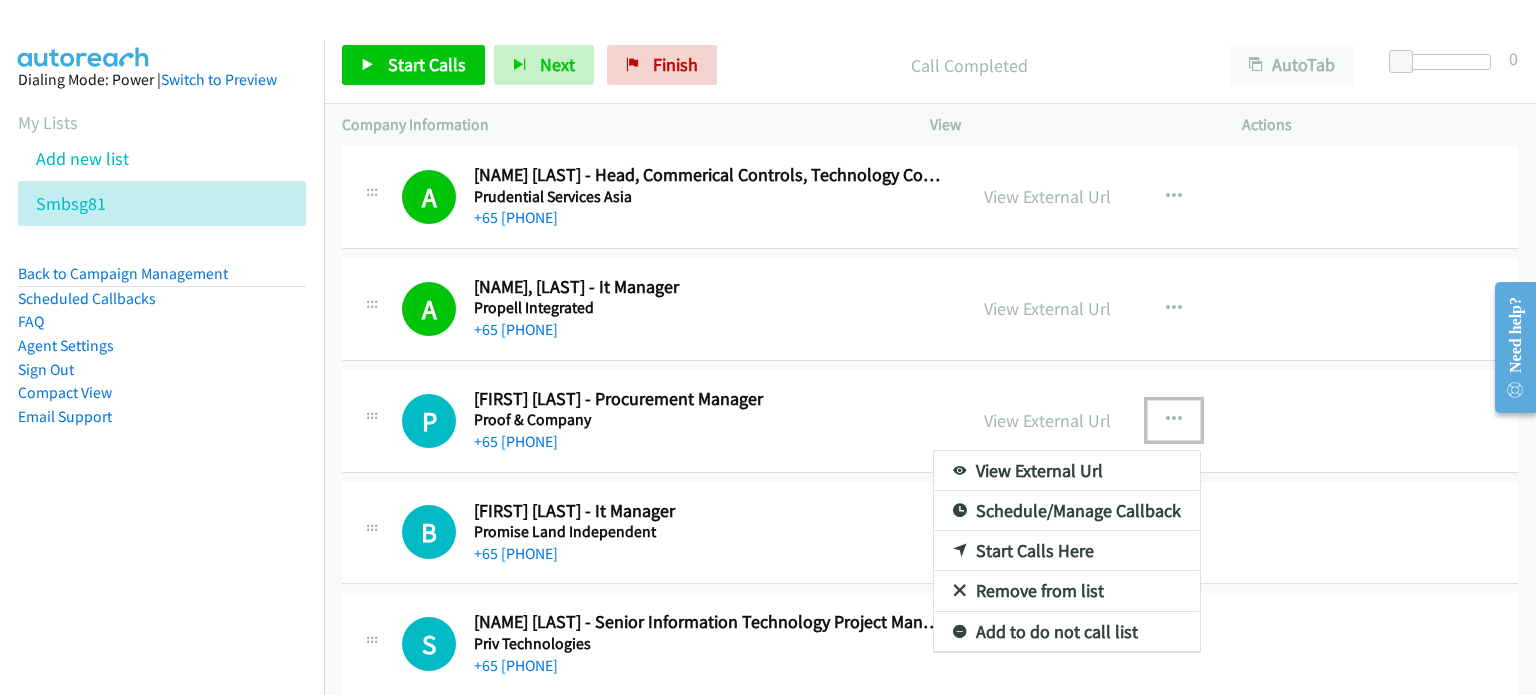 click on "Start Calls Here" at bounding box center [1067, 551] 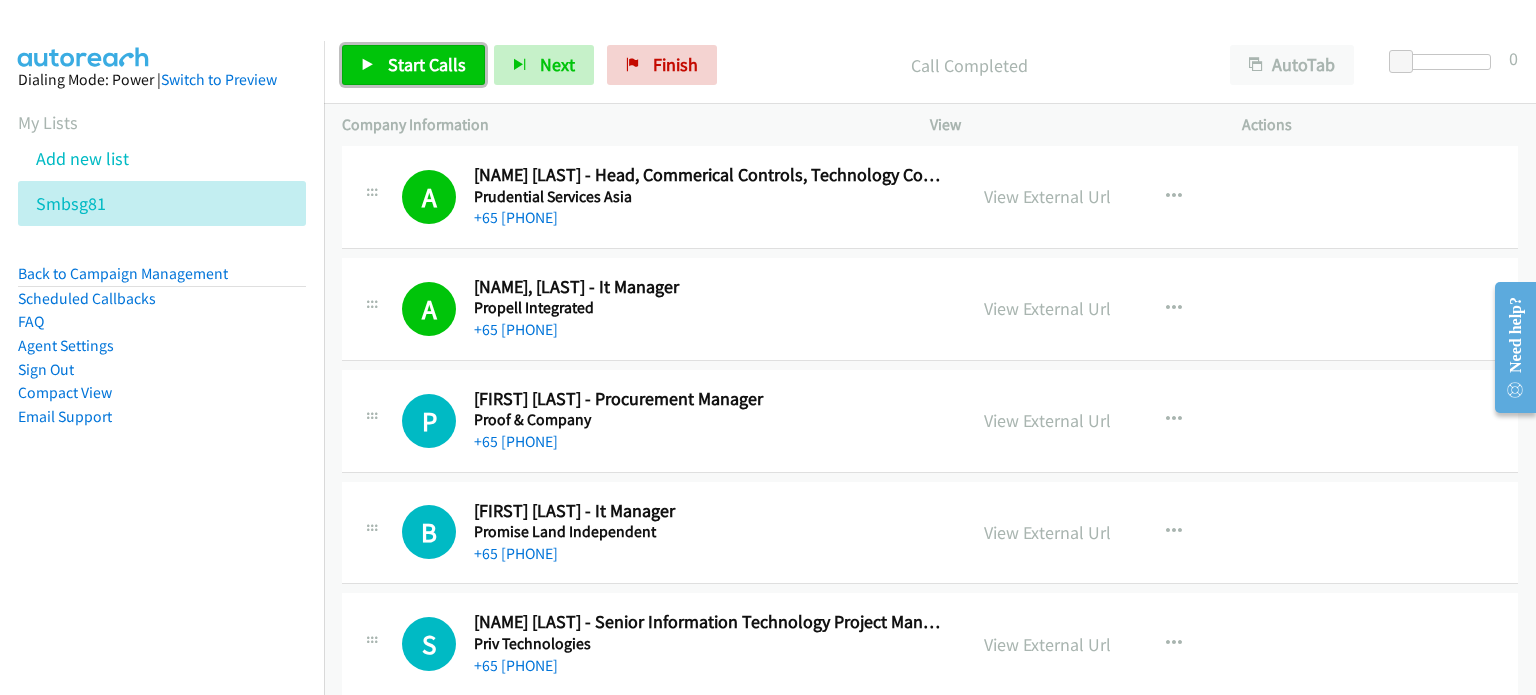 click on "Start Calls" at bounding box center [413, 65] 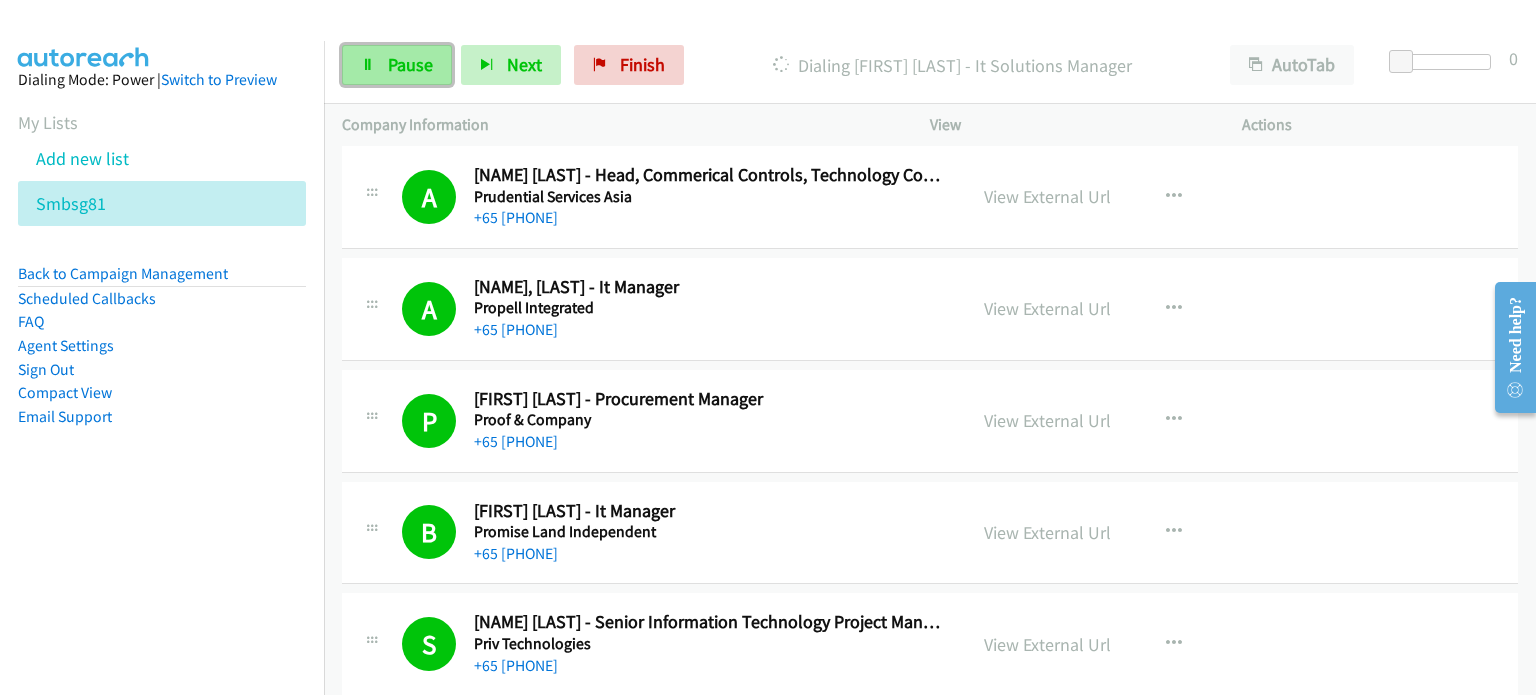 click on "Pause" at bounding box center [397, 65] 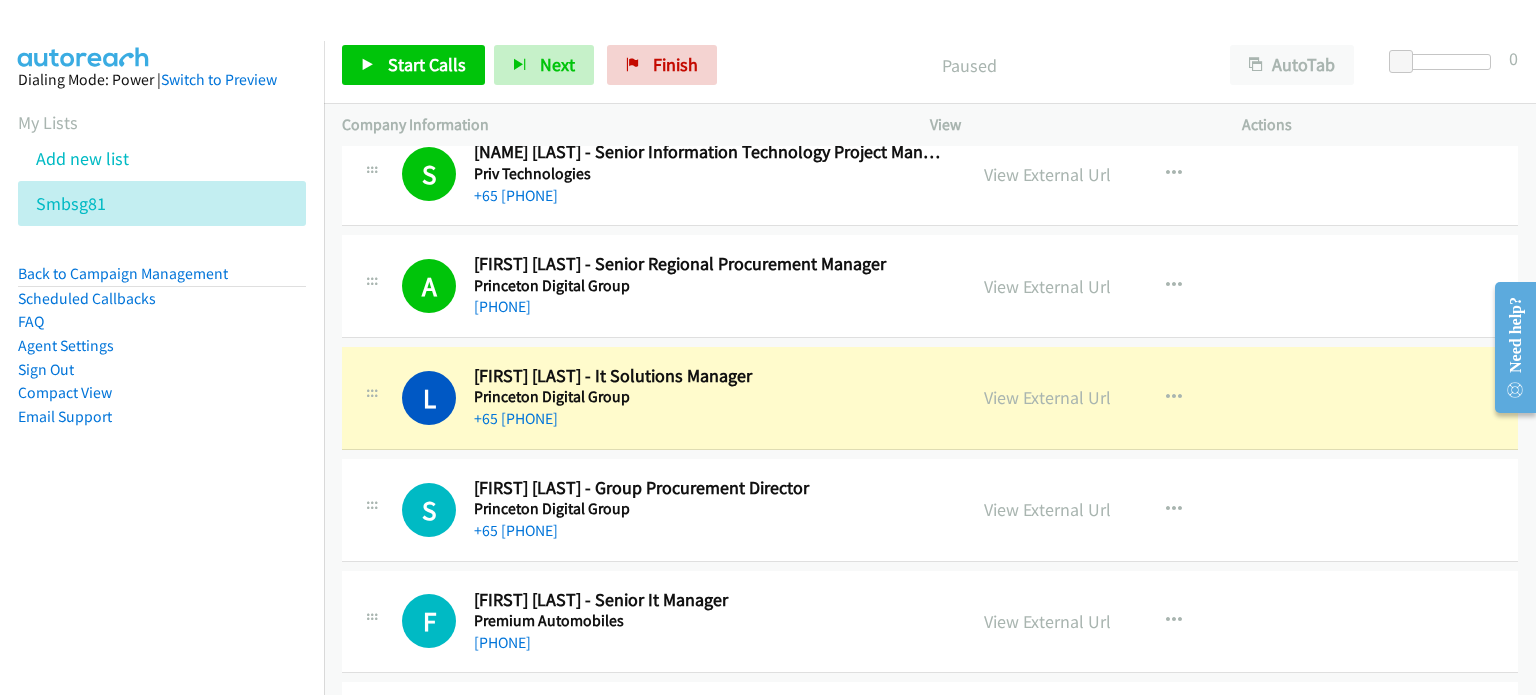 scroll, scrollTop: 23460, scrollLeft: 0, axis: vertical 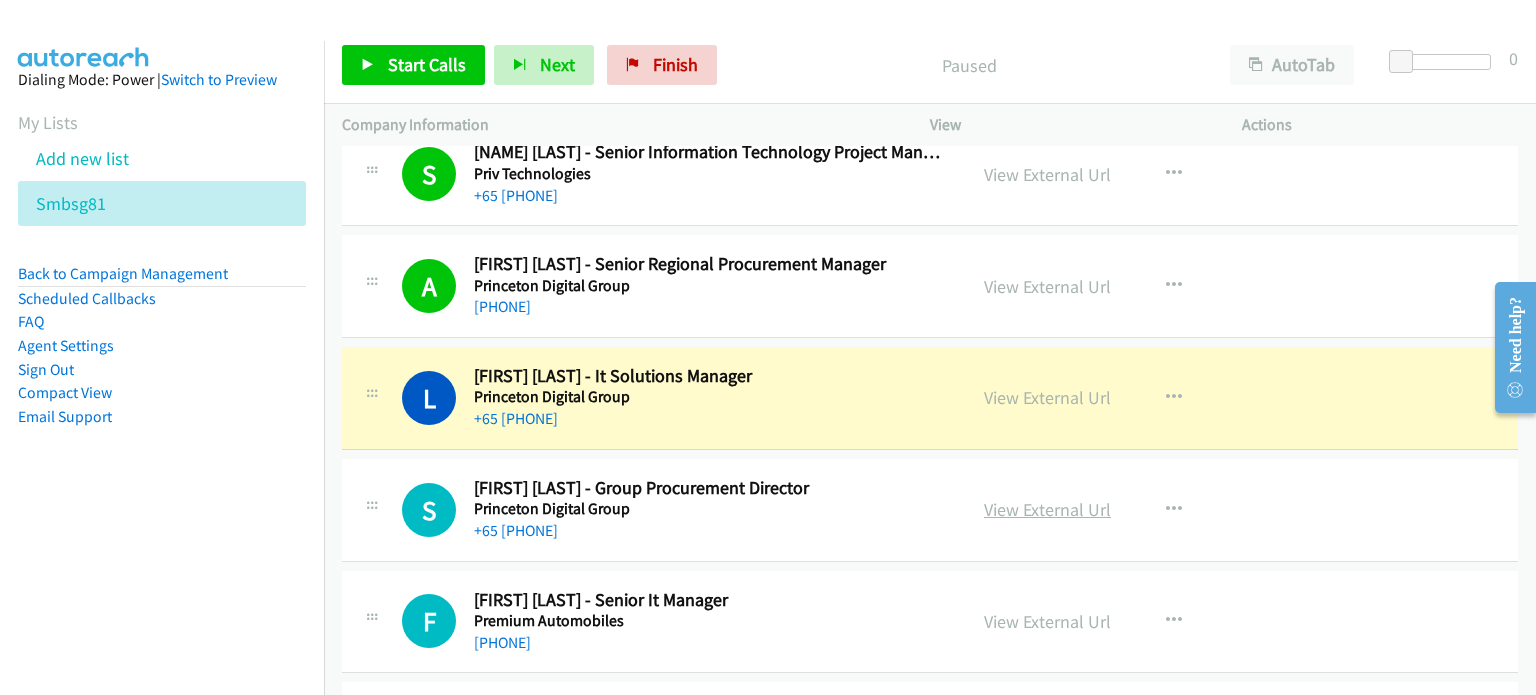 click on "View External Url" at bounding box center (1047, 509) 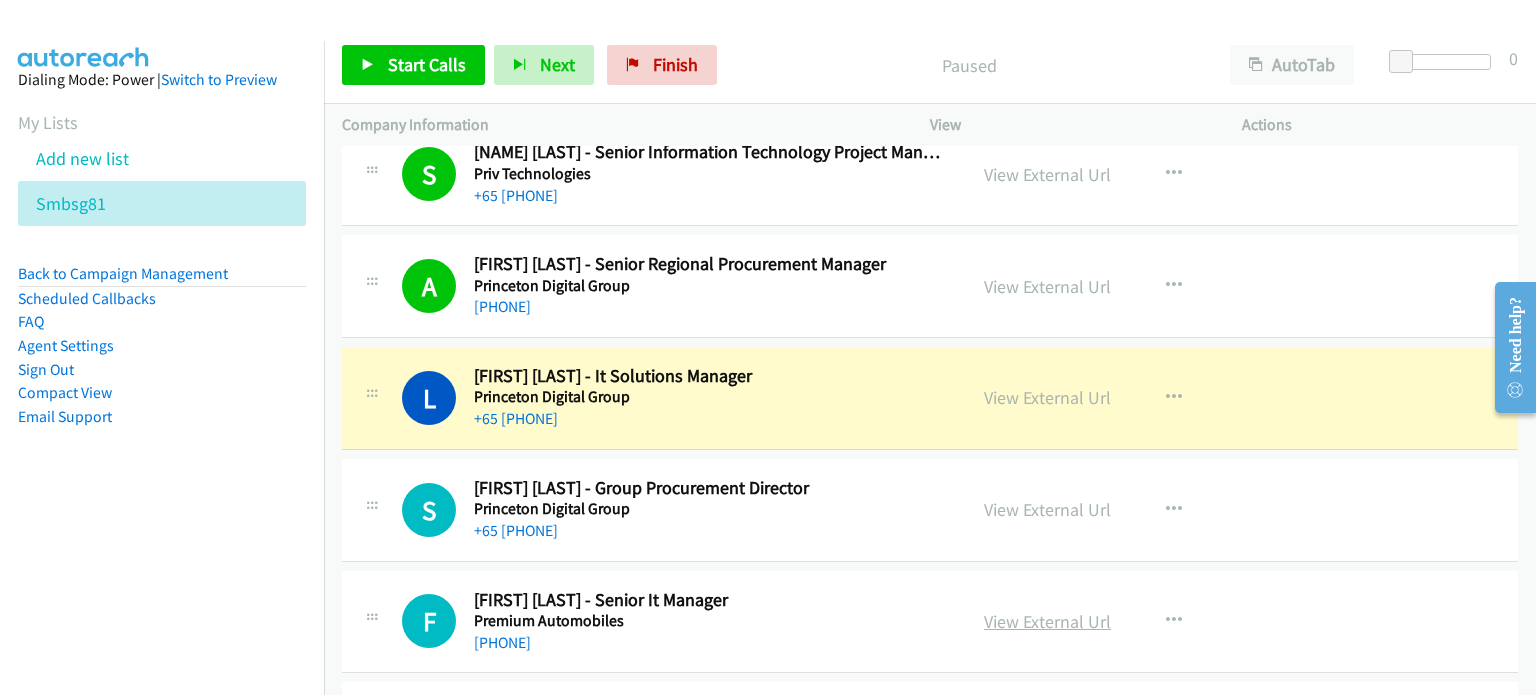 click on "View External Url" at bounding box center [1047, 621] 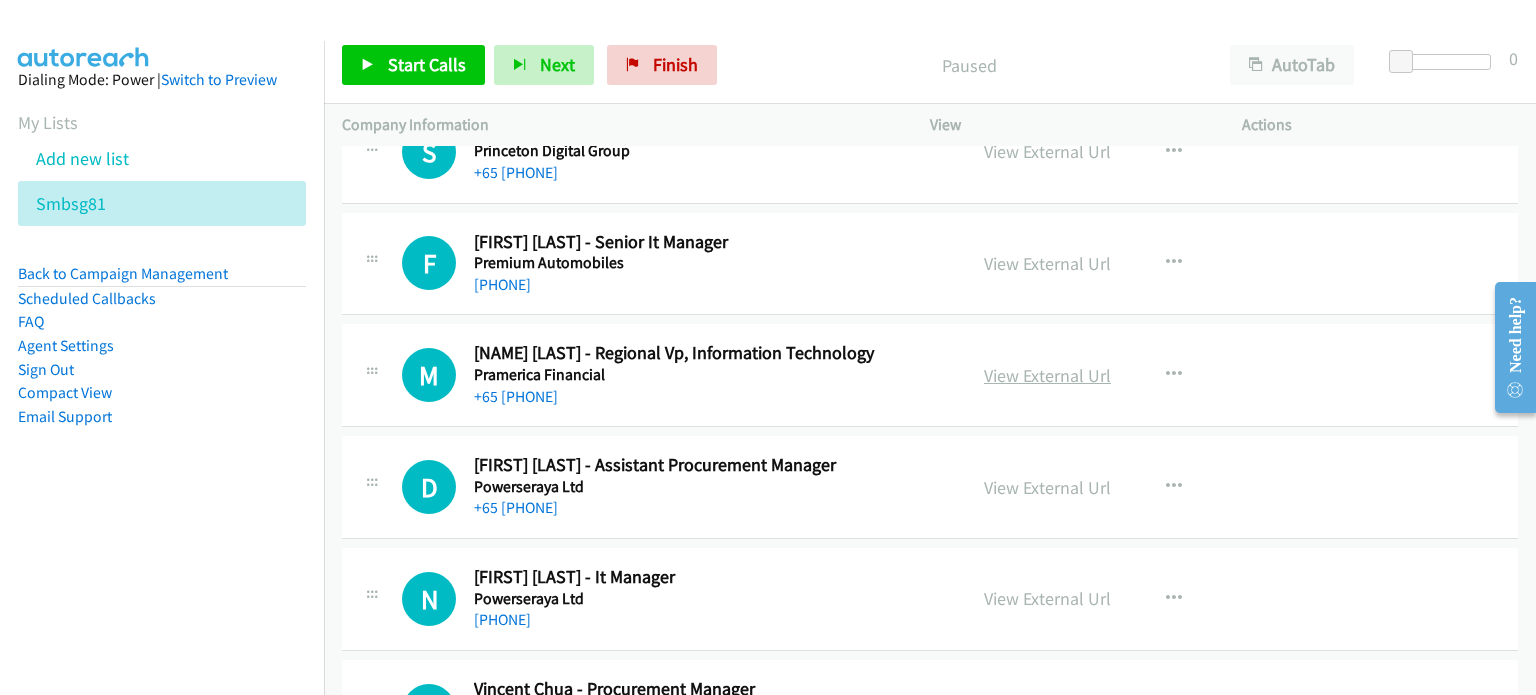 scroll, scrollTop: 23819, scrollLeft: 0, axis: vertical 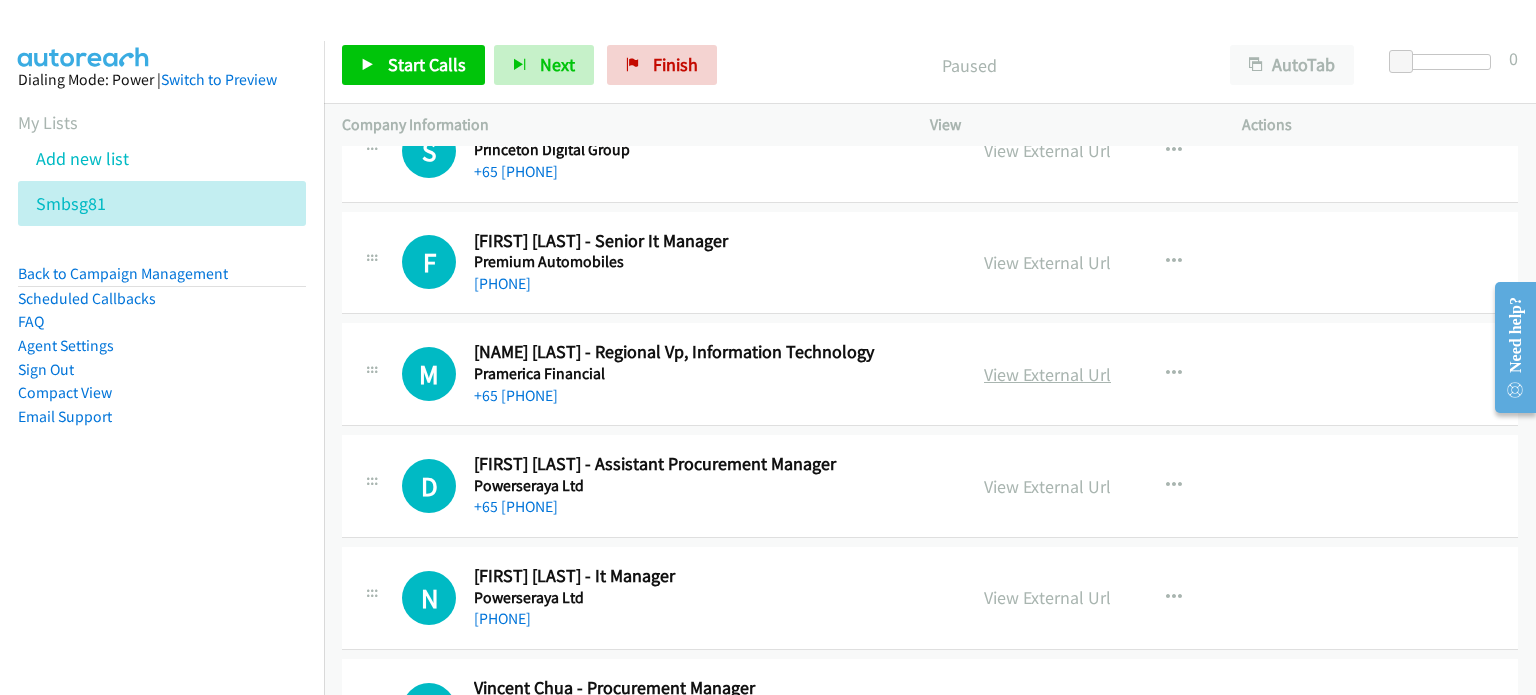 click on "View External Url" at bounding box center [1047, 374] 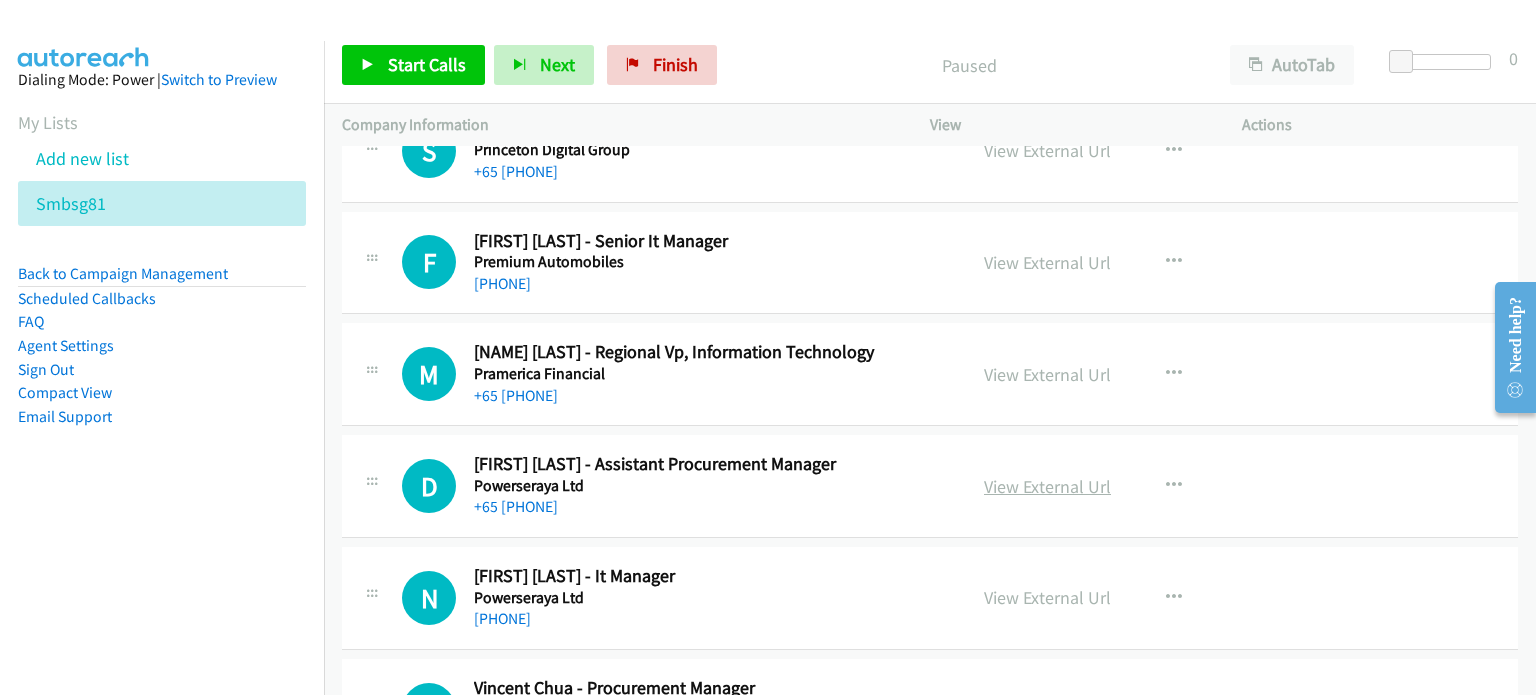 click on "View External Url" at bounding box center [1047, 486] 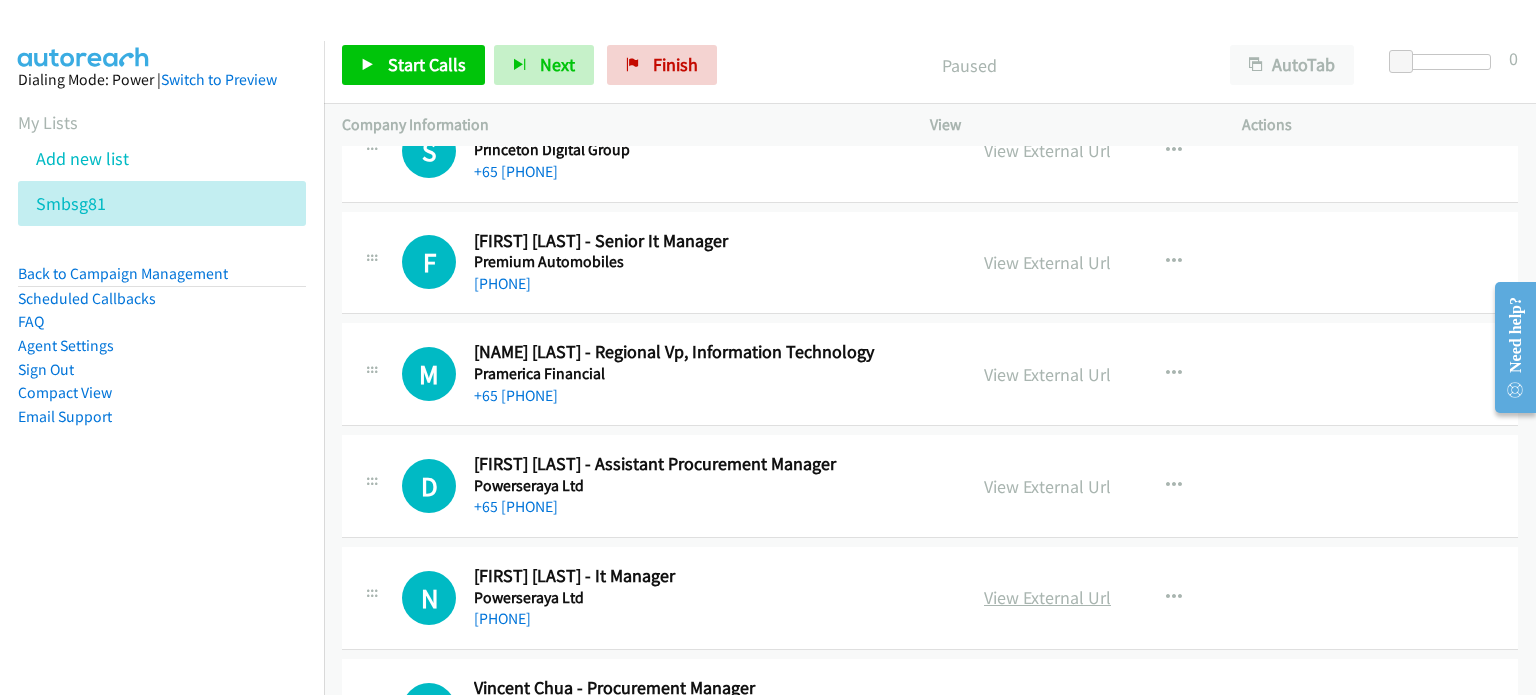 click on "View External Url" at bounding box center [1047, 597] 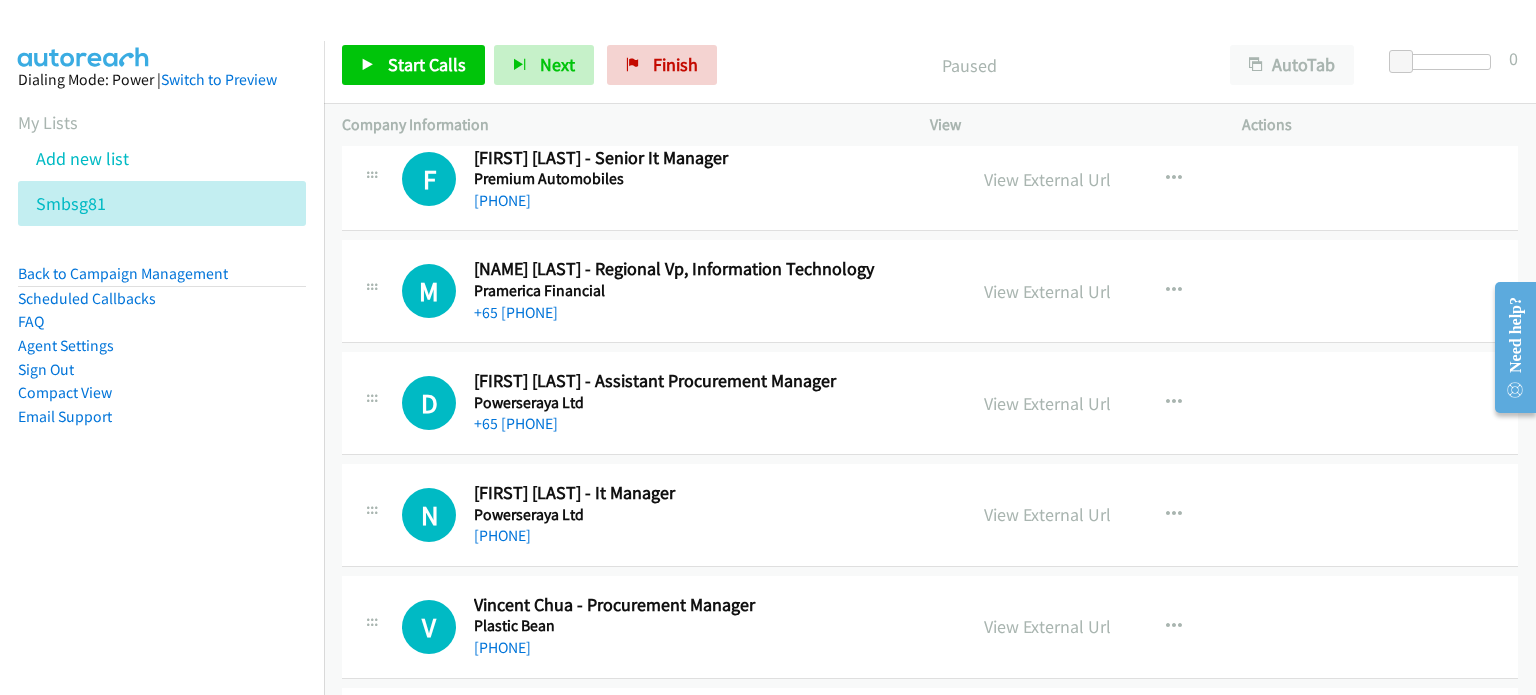 scroll, scrollTop: 23903, scrollLeft: 0, axis: vertical 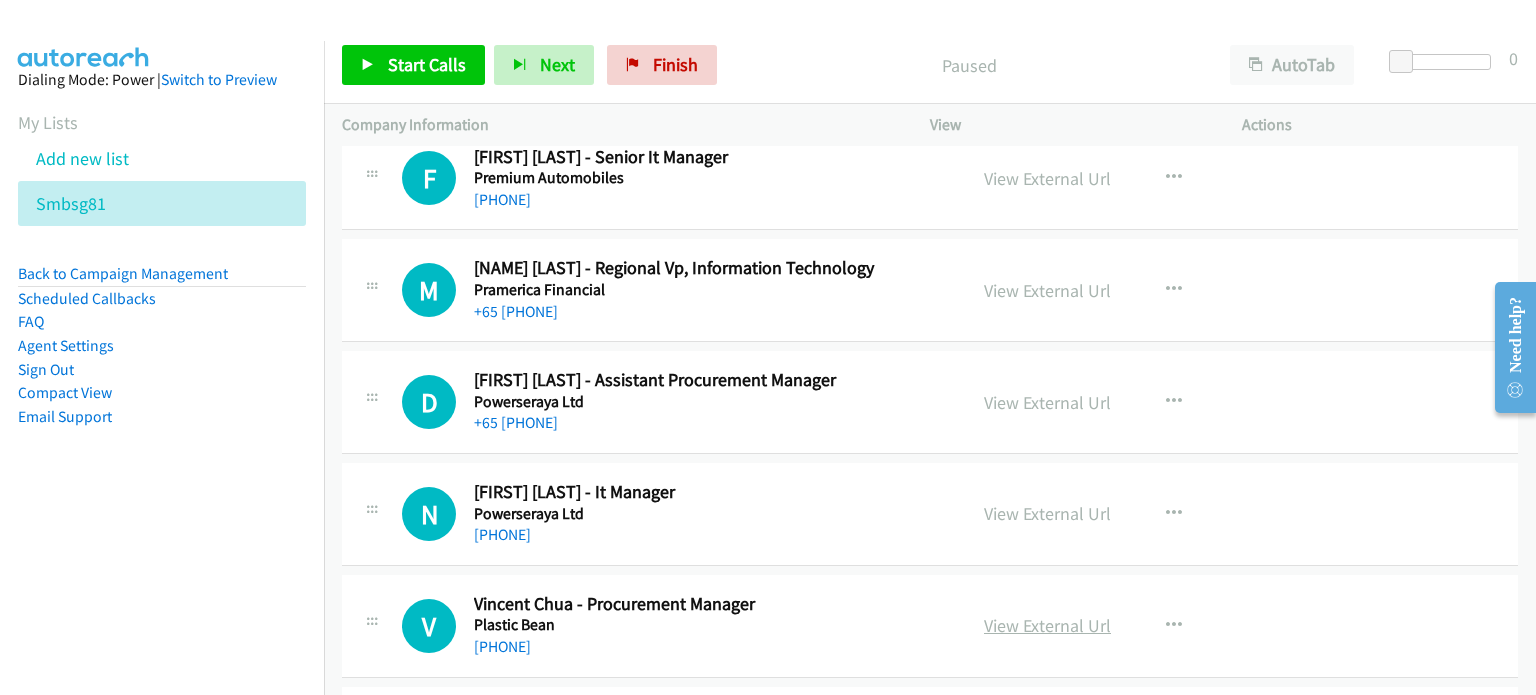 click on "View External Url" at bounding box center [1047, 625] 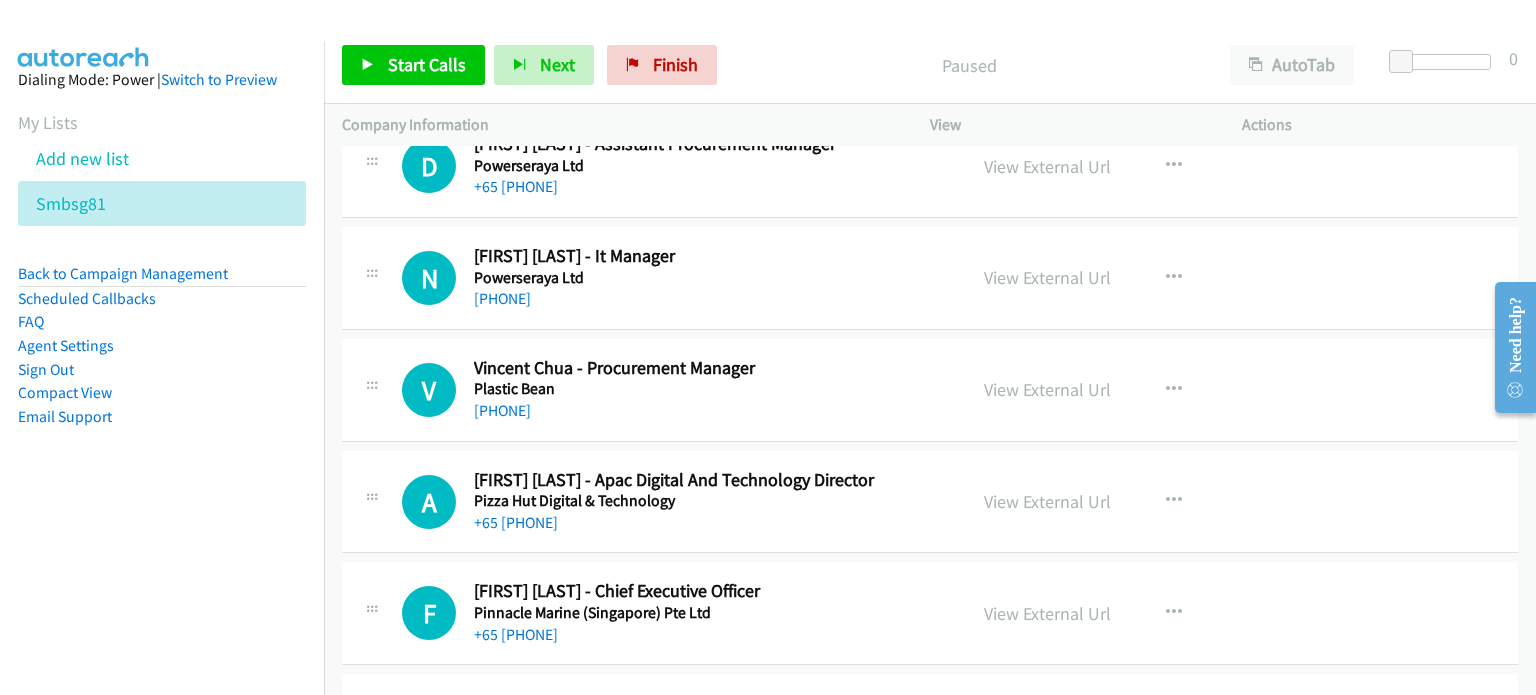 scroll, scrollTop: 24140, scrollLeft: 0, axis: vertical 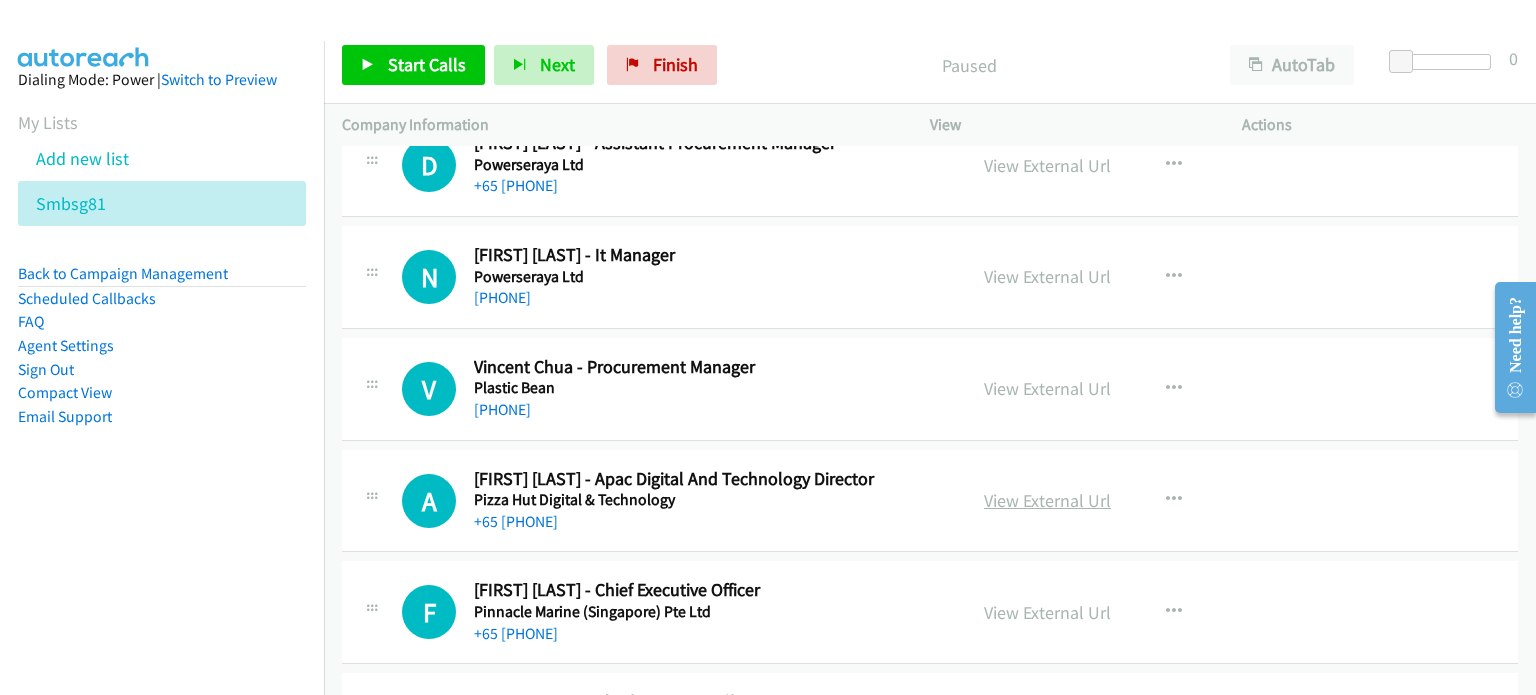 click on "View External Url" at bounding box center (1047, 500) 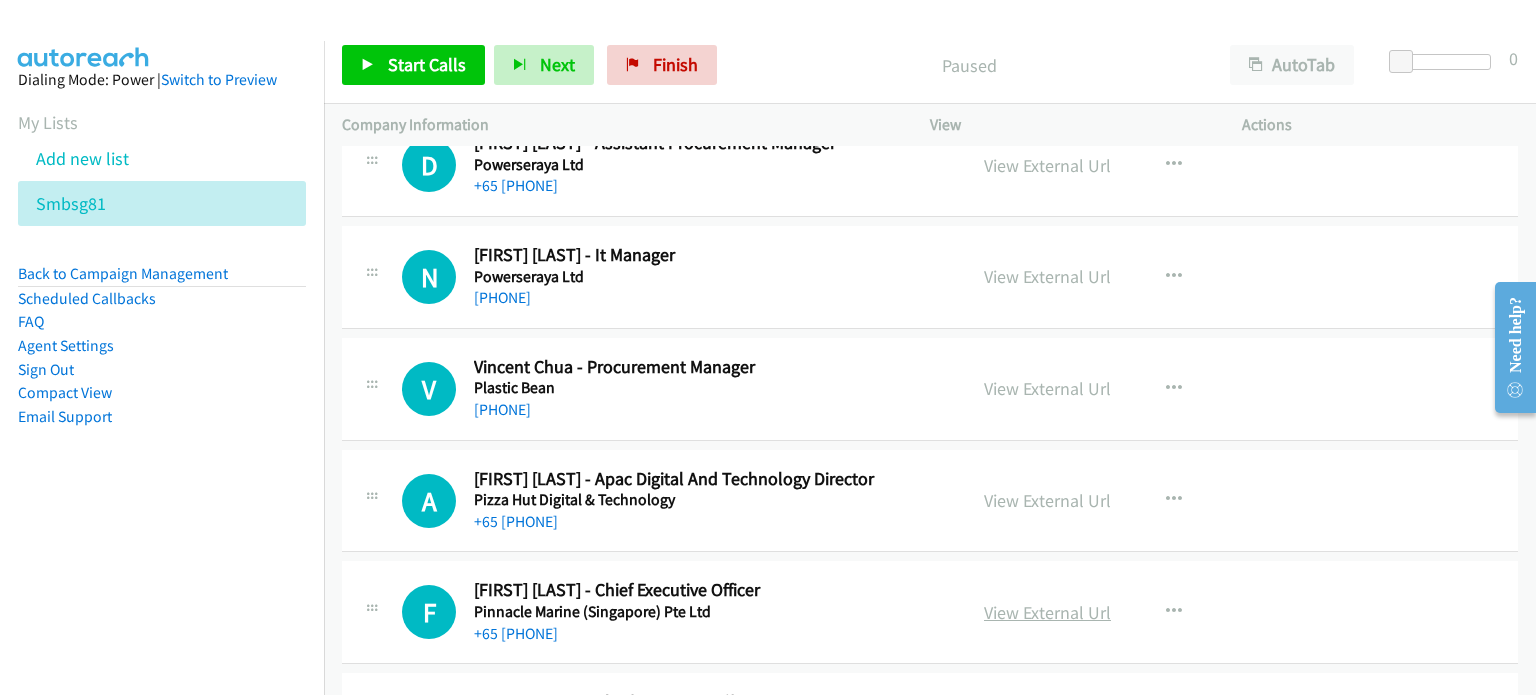 click on "View External Url" at bounding box center (1047, 612) 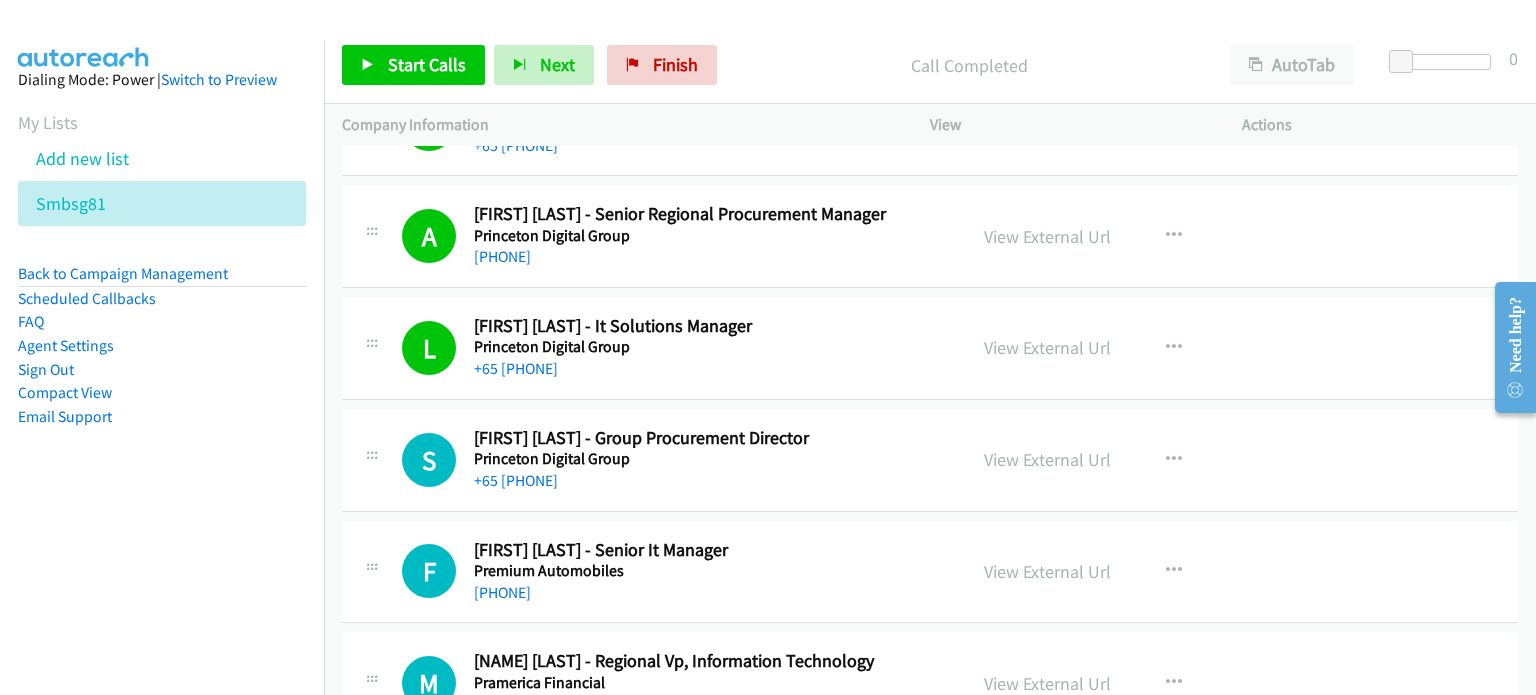 scroll, scrollTop: 23507, scrollLeft: 0, axis: vertical 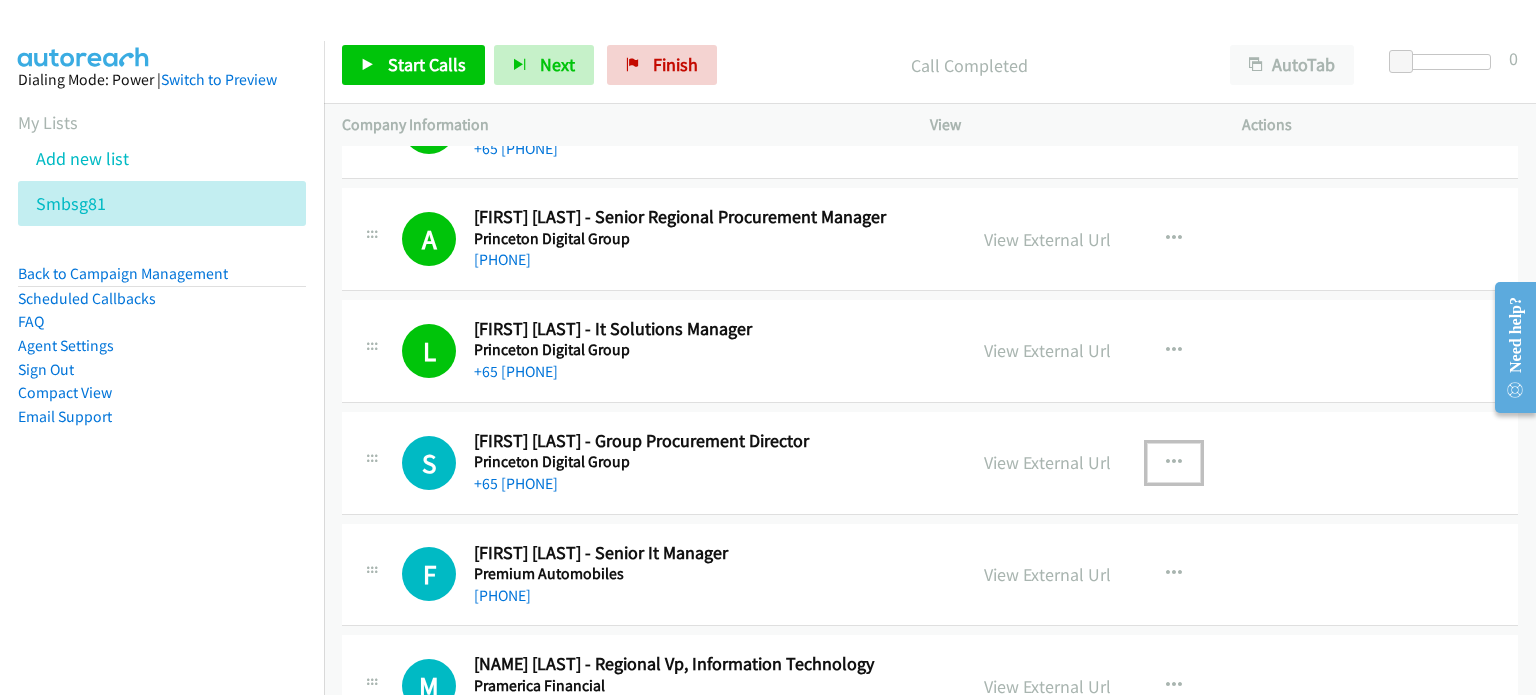 click at bounding box center (1174, 463) 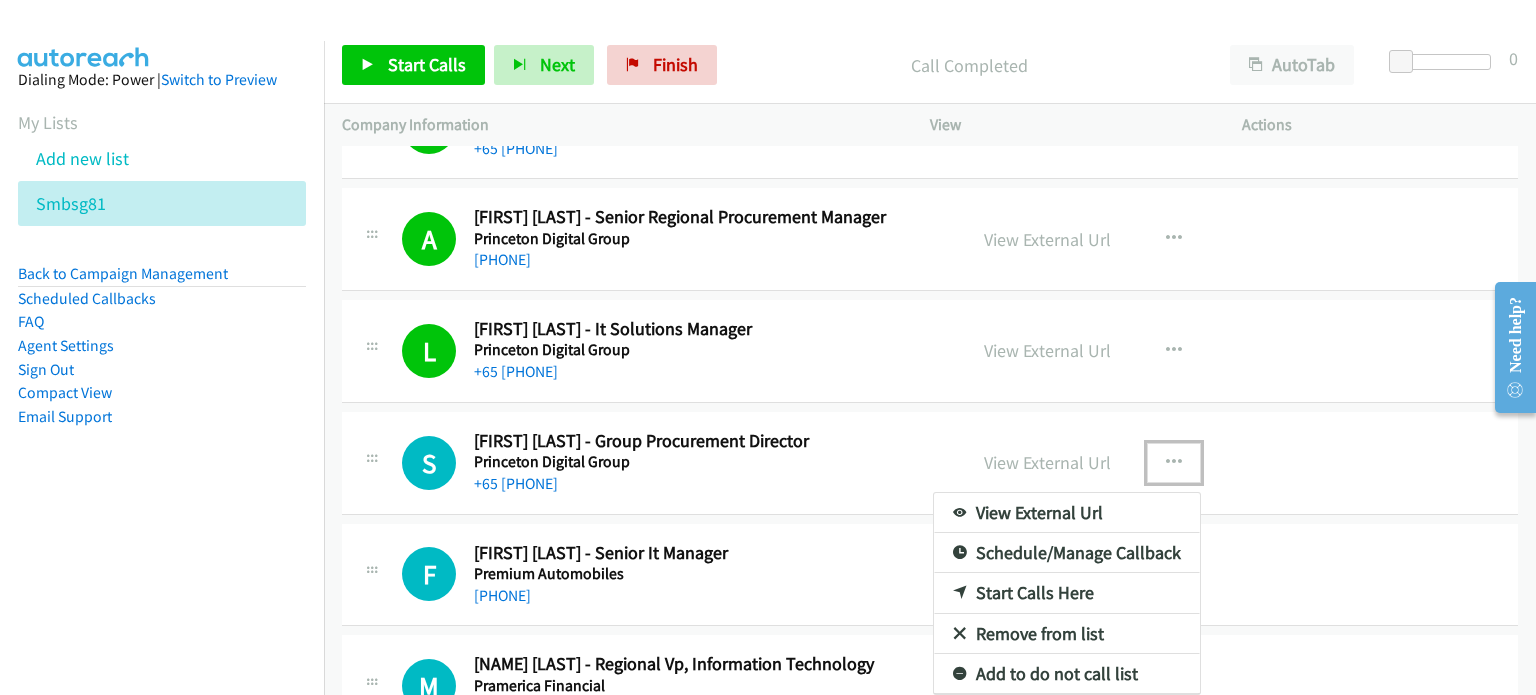 click on "Start Calls Here" at bounding box center (1067, 593) 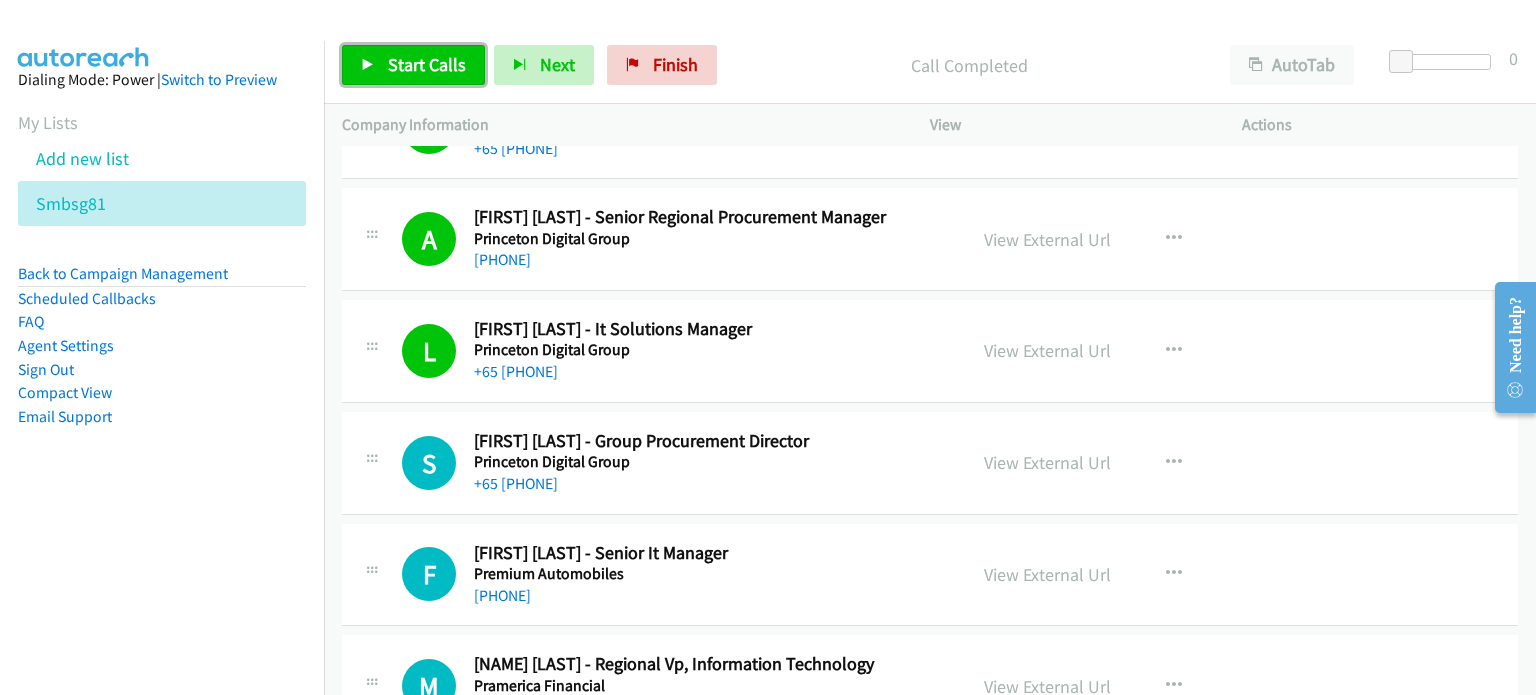 click on "Start Calls" at bounding box center (427, 64) 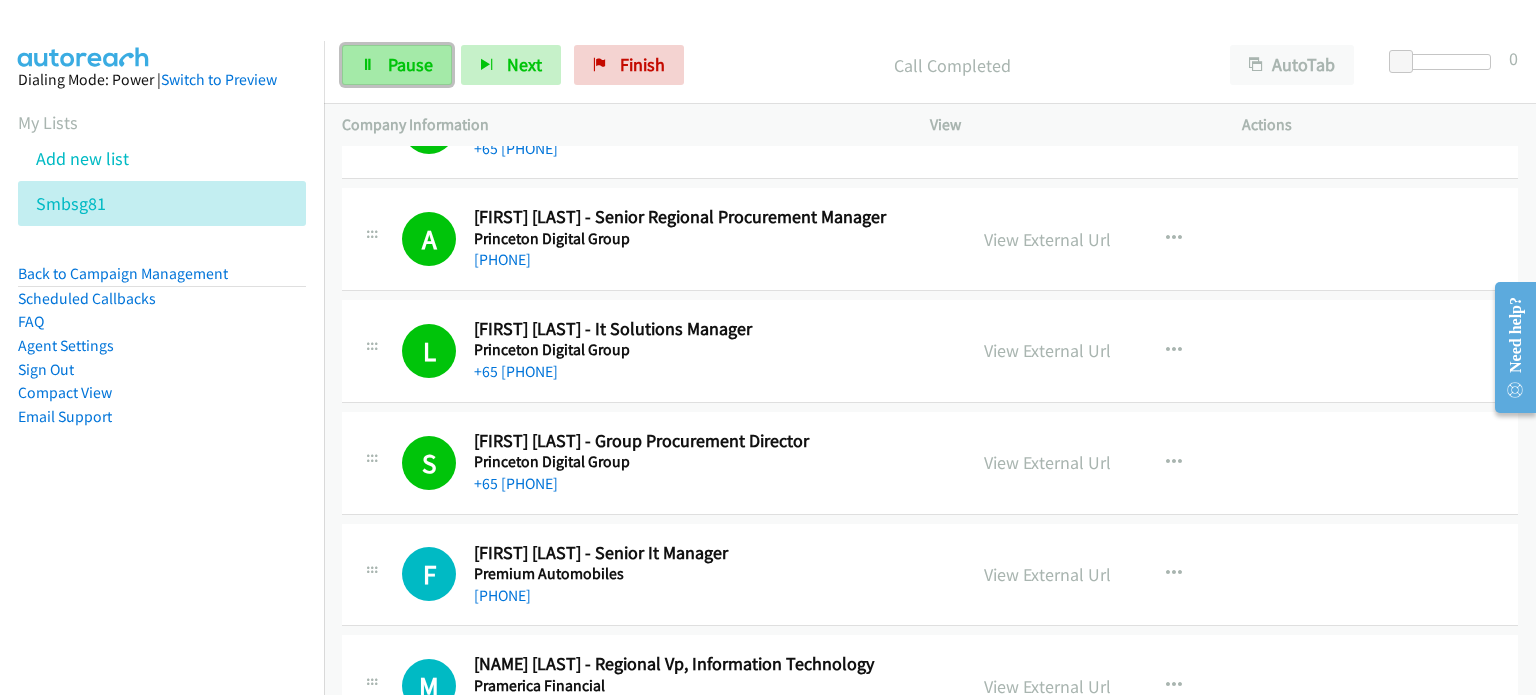 click on "Pause" at bounding box center [410, 64] 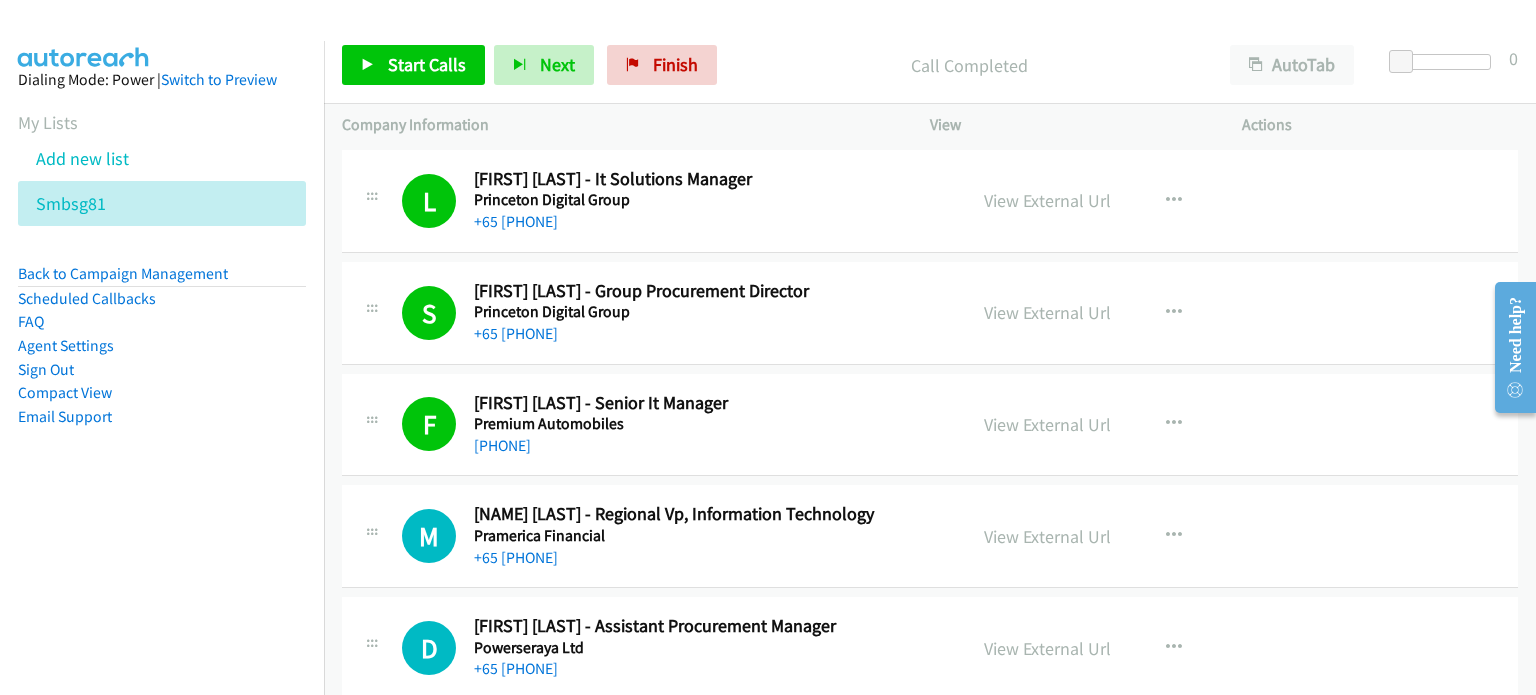 scroll, scrollTop: 23658, scrollLeft: 0, axis: vertical 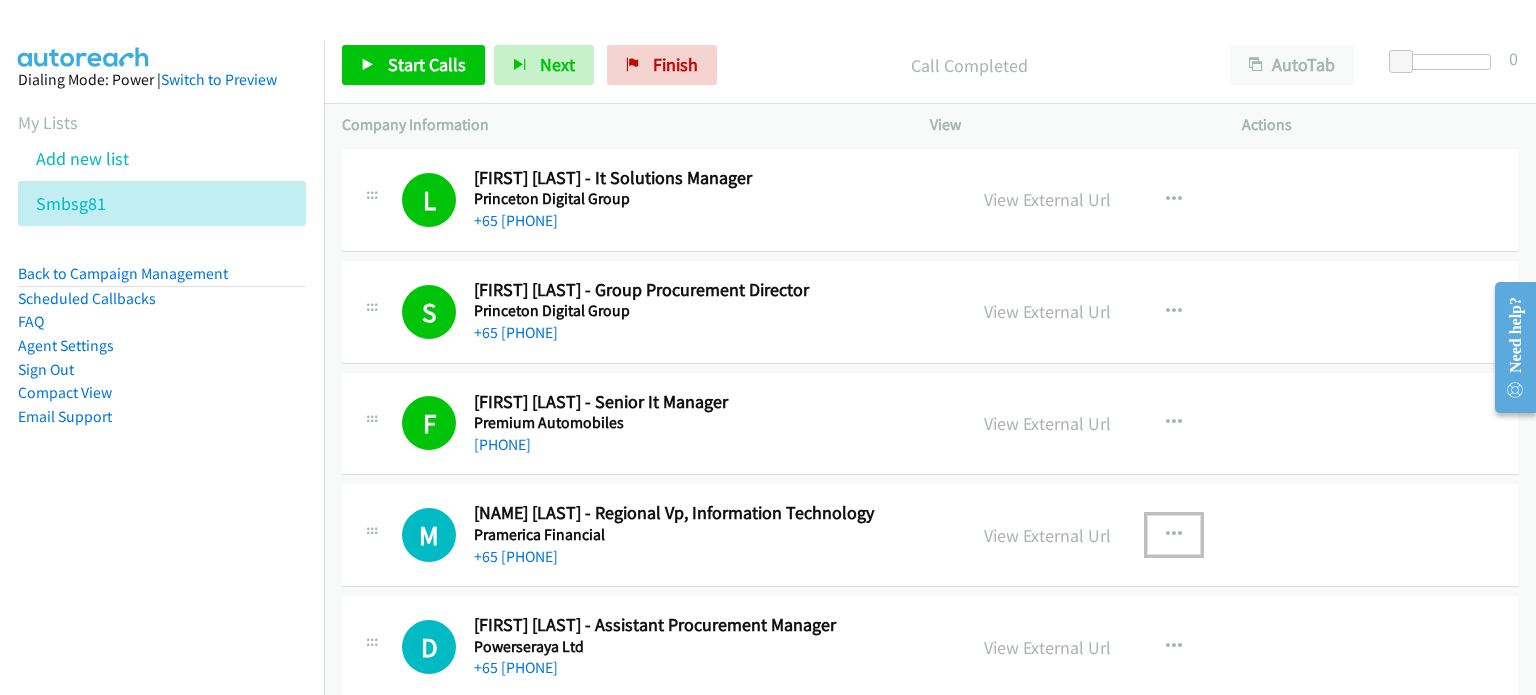 click at bounding box center (1174, 535) 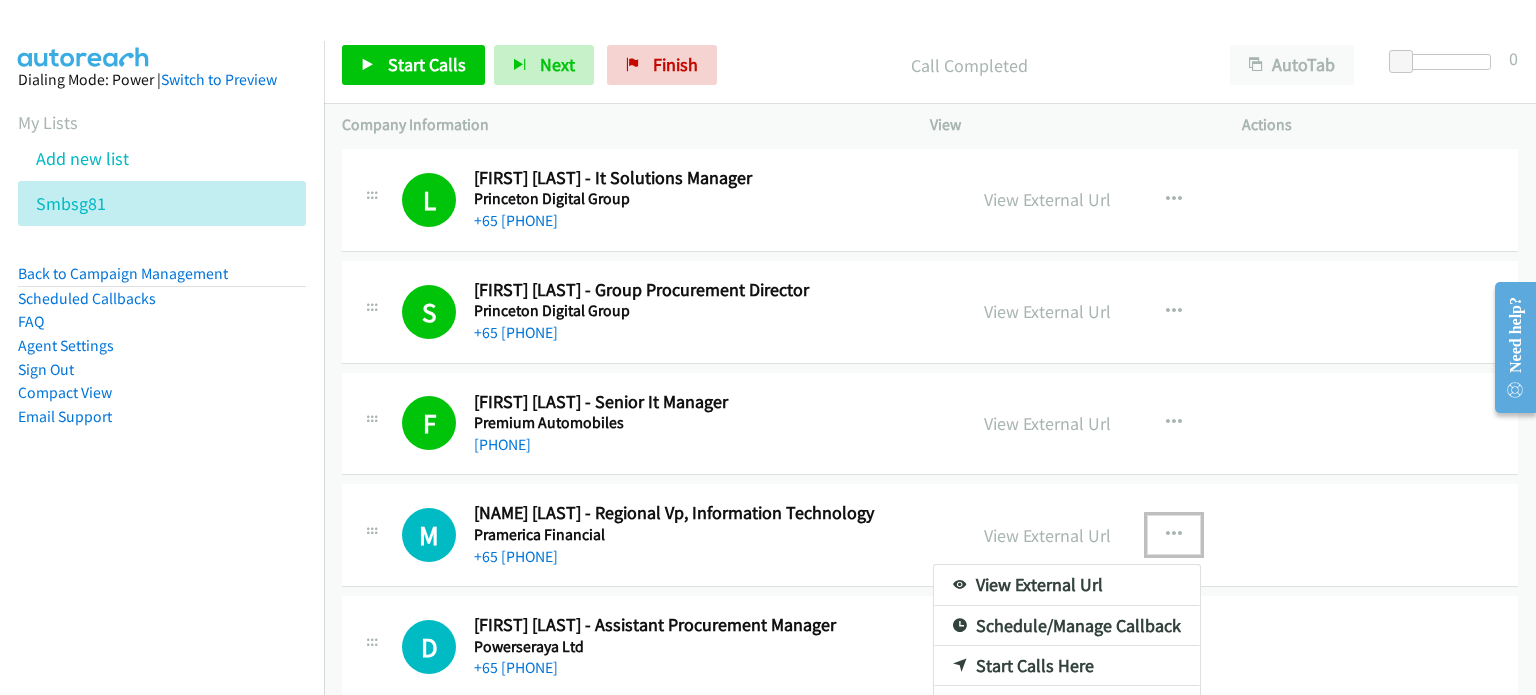 click on "Start Calls Here" at bounding box center (1067, 666) 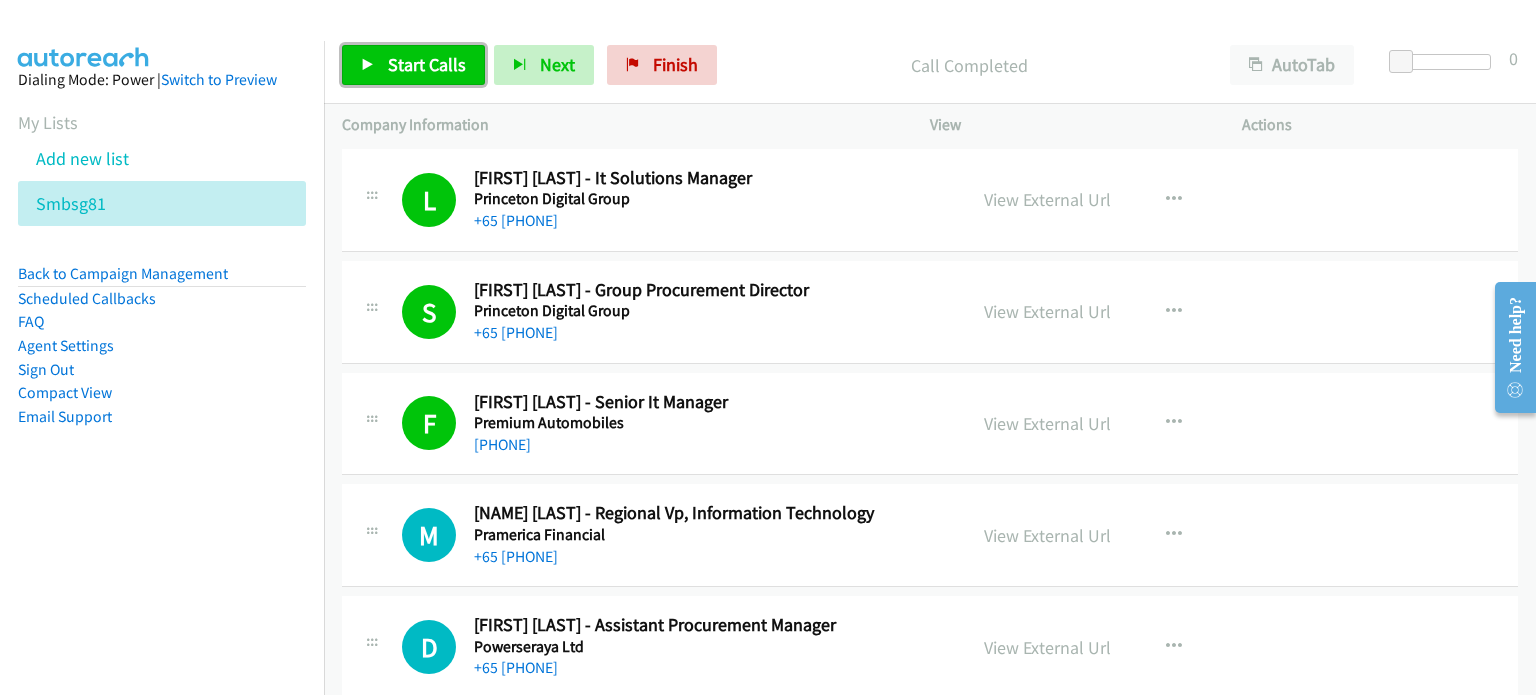 click on "Start Calls" at bounding box center (427, 64) 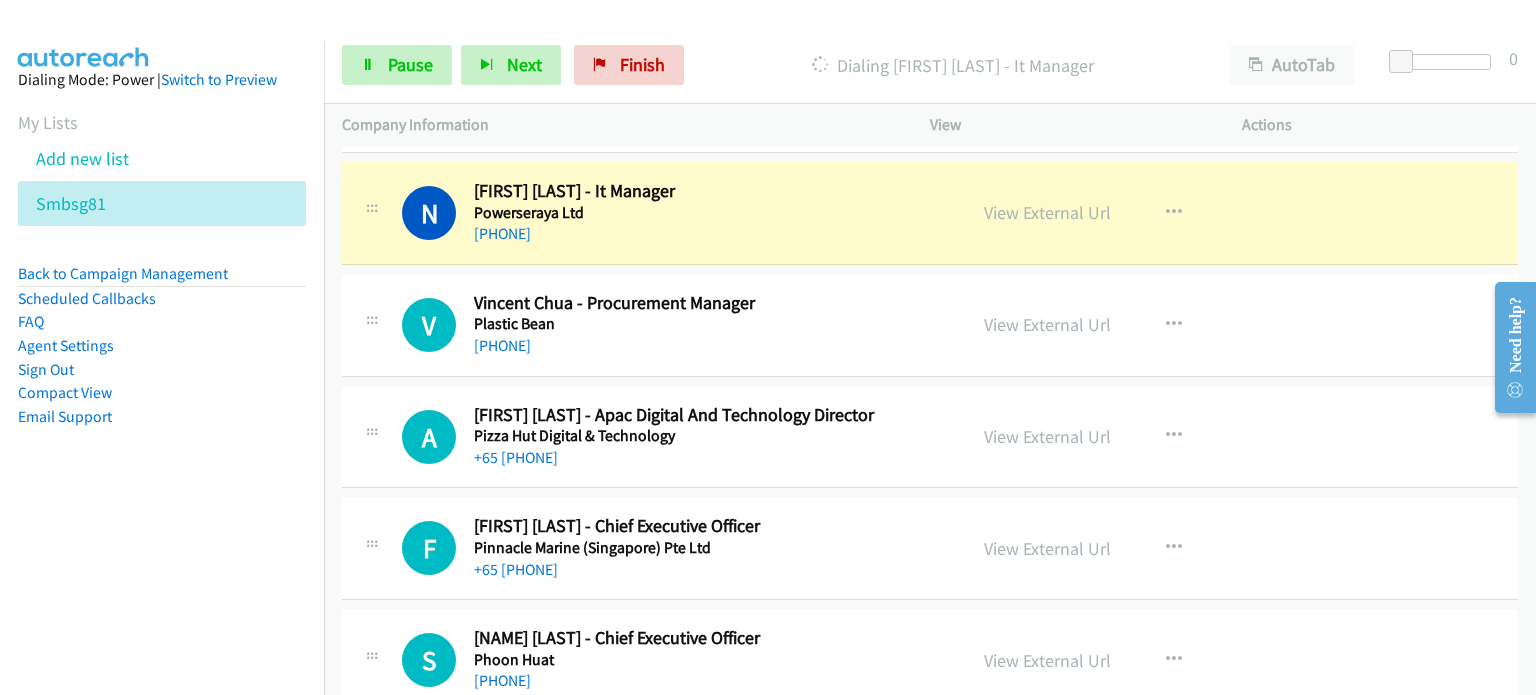 scroll, scrollTop: 24211, scrollLeft: 0, axis: vertical 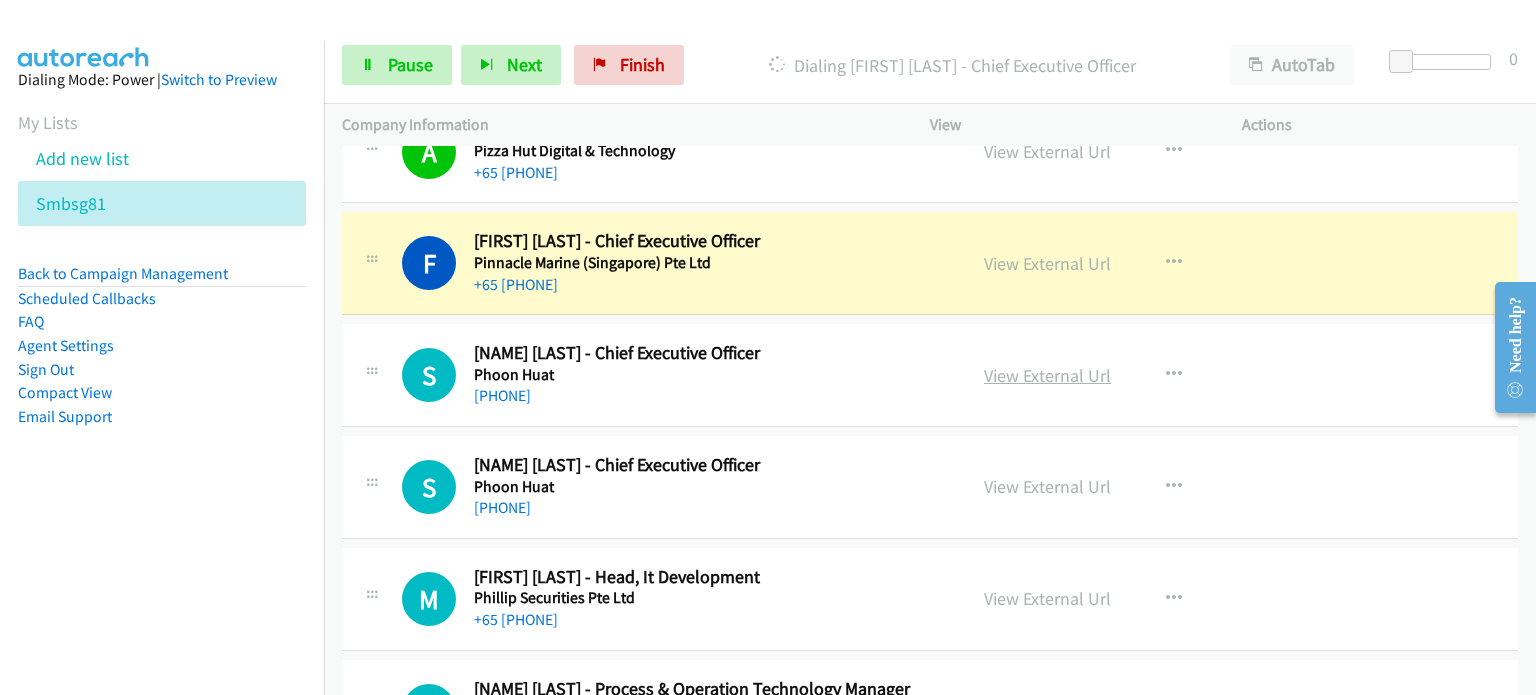 click on "View External Url" at bounding box center (1047, 375) 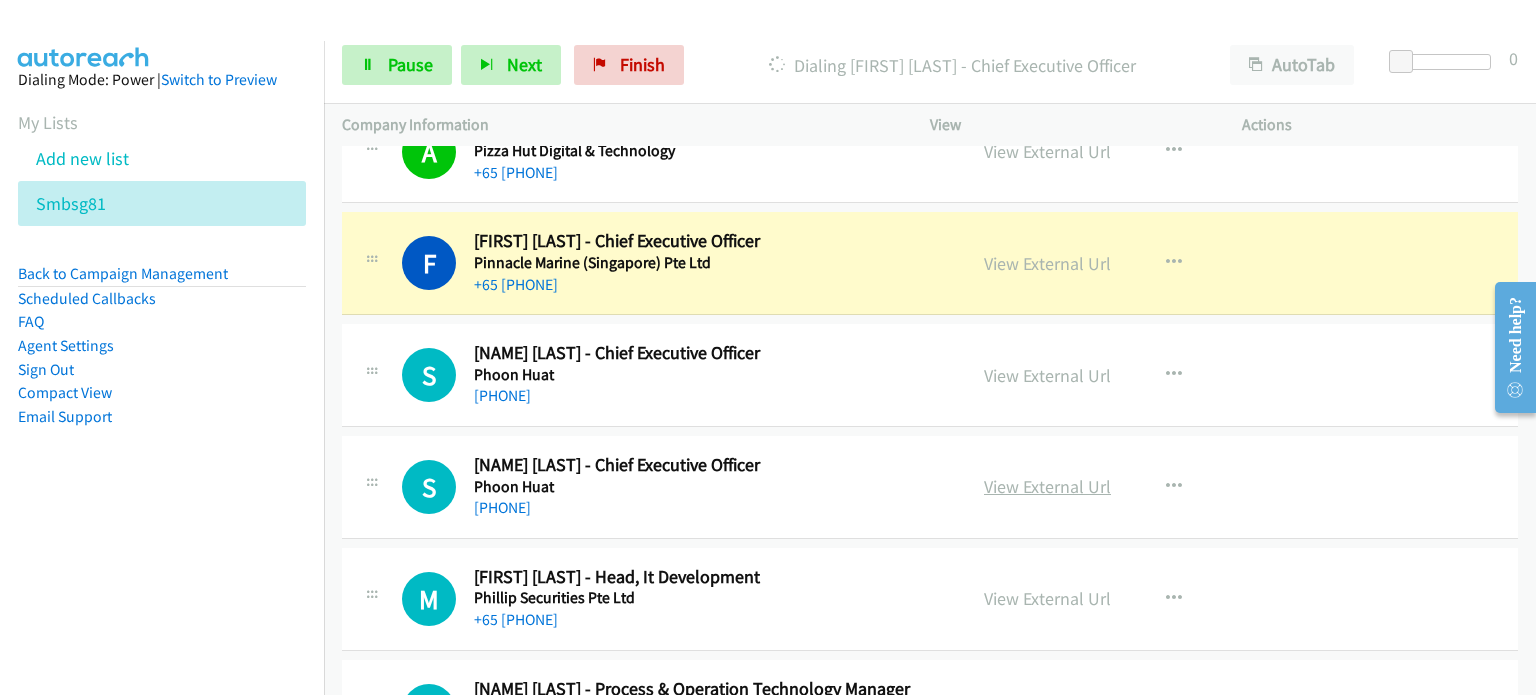 click on "View External Url" at bounding box center [1047, 486] 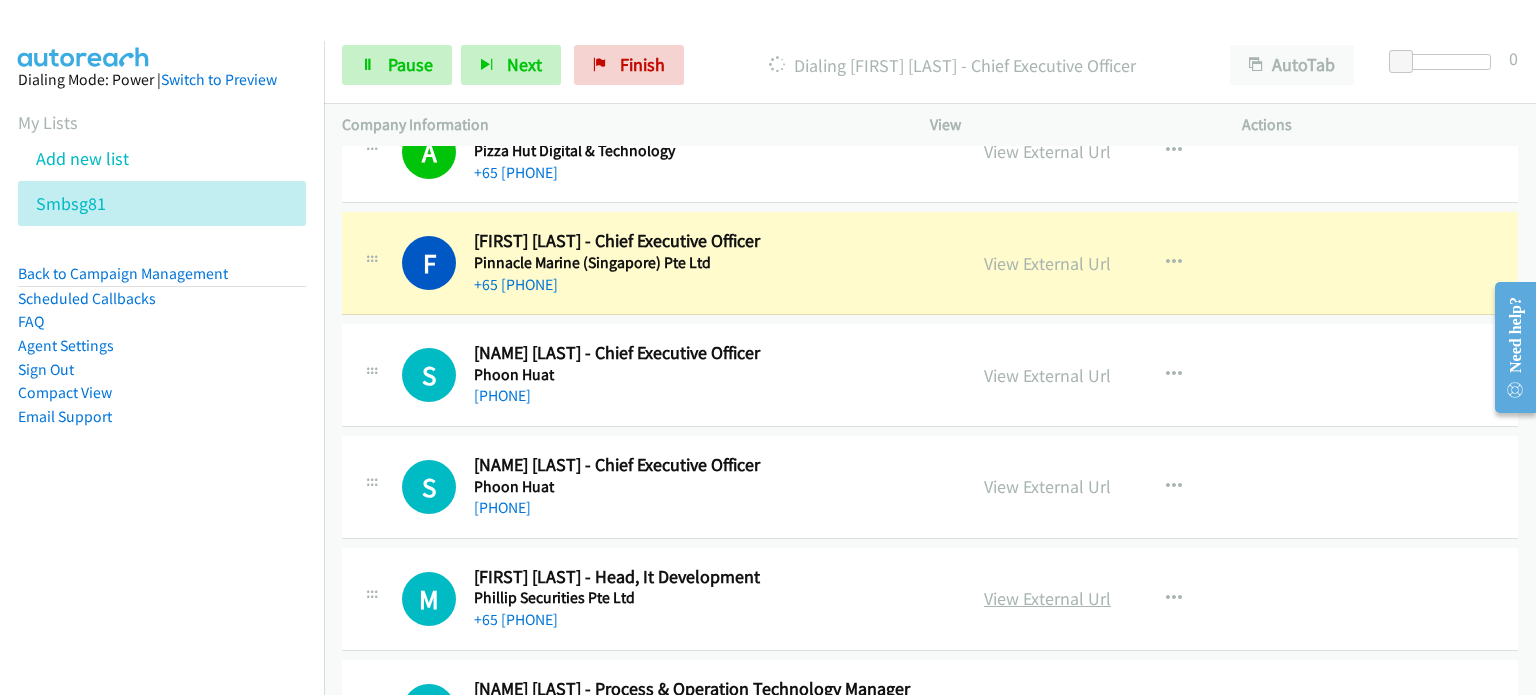 click on "View External Url" at bounding box center [1047, 598] 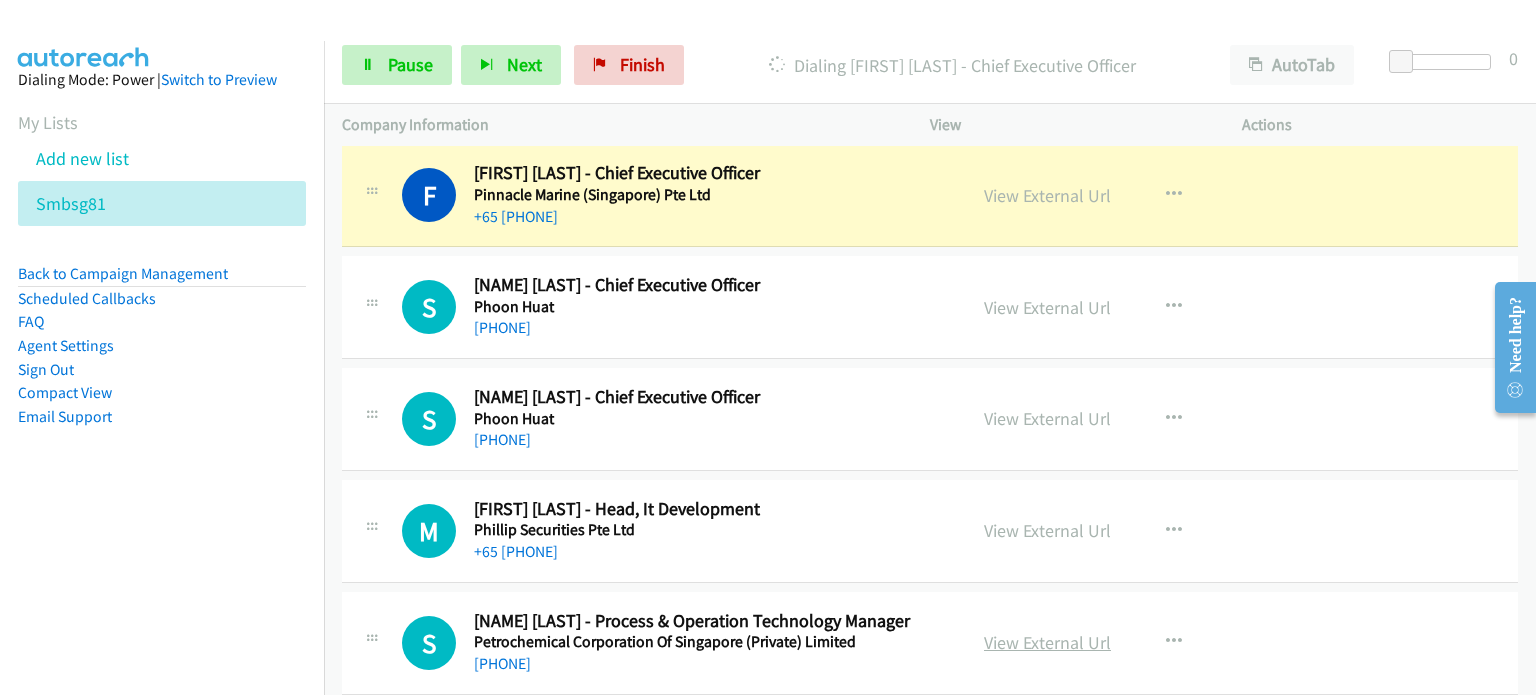 scroll, scrollTop: 24558, scrollLeft: 0, axis: vertical 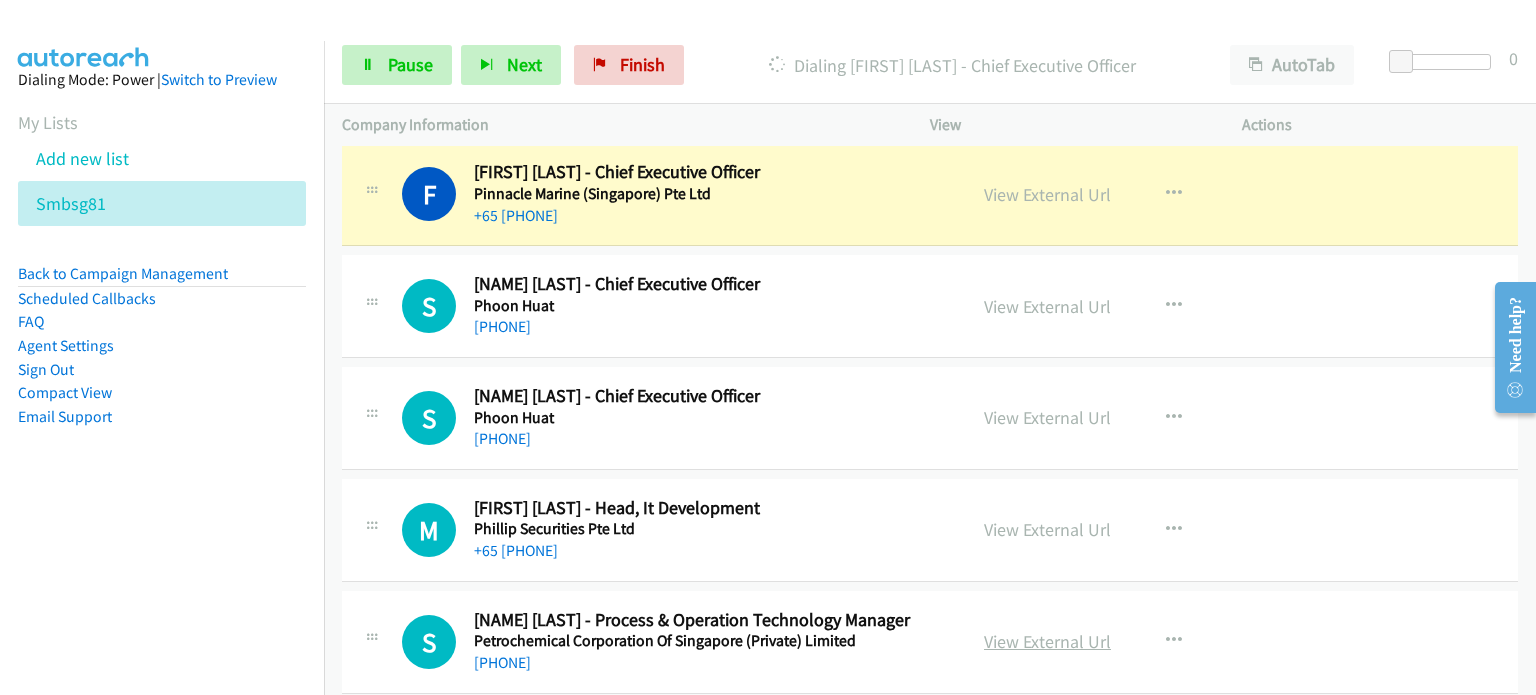 click on "View External Url" at bounding box center [1047, 641] 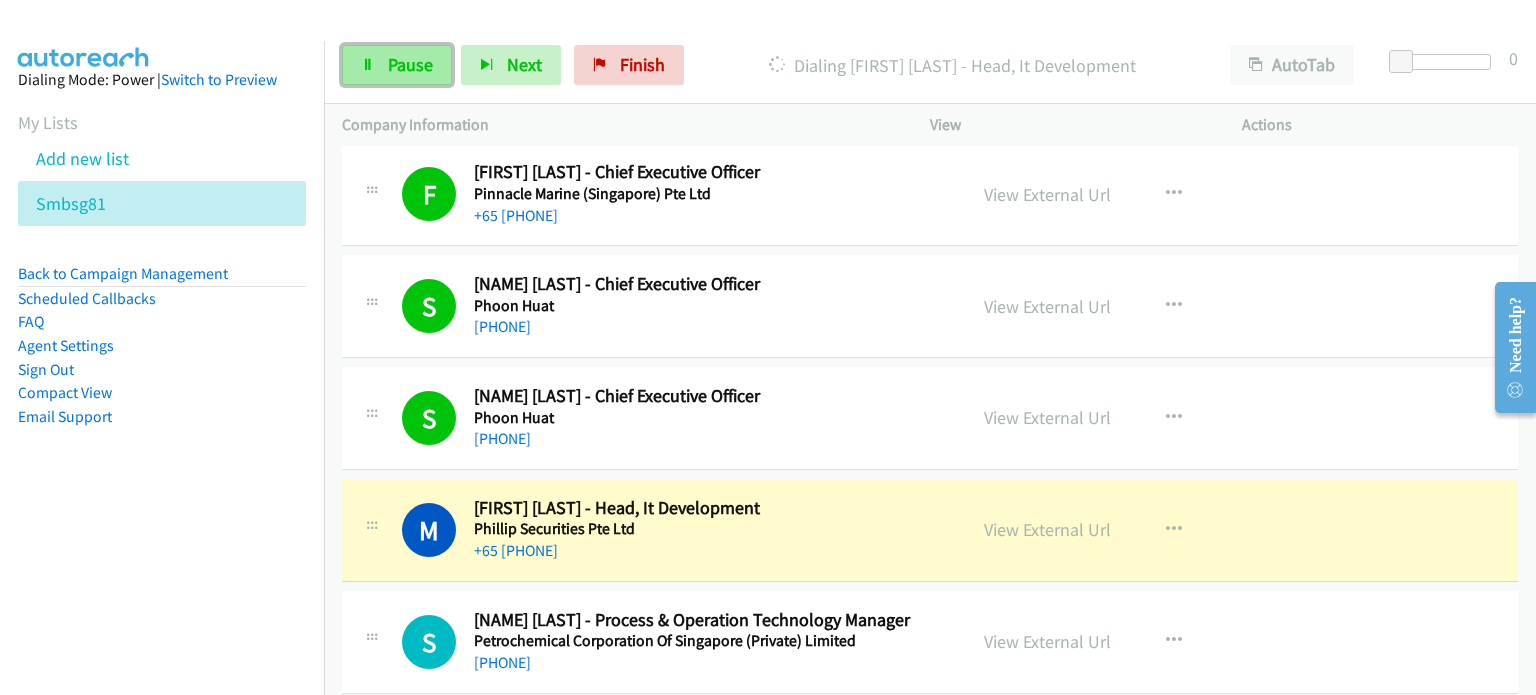 click on "Pause" at bounding box center [410, 64] 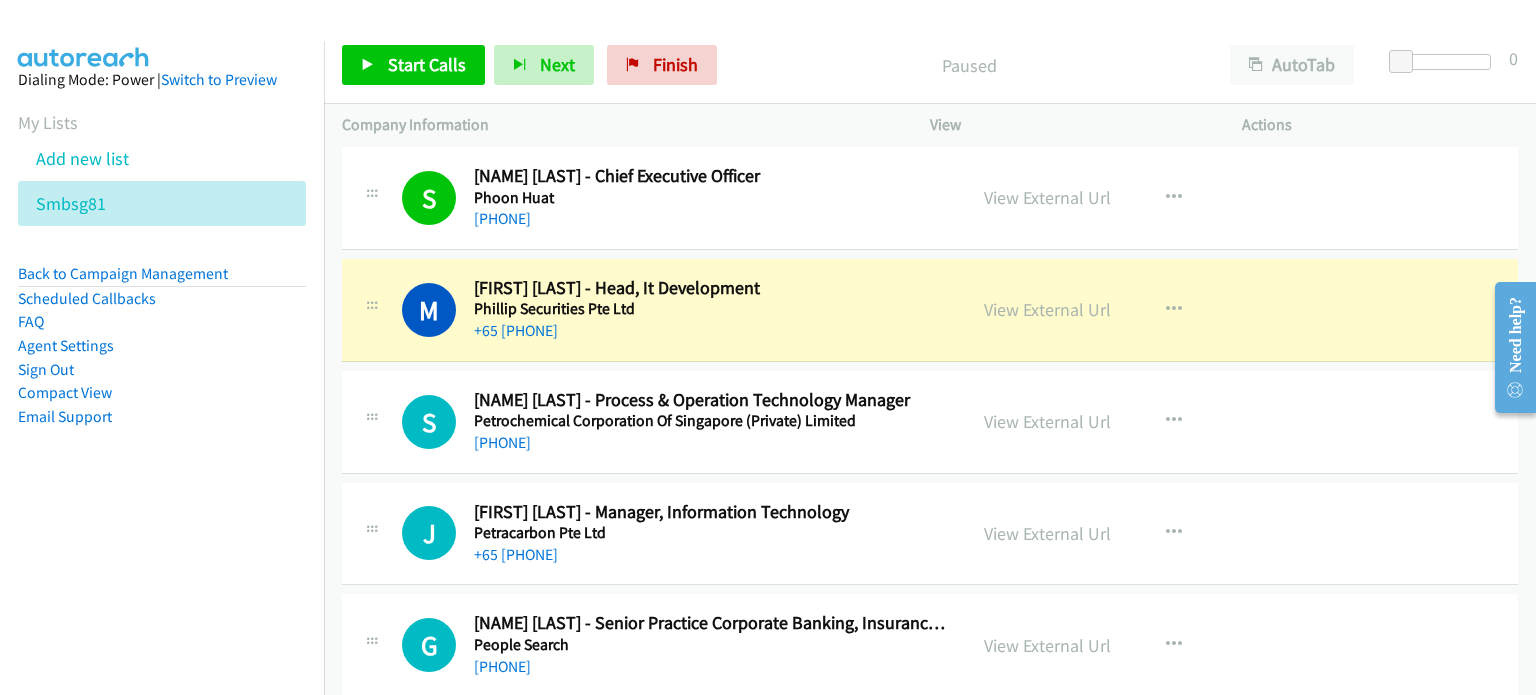 scroll, scrollTop: 24779, scrollLeft: 0, axis: vertical 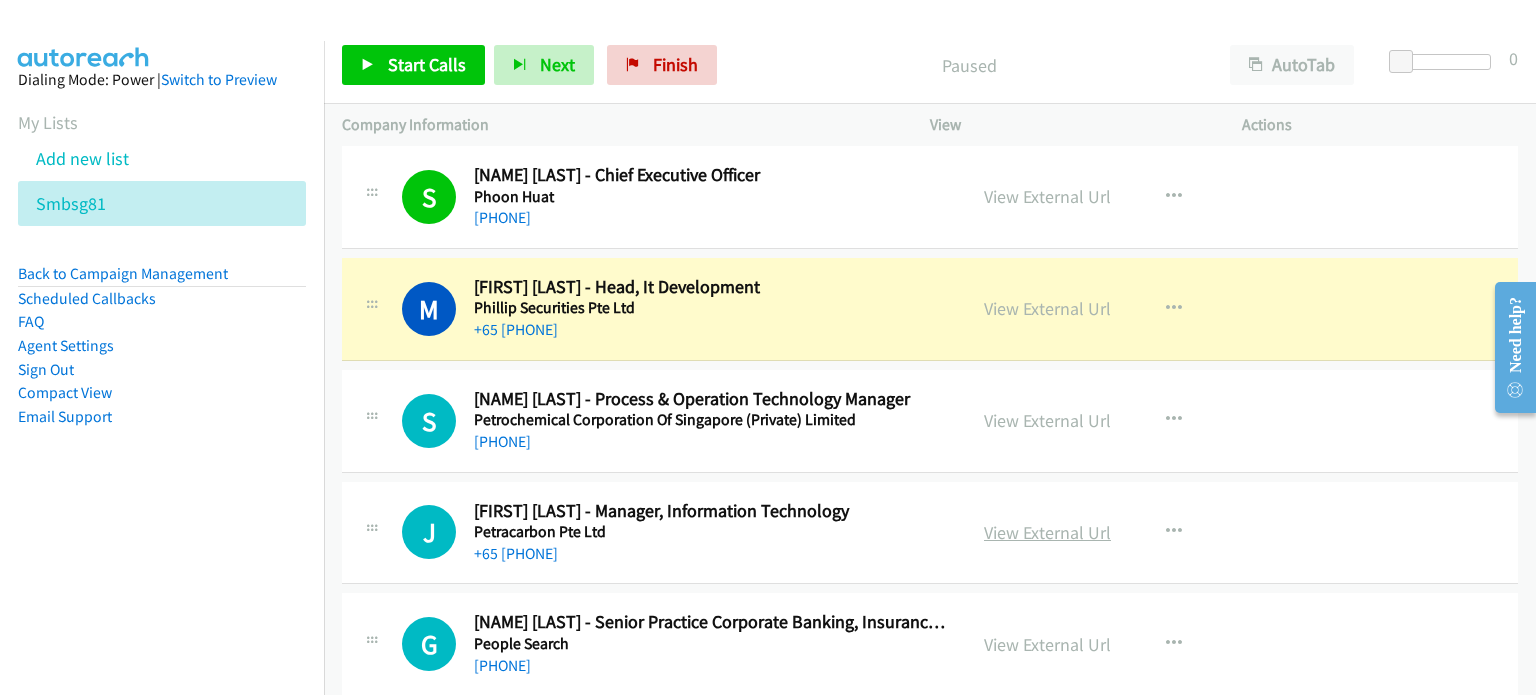 click on "View External Url" at bounding box center [1047, 532] 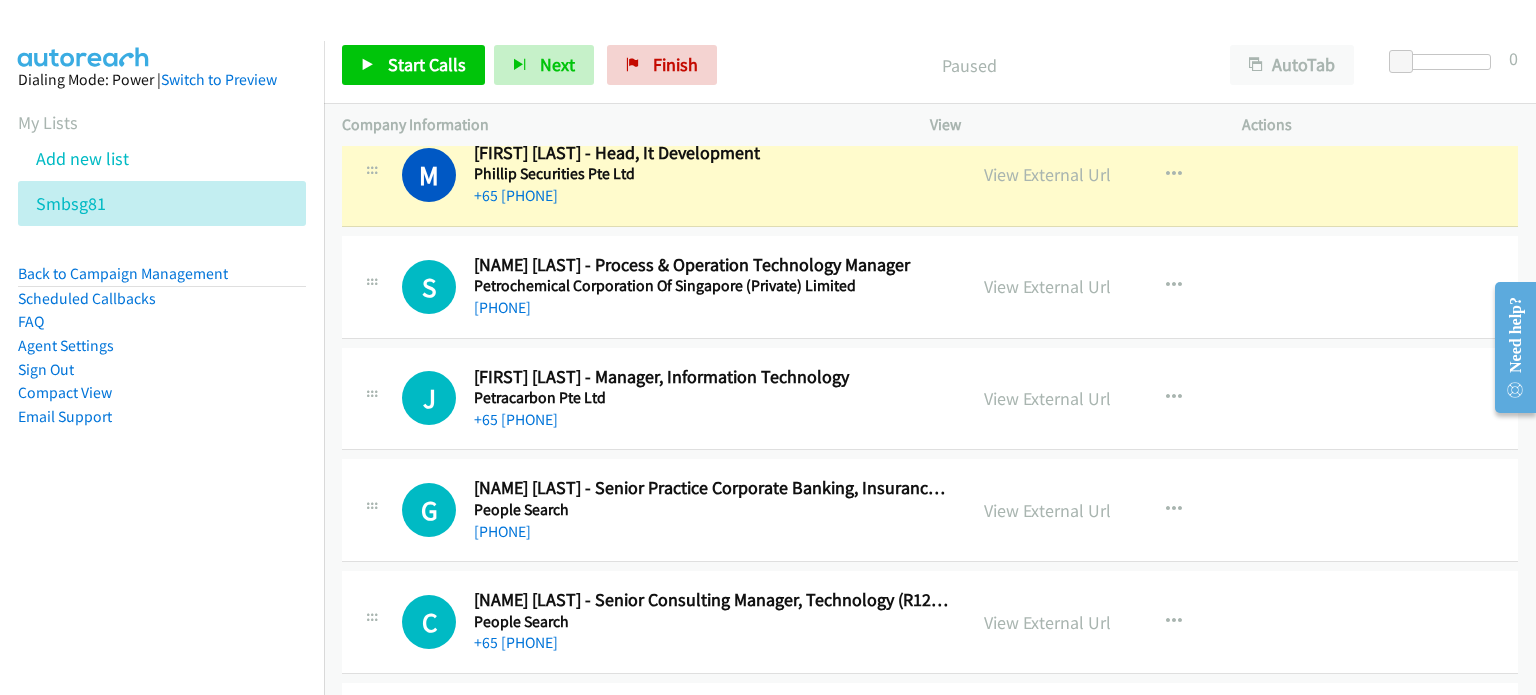 scroll, scrollTop: 24914, scrollLeft: 0, axis: vertical 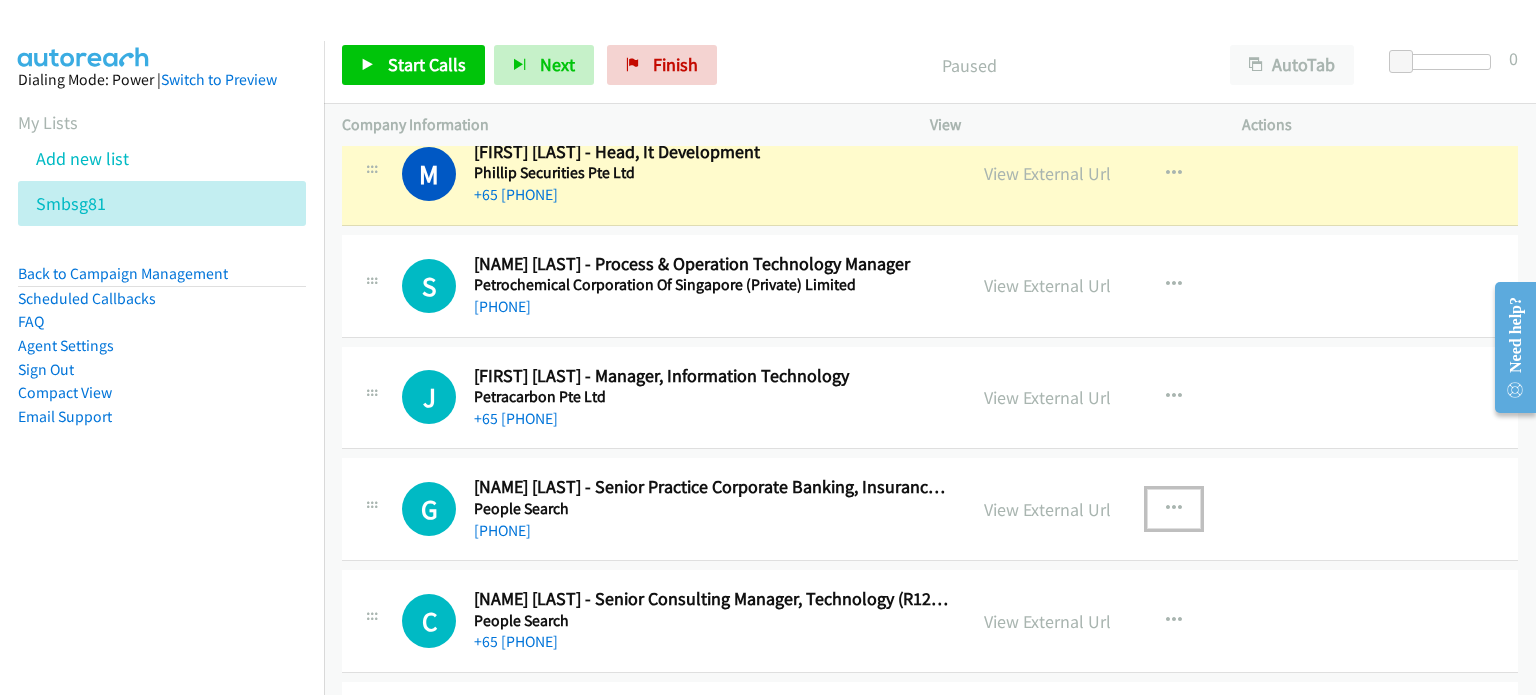 click at bounding box center [1174, 509] 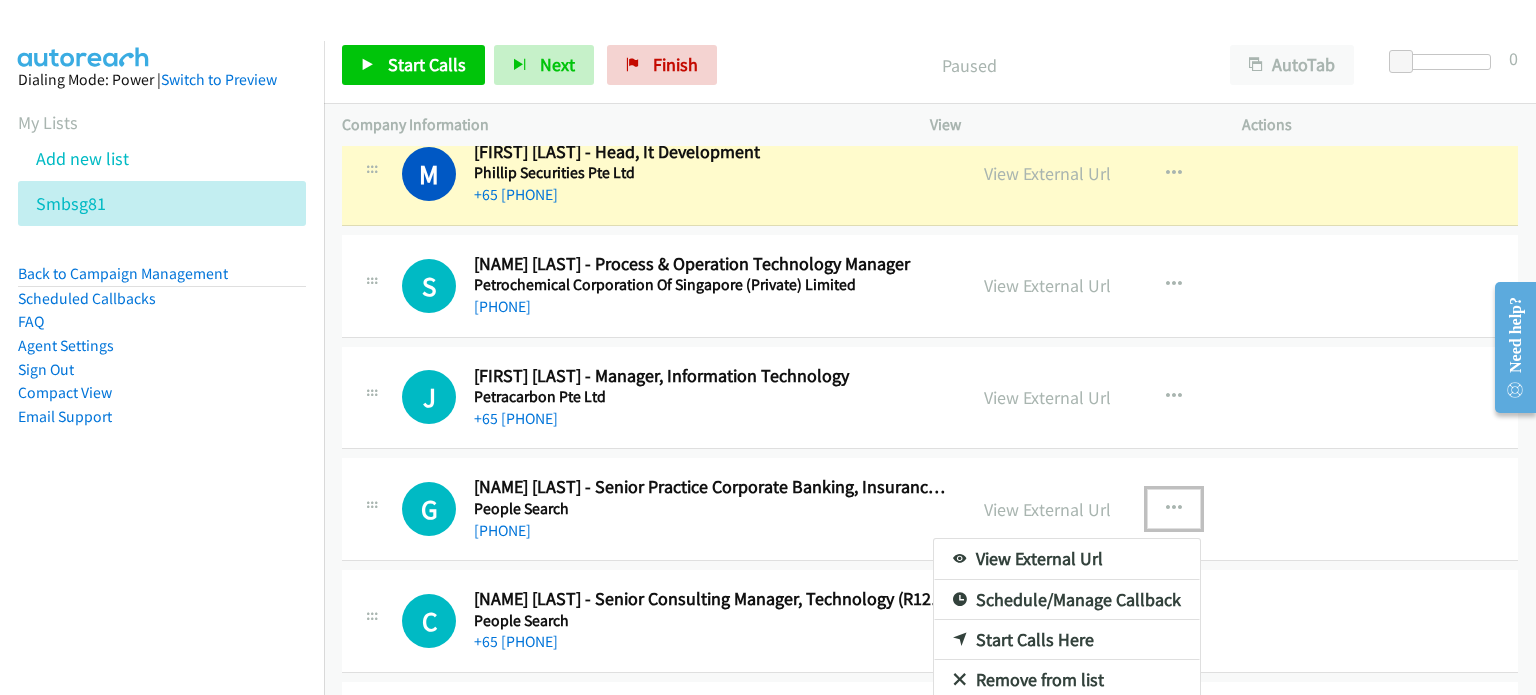 click on "Add to do not call list" at bounding box center [1067, 720] 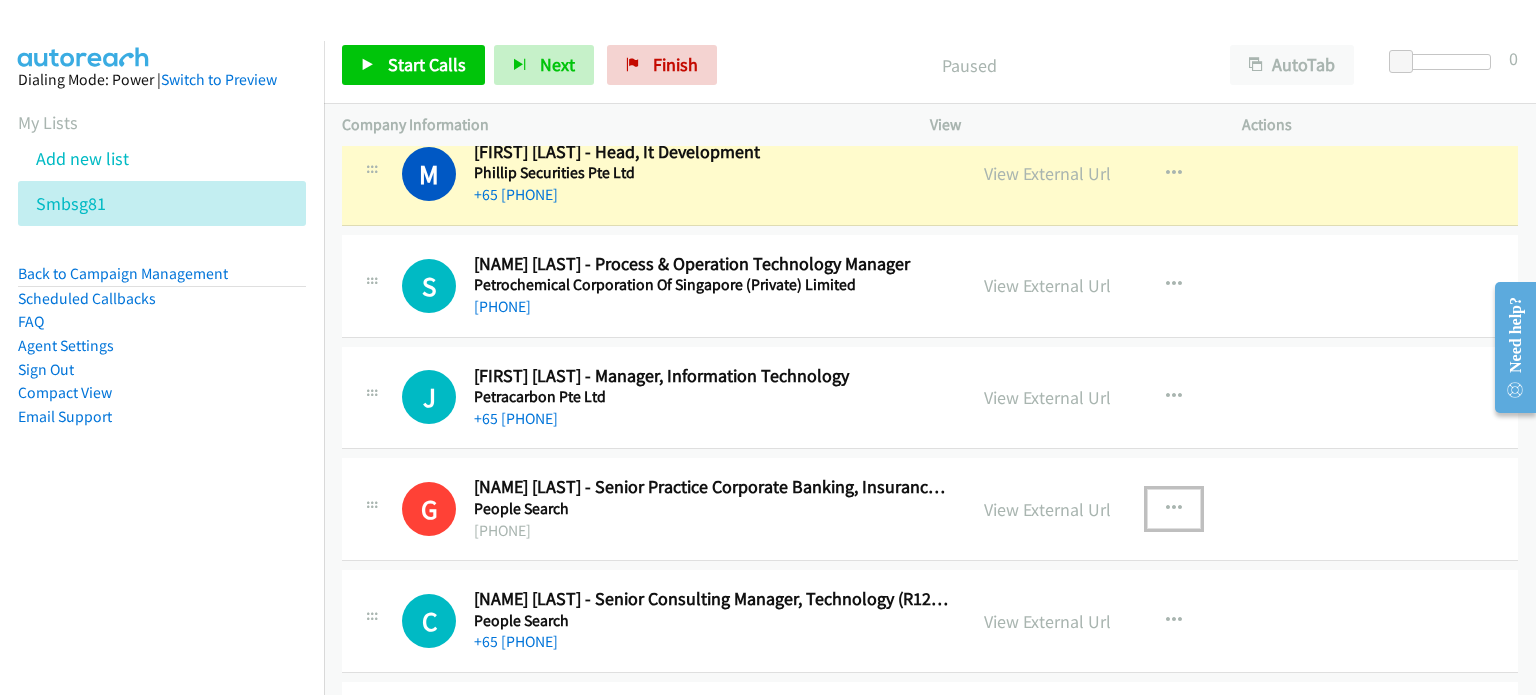 click at bounding box center (1174, 509) 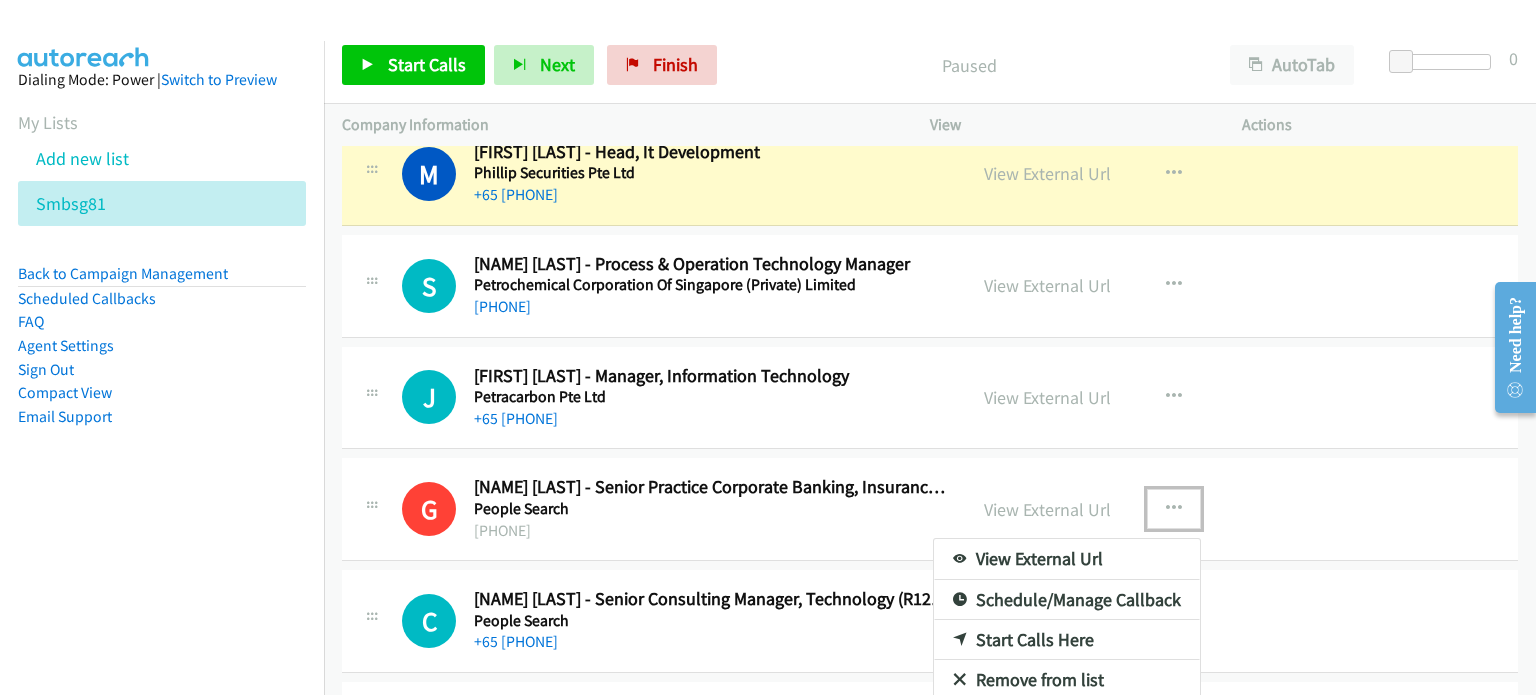 click on "Remove from list" at bounding box center (1067, 680) 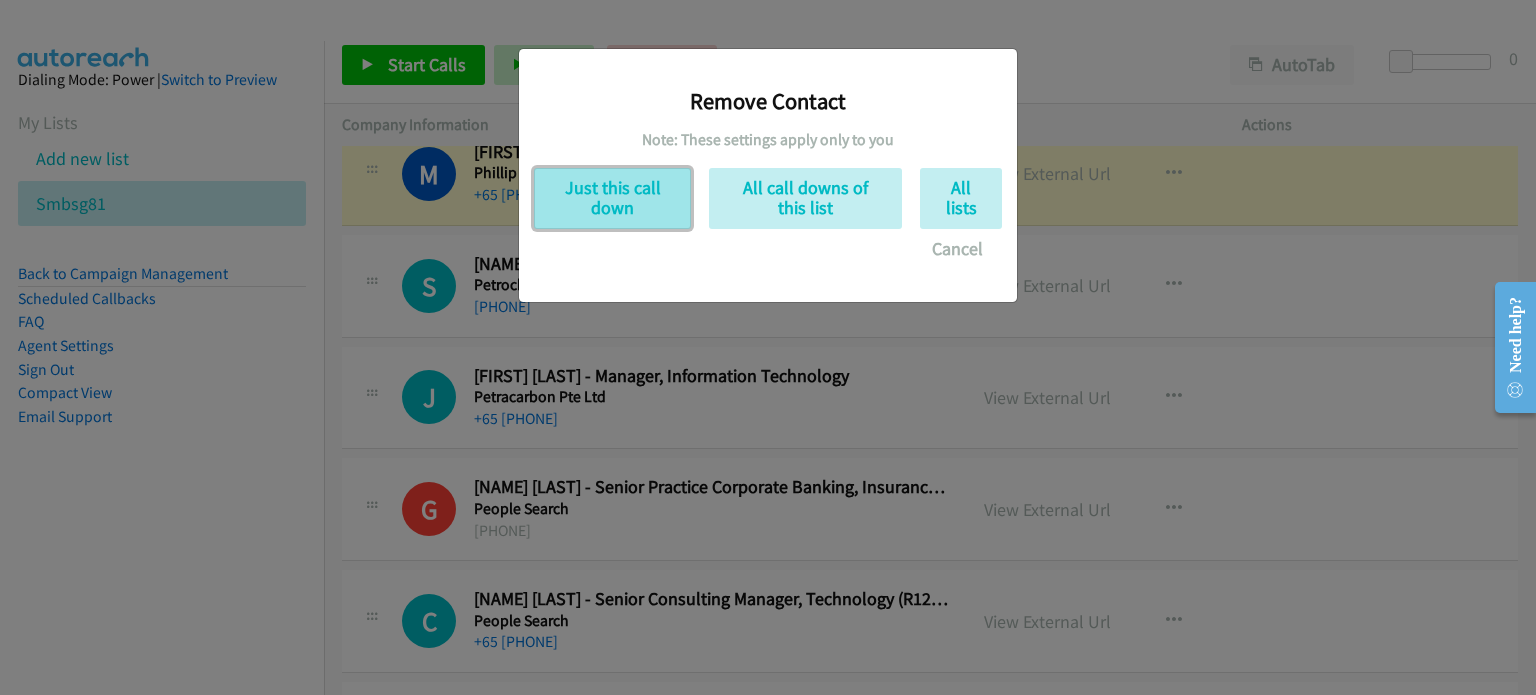 click on "Just this call down" at bounding box center (612, 198) 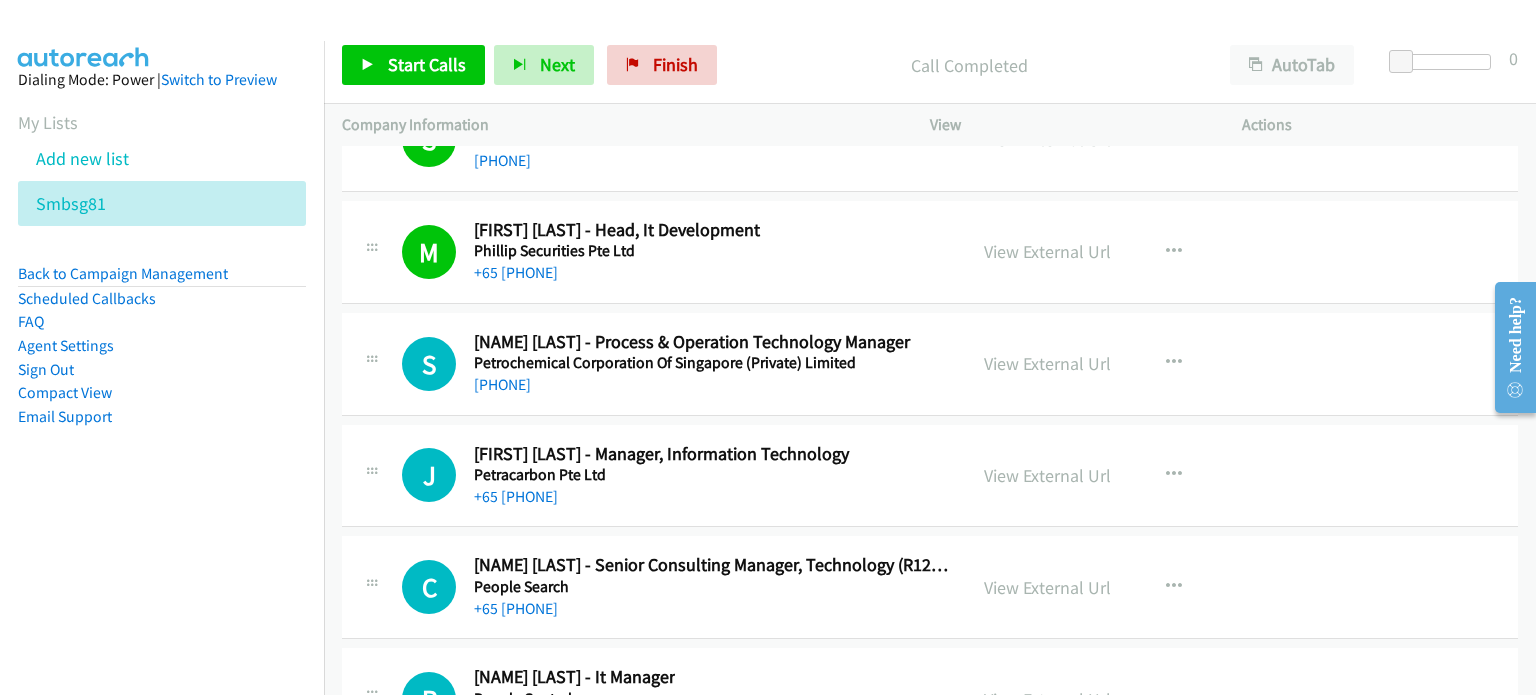 scroll, scrollTop: 24834, scrollLeft: 0, axis: vertical 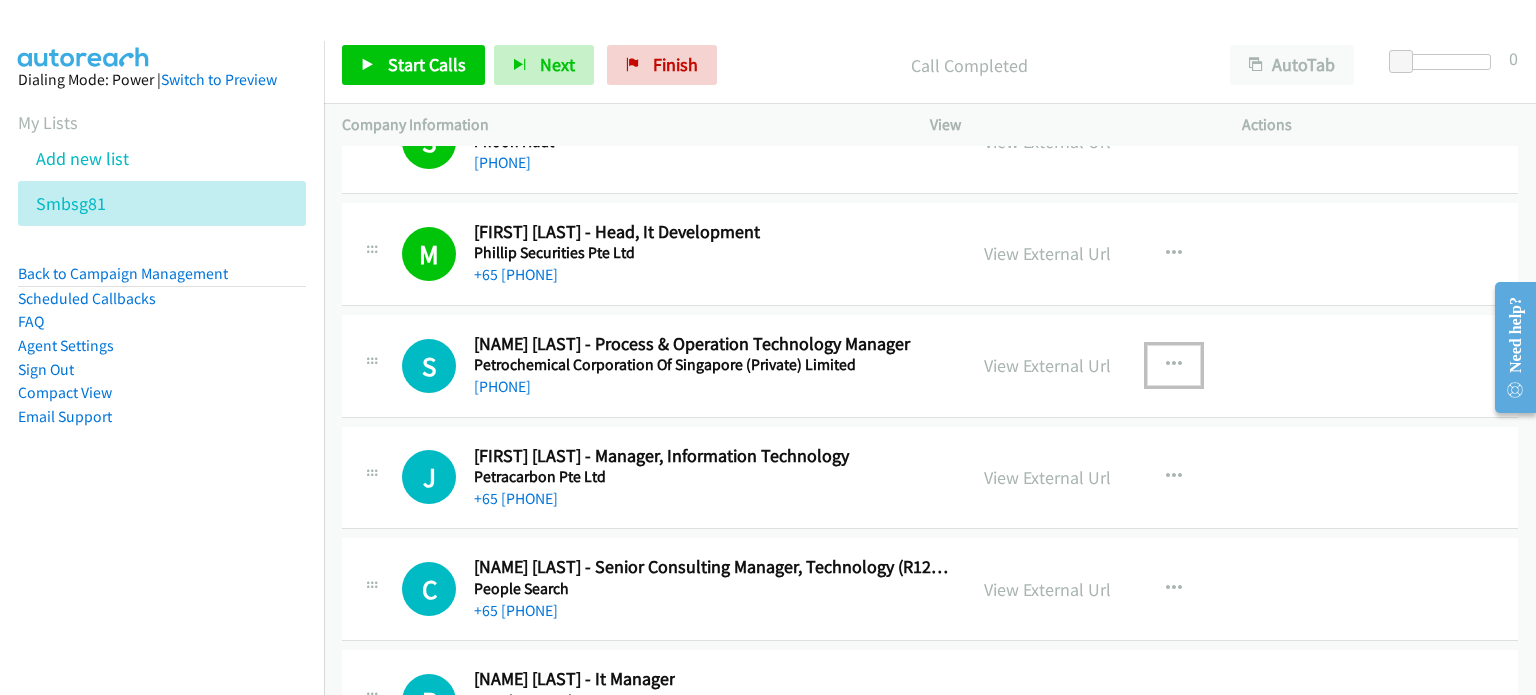 click at bounding box center (1174, 365) 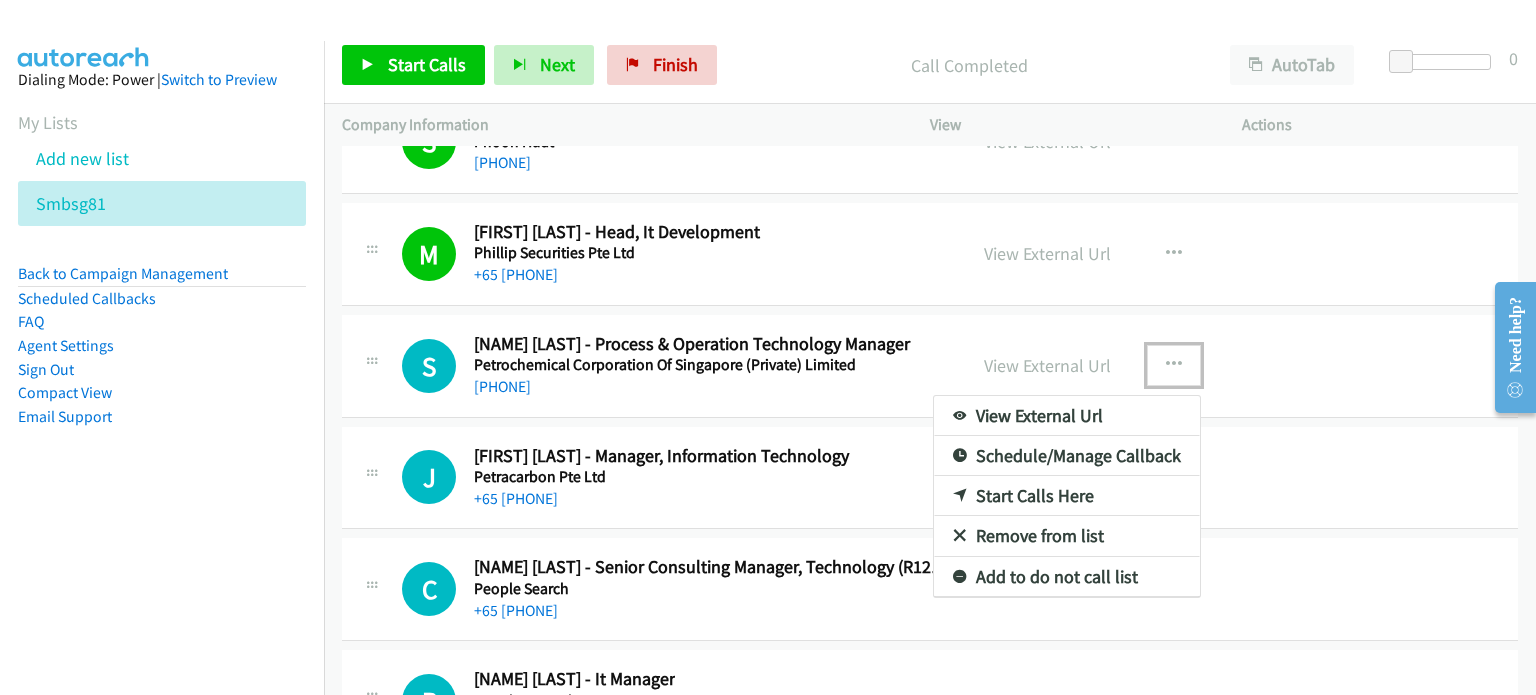 click on "Start Calls Here" at bounding box center [1067, 496] 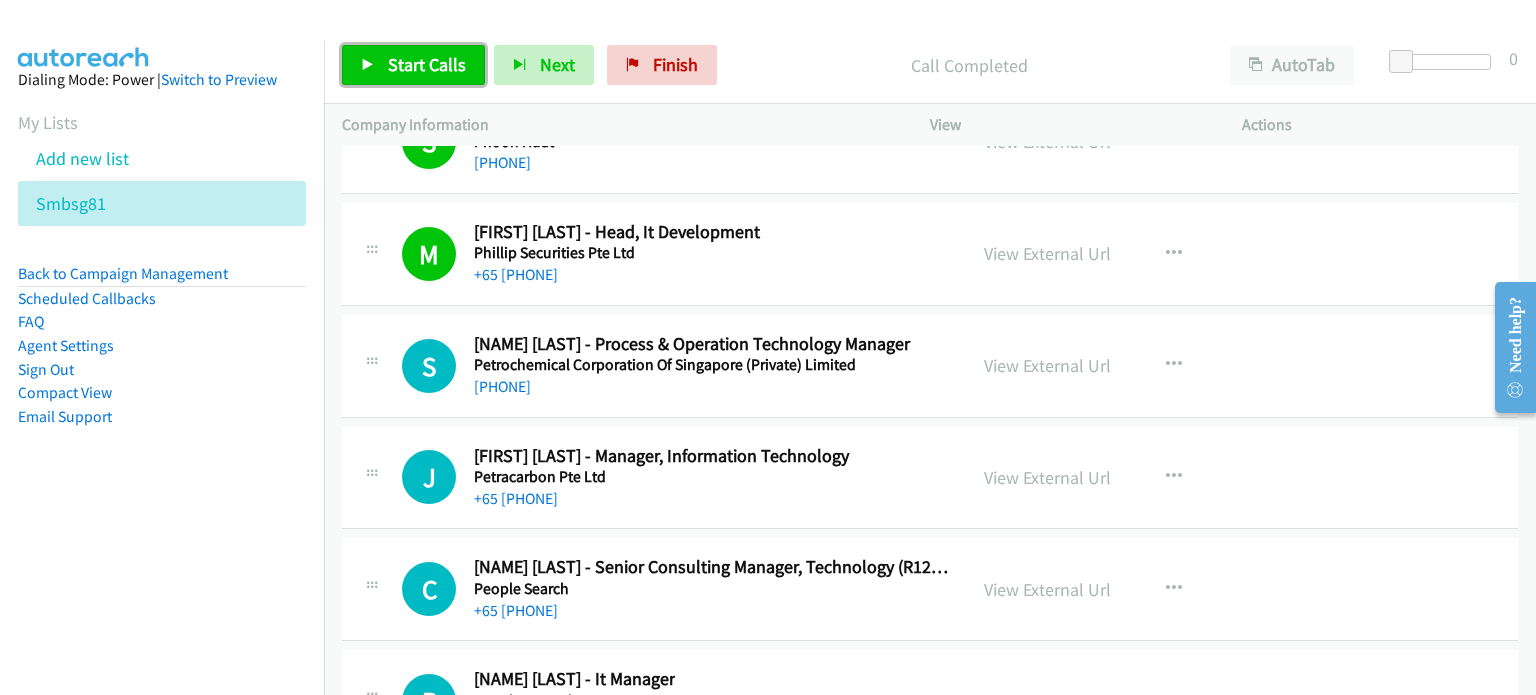 click on "Start Calls" at bounding box center (427, 64) 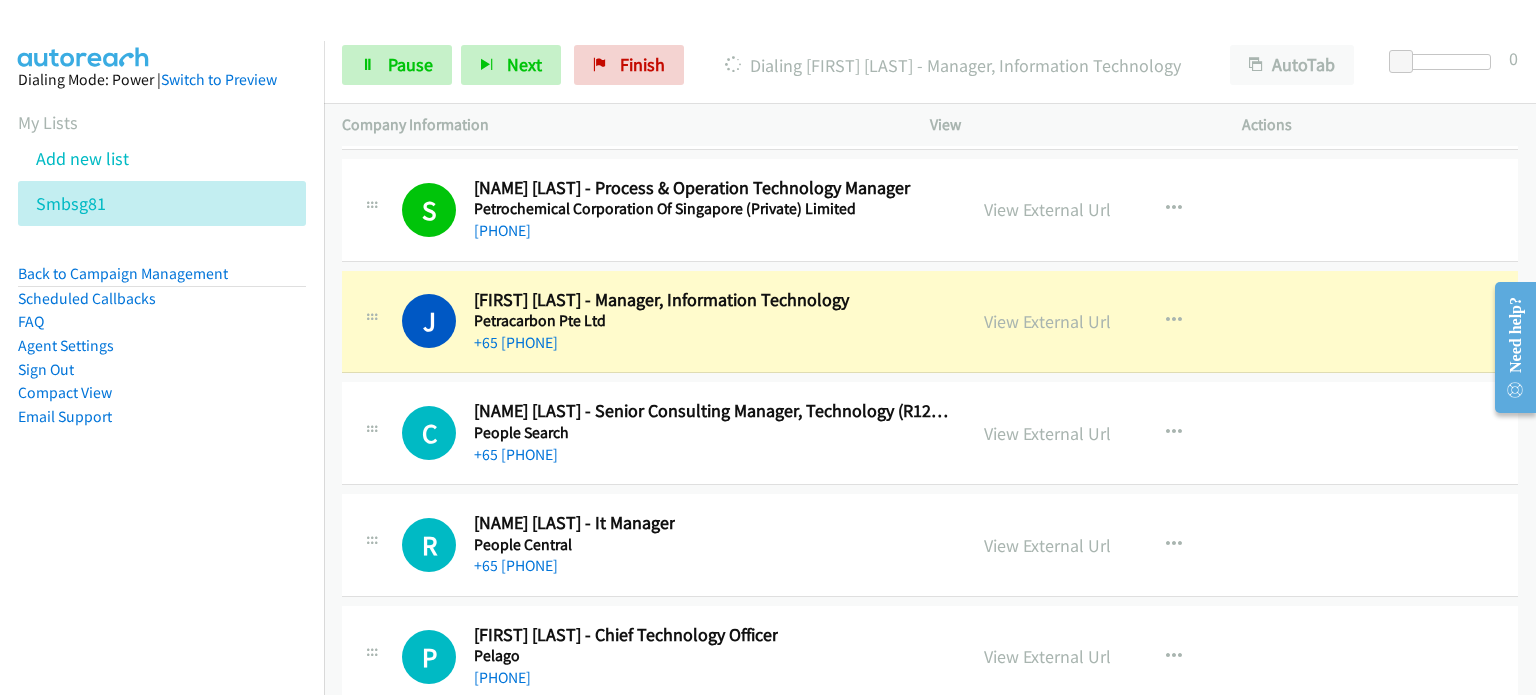 scroll, scrollTop: 24991, scrollLeft: 0, axis: vertical 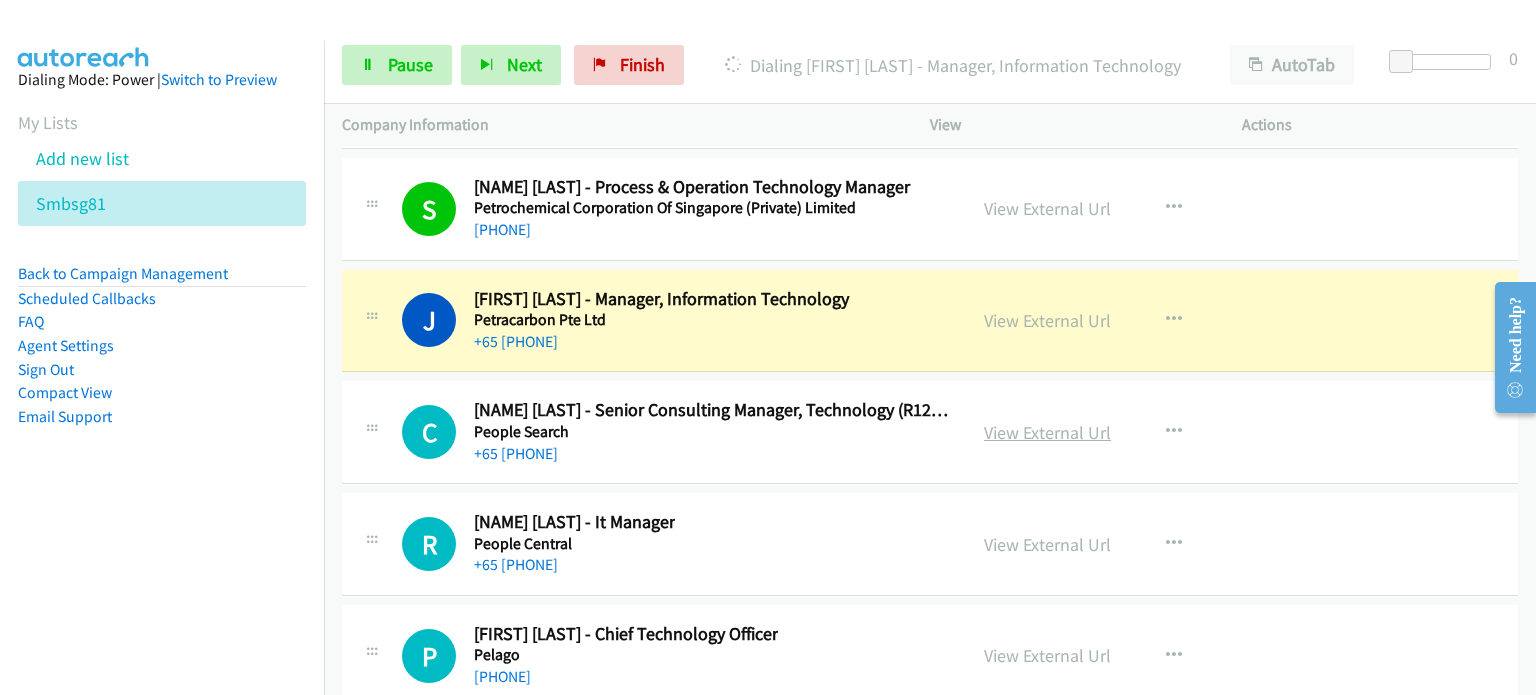 click on "View External Url" at bounding box center (1047, 432) 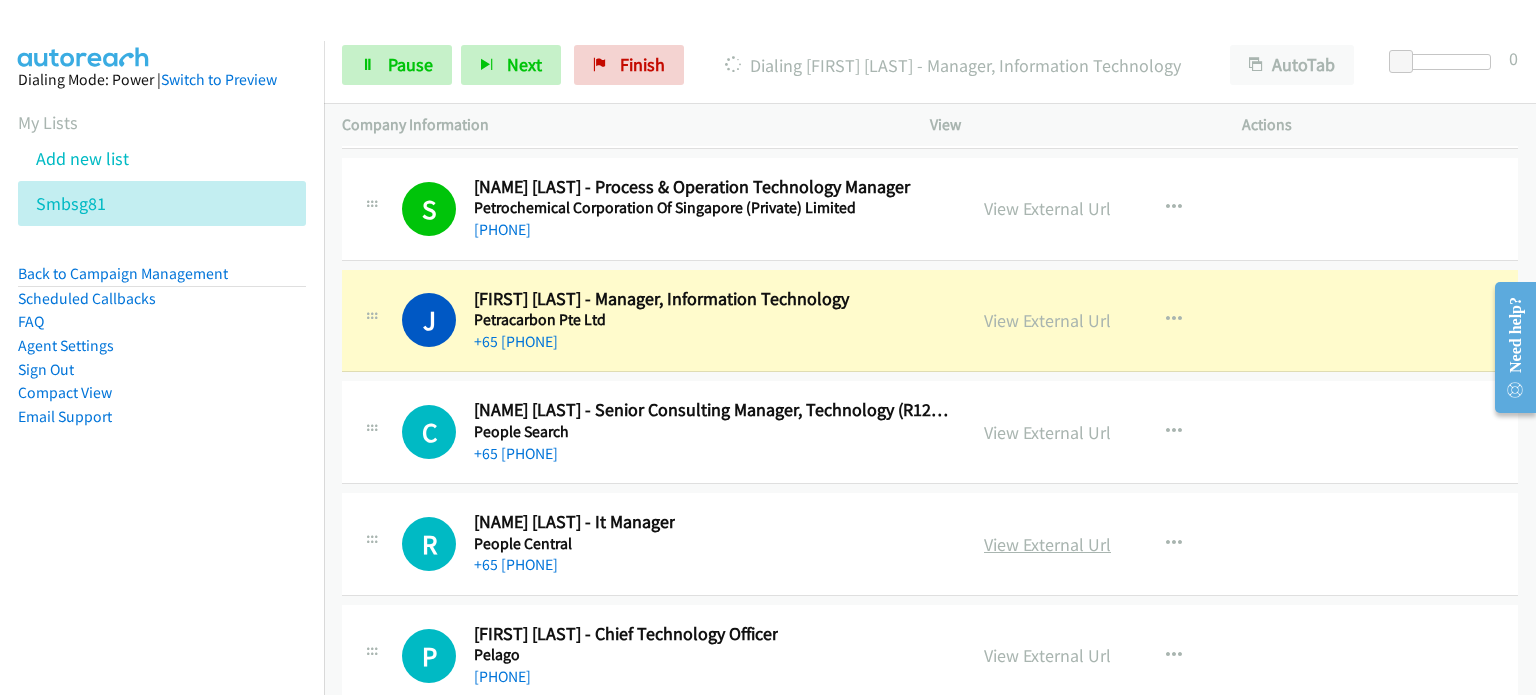 click on "View External Url" at bounding box center [1047, 544] 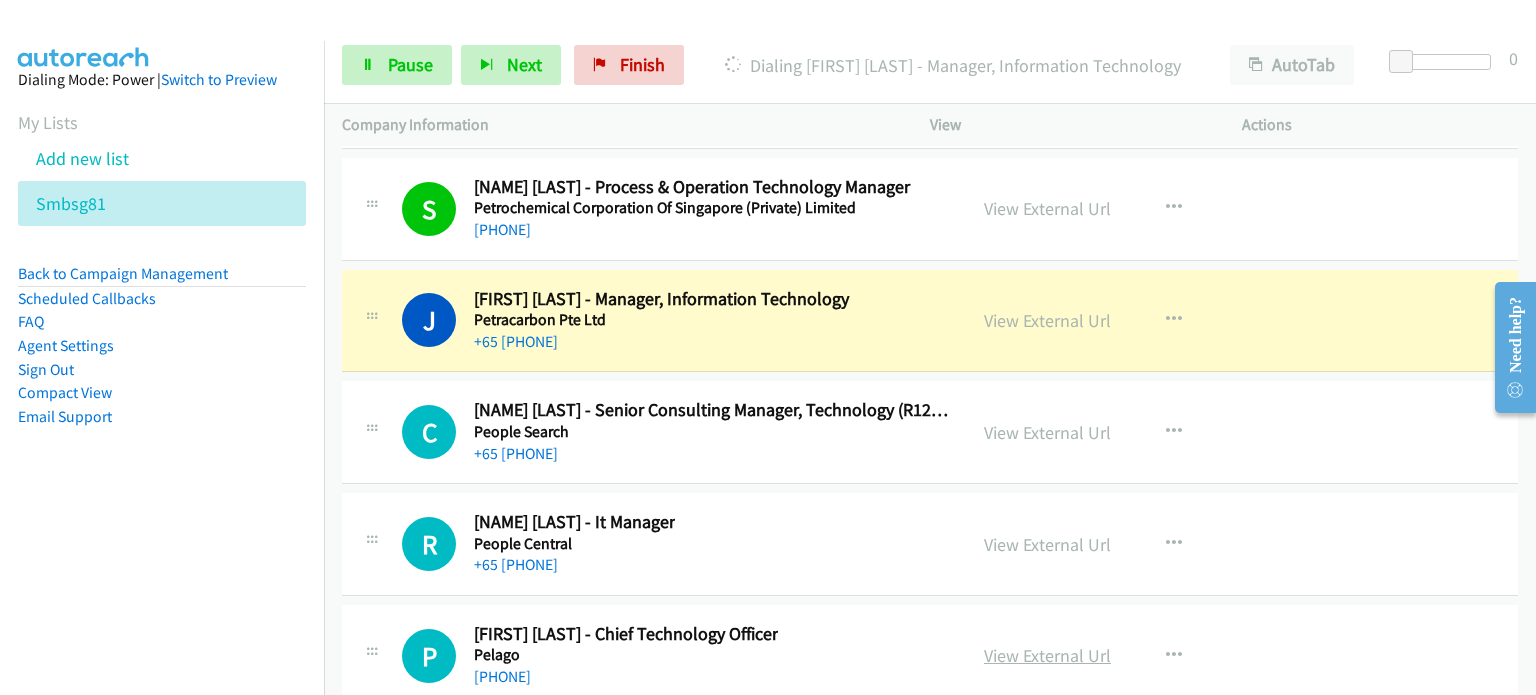click on "View External Url" at bounding box center [1047, 655] 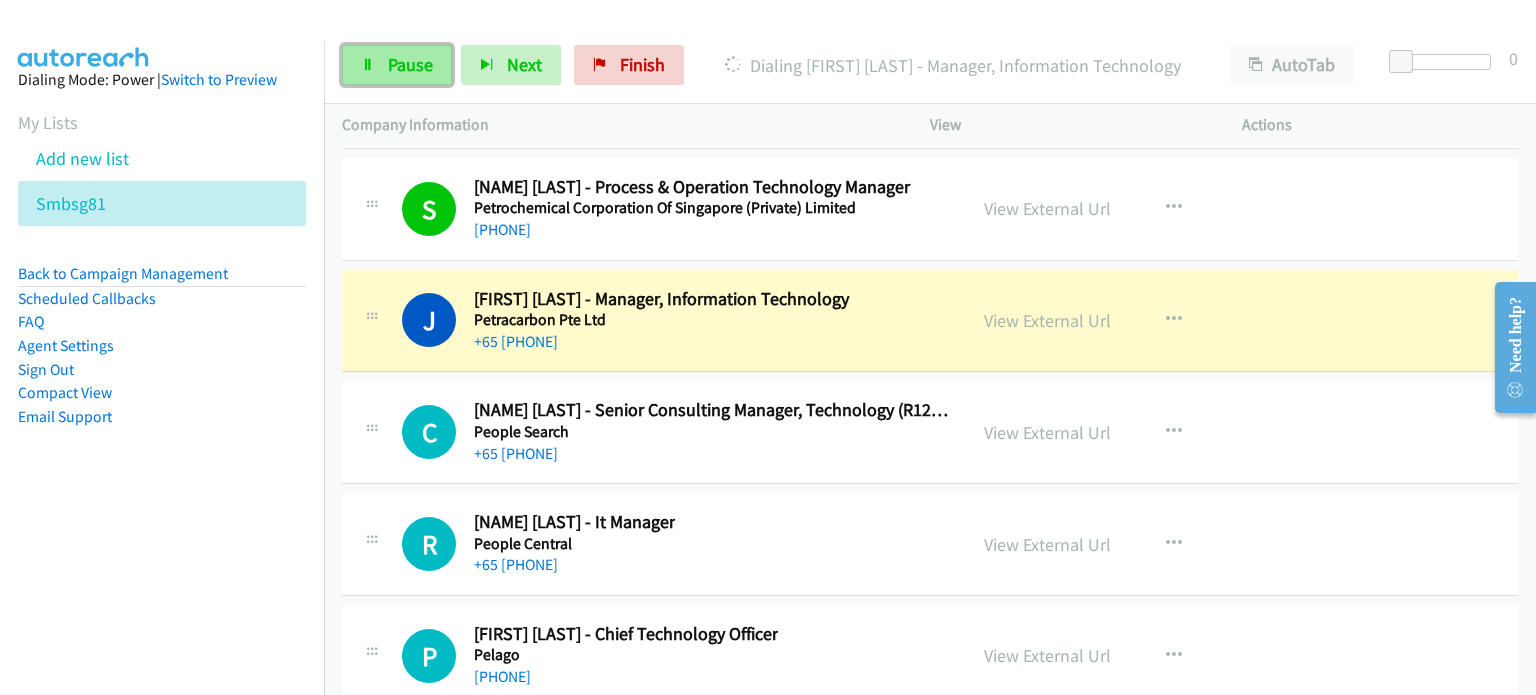 click on "Pause" at bounding box center (410, 64) 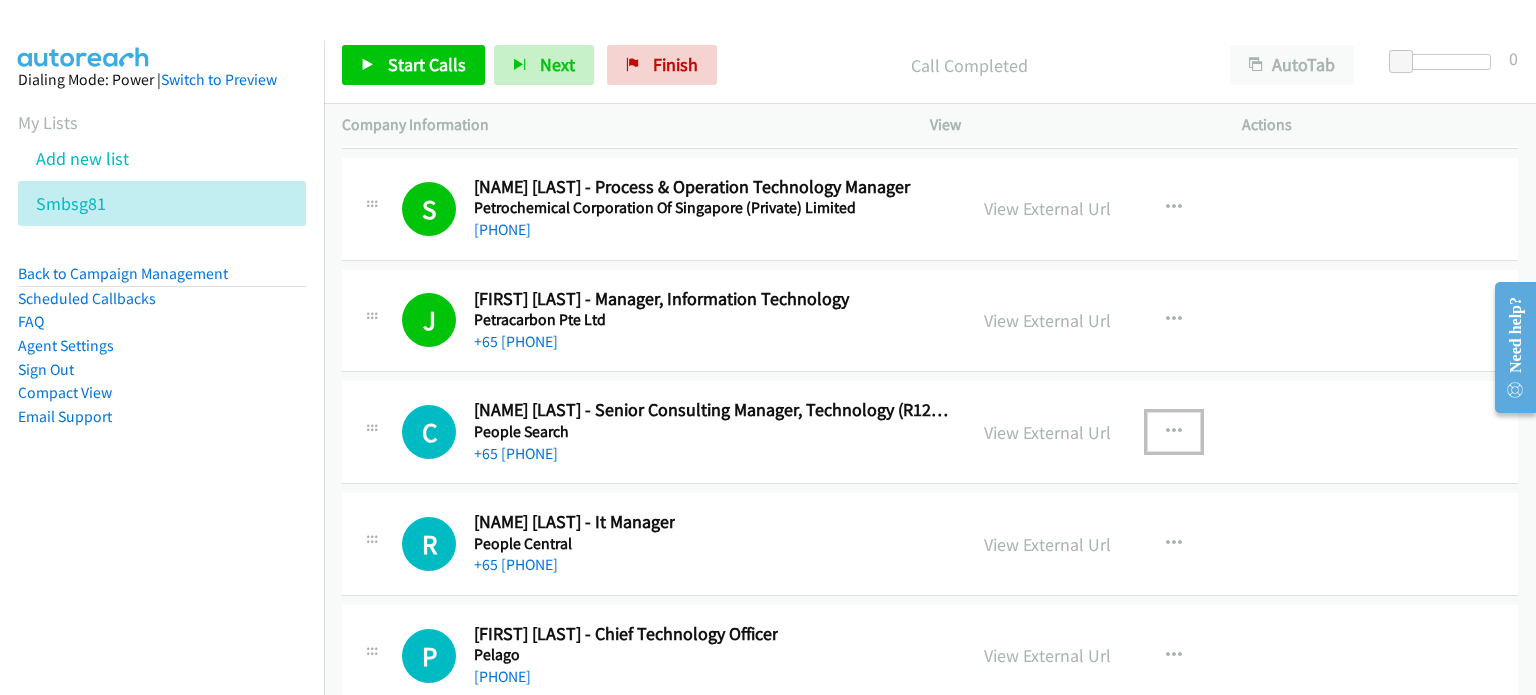 click at bounding box center (1174, 432) 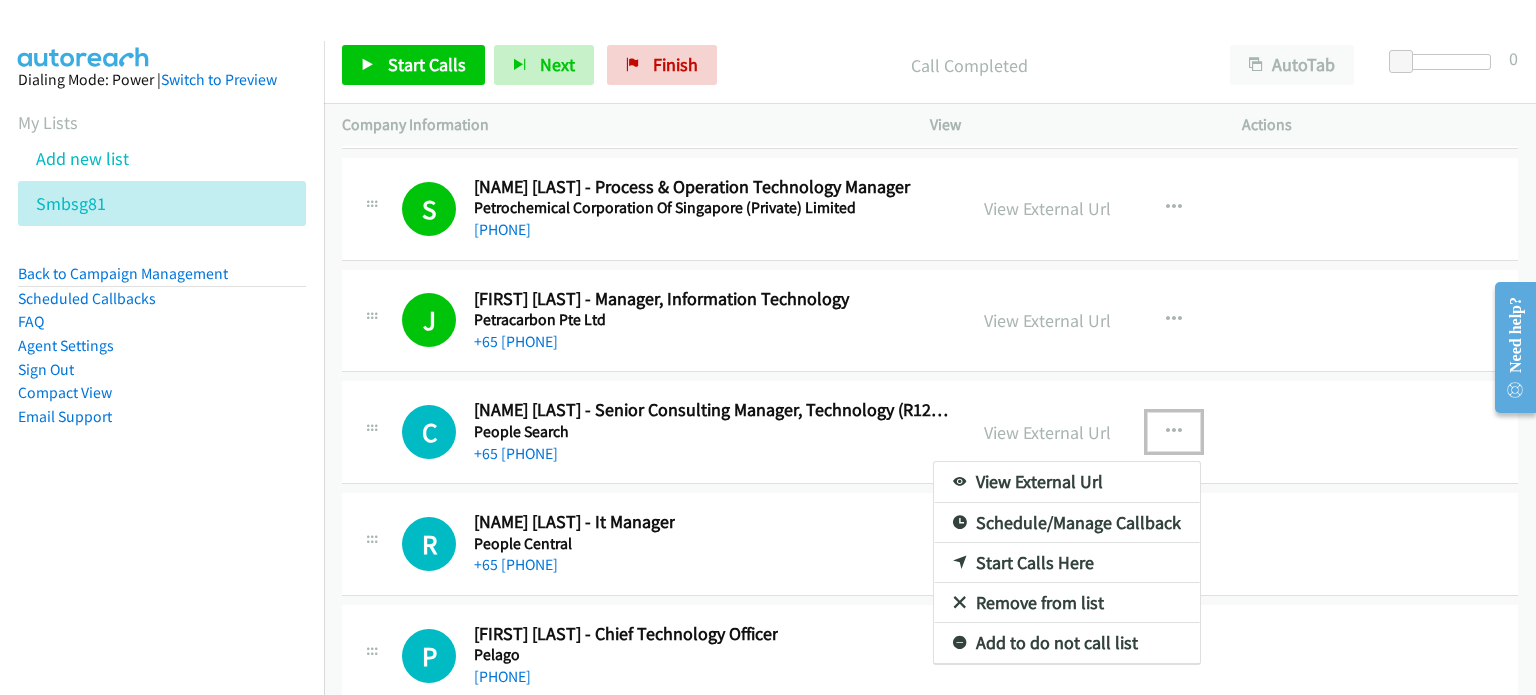 drag, startPoint x: 1026, startPoint y: 514, endPoint x: 1016, endPoint y: 513, distance: 10.049875 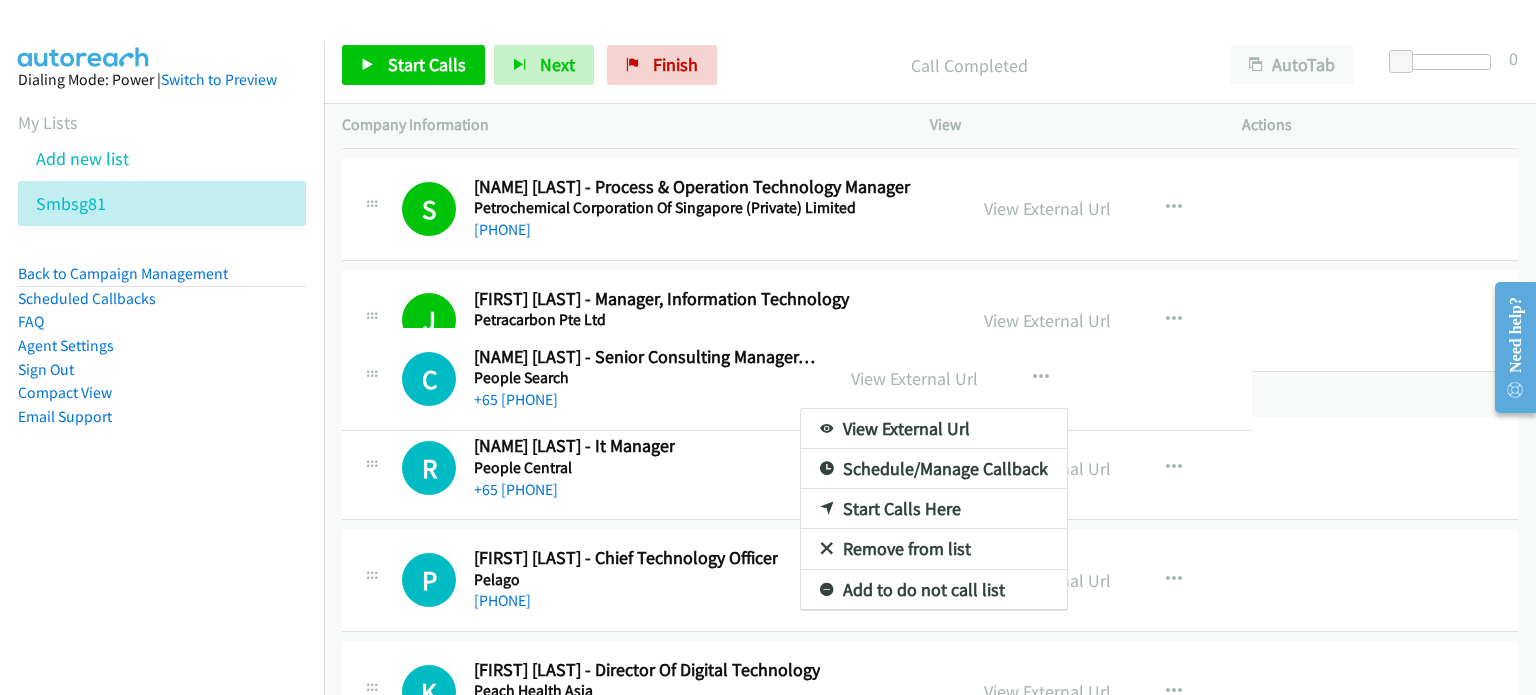 drag, startPoint x: 782, startPoint y: 492, endPoint x: 765, endPoint y: 355, distance: 138.05072 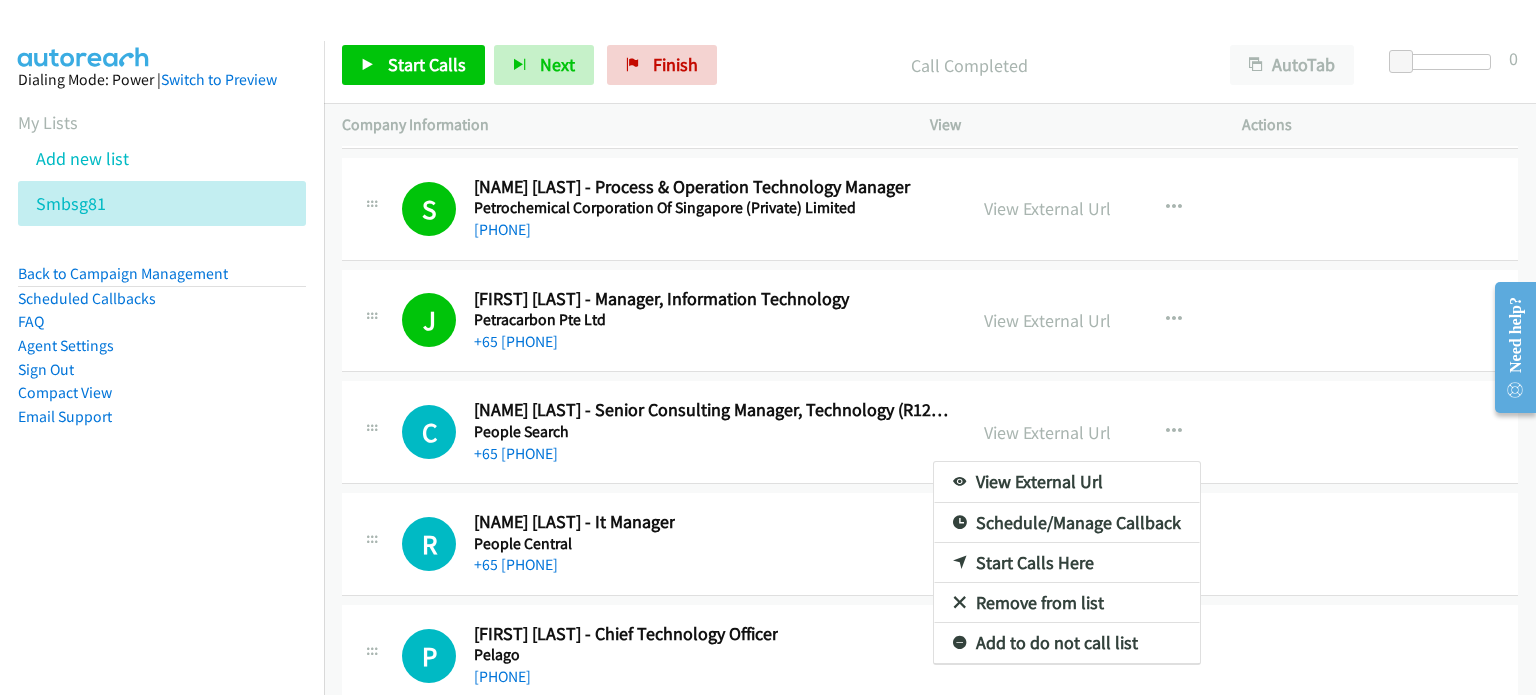 click on "Start Calls Here" at bounding box center (1067, 563) 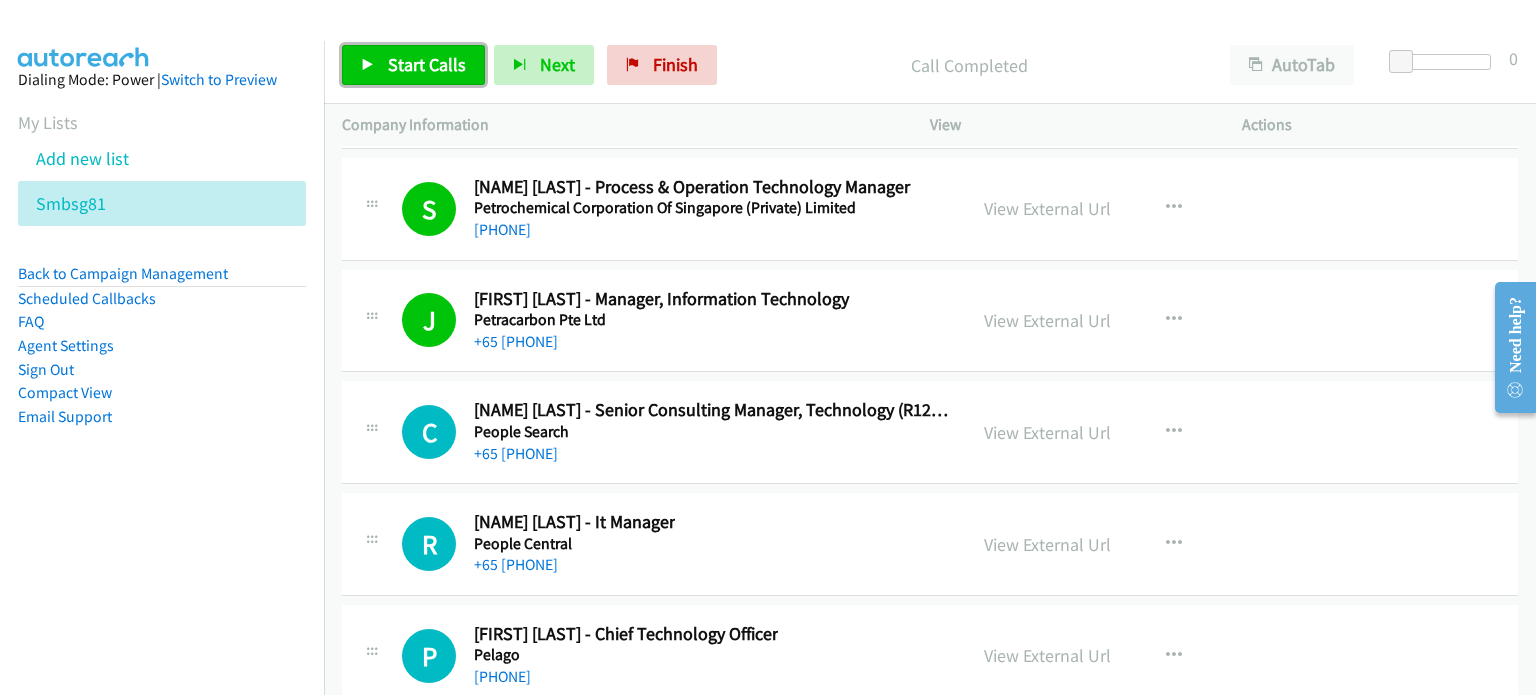 click on "Start Calls" at bounding box center [427, 64] 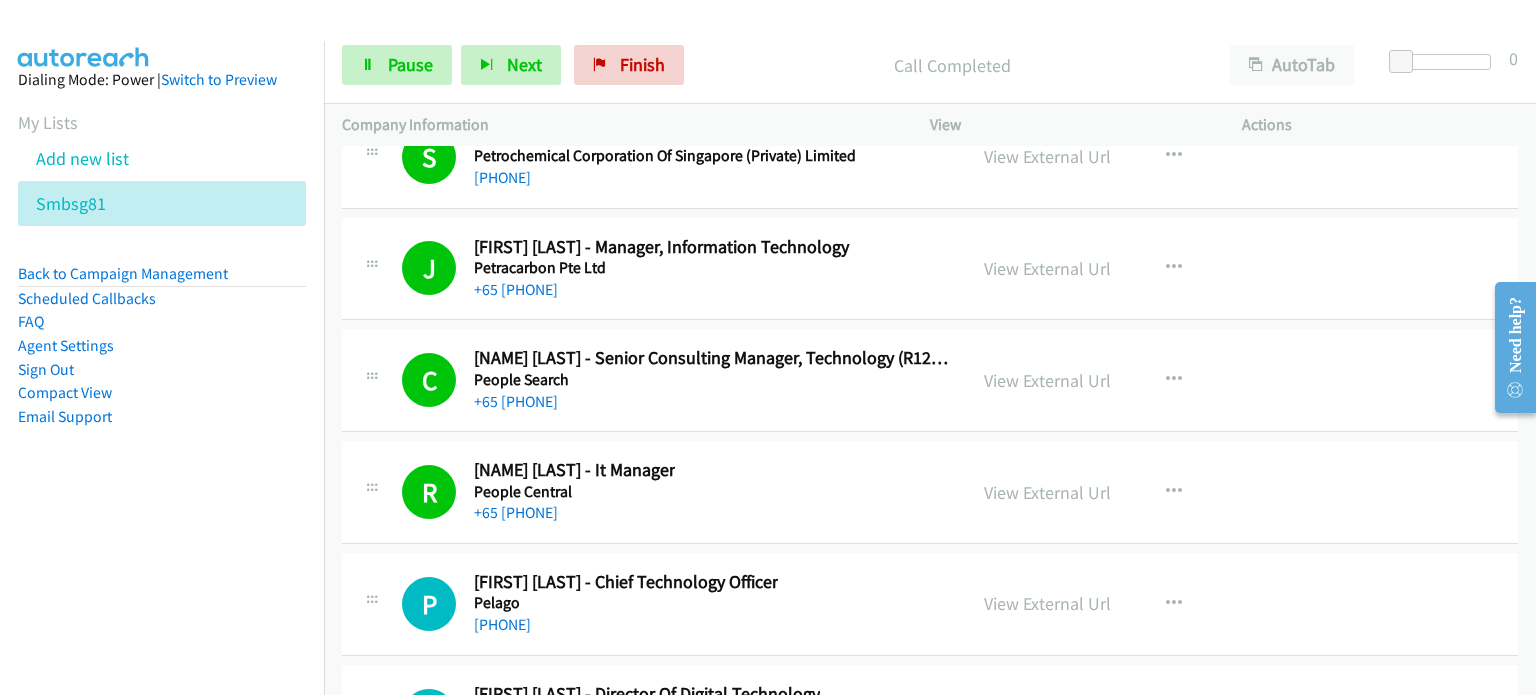 scroll, scrollTop: 25082, scrollLeft: 0, axis: vertical 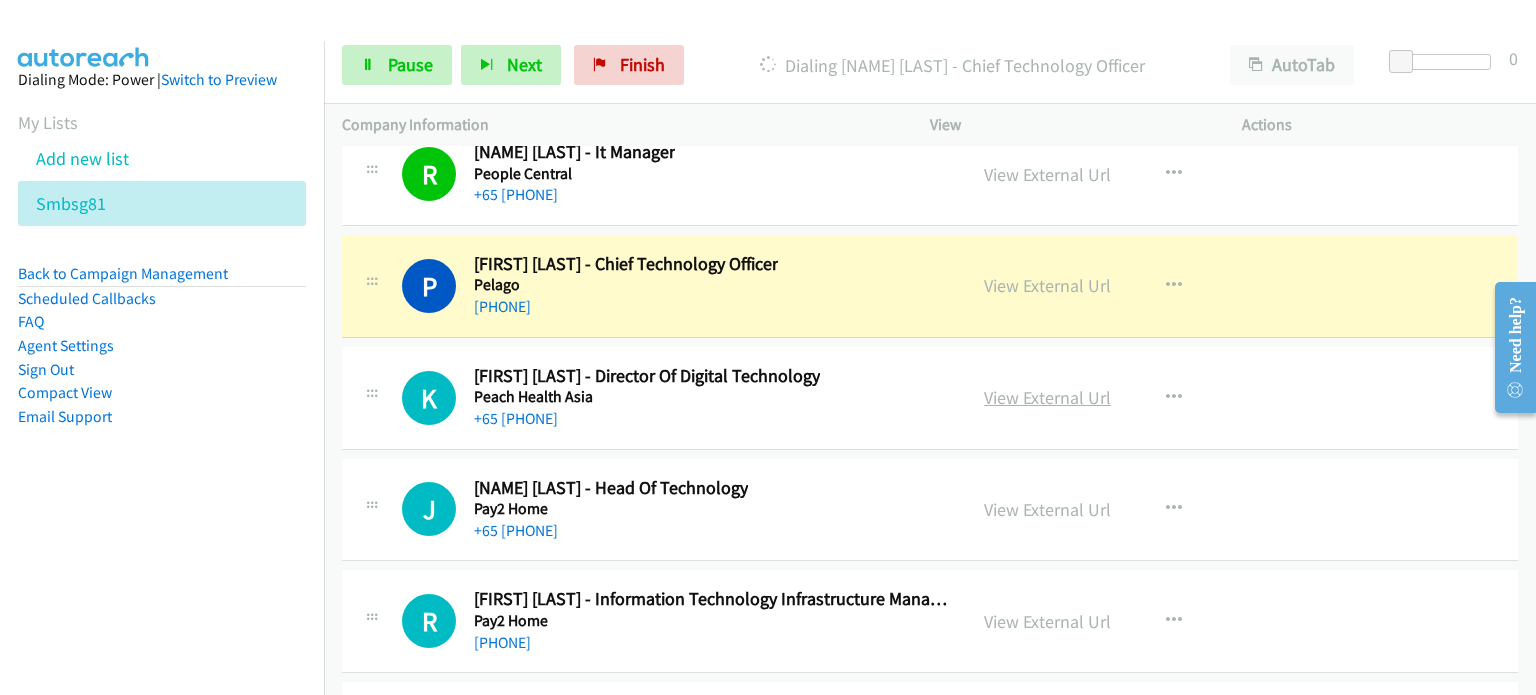 click on "View External Url" at bounding box center [1047, 397] 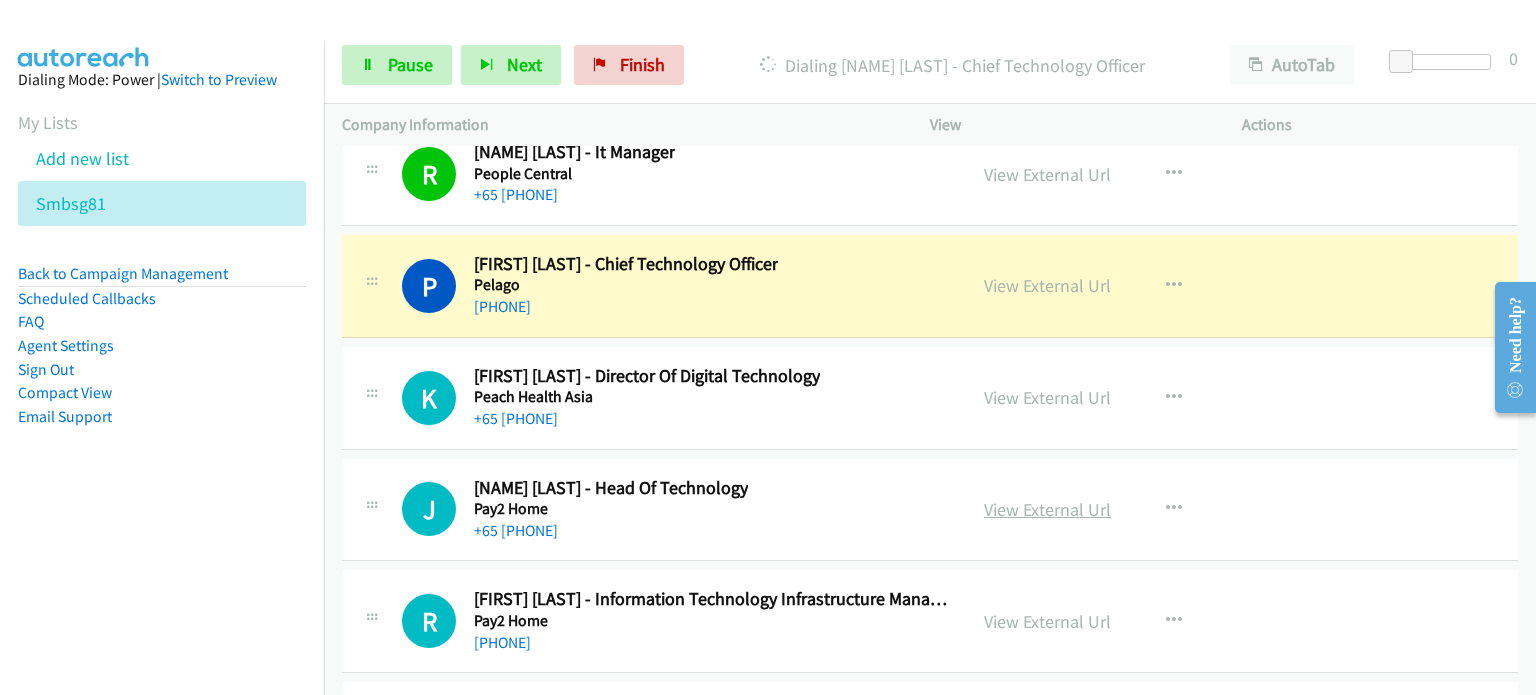 click on "View External Url" at bounding box center [1047, 509] 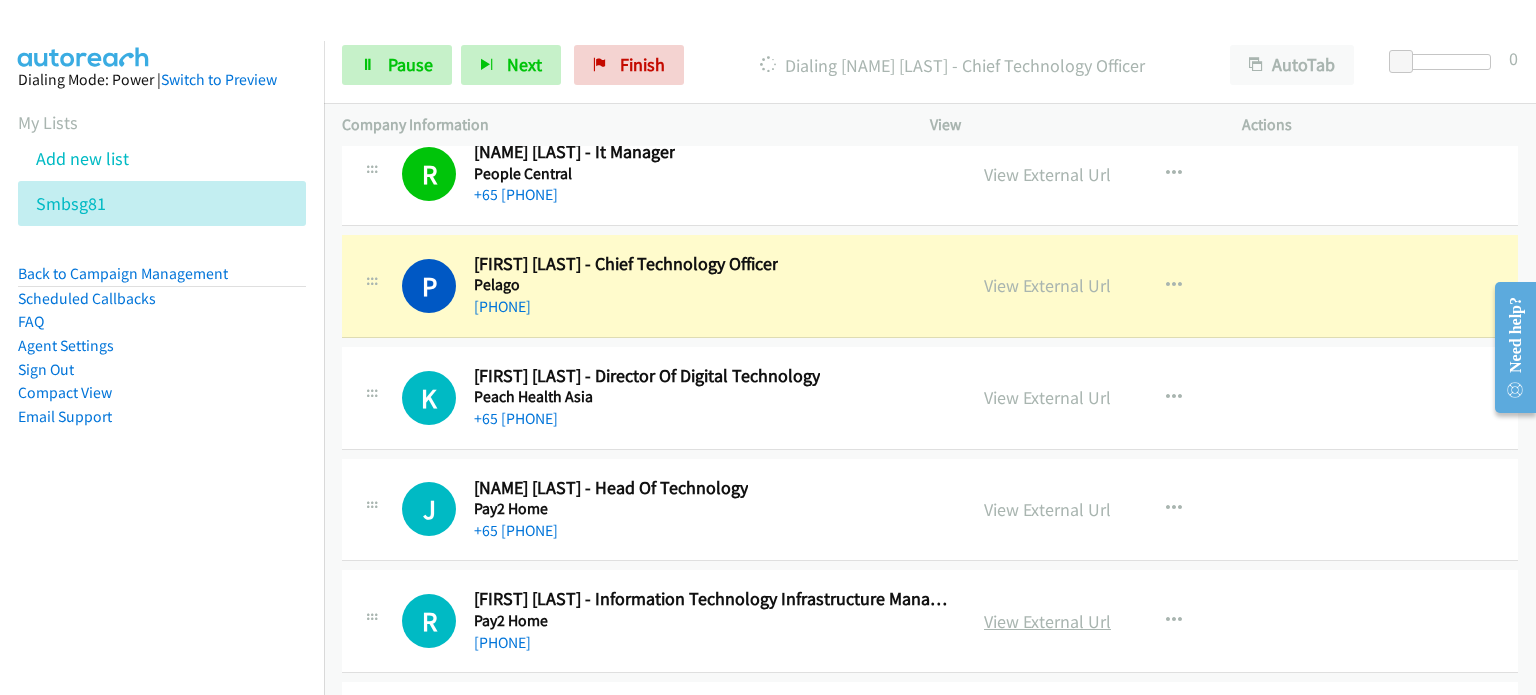 click on "View External Url" at bounding box center (1047, 621) 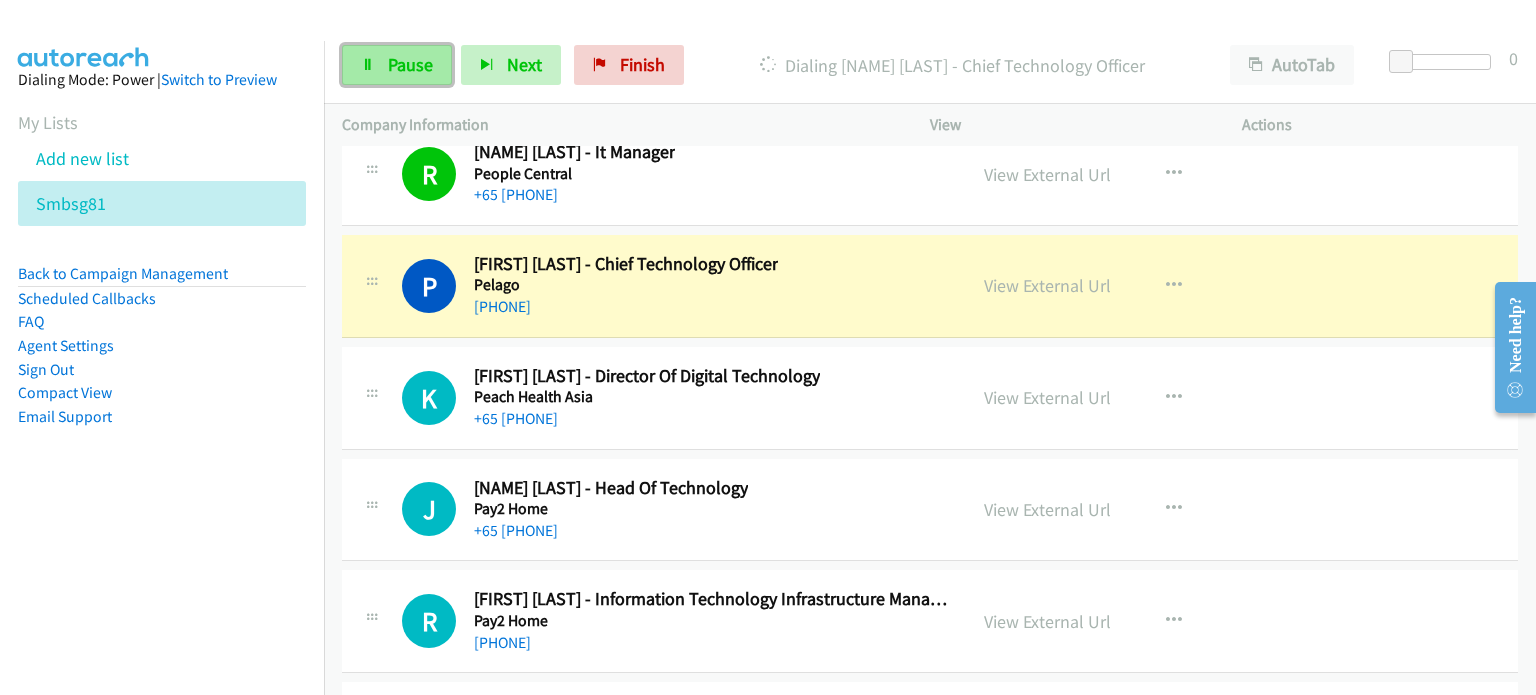 click on "Pause" at bounding box center [410, 64] 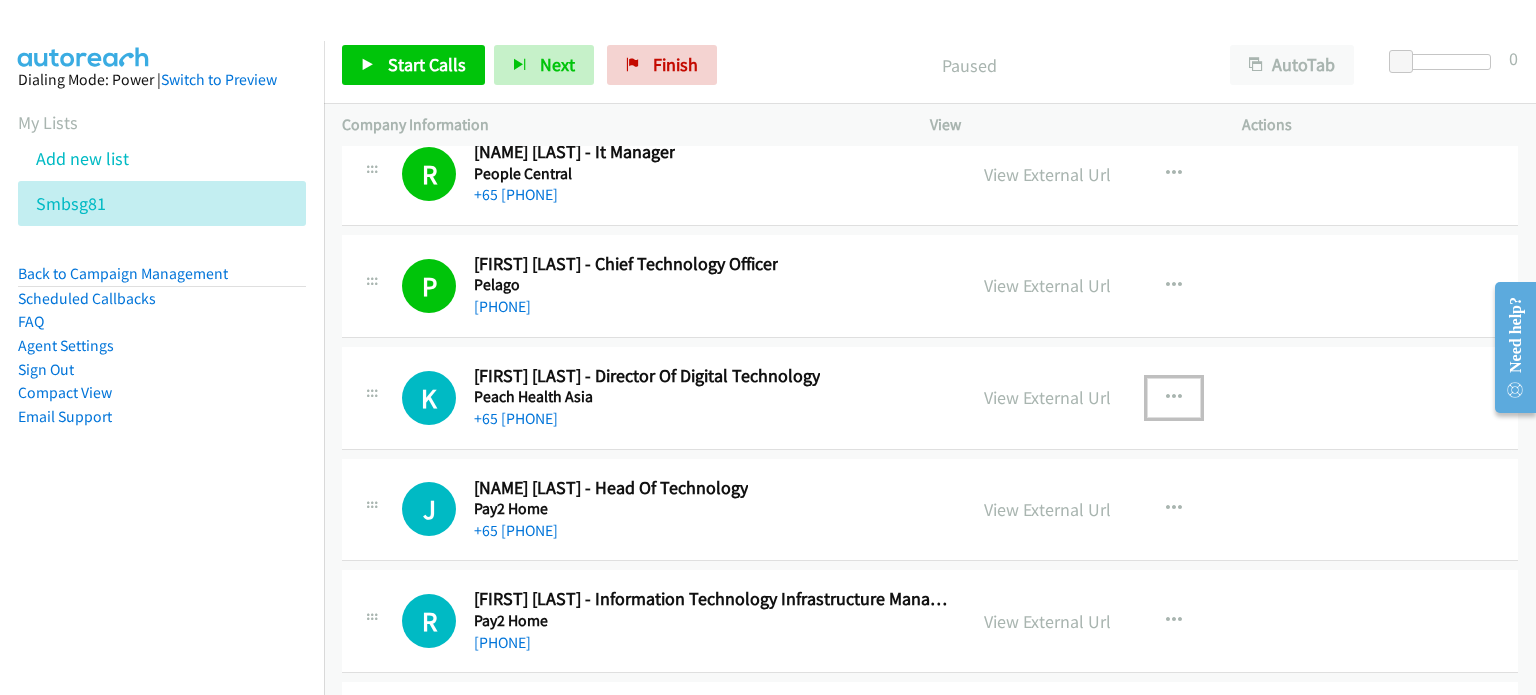 click at bounding box center (1174, 398) 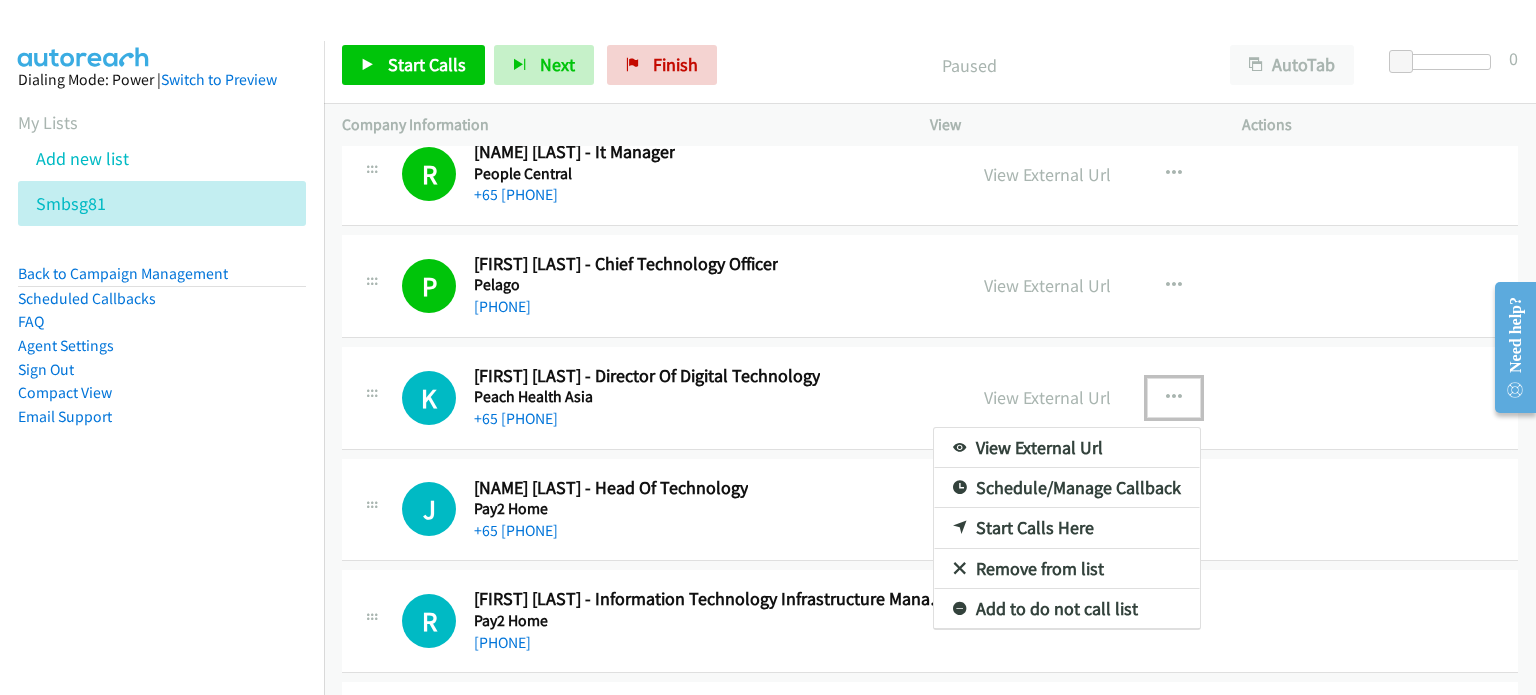 click on "Start Calls Here" at bounding box center (1067, 528) 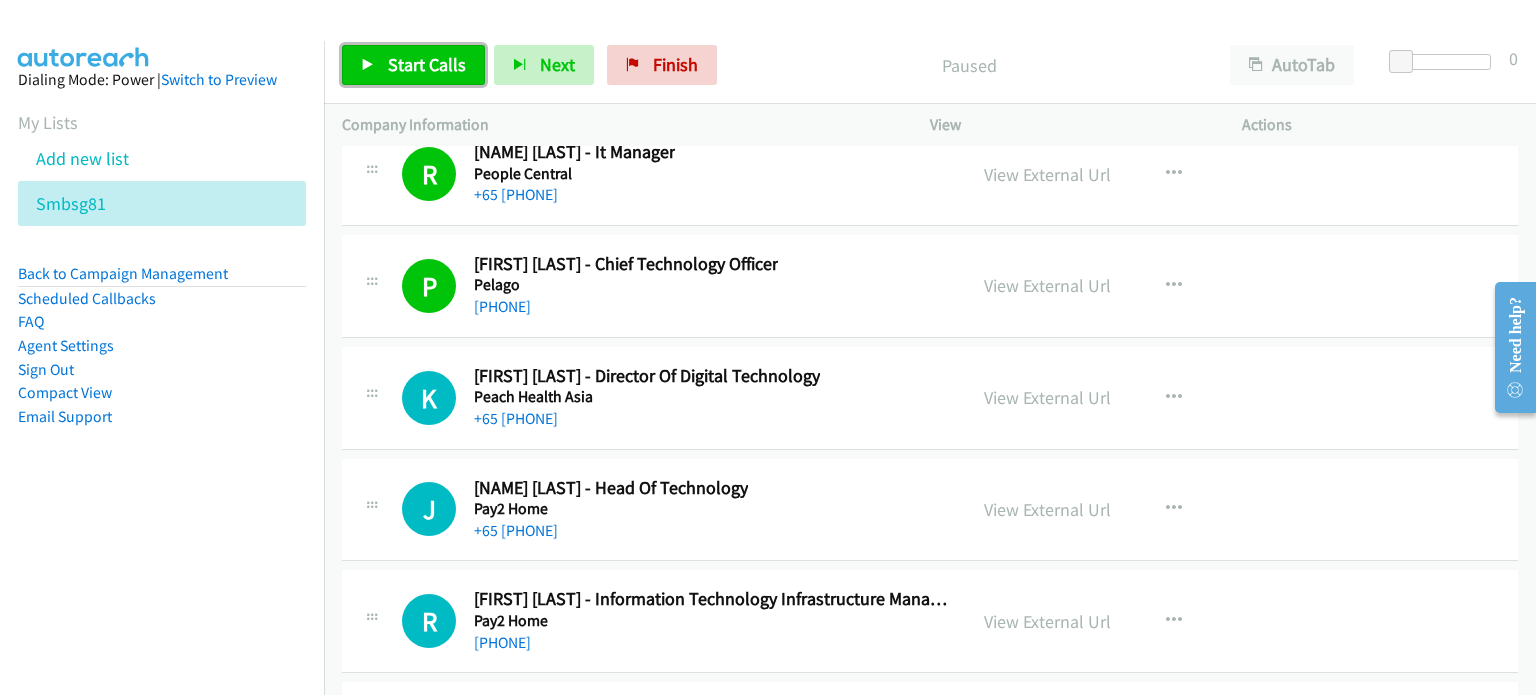 click on "Start Calls" at bounding box center (413, 65) 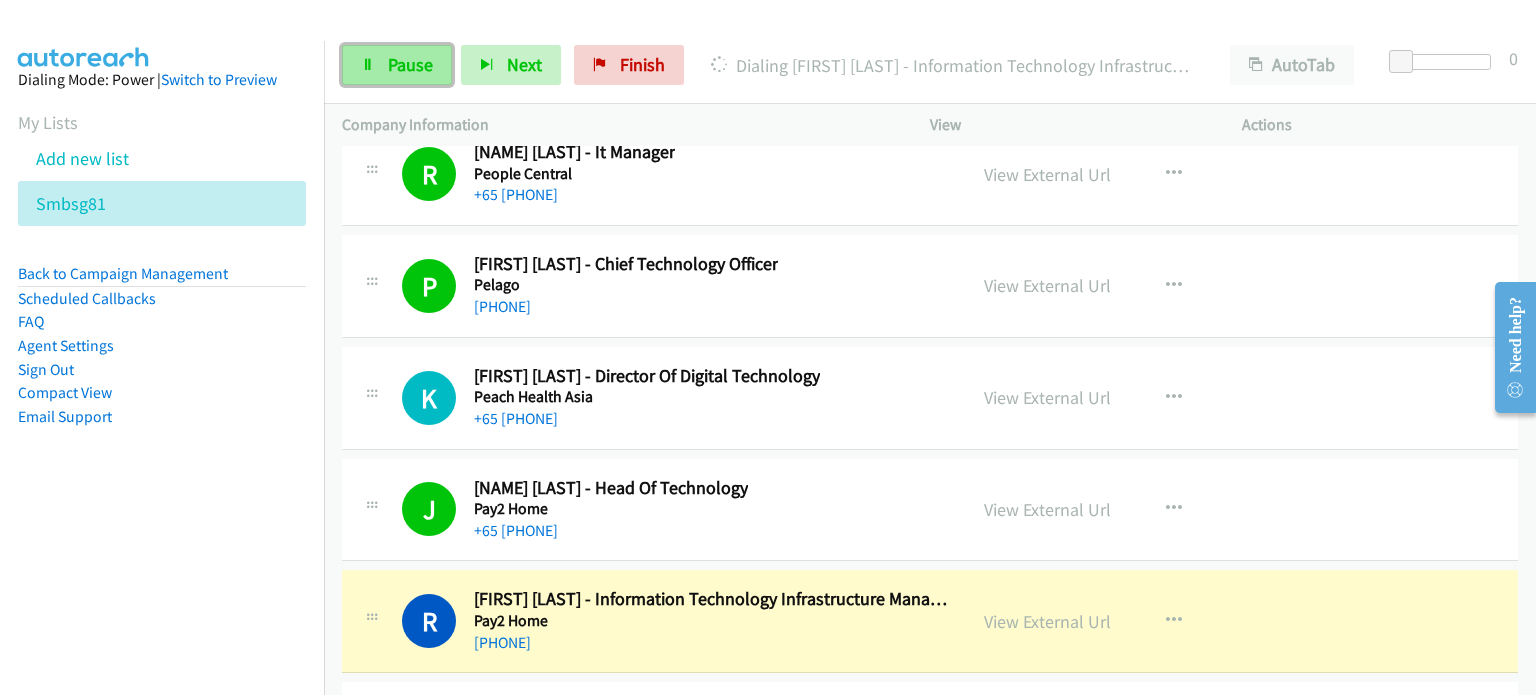 click on "Pause" at bounding box center [397, 65] 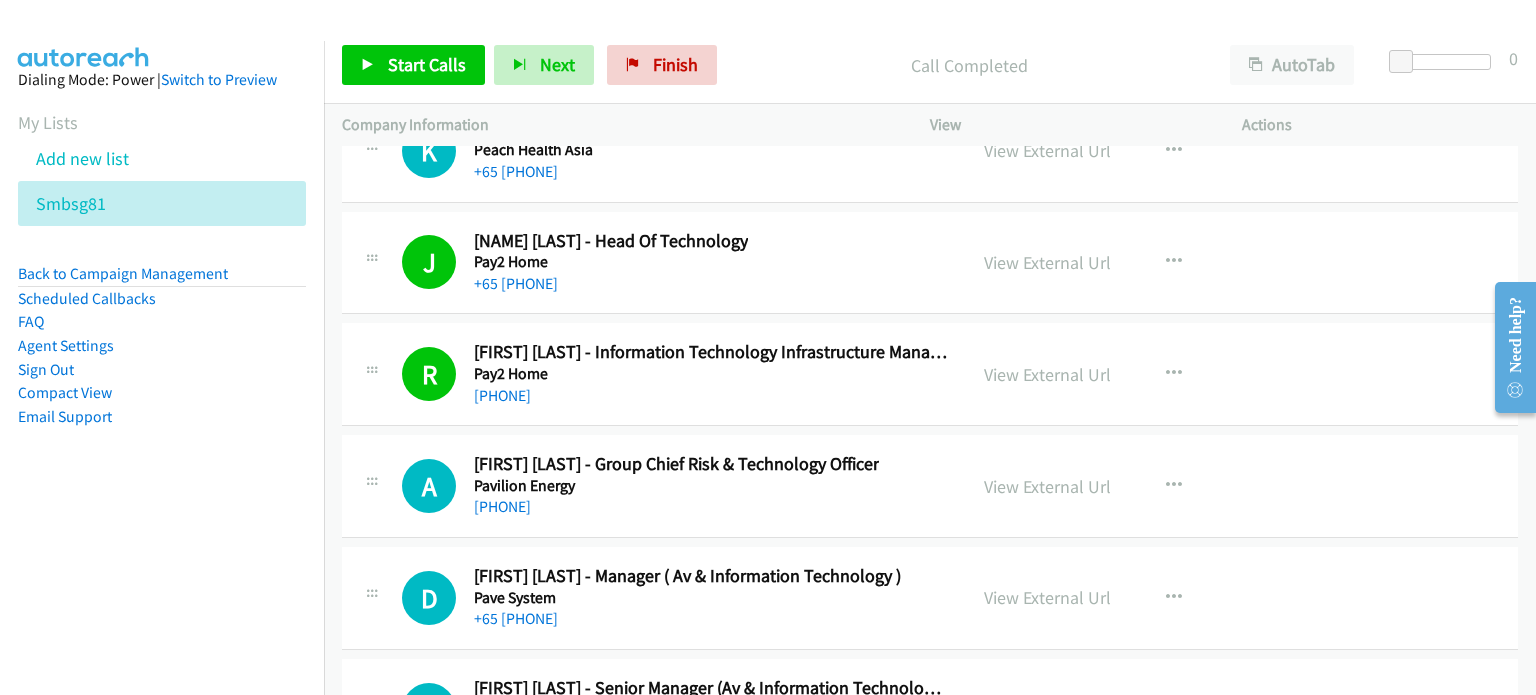 scroll, scrollTop: 25608, scrollLeft: 0, axis: vertical 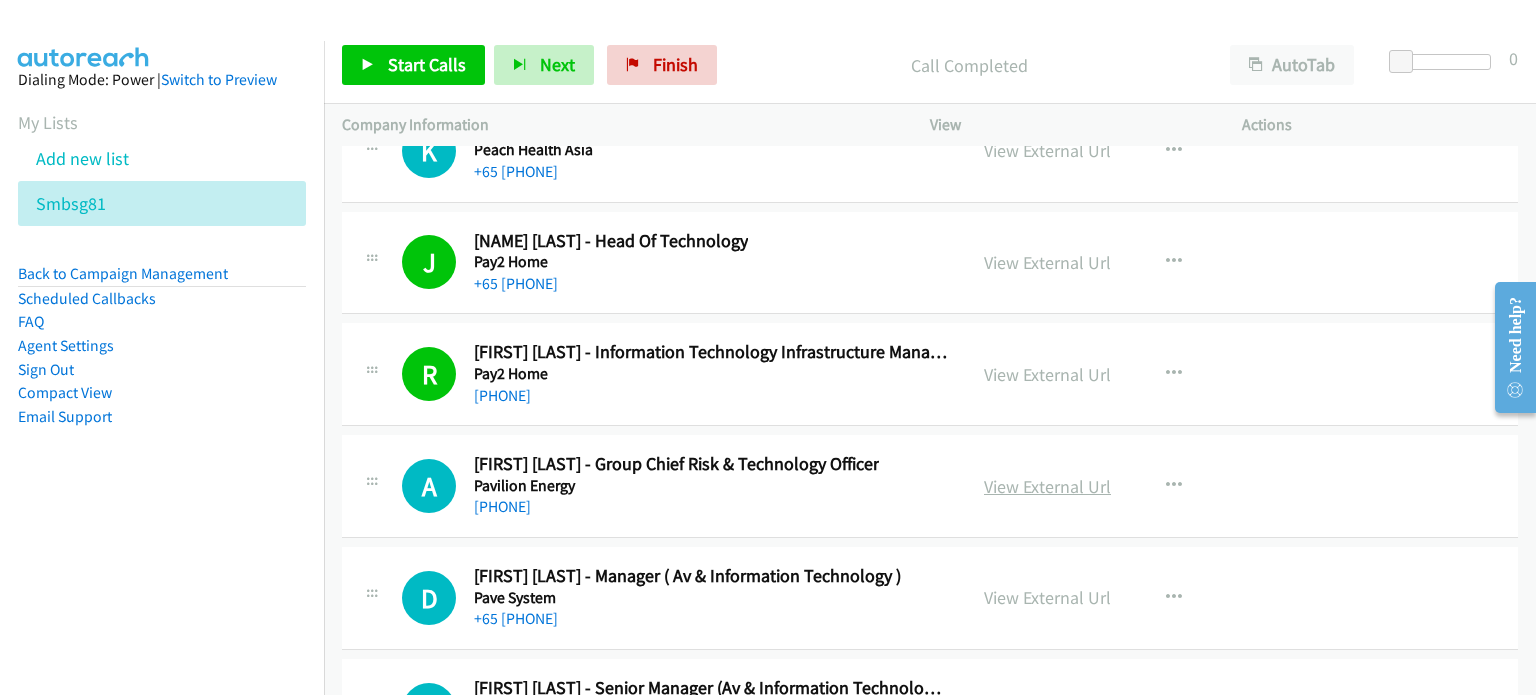 click on "View External Url" at bounding box center [1047, 486] 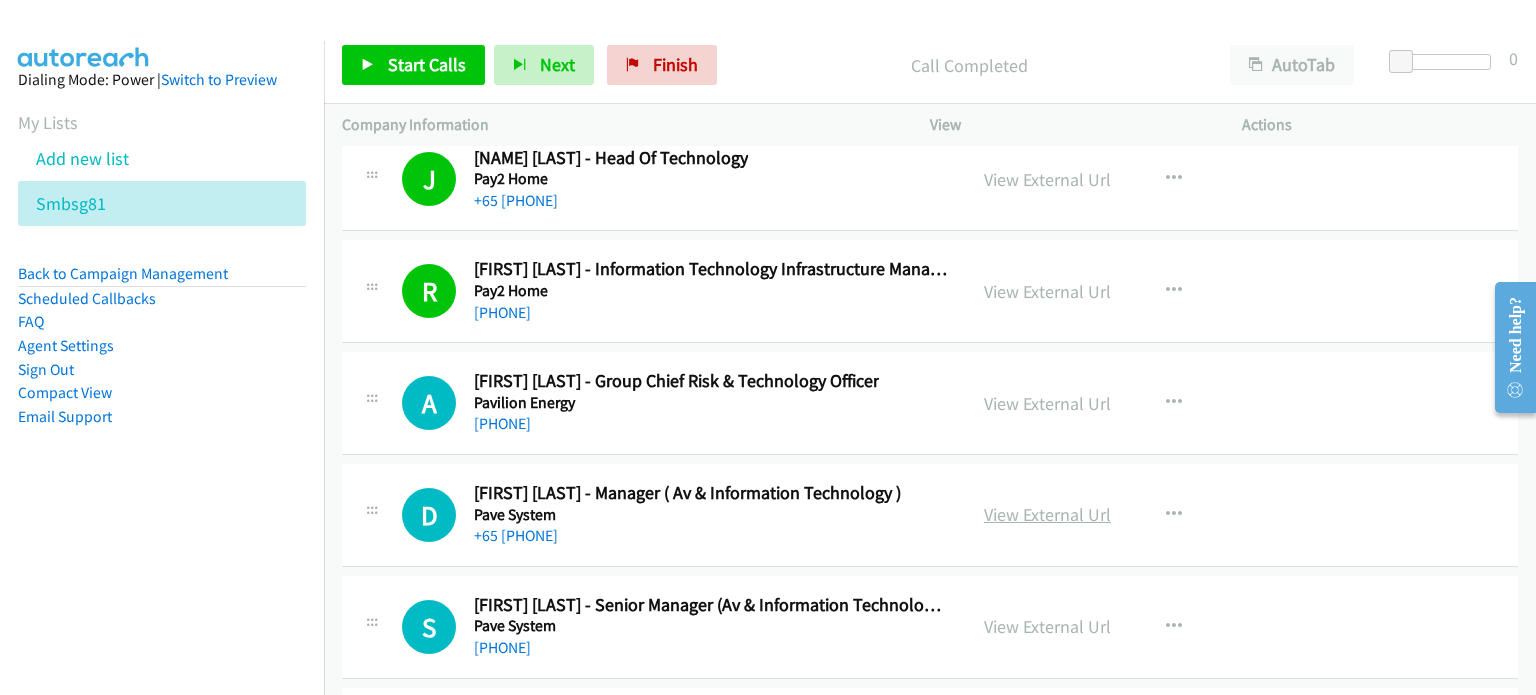 scroll, scrollTop: 25692, scrollLeft: 0, axis: vertical 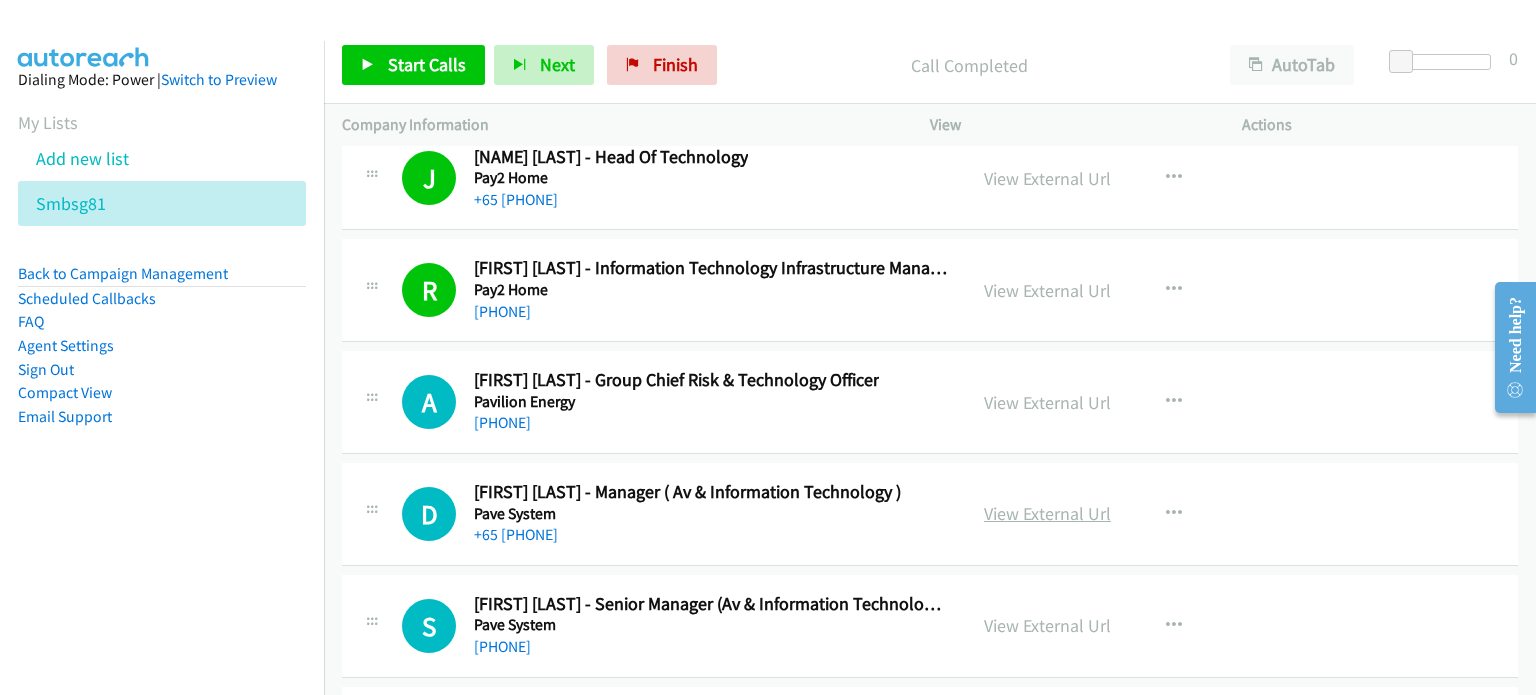 click on "View External Url" at bounding box center (1047, 513) 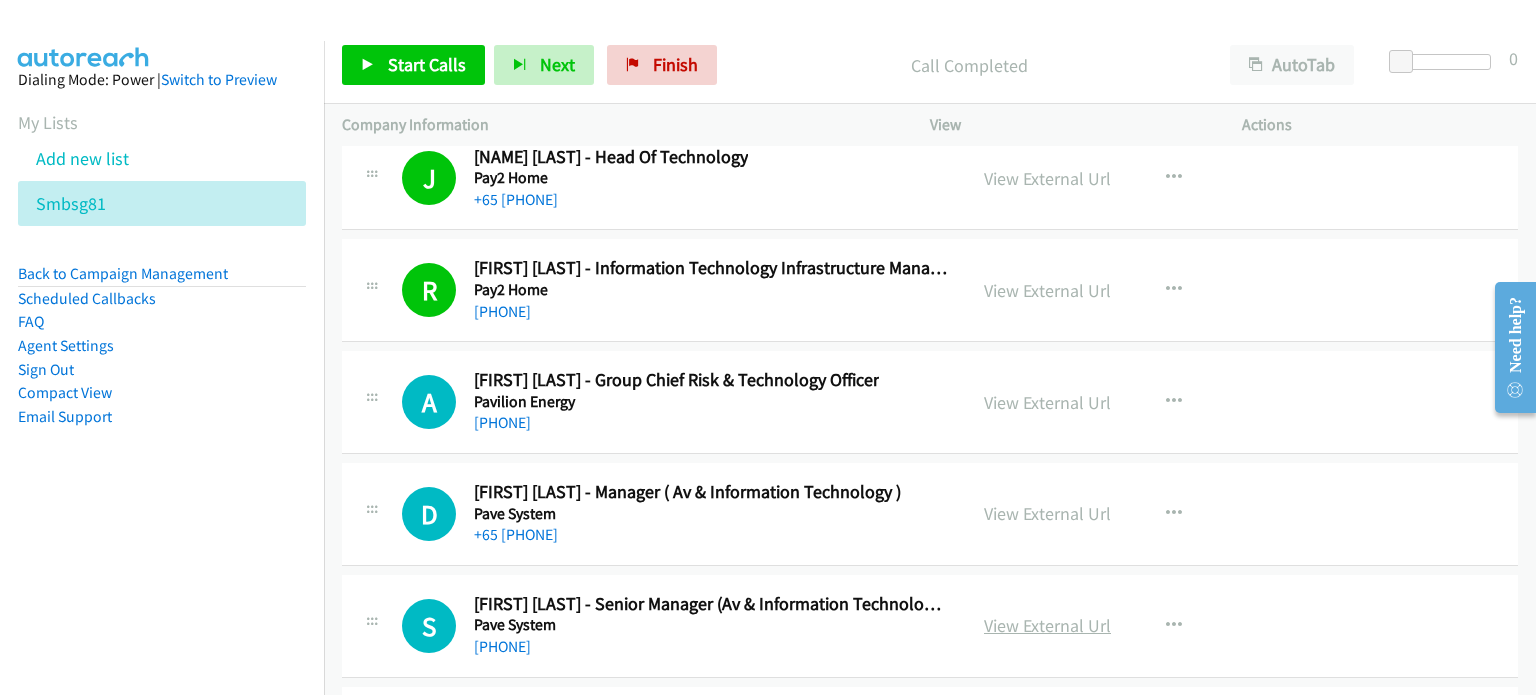 click on "View External Url" at bounding box center [1047, 625] 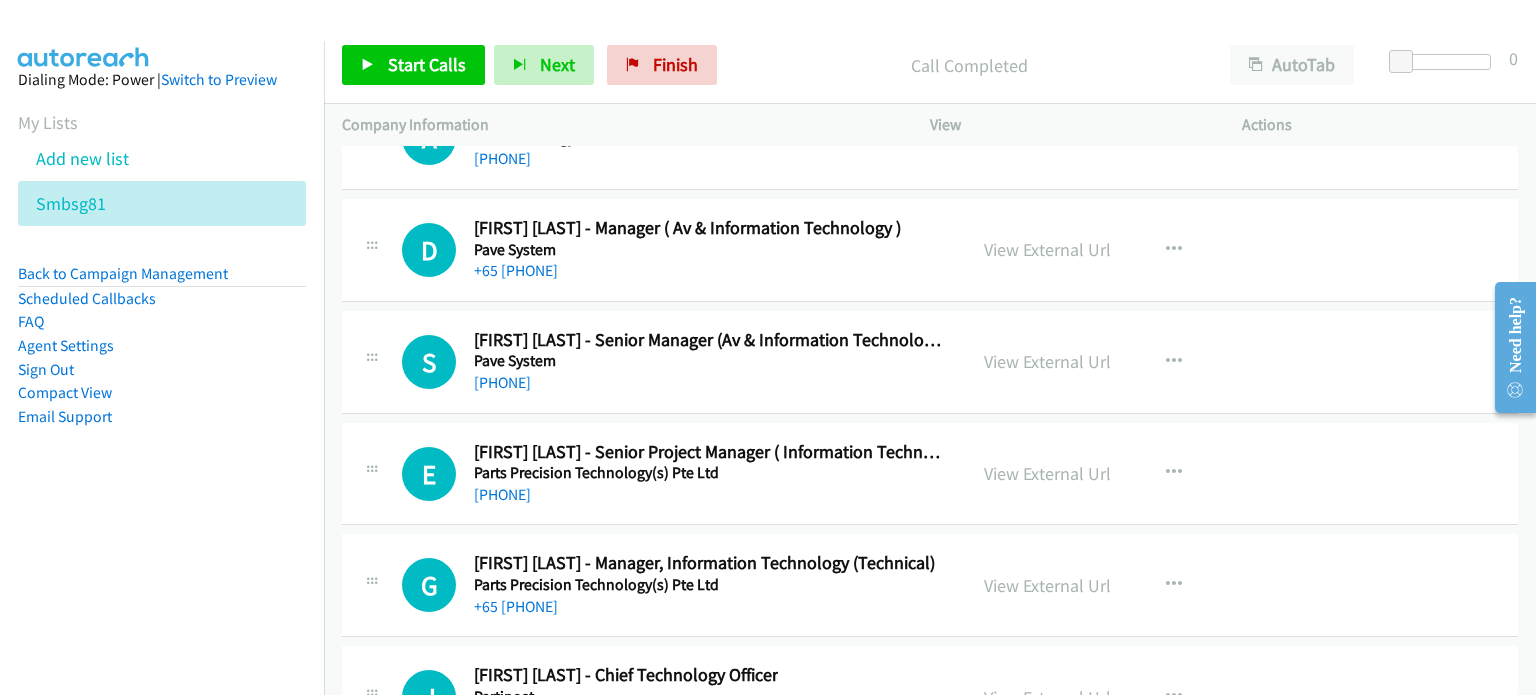 scroll, scrollTop: 25956, scrollLeft: 0, axis: vertical 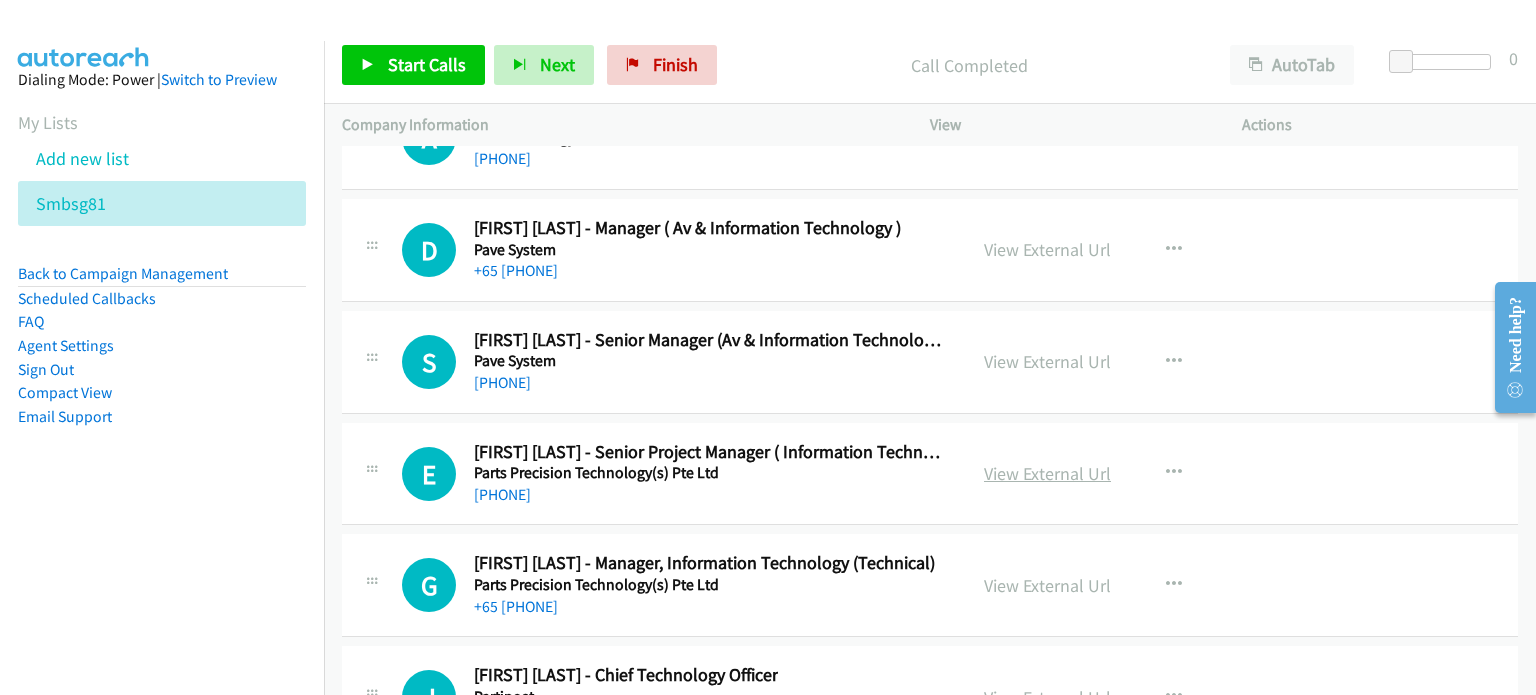 click on "View External Url" at bounding box center [1047, 473] 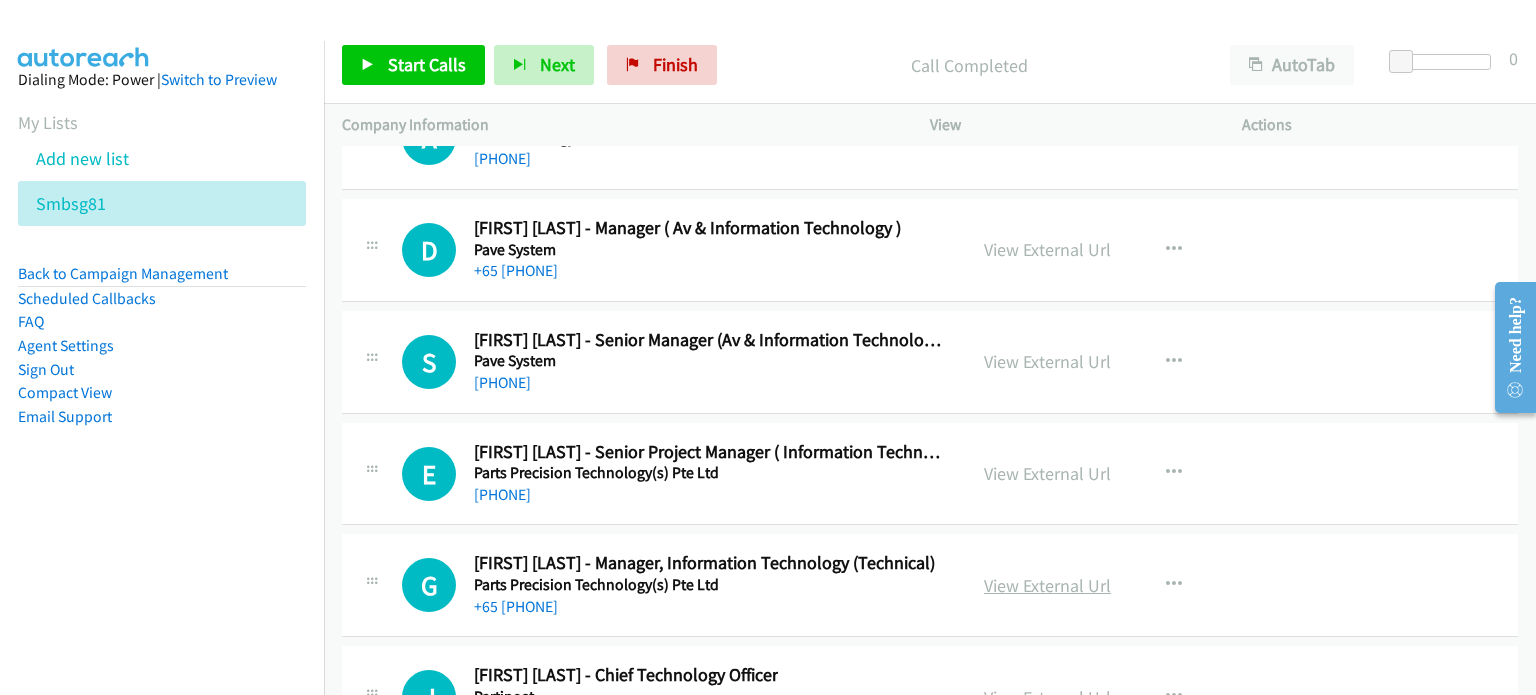 click on "View External Url" at bounding box center (1047, 585) 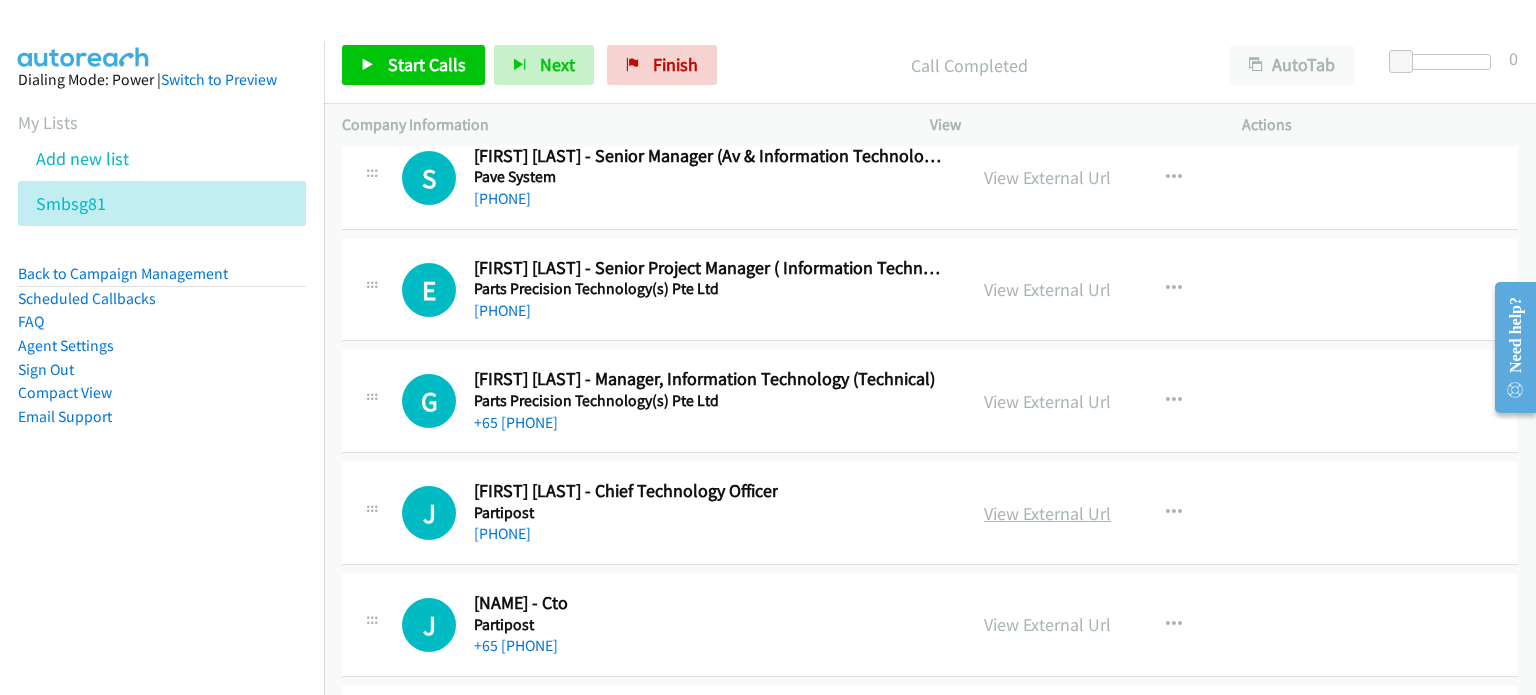 scroll, scrollTop: 26141, scrollLeft: 0, axis: vertical 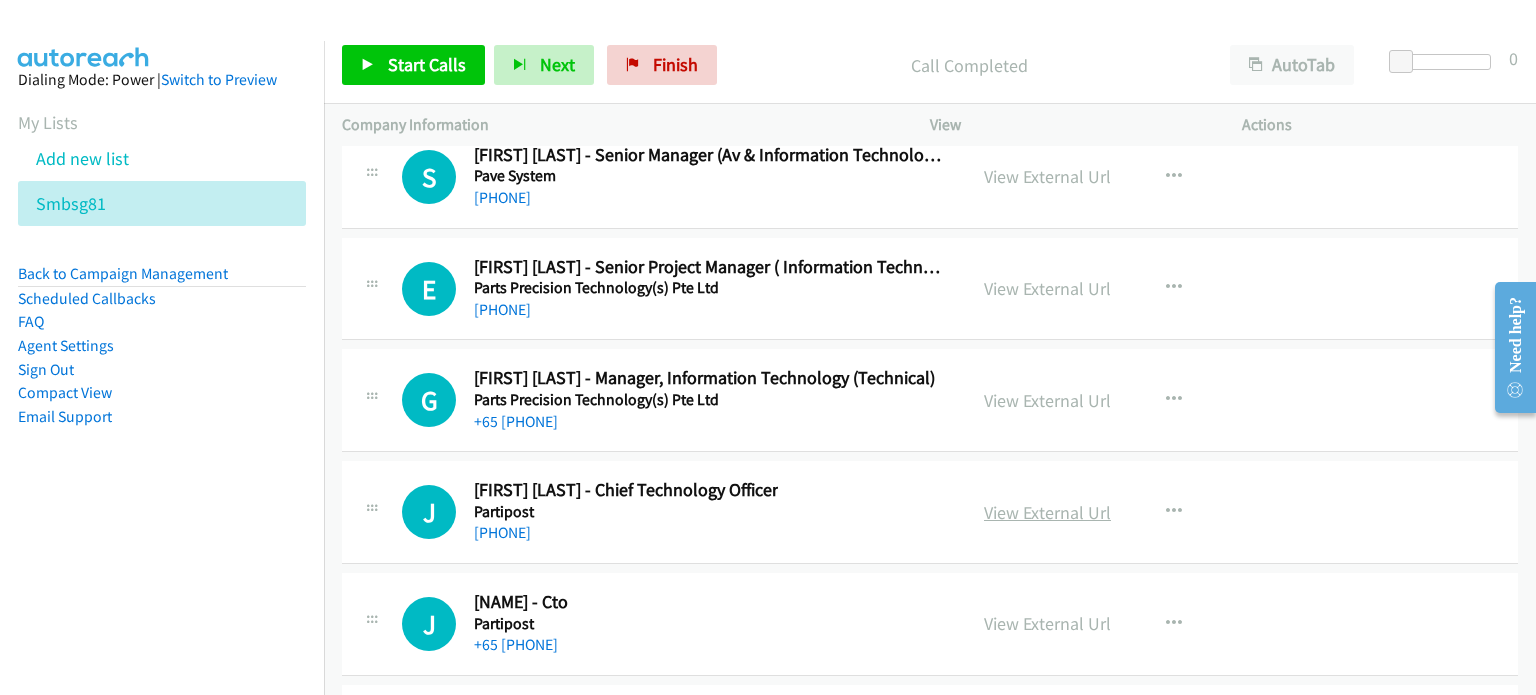 click on "View External Url" at bounding box center (1047, 512) 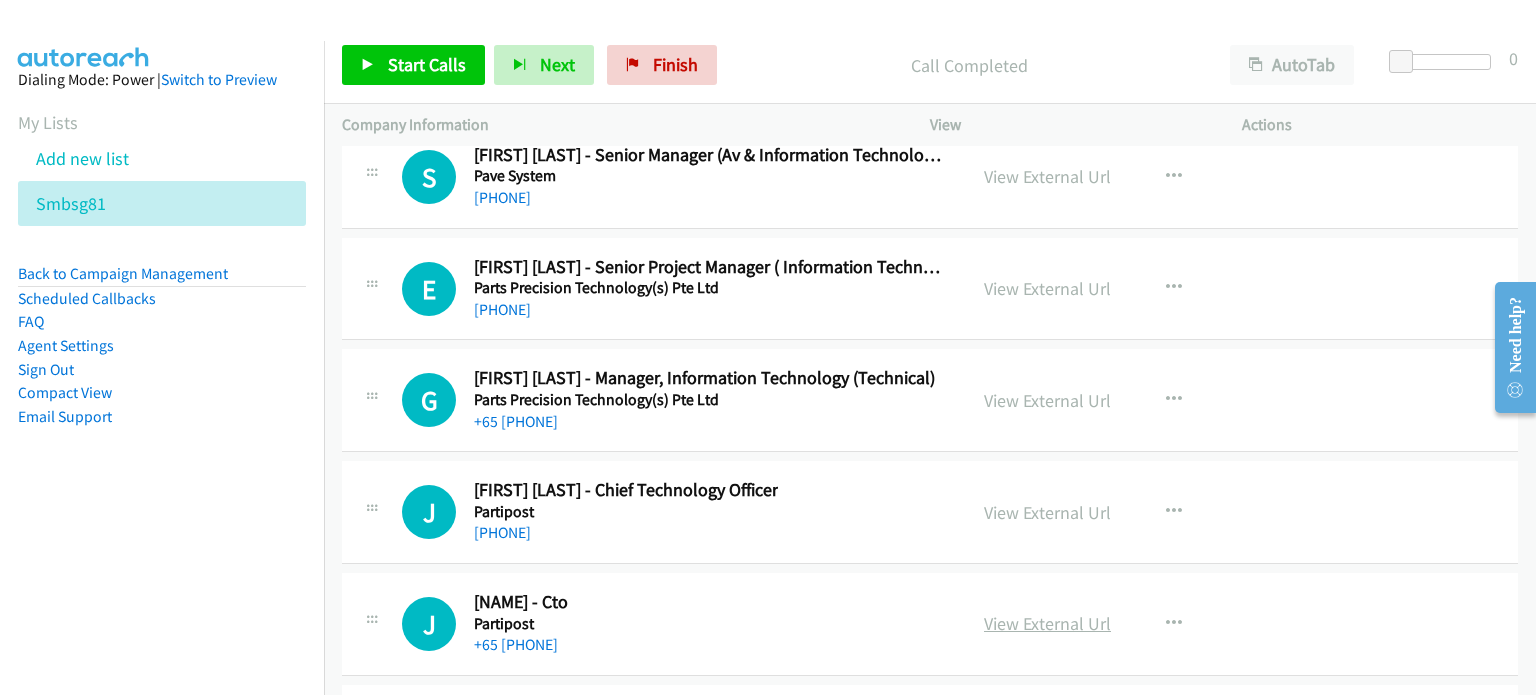click on "View External Url" at bounding box center (1047, 623) 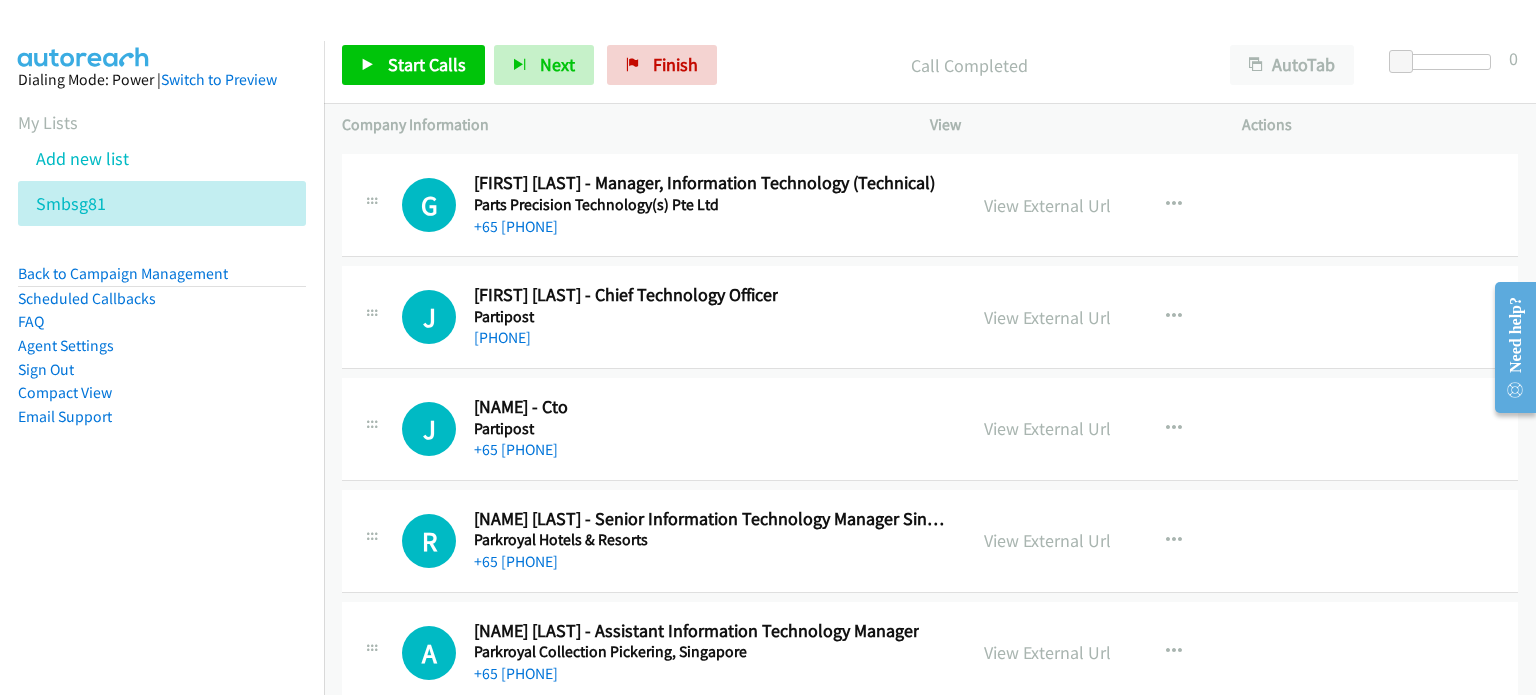 scroll, scrollTop: 26337, scrollLeft: 0, axis: vertical 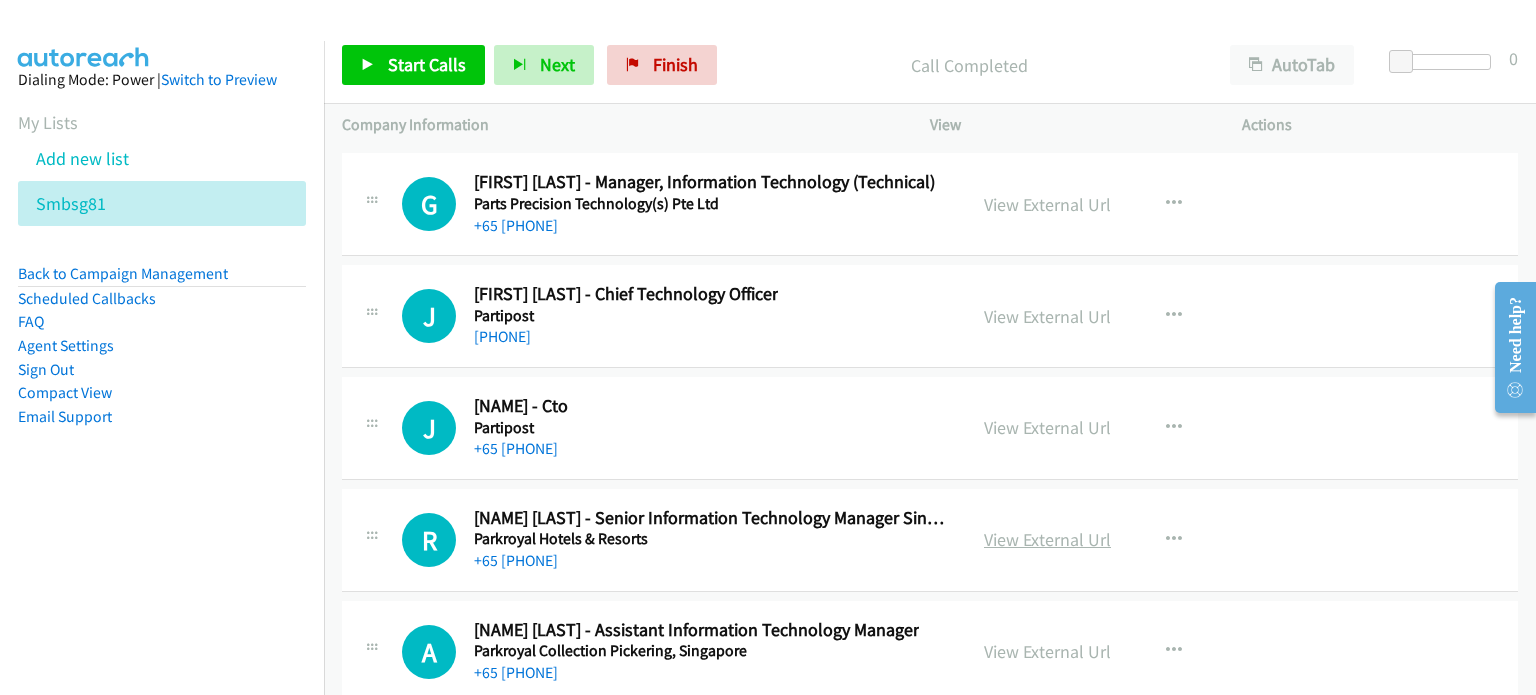 click on "View External Url" at bounding box center [1047, 539] 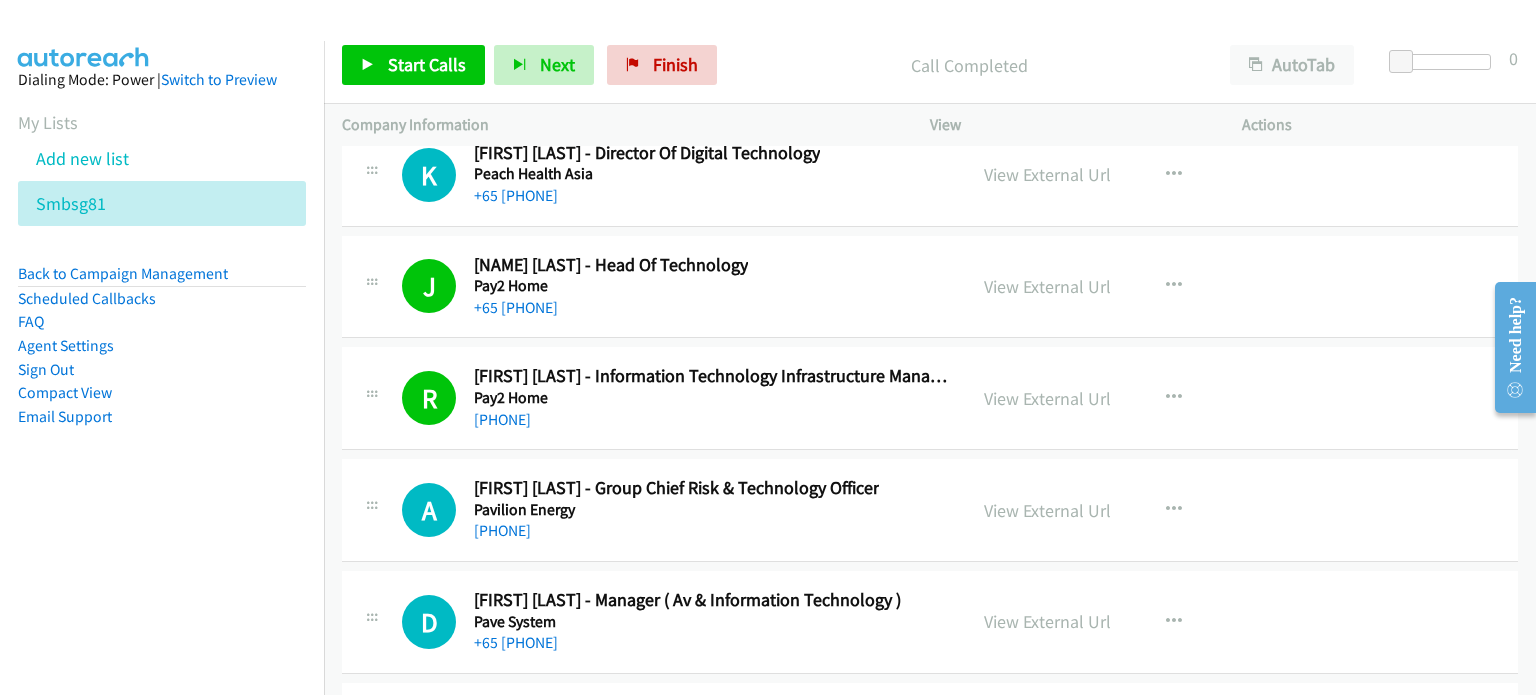 scroll, scrollTop: 25582, scrollLeft: 0, axis: vertical 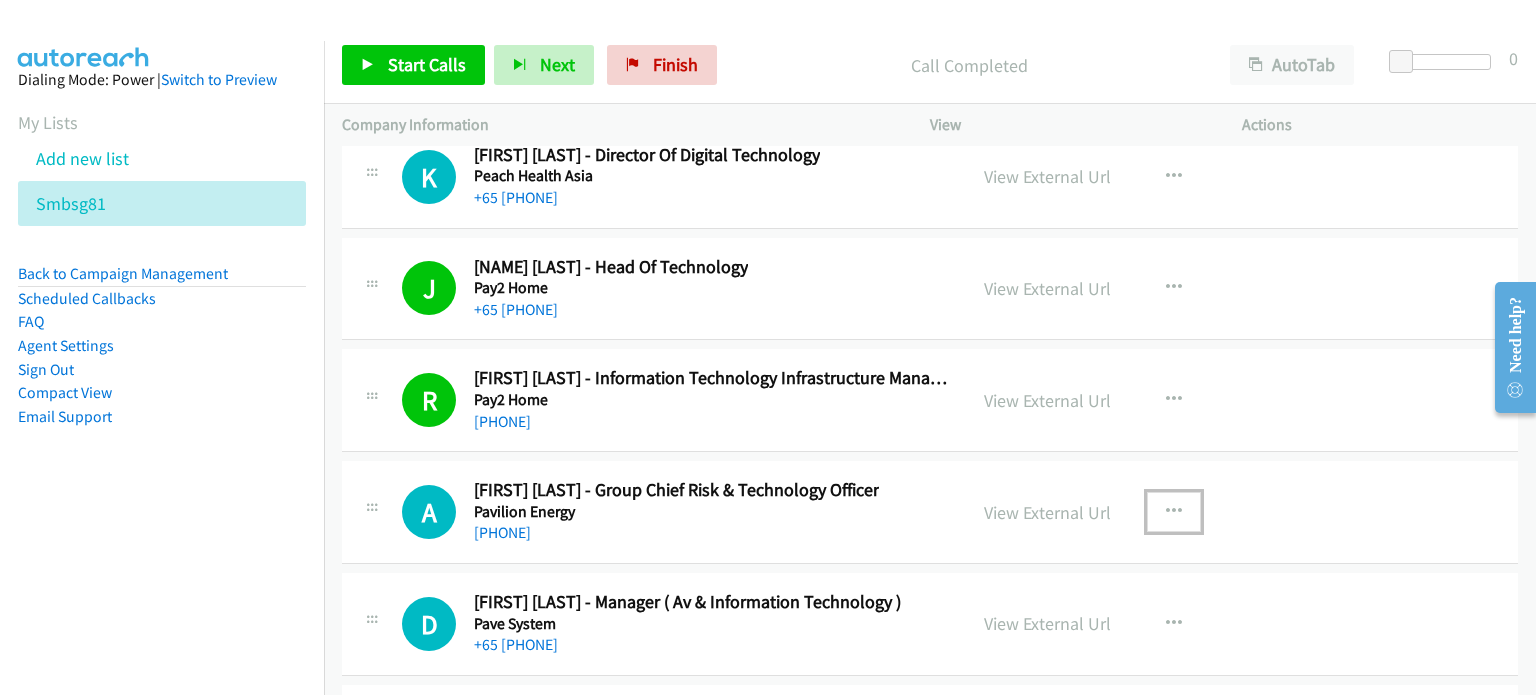 click at bounding box center [1174, 512] 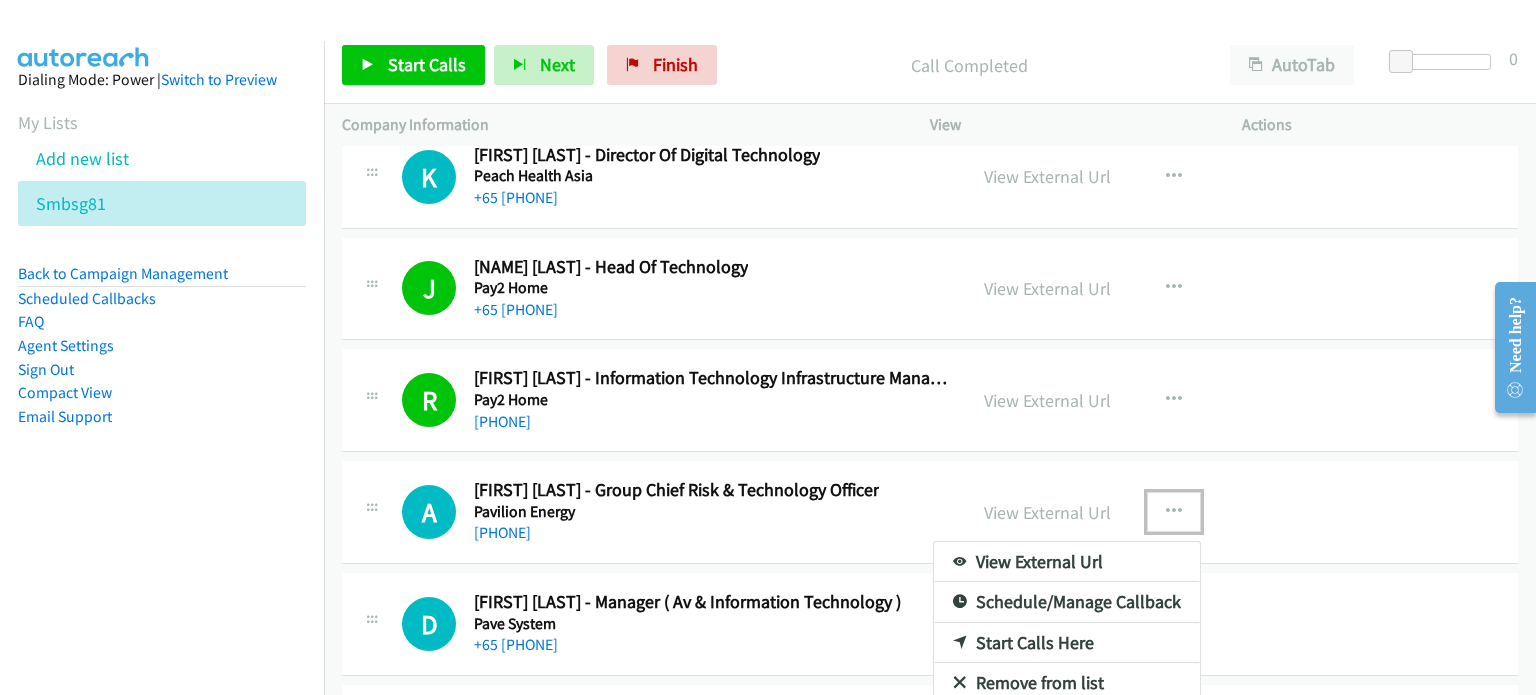 click on "Start Calls Here" at bounding box center [1067, 643] 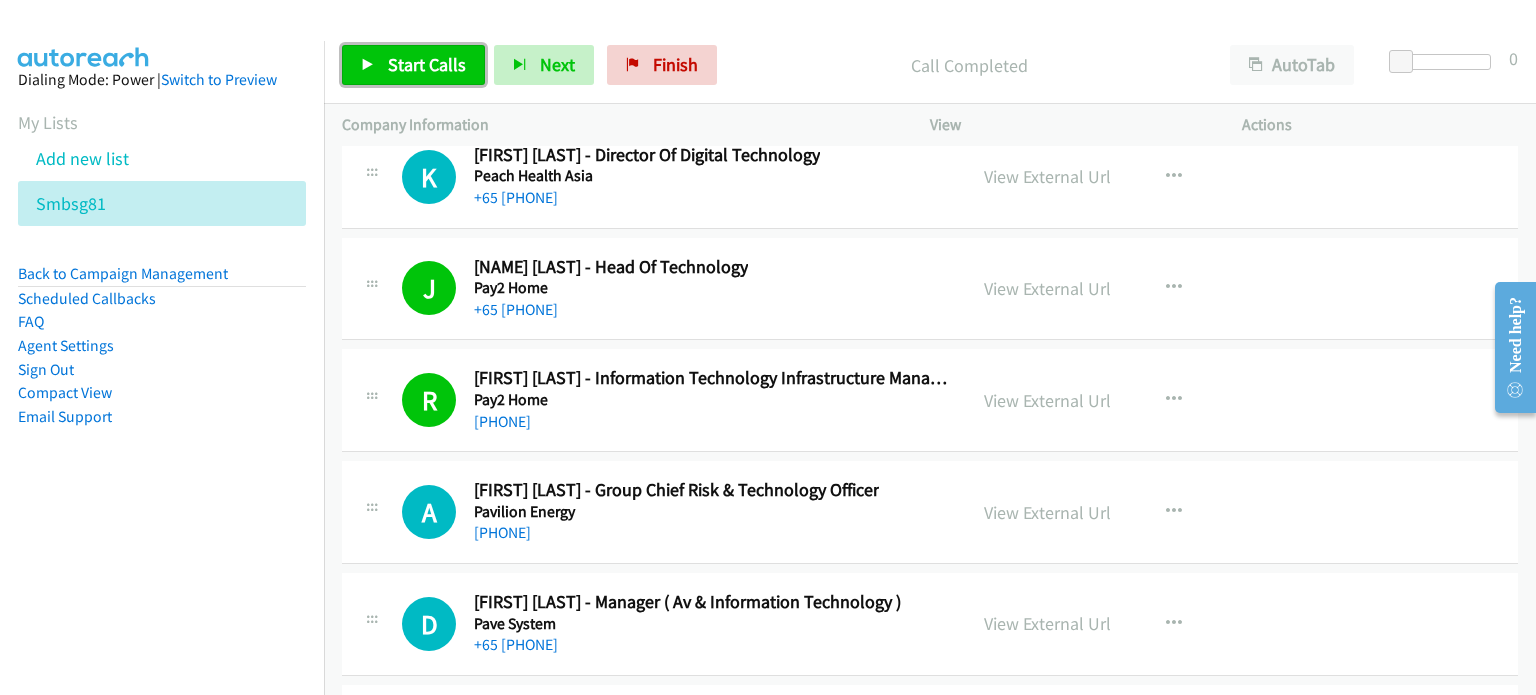 click on "Start Calls" at bounding box center (427, 64) 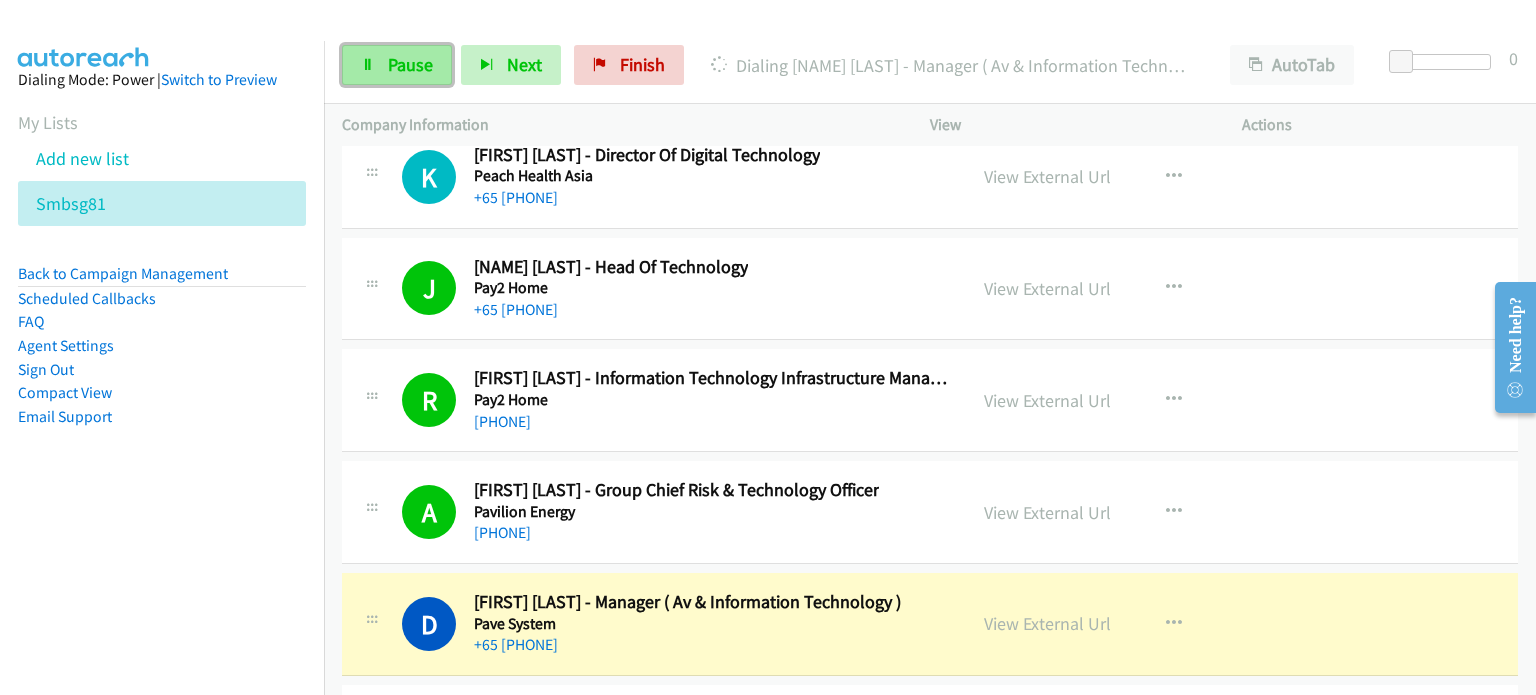 click on "Pause" at bounding box center [410, 64] 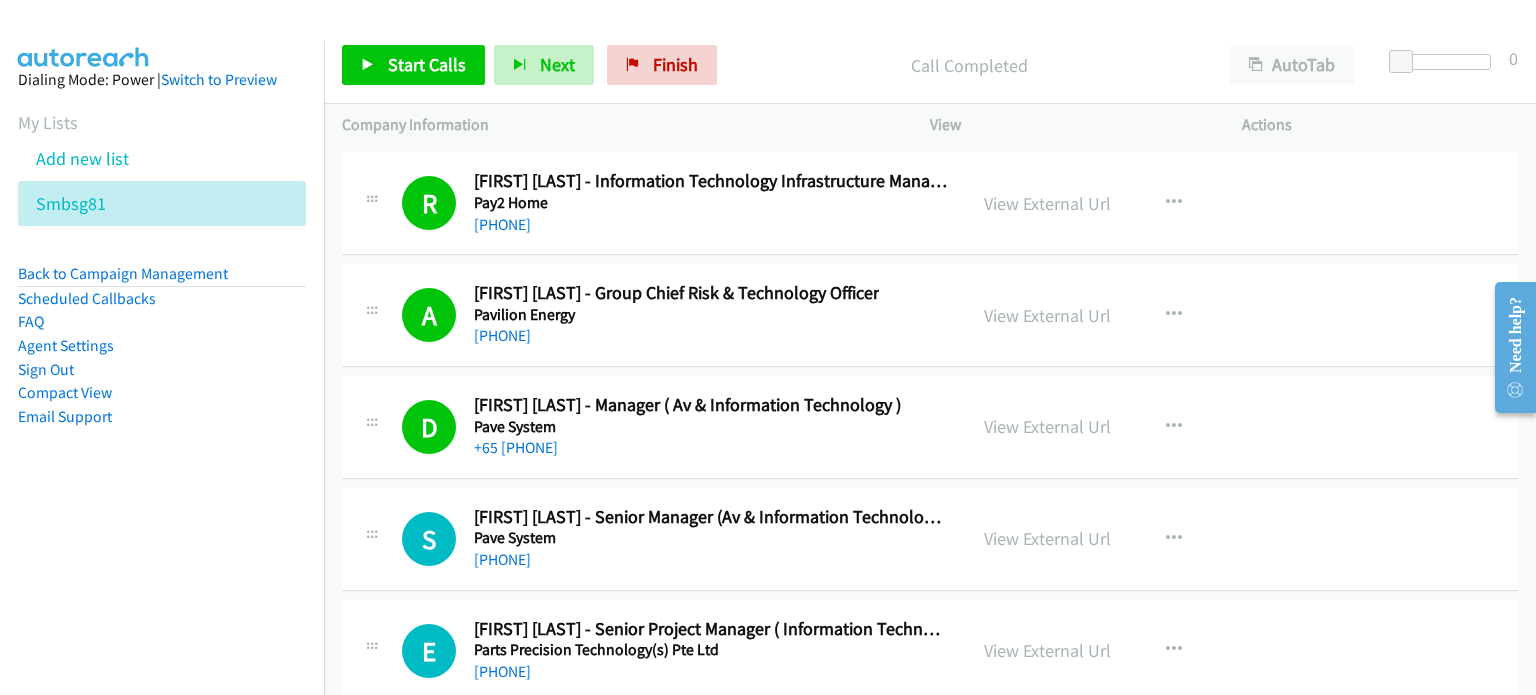 scroll, scrollTop: 25802, scrollLeft: 0, axis: vertical 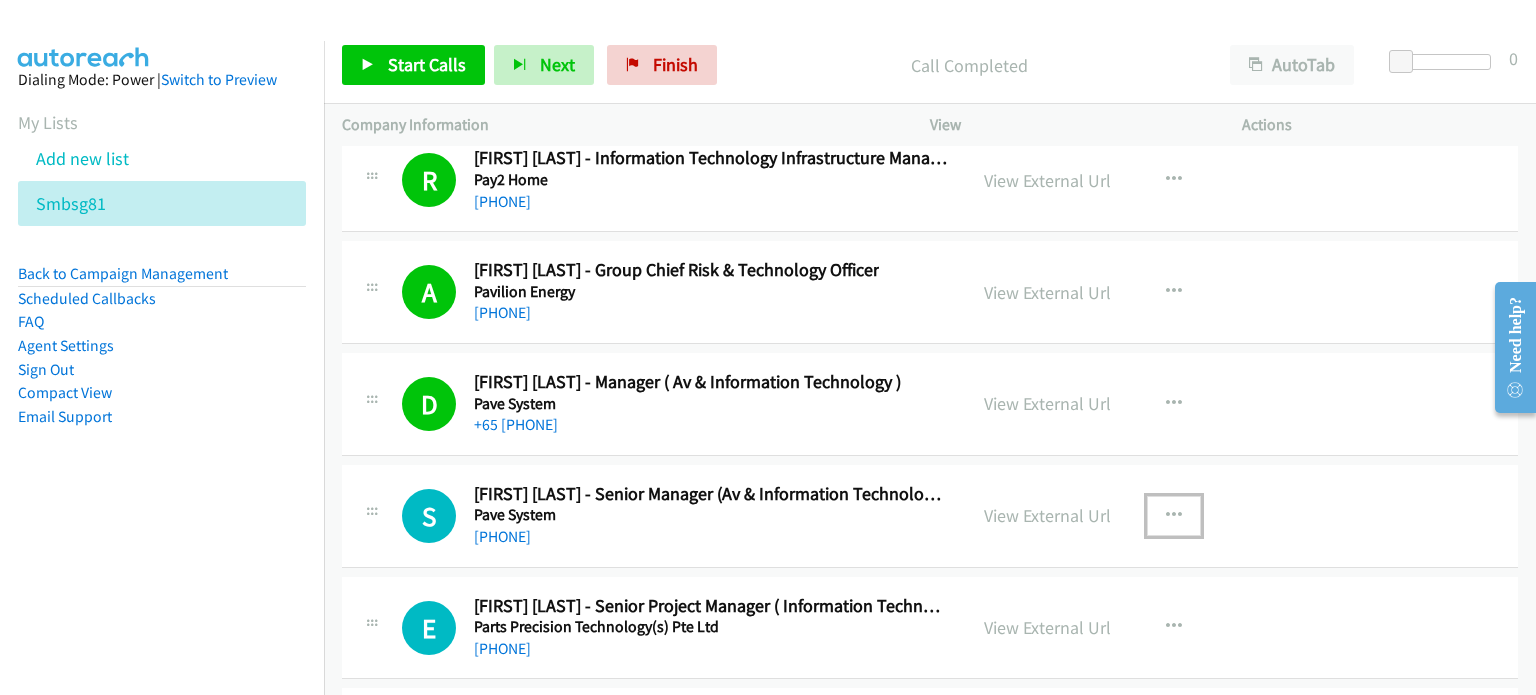 click at bounding box center (1174, 516) 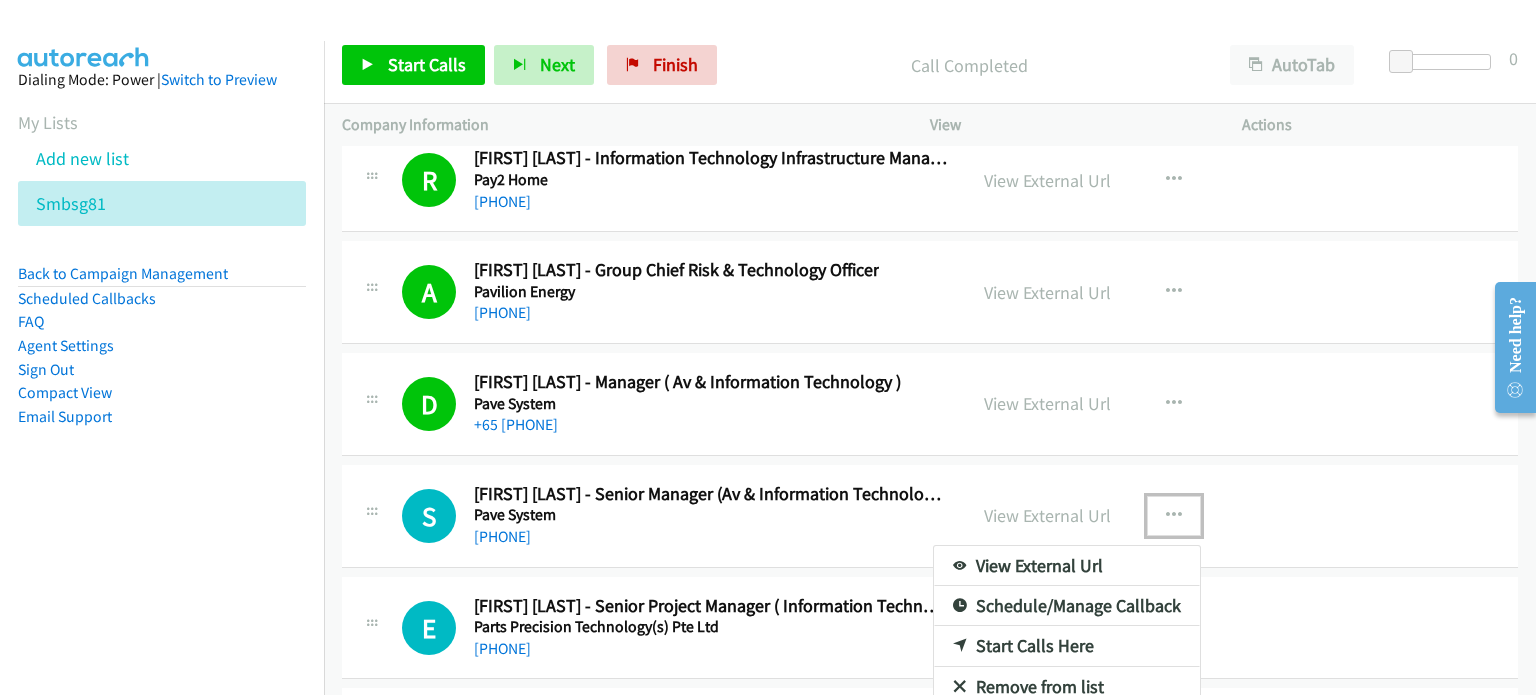 click on "Start Calls Here" at bounding box center (1067, 646) 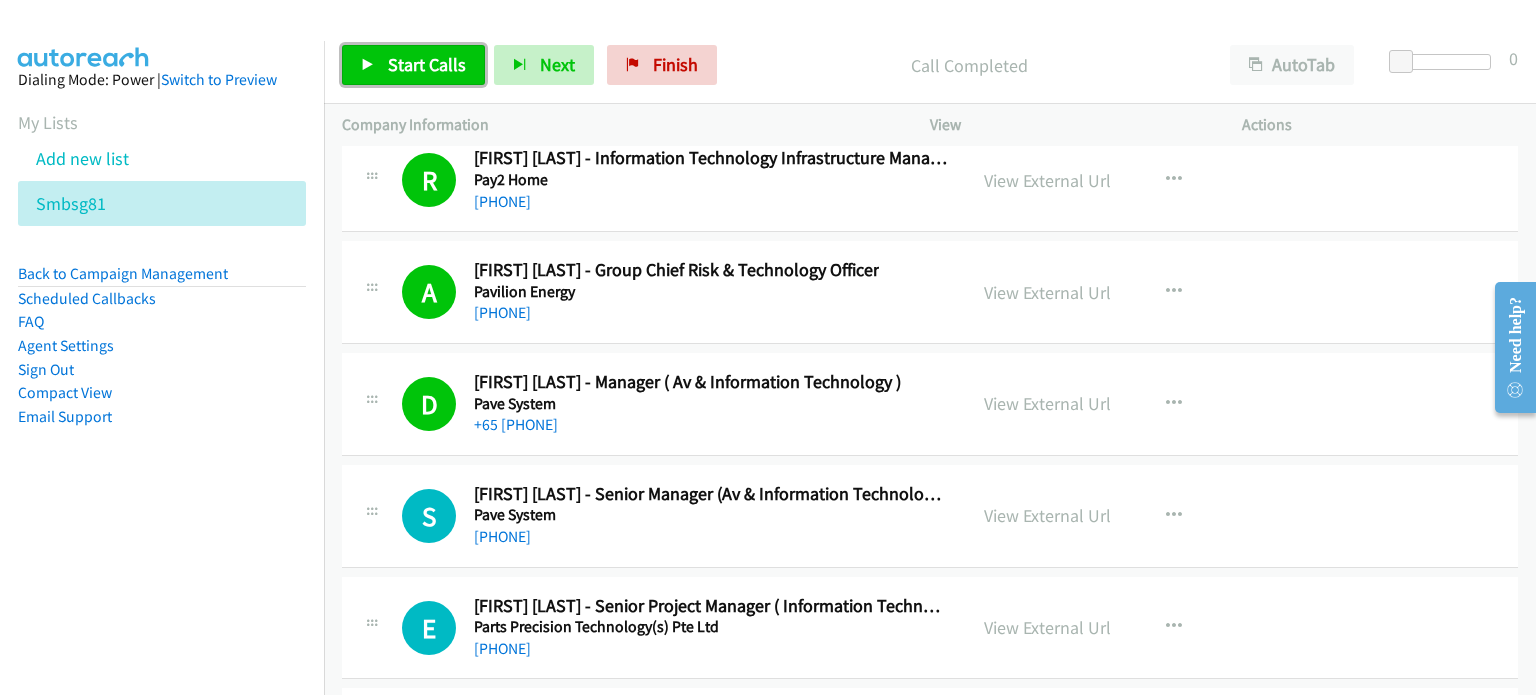 click on "Start Calls" at bounding box center (427, 64) 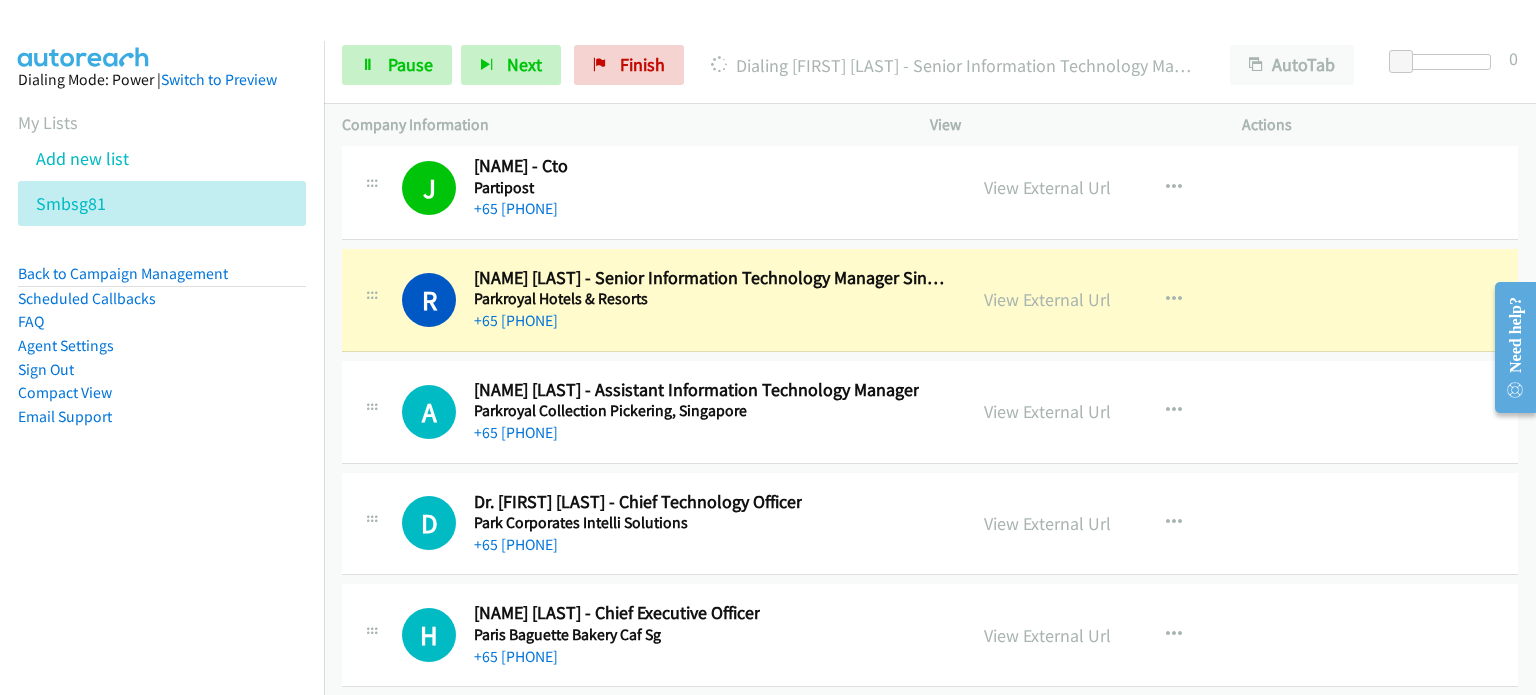 scroll, scrollTop: 26614, scrollLeft: 0, axis: vertical 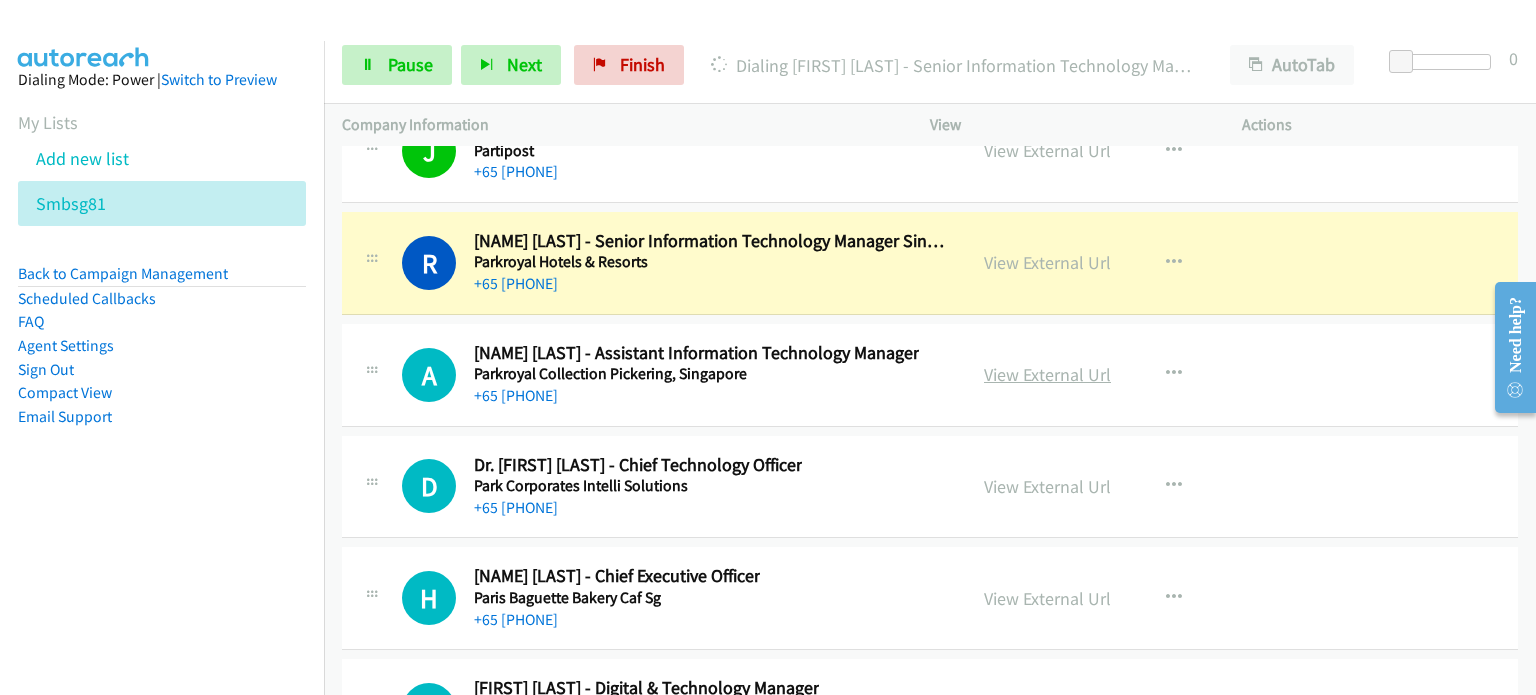click on "View External Url" at bounding box center (1047, 374) 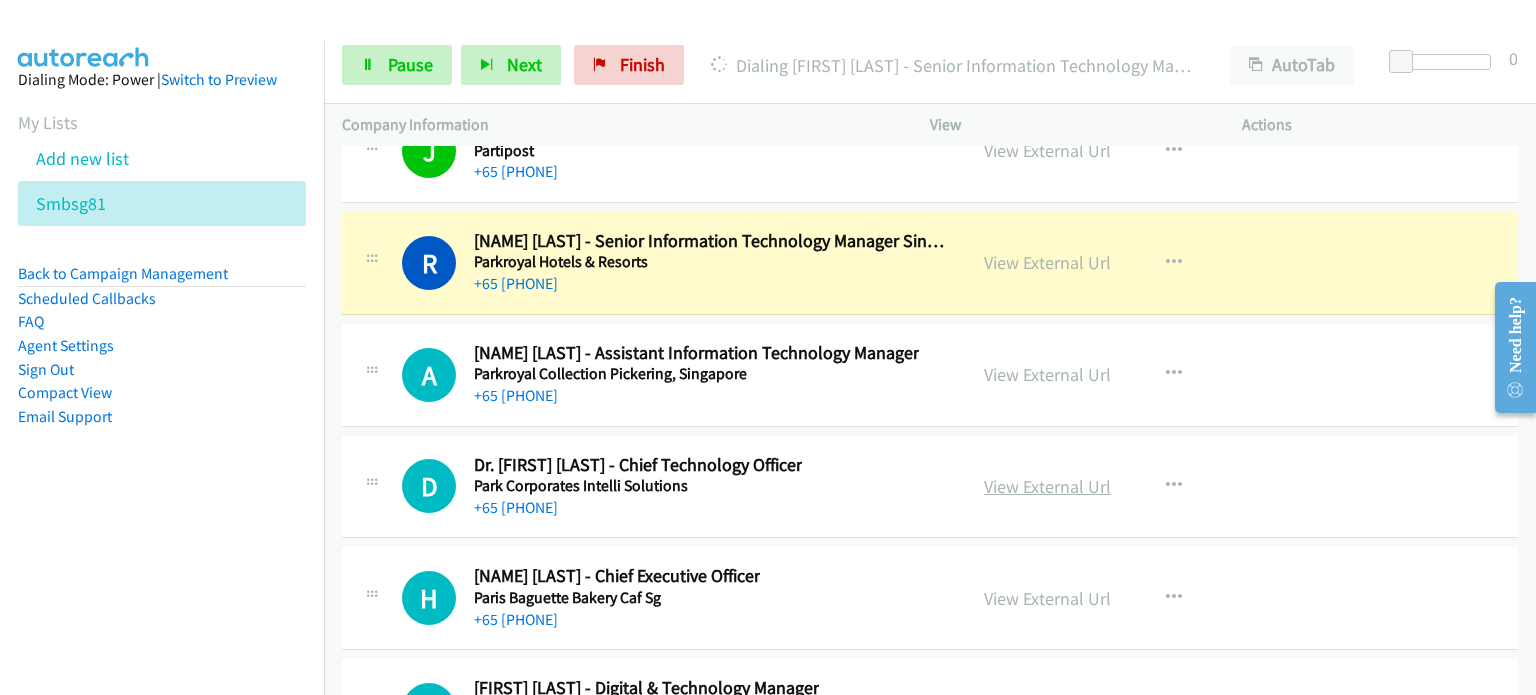 click on "View External Url" at bounding box center (1047, 486) 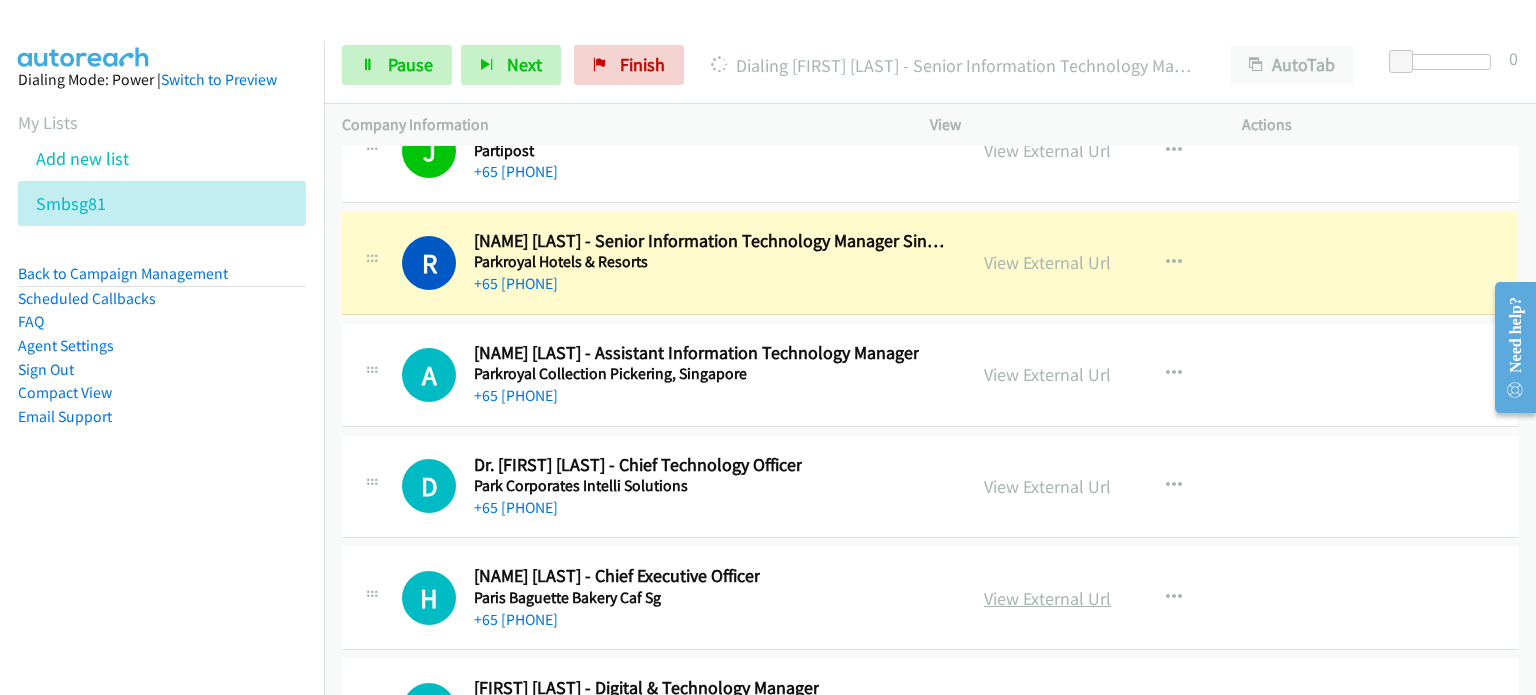 click on "View External Url" at bounding box center [1047, 598] 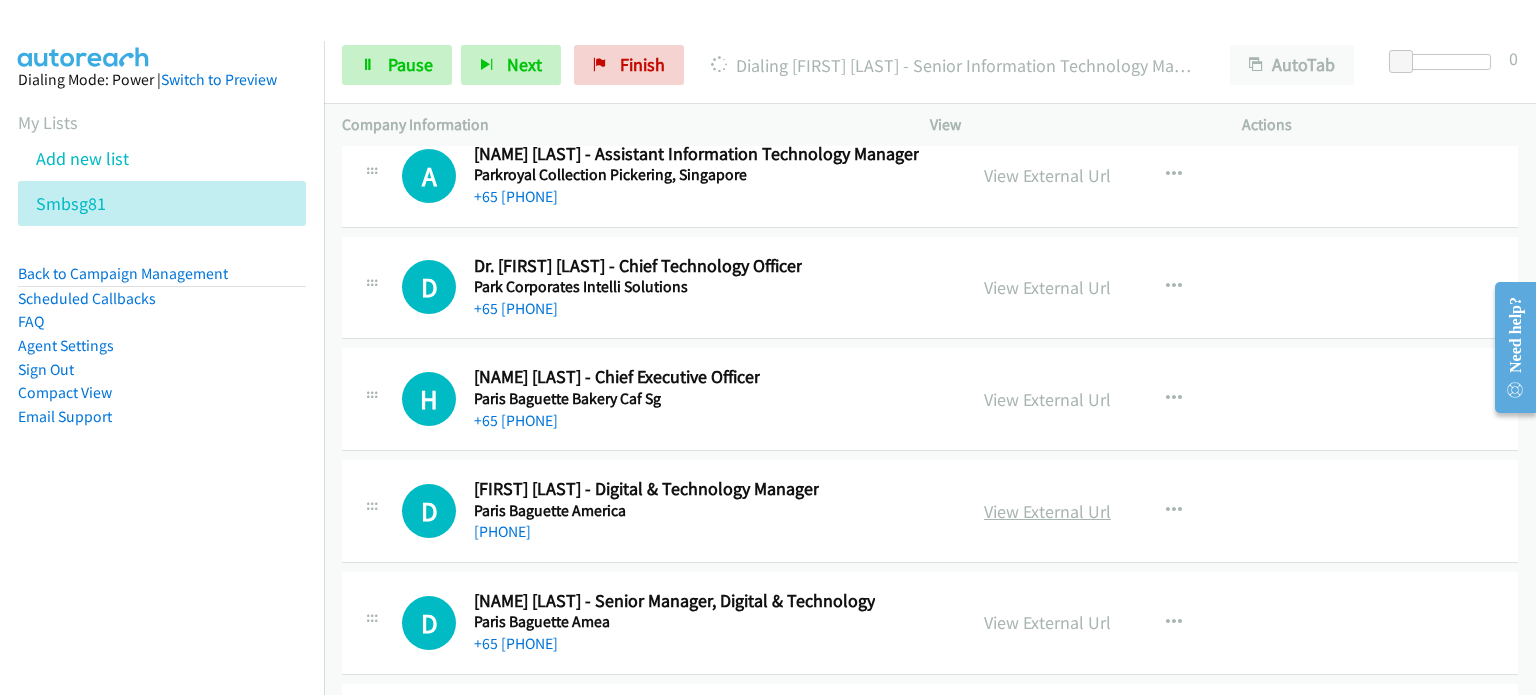 scroll, scrollTop: 26814, scrollLeft: 0, axis: vertical 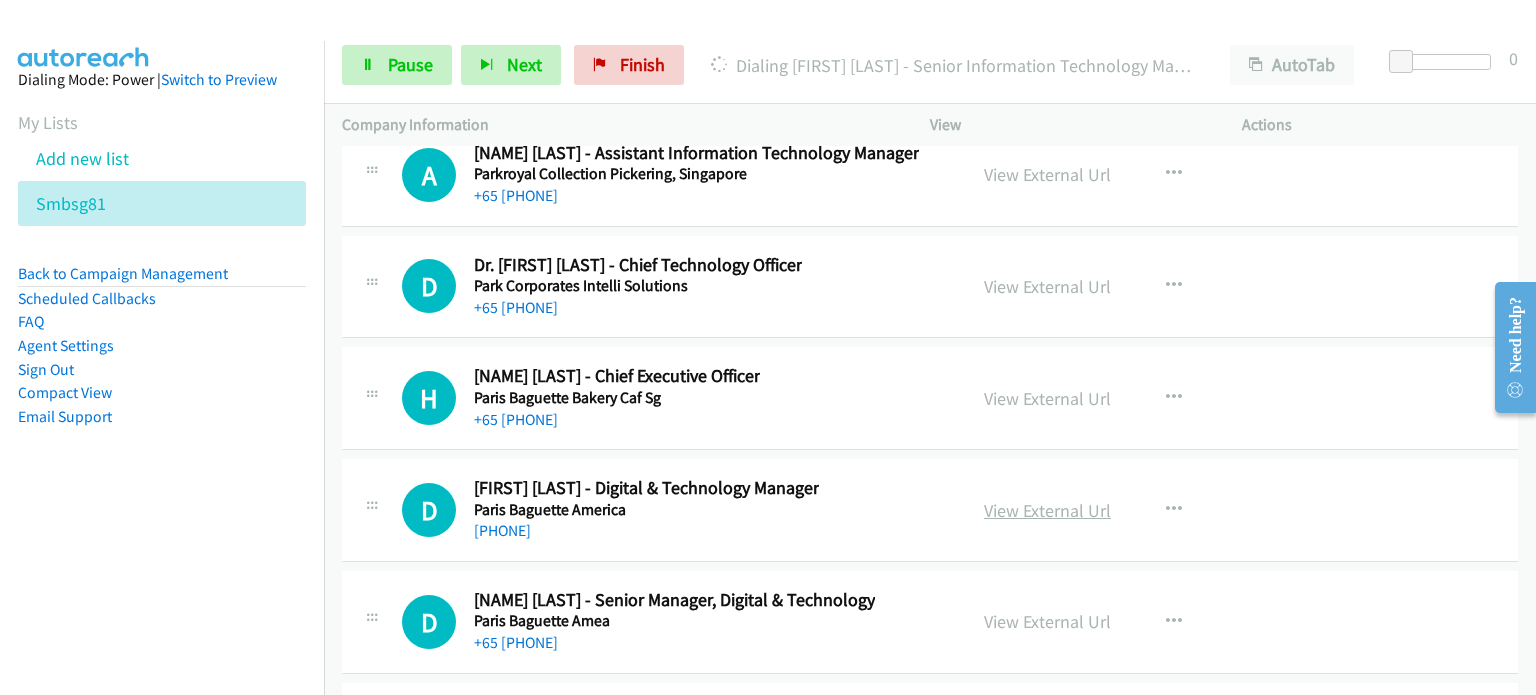 click on "View External Url" at bounding box center [1047, 510] 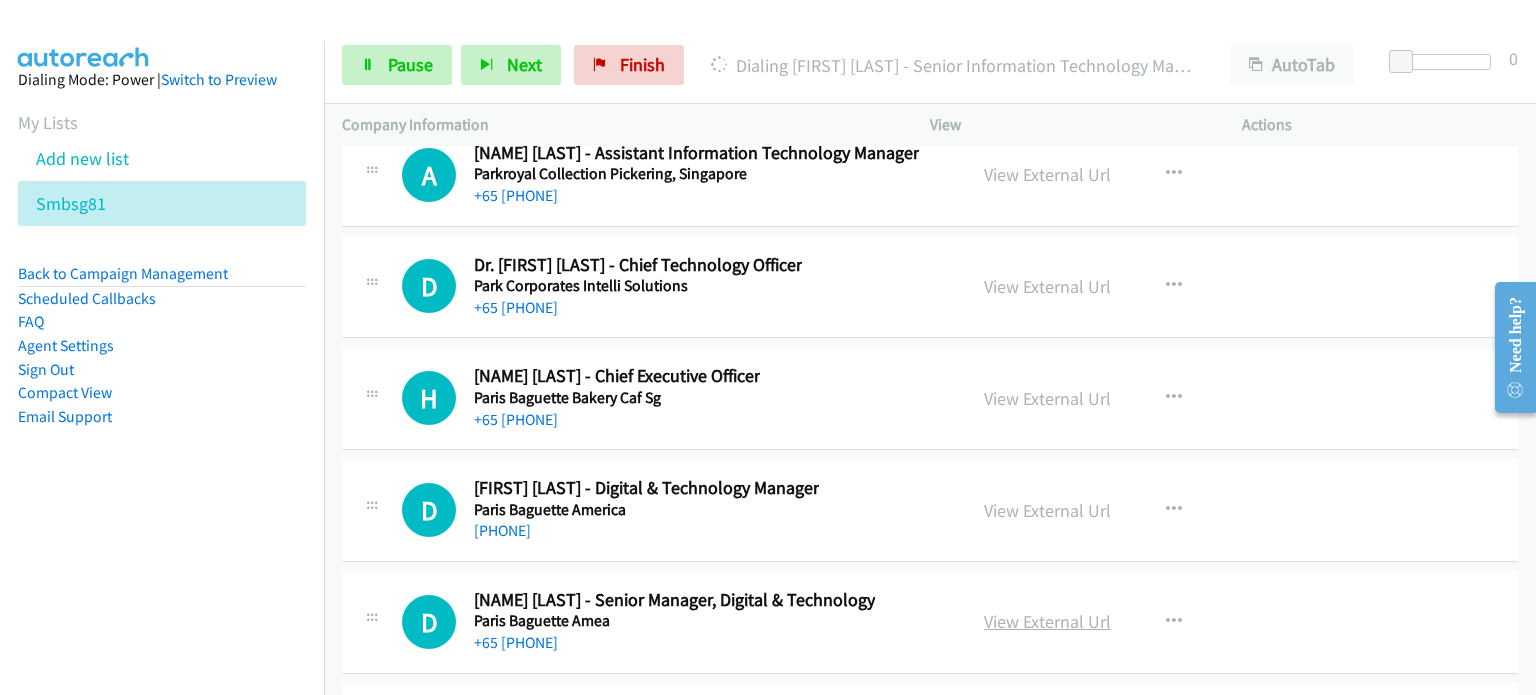 click on "View External Url" at bounding box center (1047, 621) 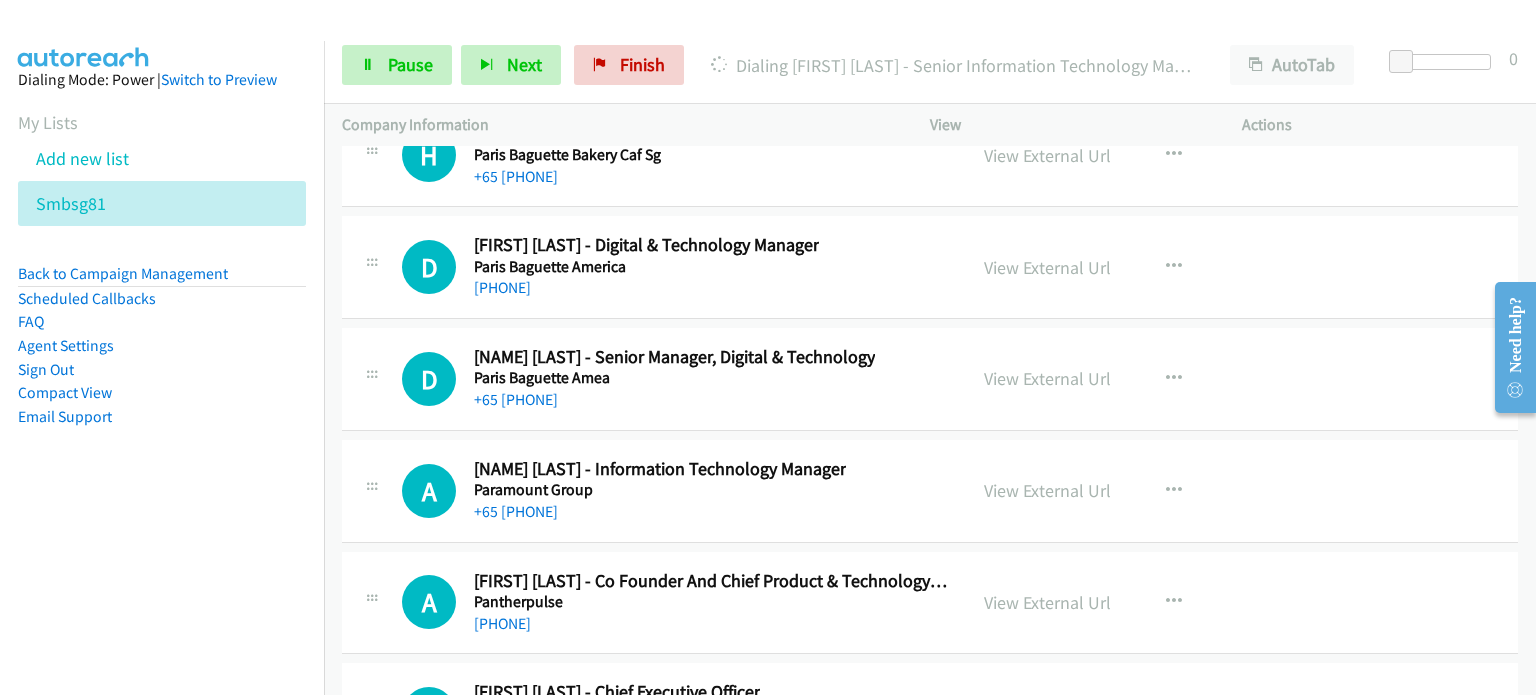 scroll, scrollTop: 27058, scrollLeft: 0, axis: vertical 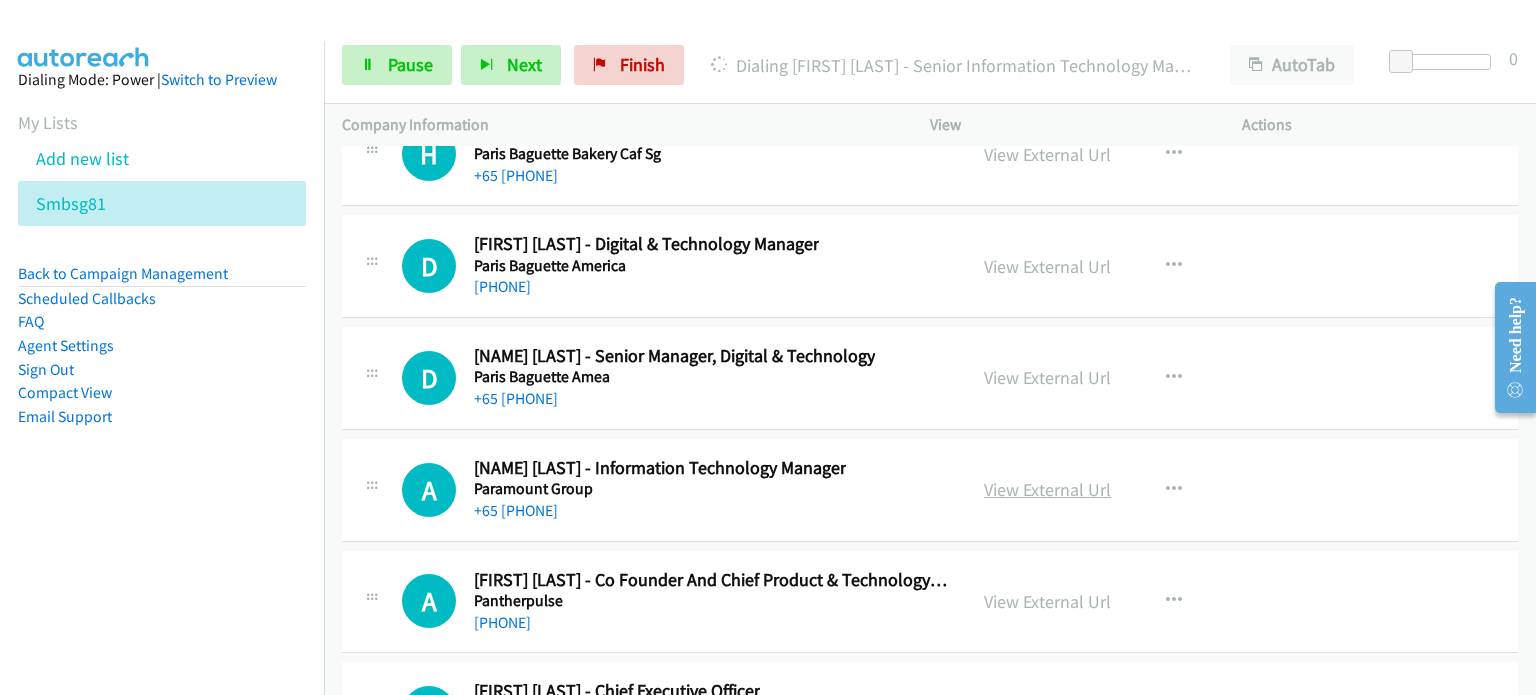 click on "View External Url" at bounding box center (1047, 489) 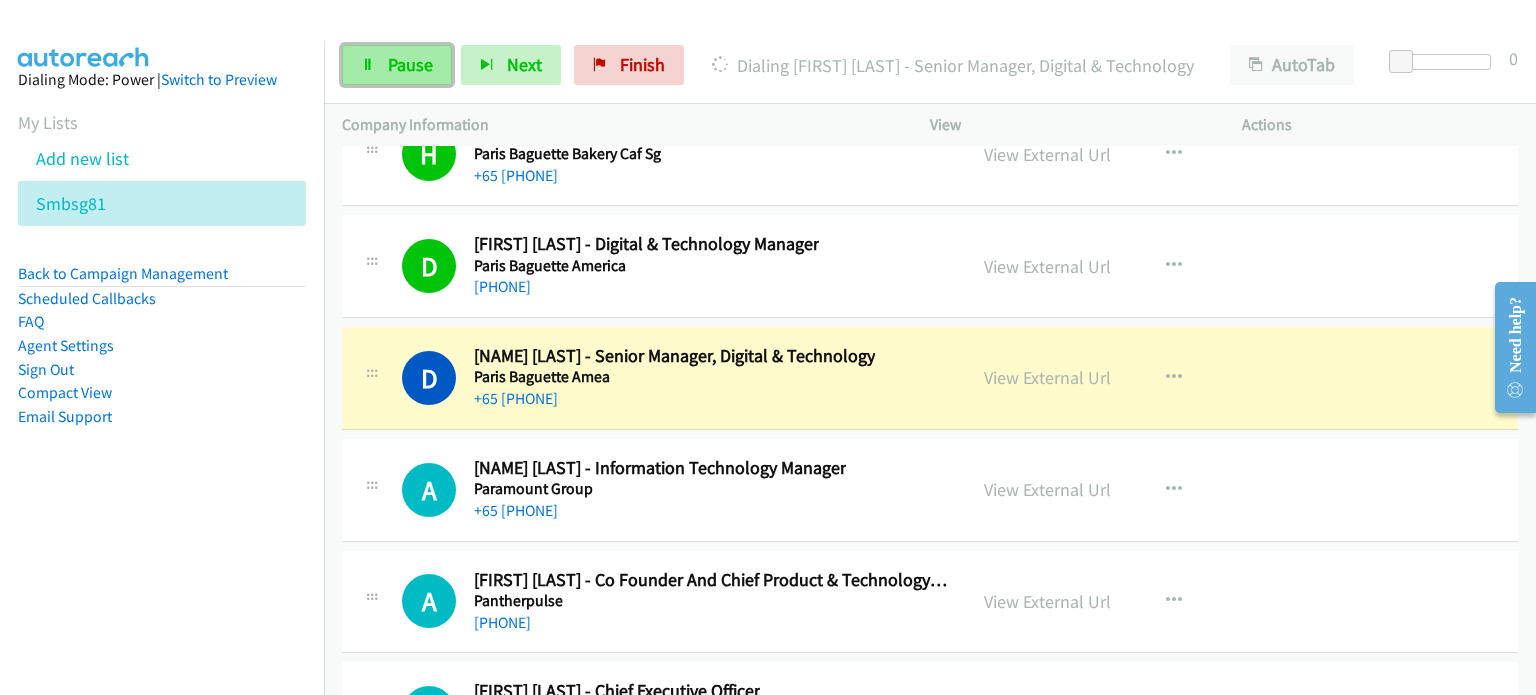 click on "Pause" at bounding box center [410, 64] 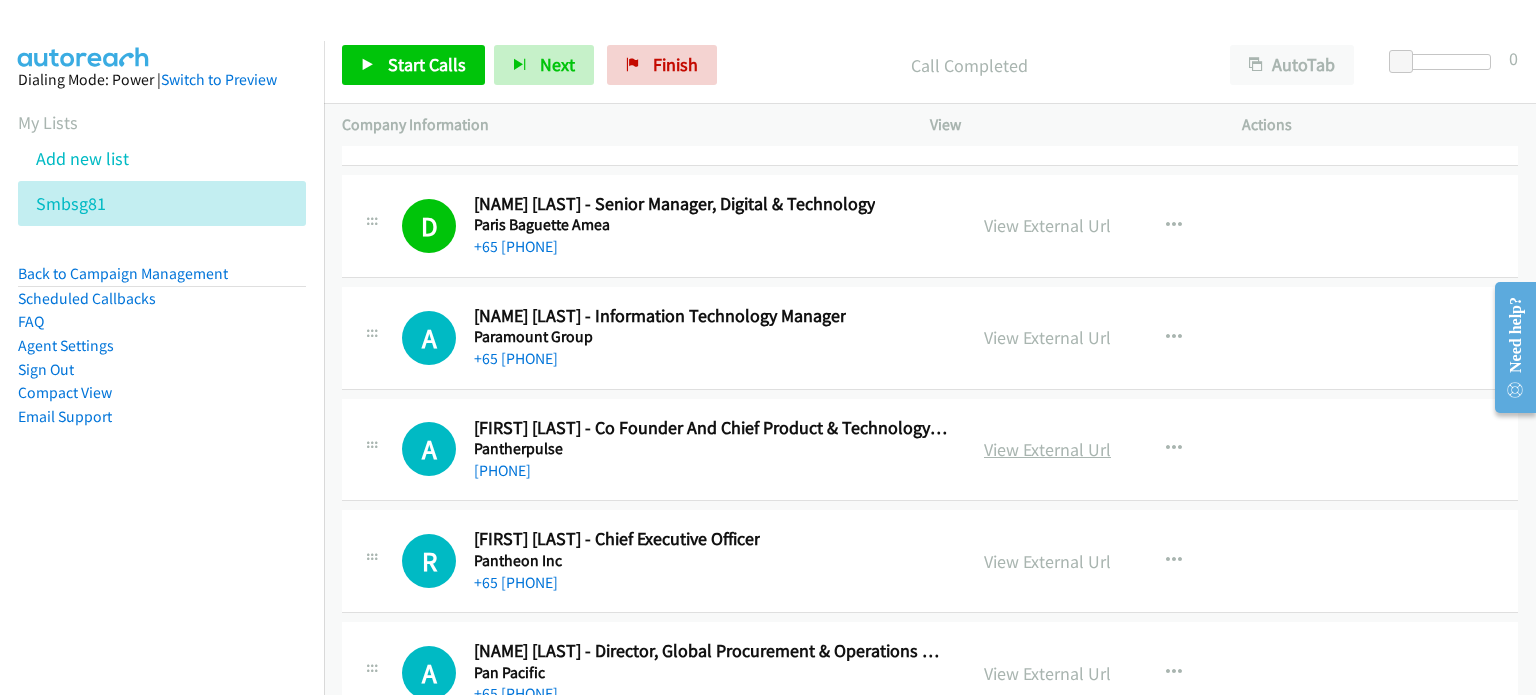 scroll, scrollTop: 27211, scrollLeft: 0, axis: vertical 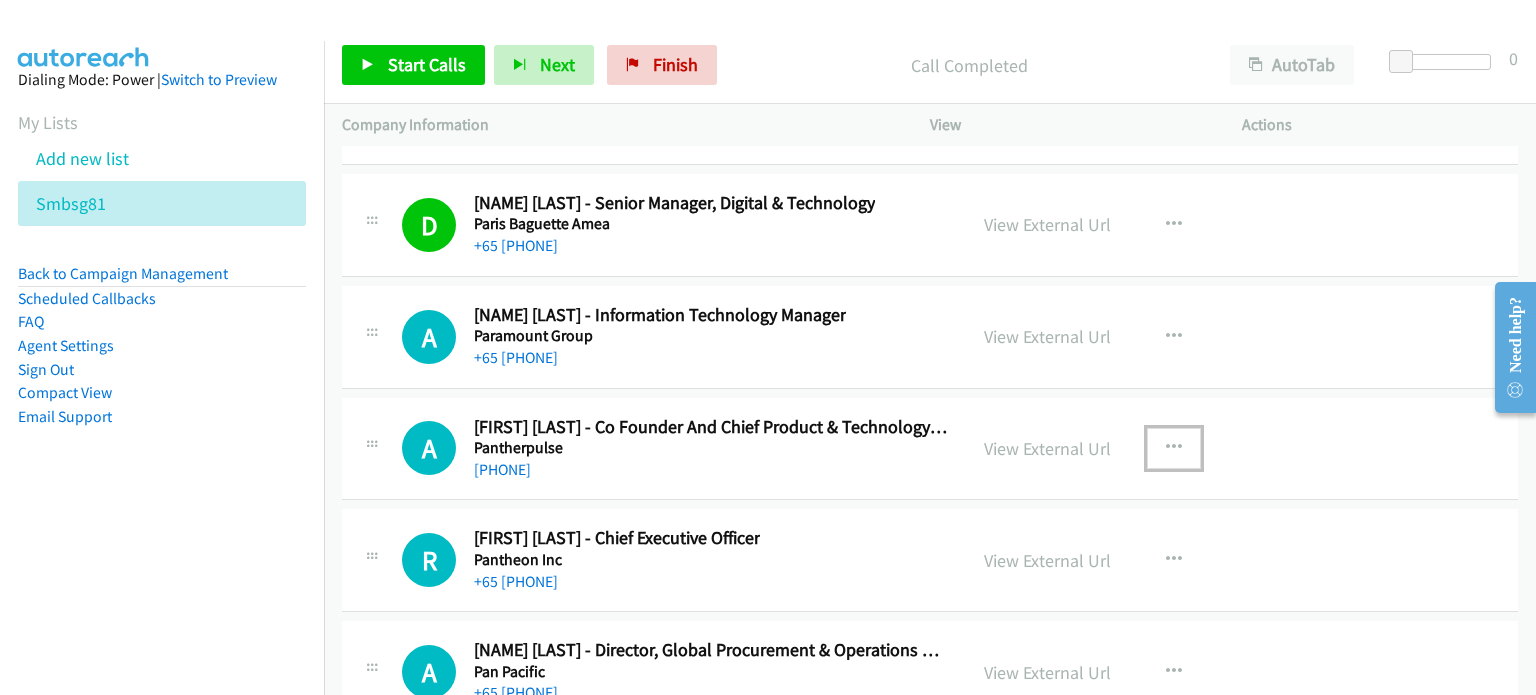 click at bounding box center (1174, 448) 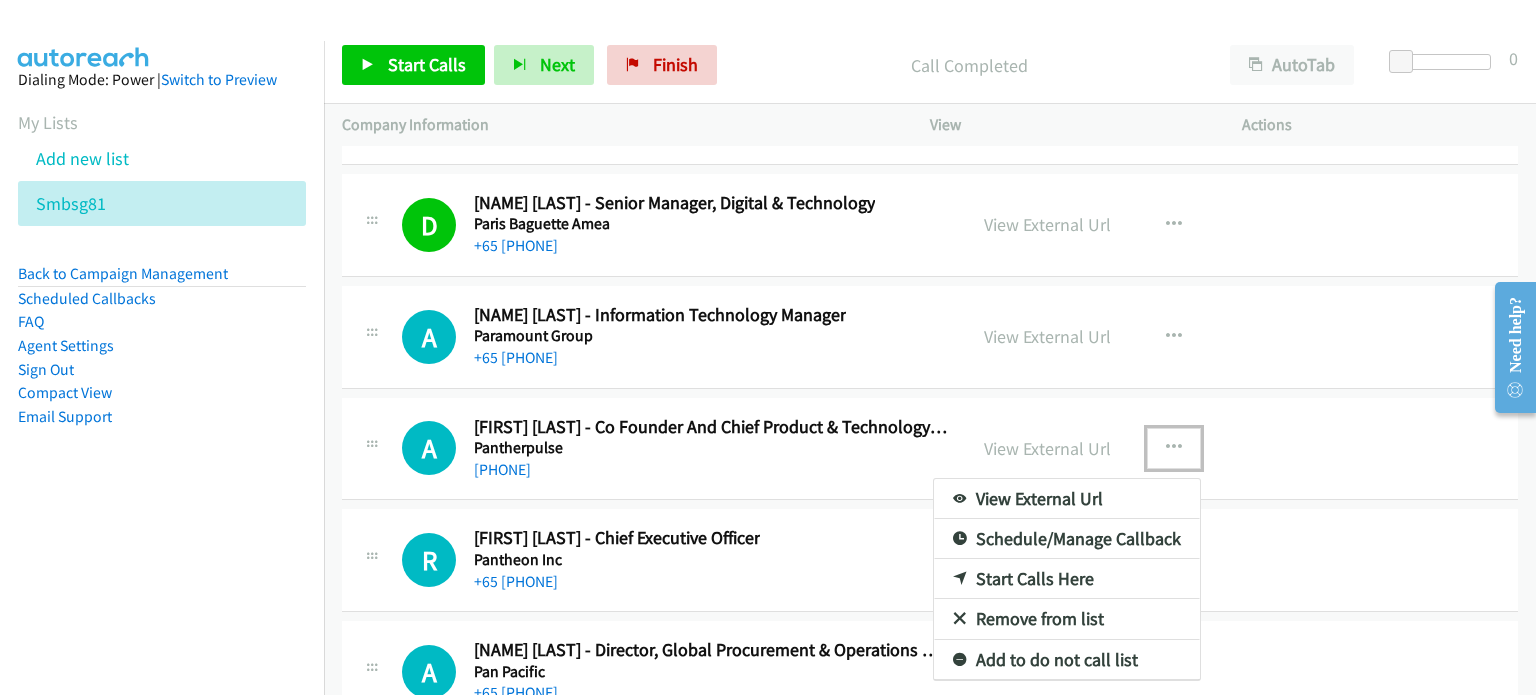 click on "Remove from list" at bounding box center (1067, 619) 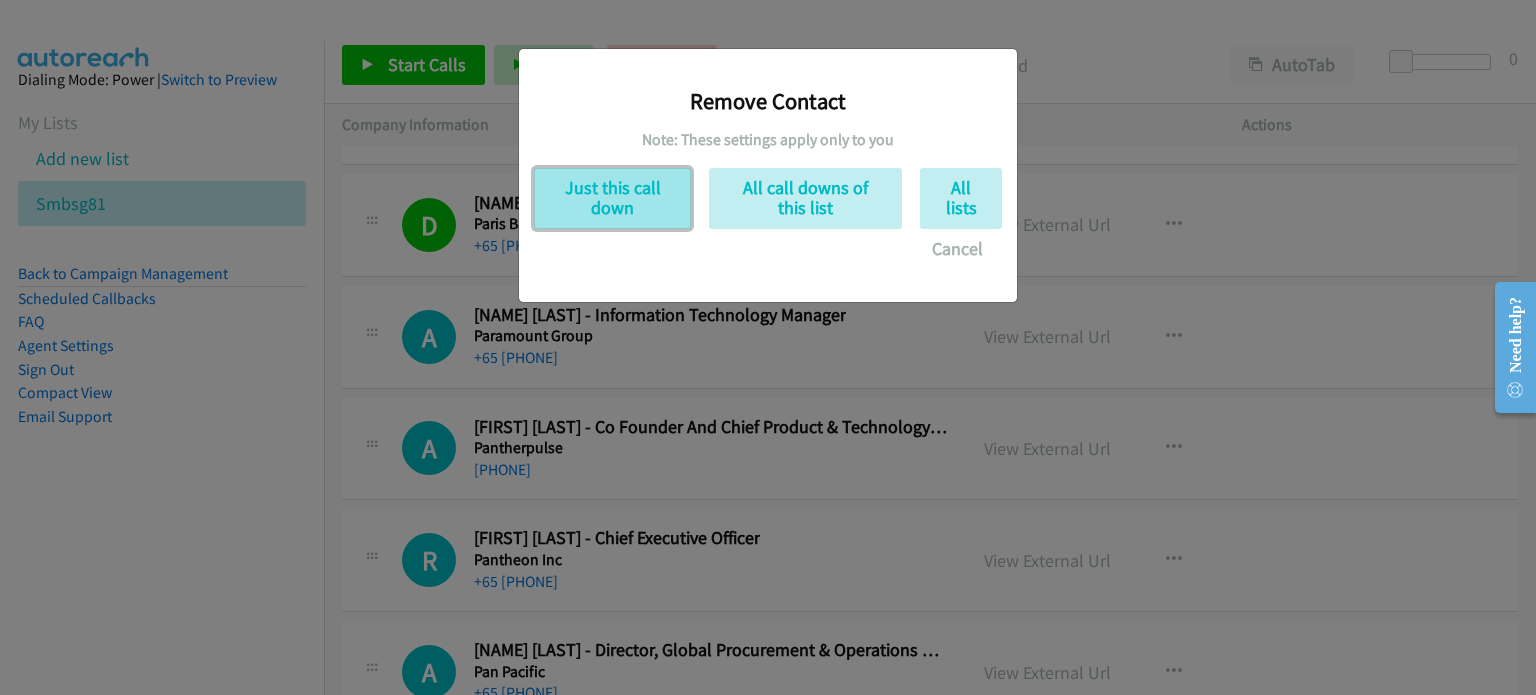 click on "Just this call down" at bounding box center (612, 198) 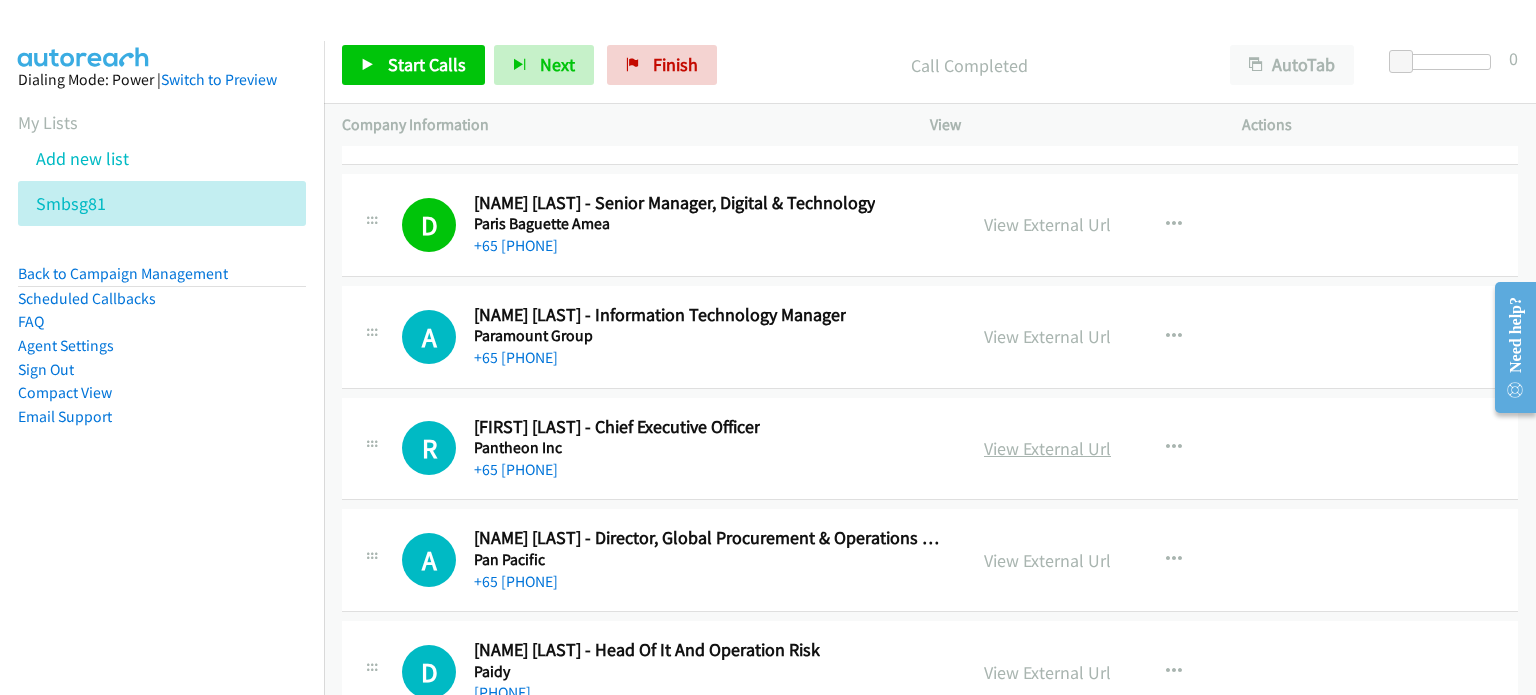 click on "View External Url" at bounding box center [1047, 448] 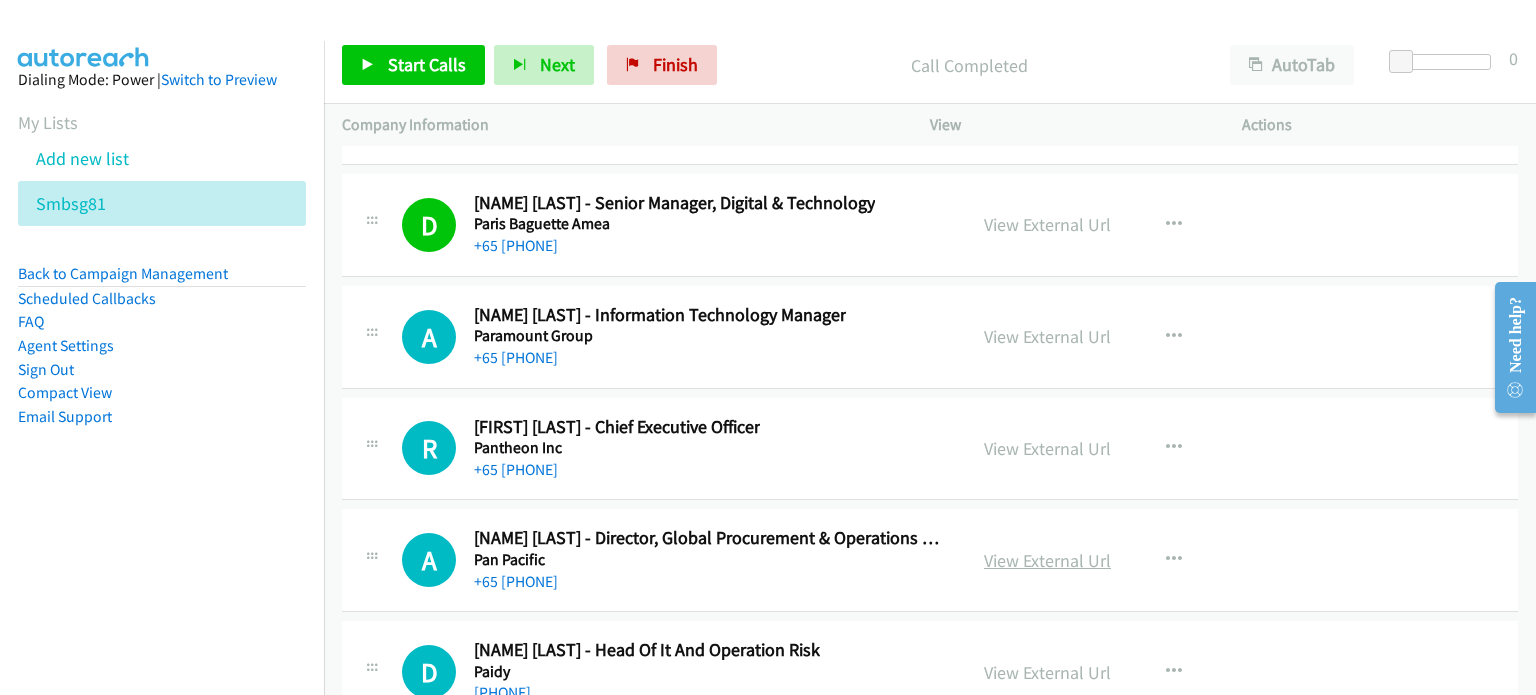 click on "View External Url" at bounding box center [1047, 560] 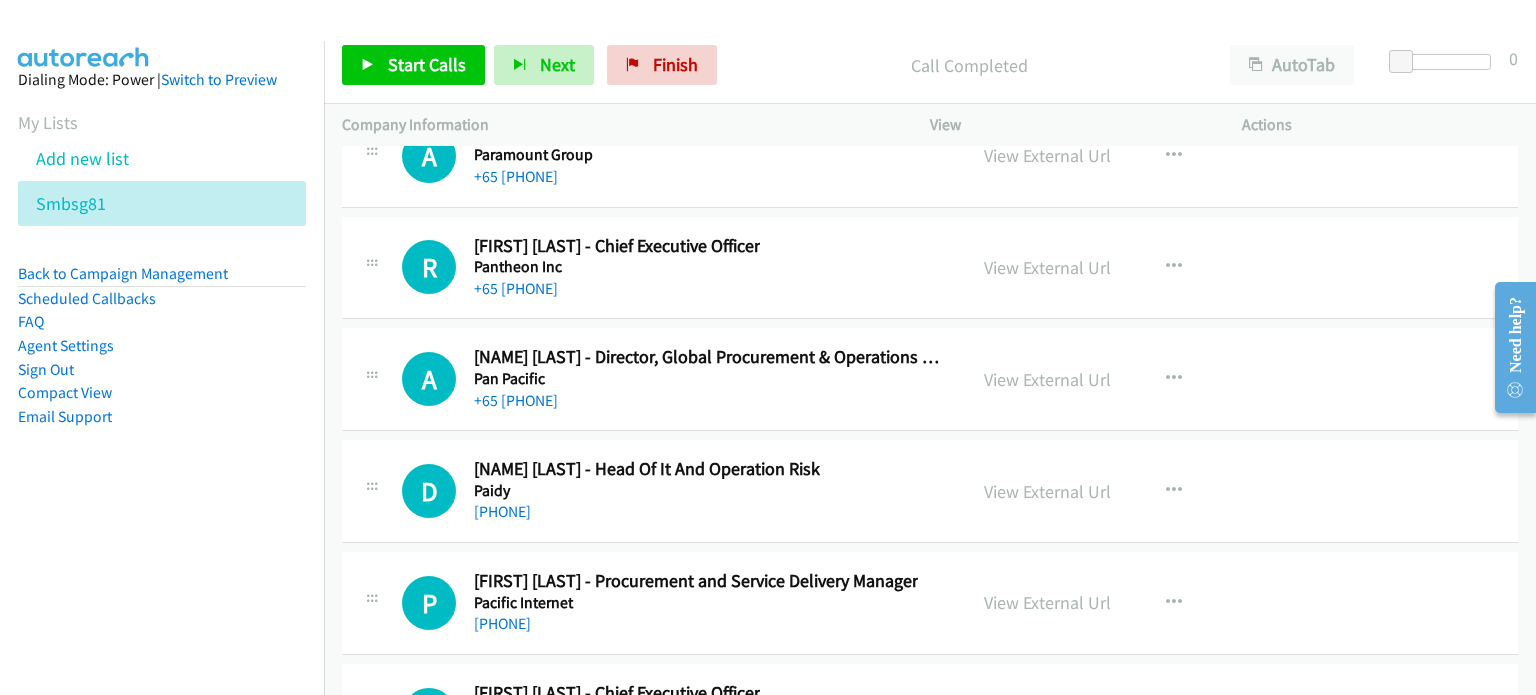 scroll, scrollTop: 27393, scrollLeft: 0, axis: vertical 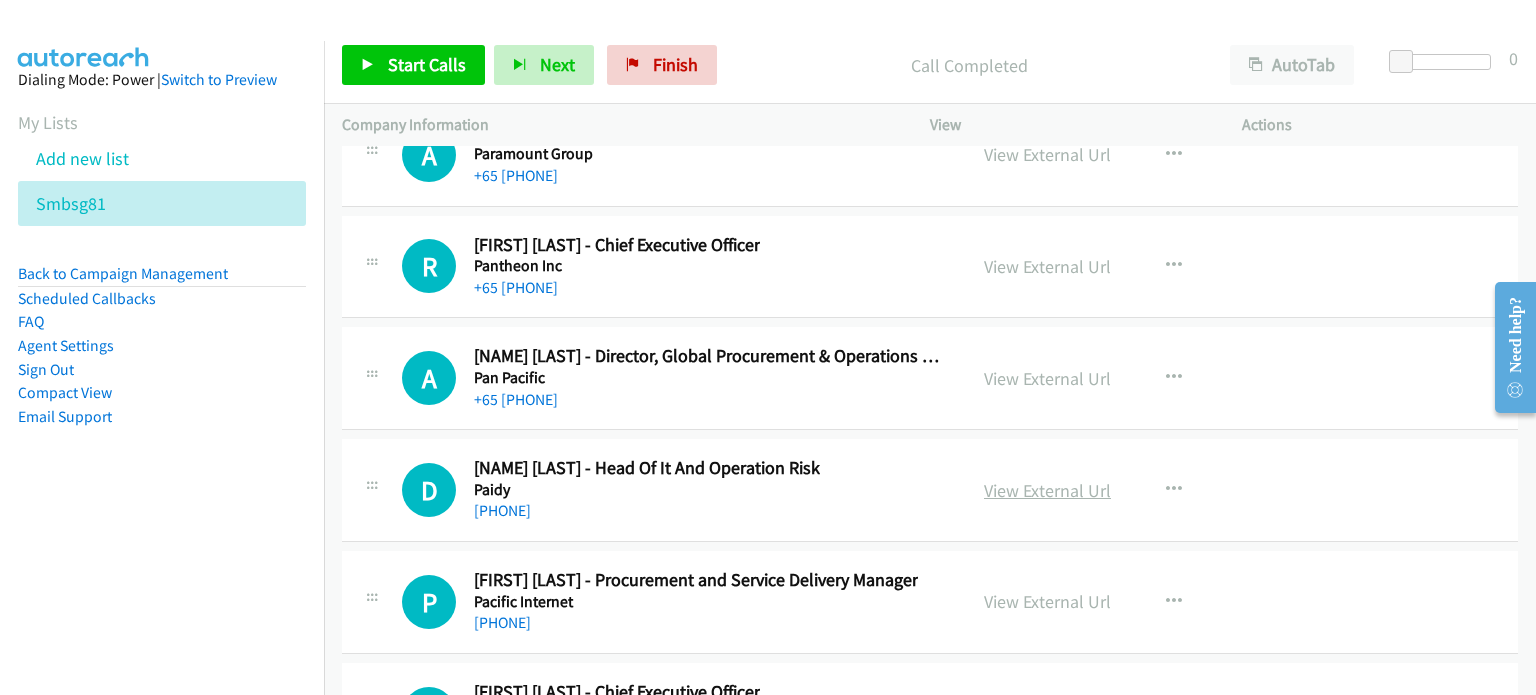 click on "View External Url" at bounding box center (1047, 490) 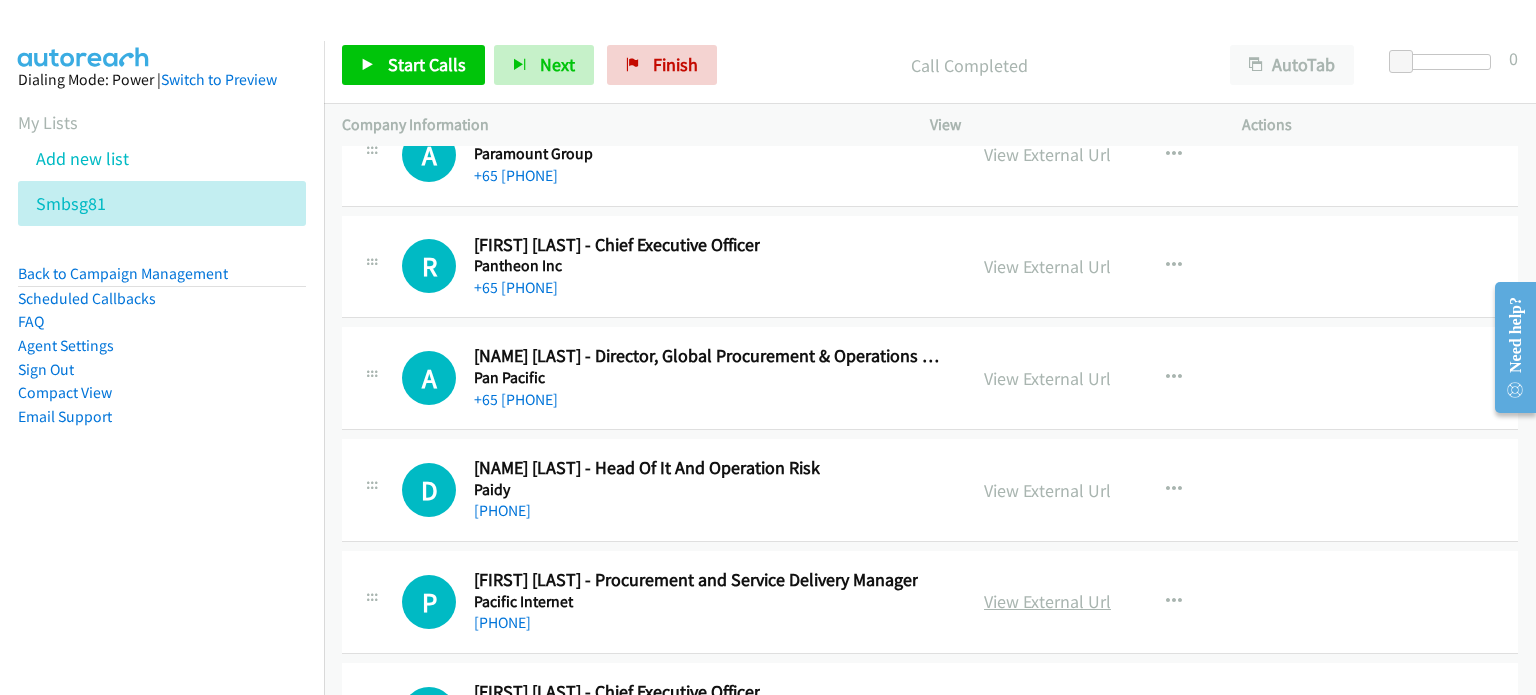 click on "View External Url" at bounding box center [1047, 601] 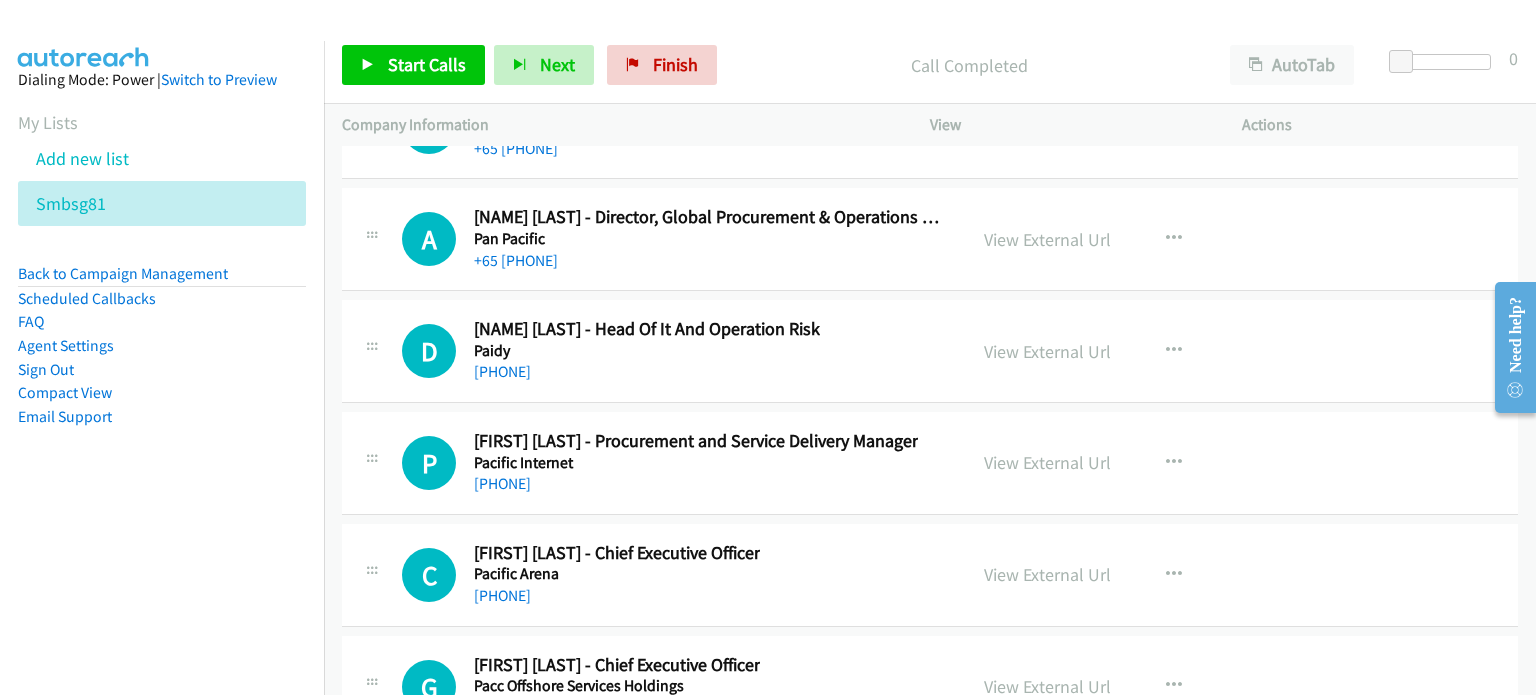 scroll, scrollTop: 27544, scrollLeft: 0, axis: vertical 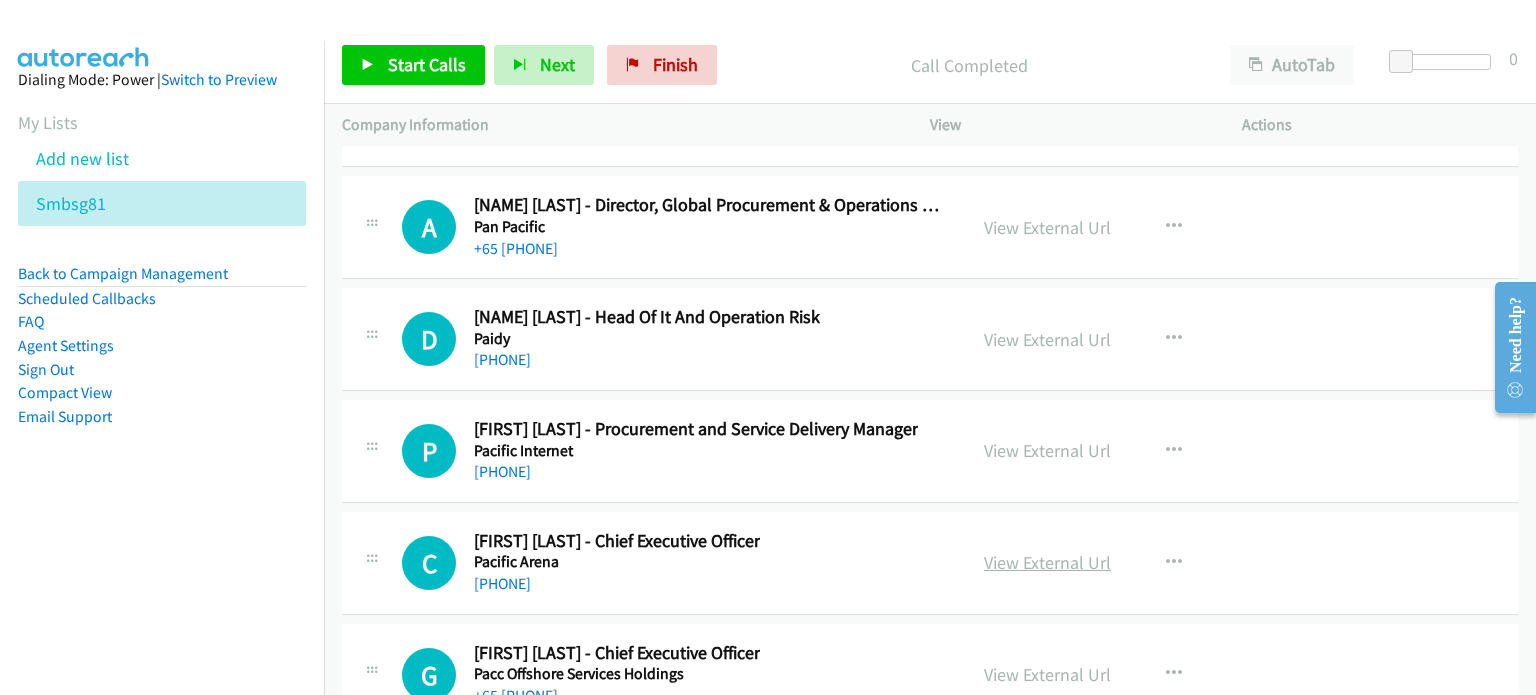 click on "View External Url" at bounding box center [1047, 562] 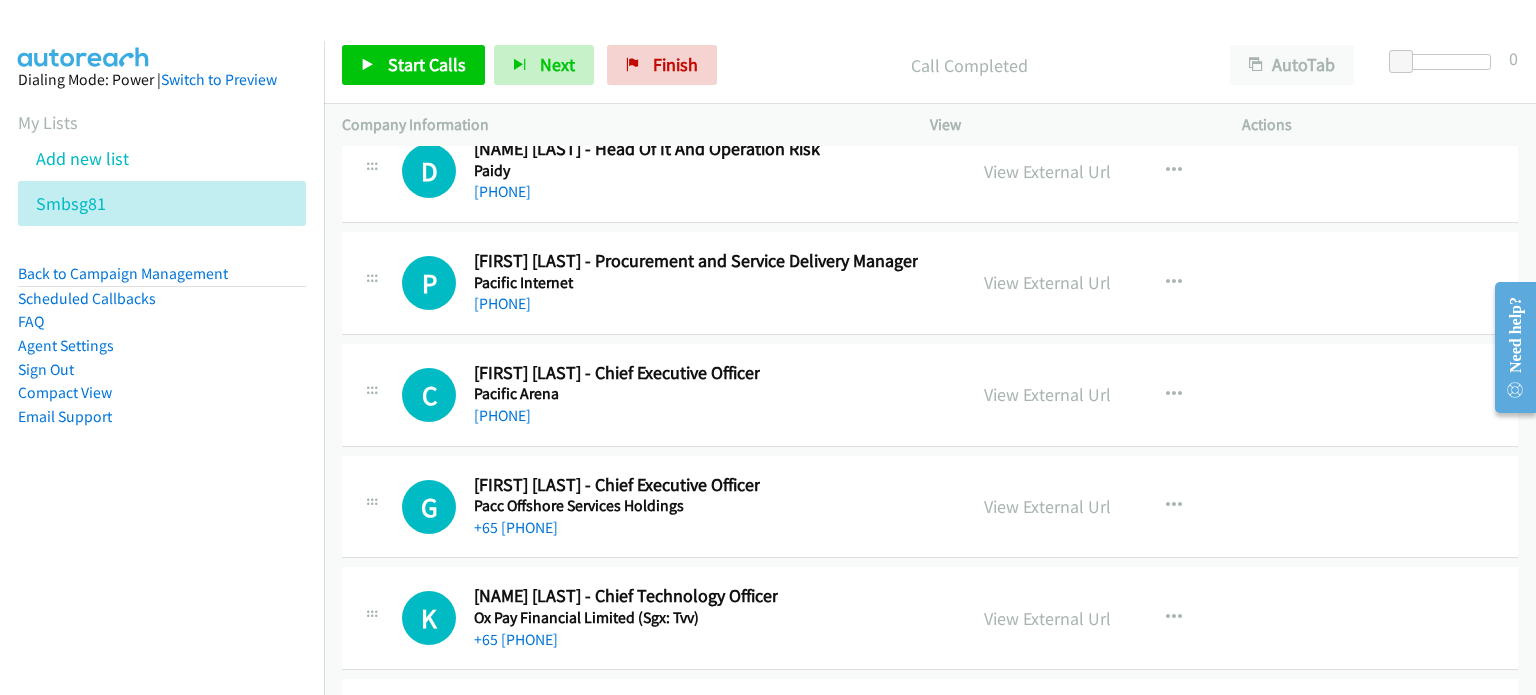 scroll, scrollTop: 27714, scrollLeft: 0, axis: vertical 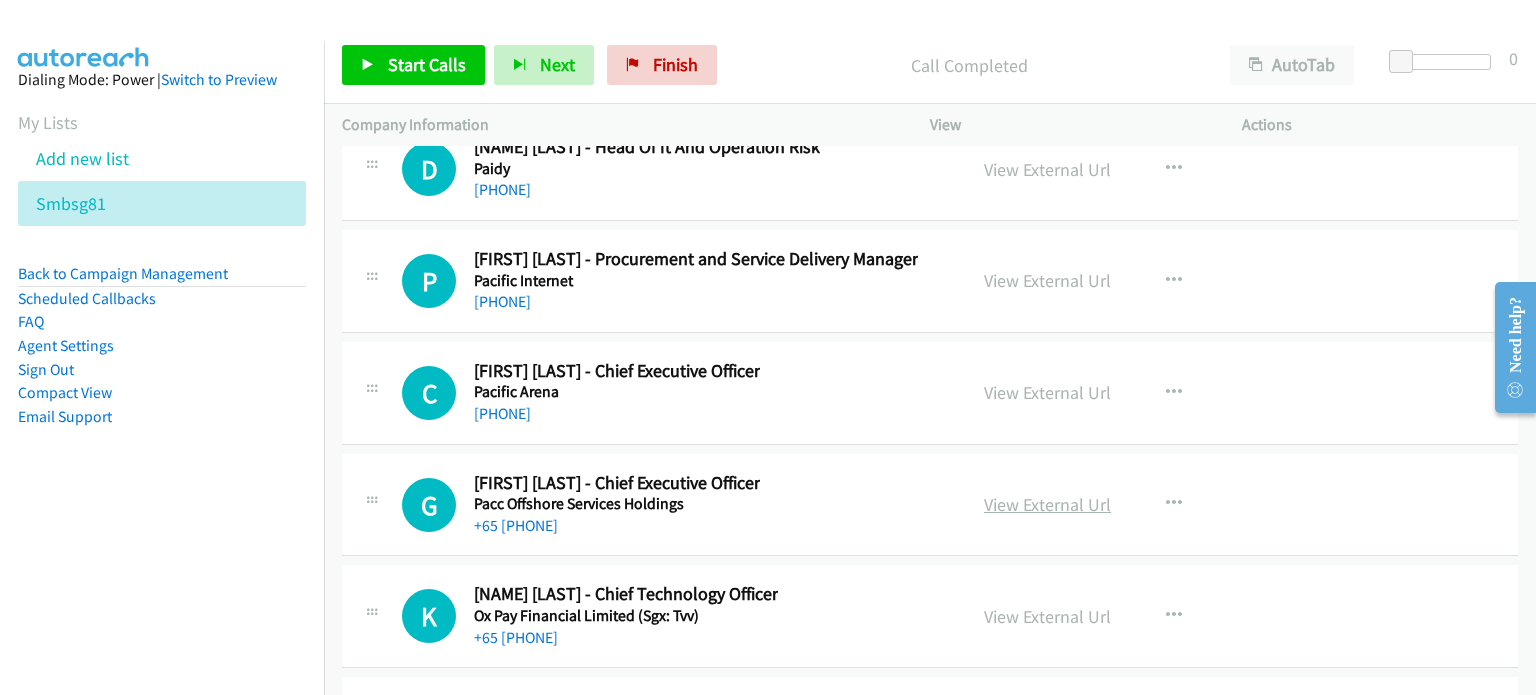 click on "View External Url" at bounding box center (1047, 504) 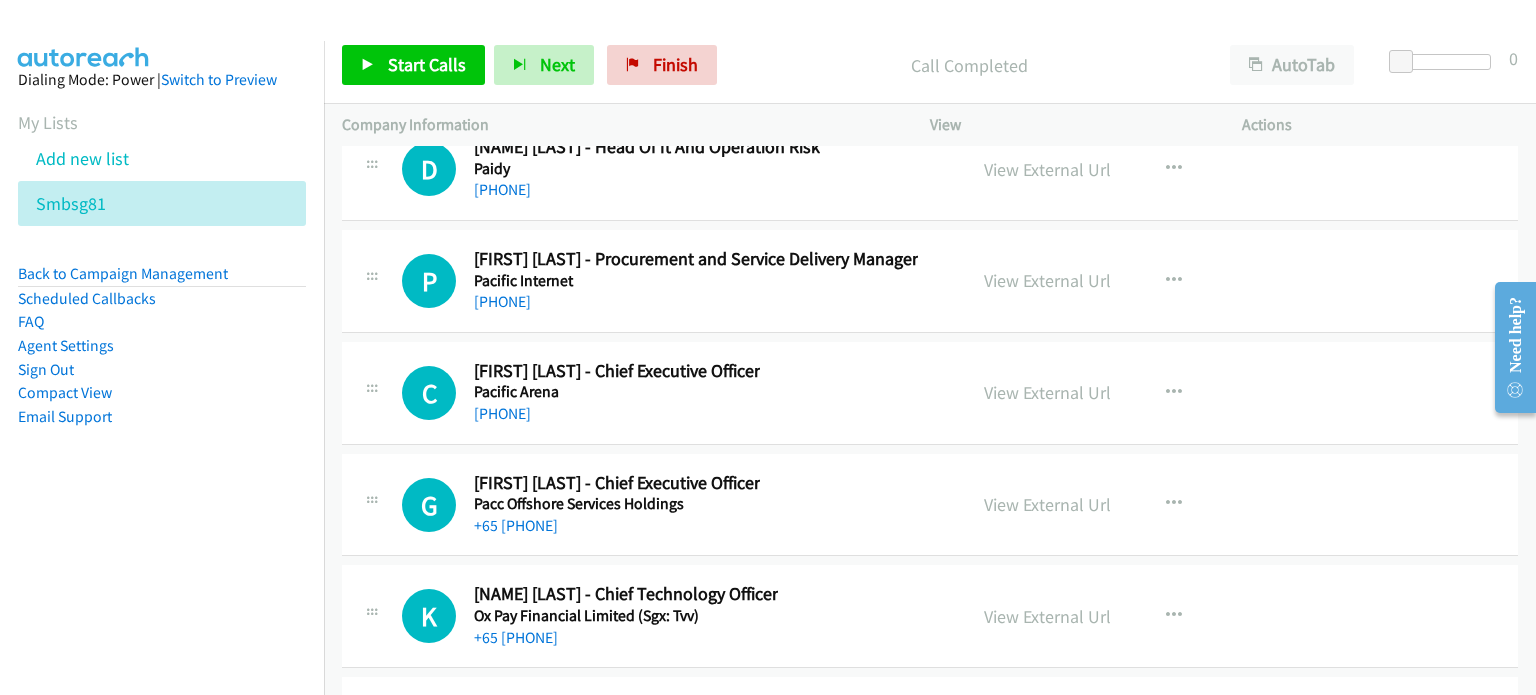 drag, startPoint x: 1040, startPoint y: 557, endPoint x: 412, endPoint y: 0, distance: 839.4242 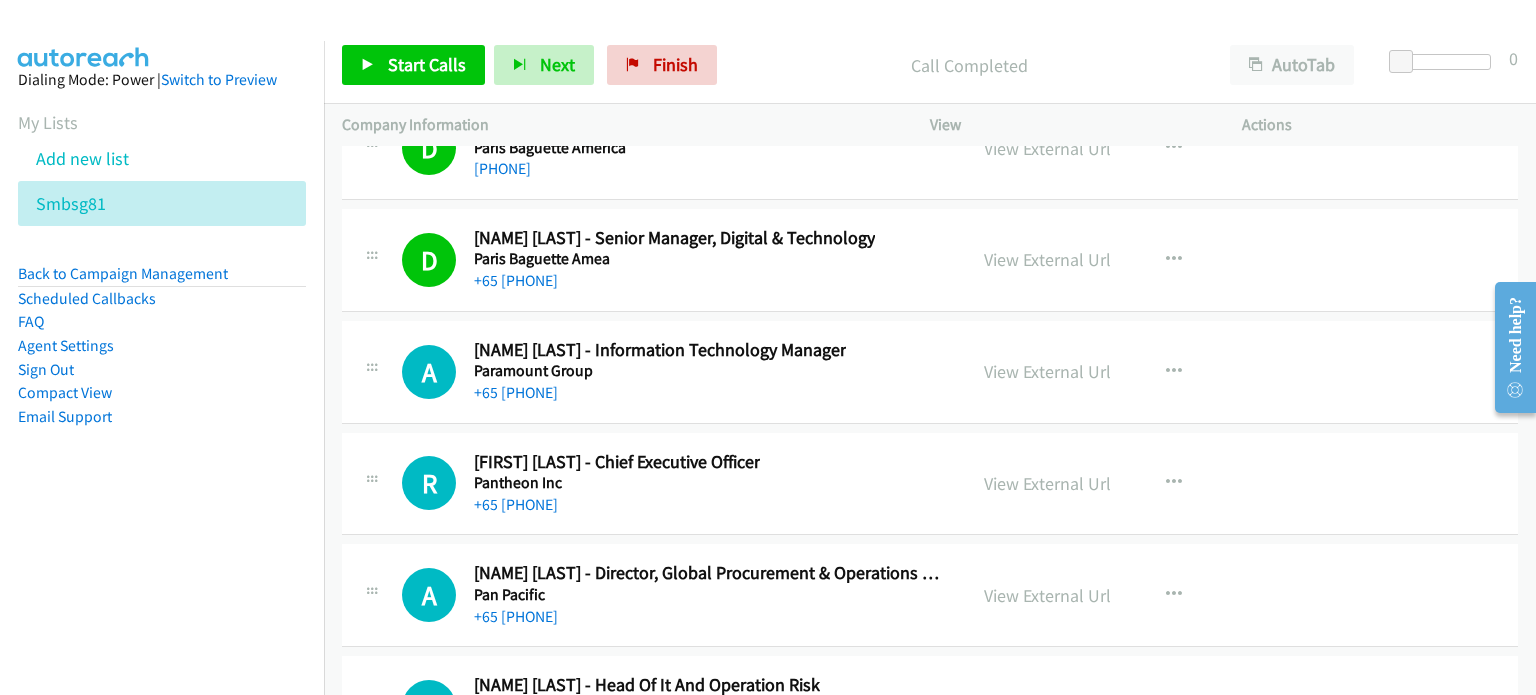 scroll, scrollTop: 27176, scrollLeft: 0, axis: vertical 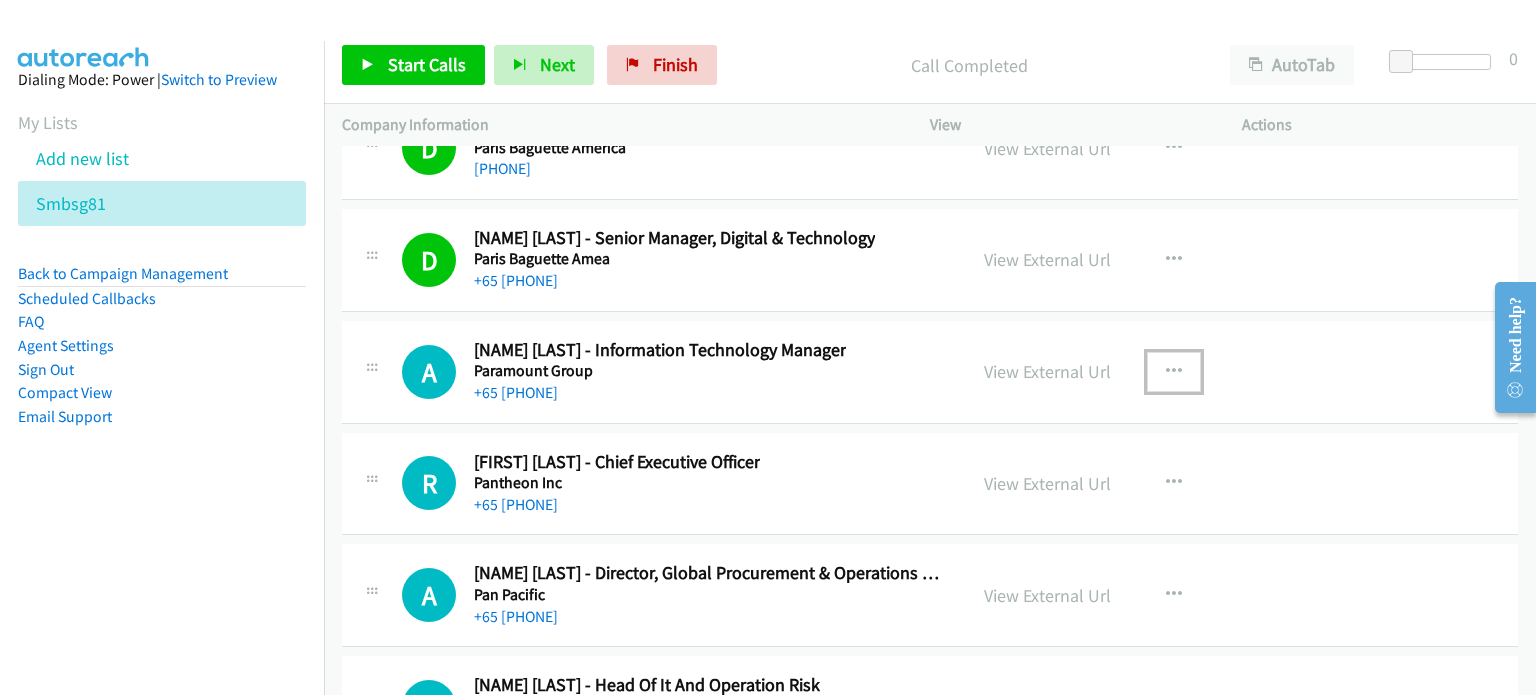 click at bounding box center (1174, 372) 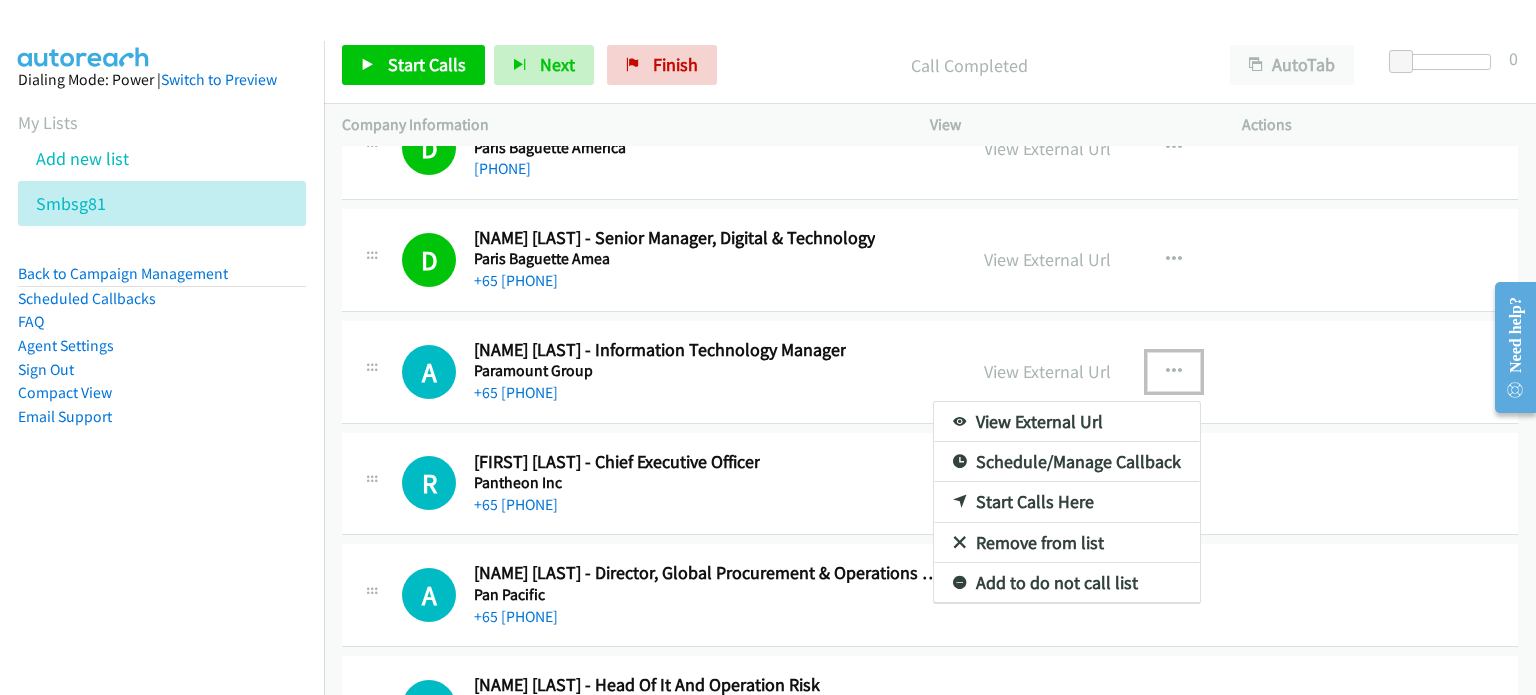 click on "Start Calls Here" at bounding box center (1067, 502) 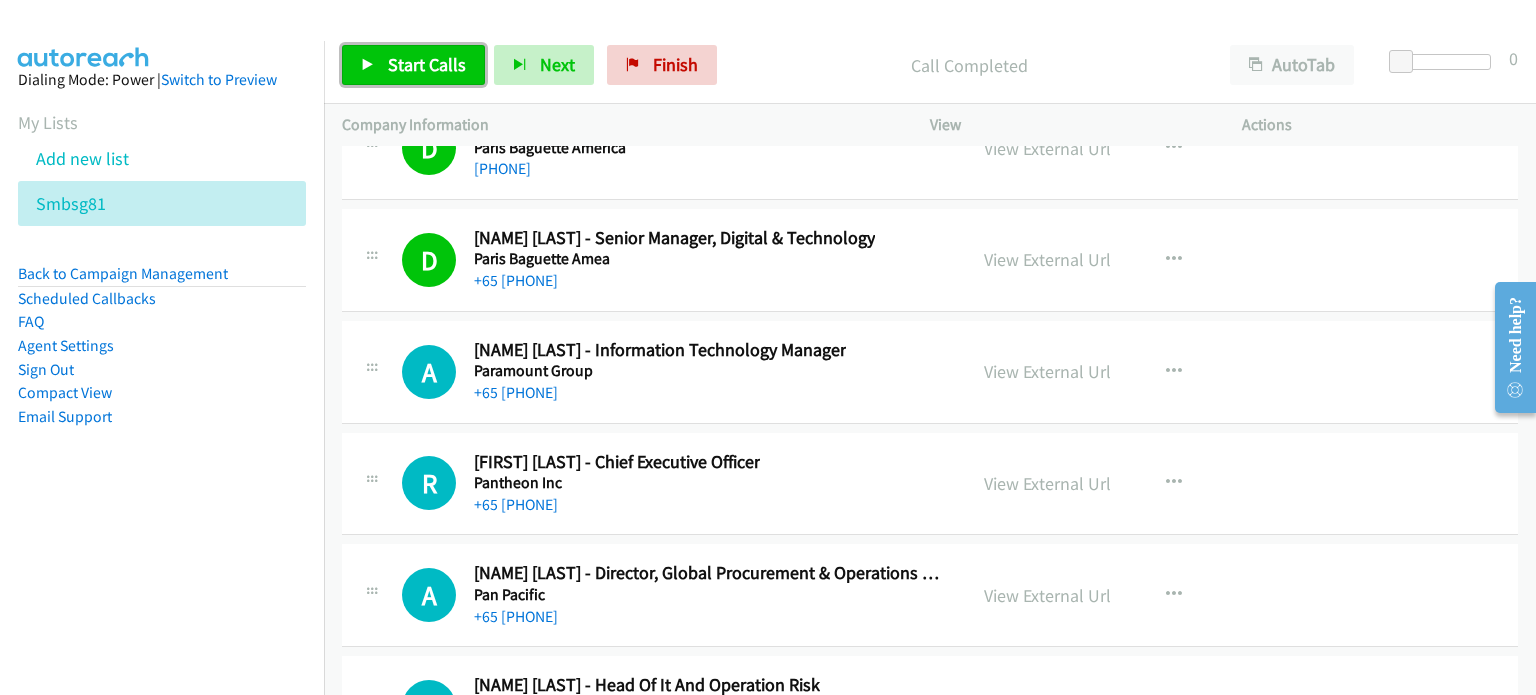 click at bounding box center (368, 66) 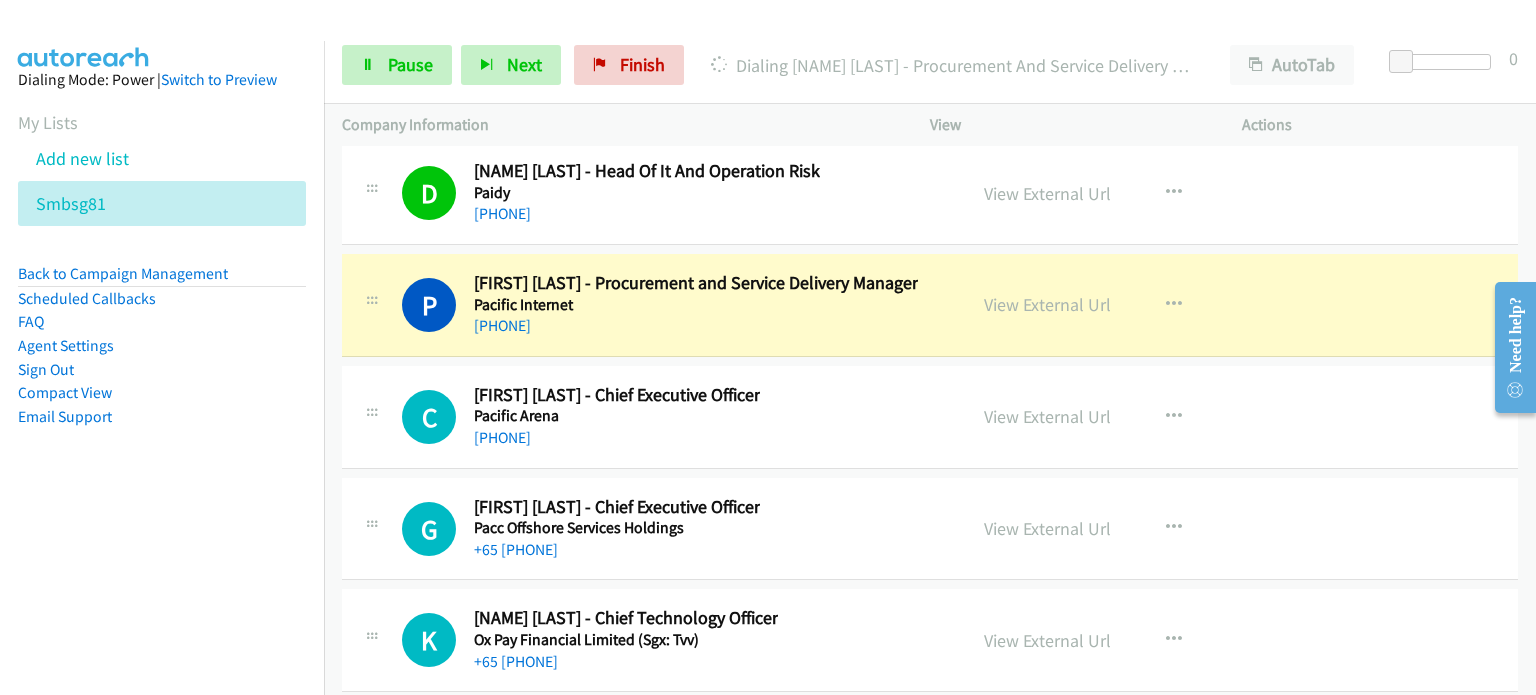 scroll, scrollTop: 27740, scrollLeft: 0, axis: vertical 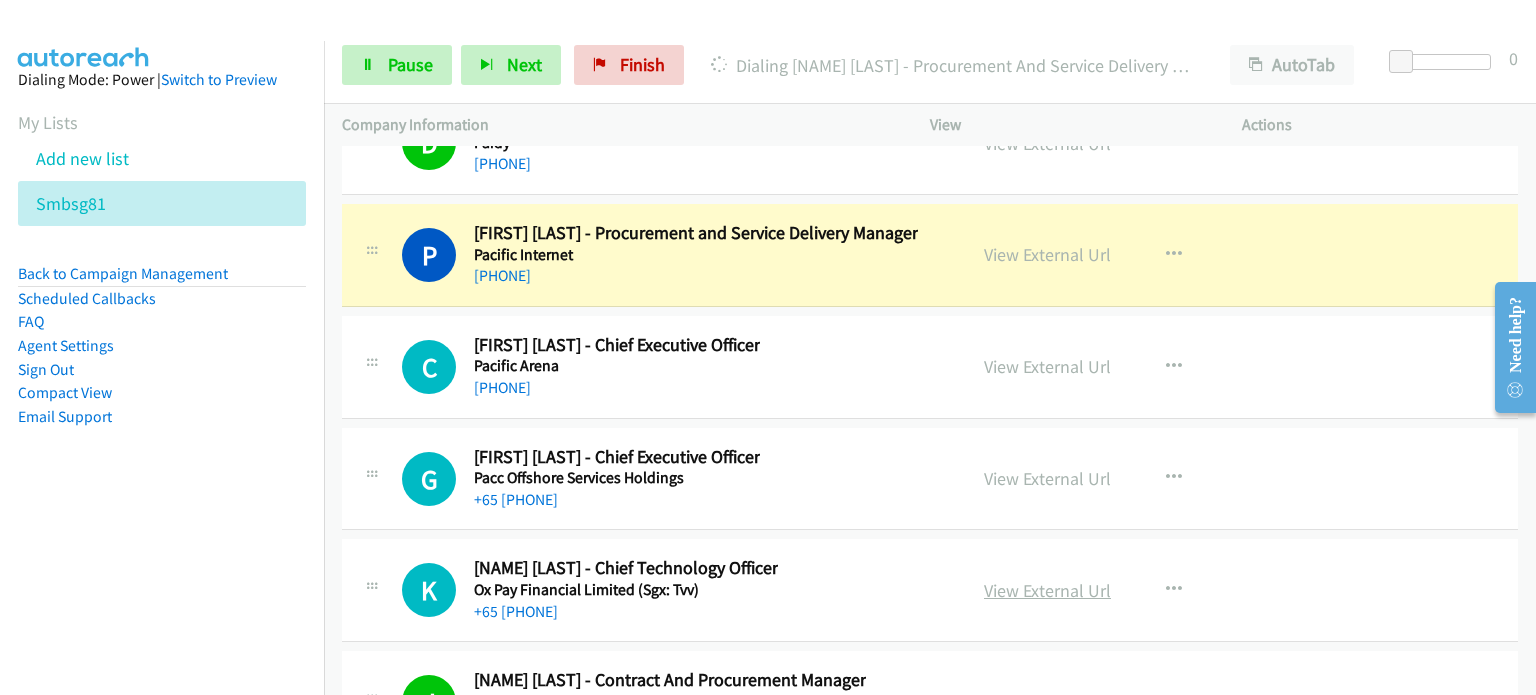 click on "View External Url" at bounding box center (1047, 590) 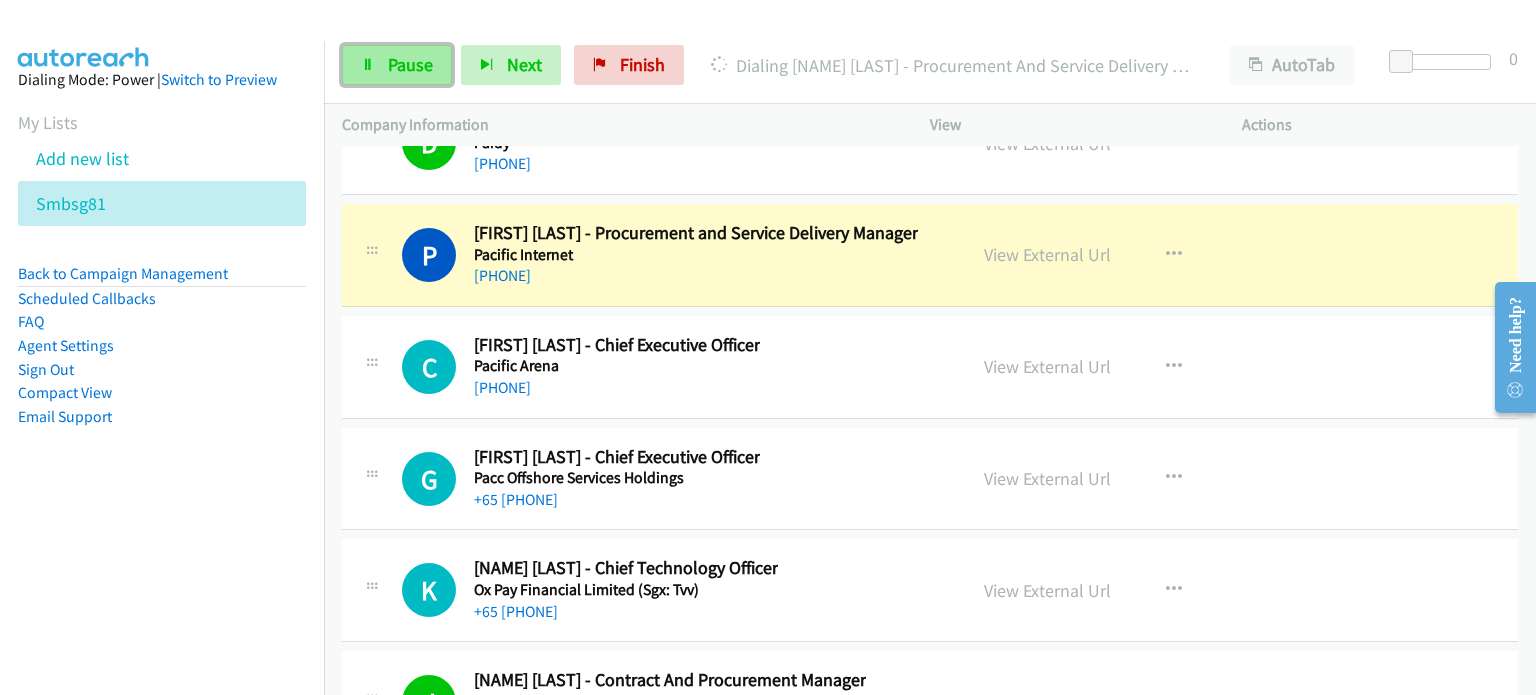 click on "Pause" at bounding box center (397, 65) 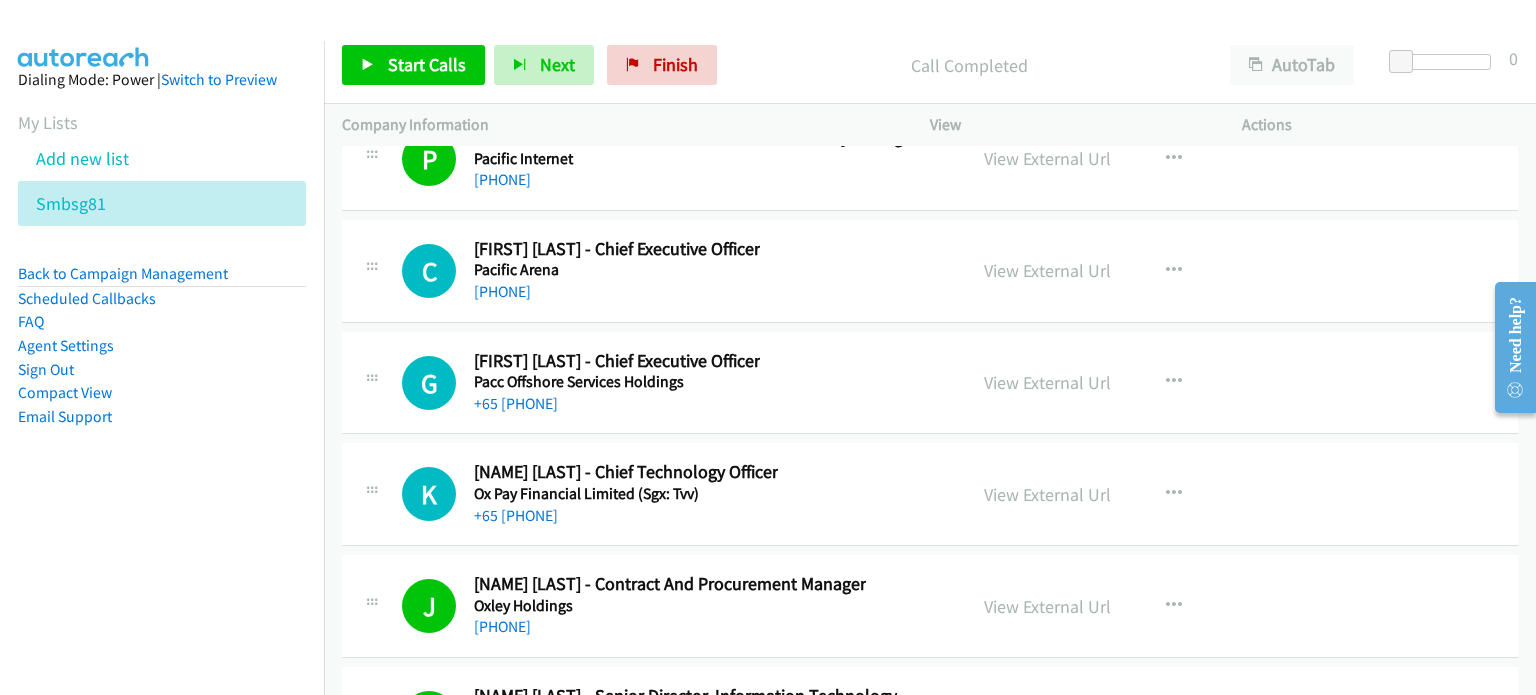 scroll, scrollTop: 27836, scrollLeft: 0, axis: vertical 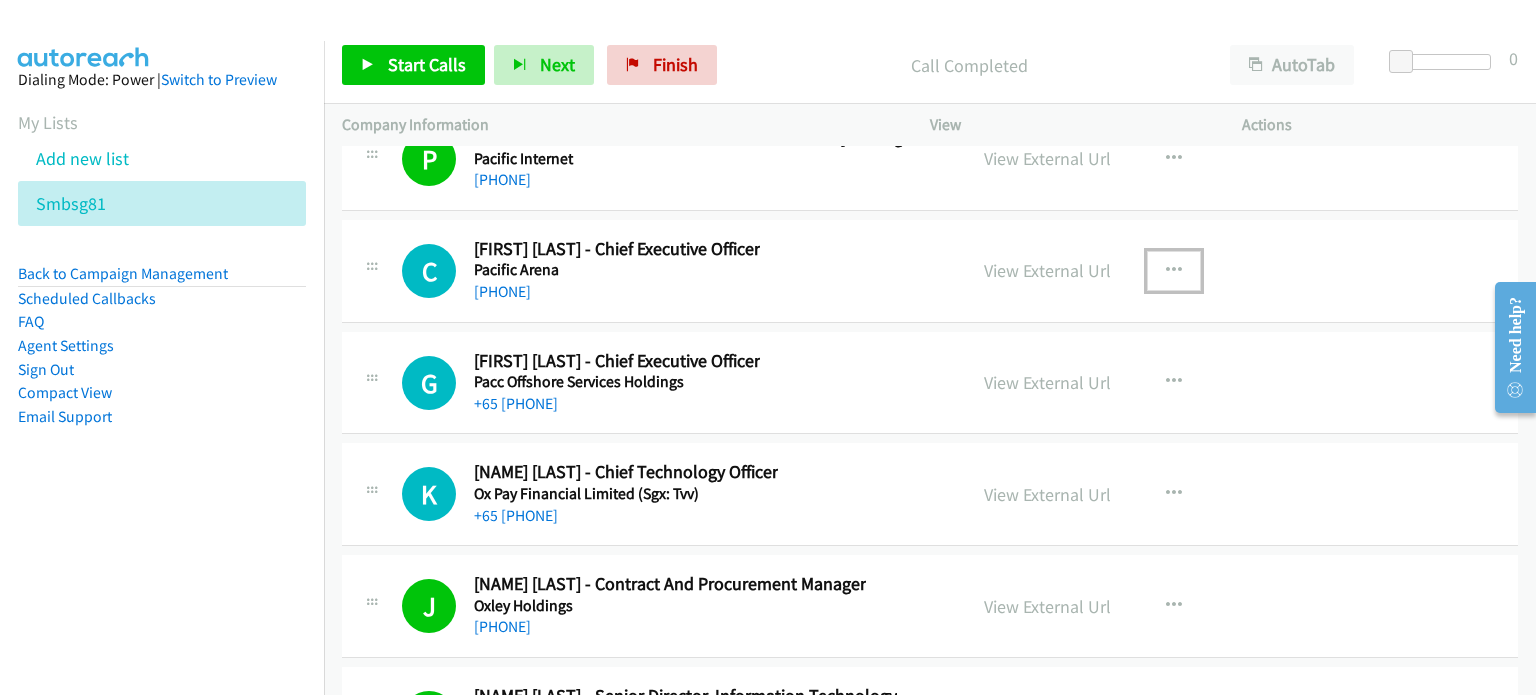 click at bounding box center [1174, 271] 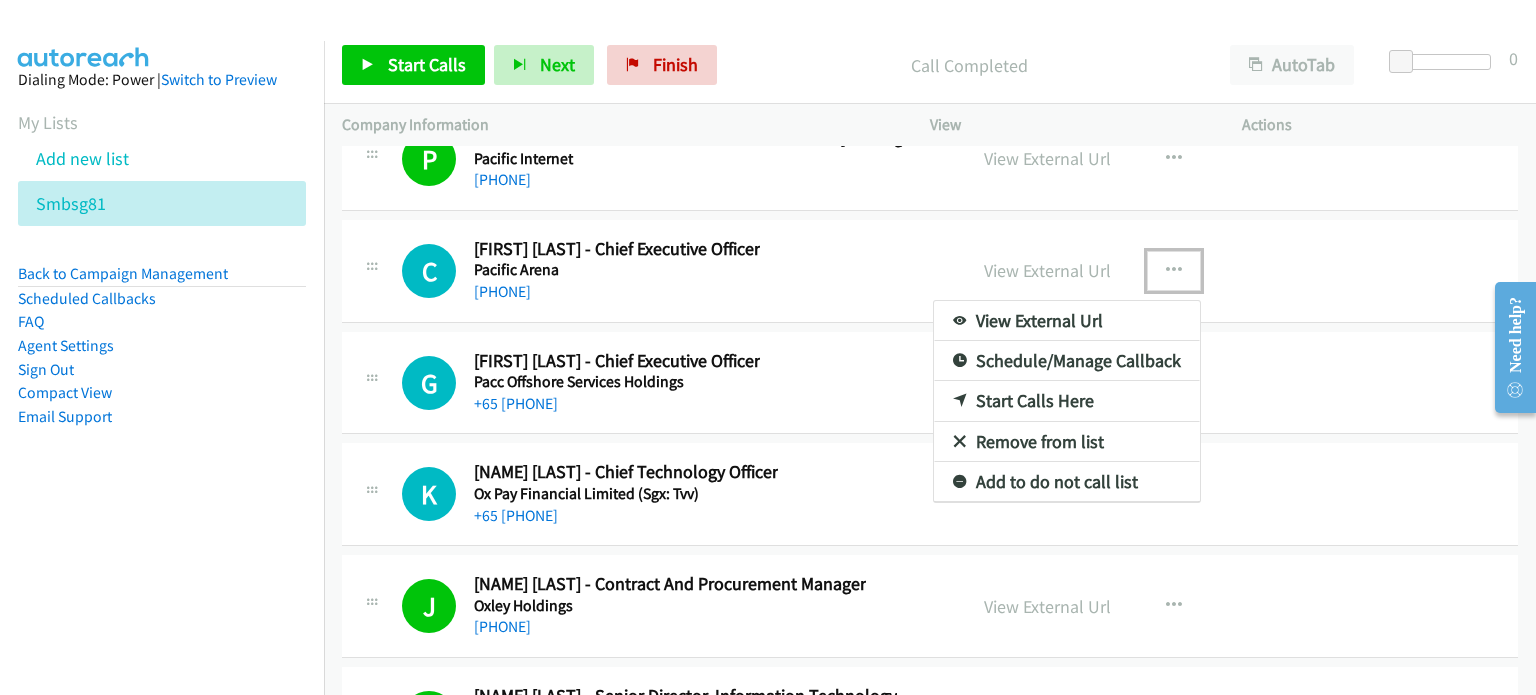 click on "Start Calls Here" at bounding box center (1067, 401) 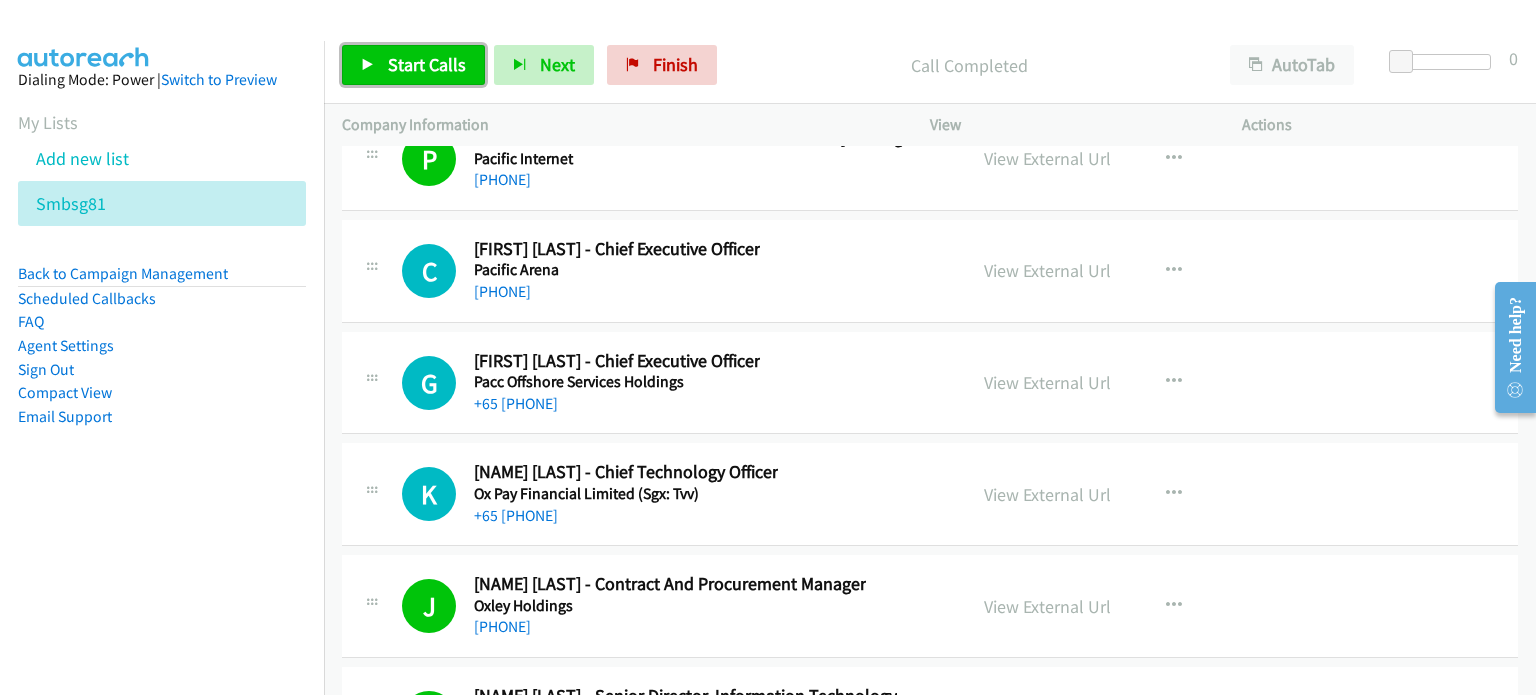 click on "Start Calls" at bounding box center (427, 64) 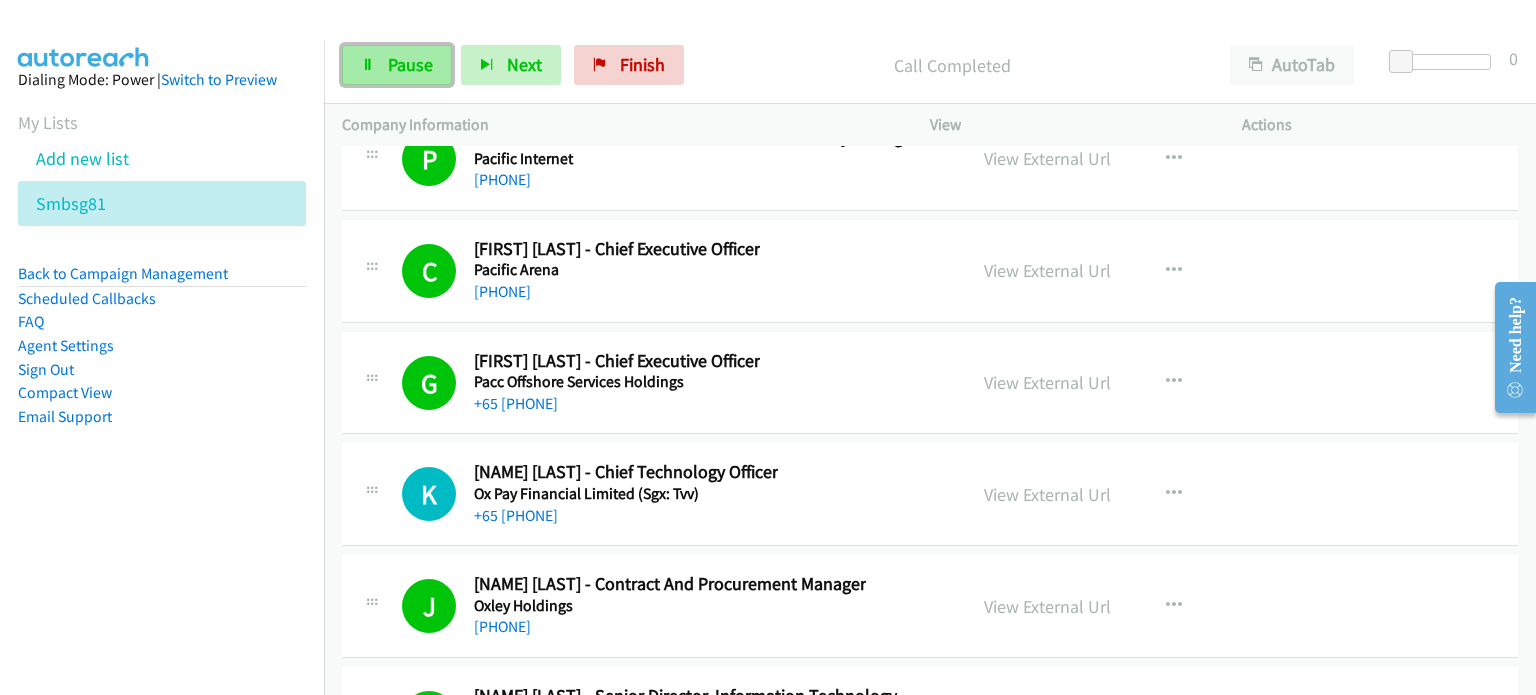 click on "Pause" at bounding box center [410, 64] 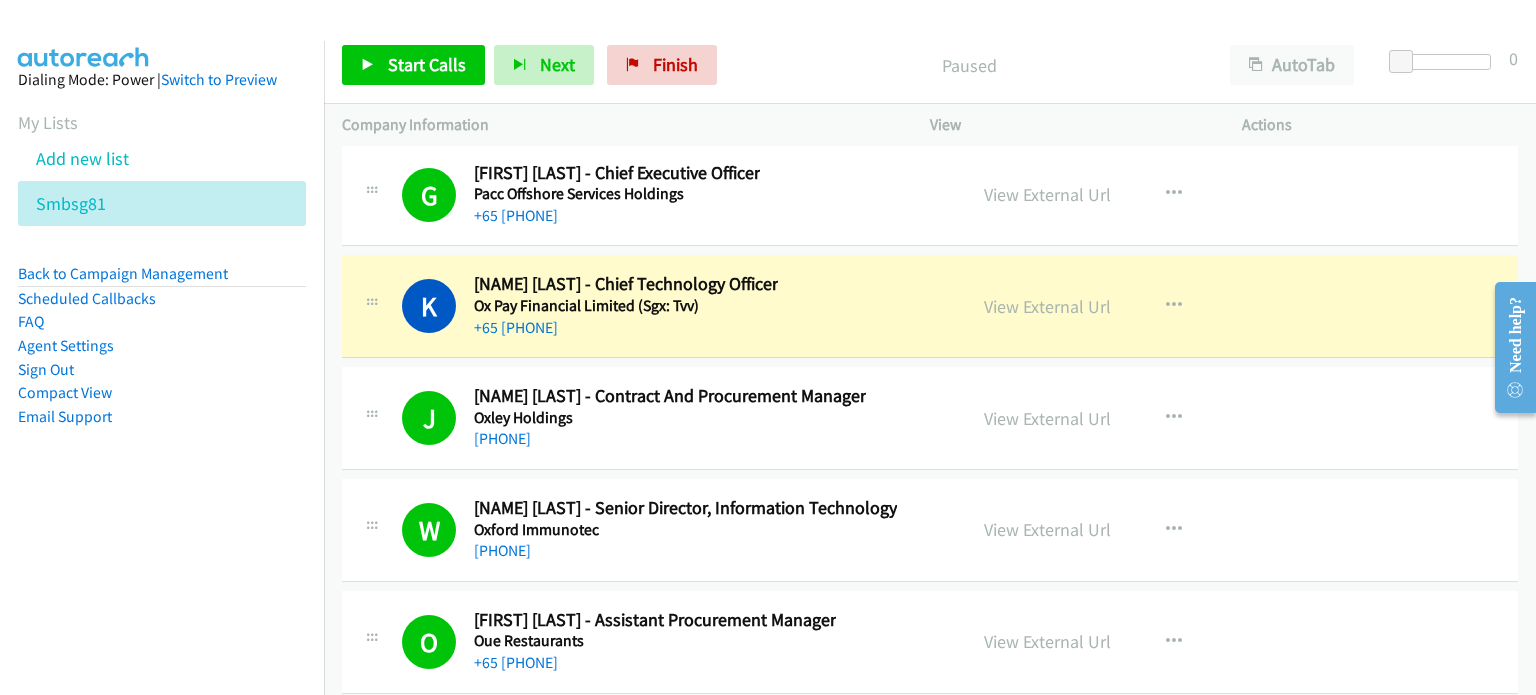 scroll, scrollTop: 28028, scrollLeft: 0, axis: vertical 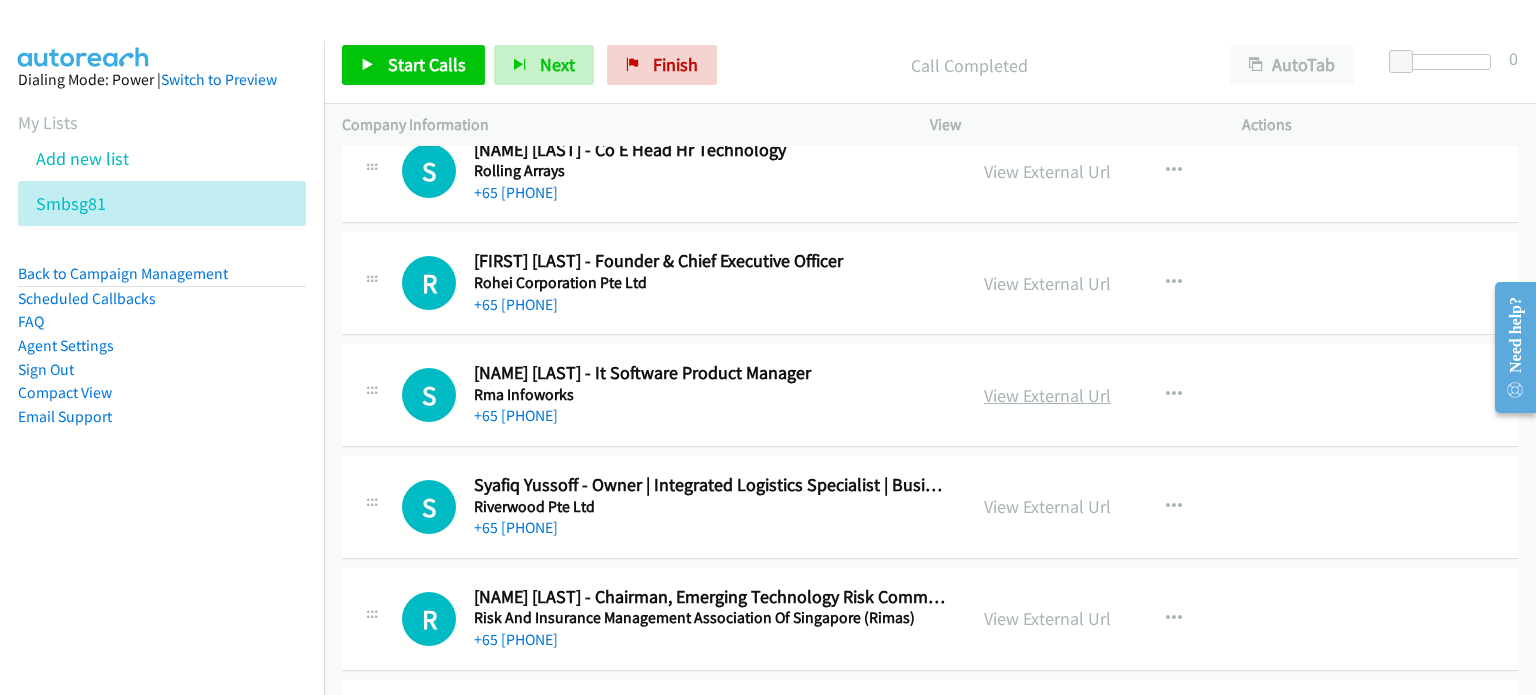 click on "View External Url" at bounding box center [1047, 395] 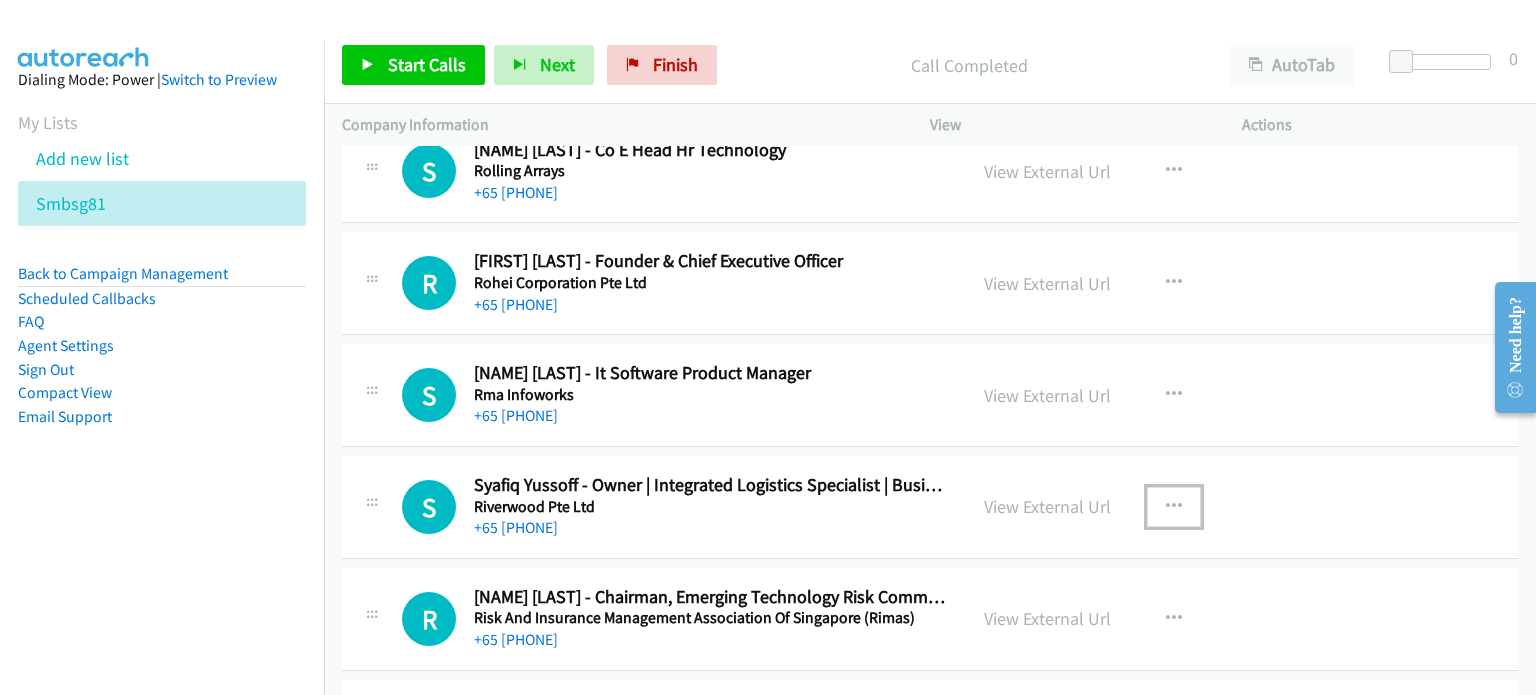 click at bounding box center [1174, 507] 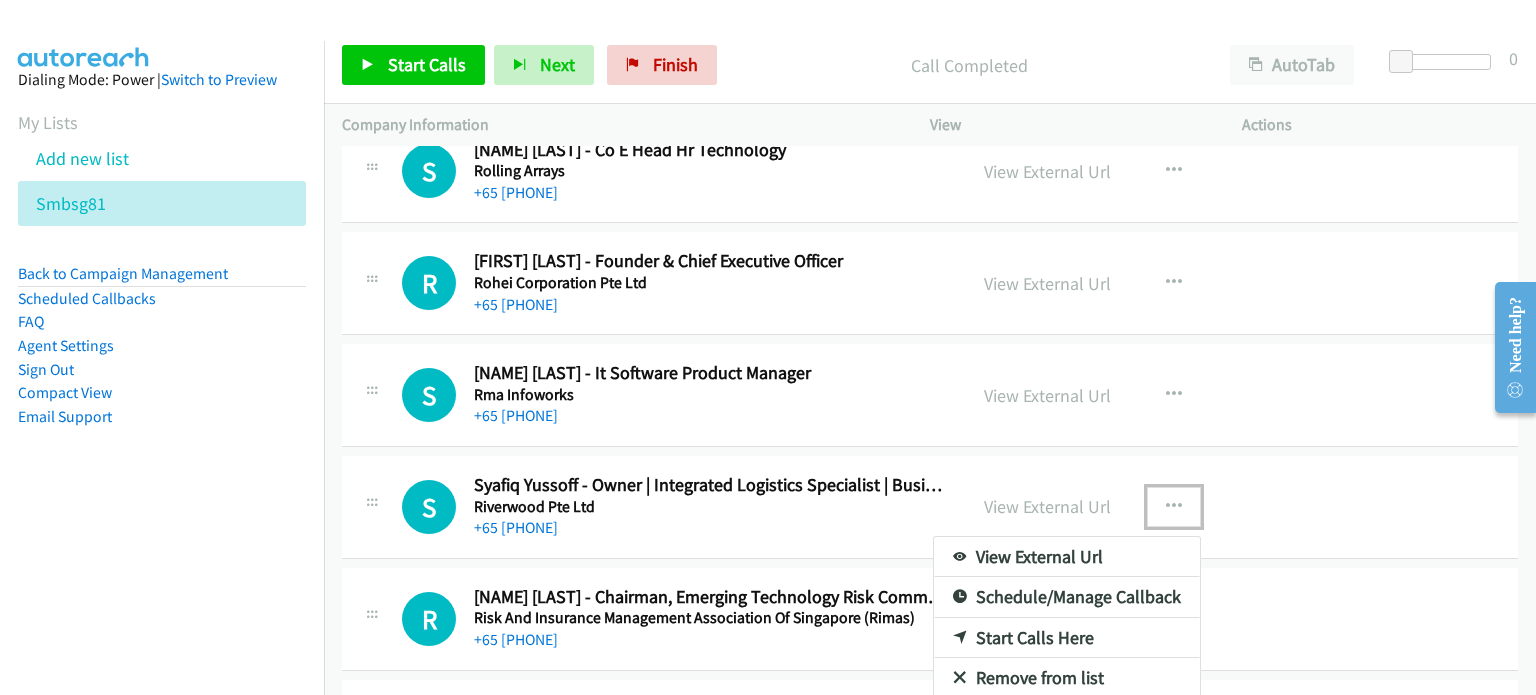 click on "Remove from list" at bounding box center [1067, 678] 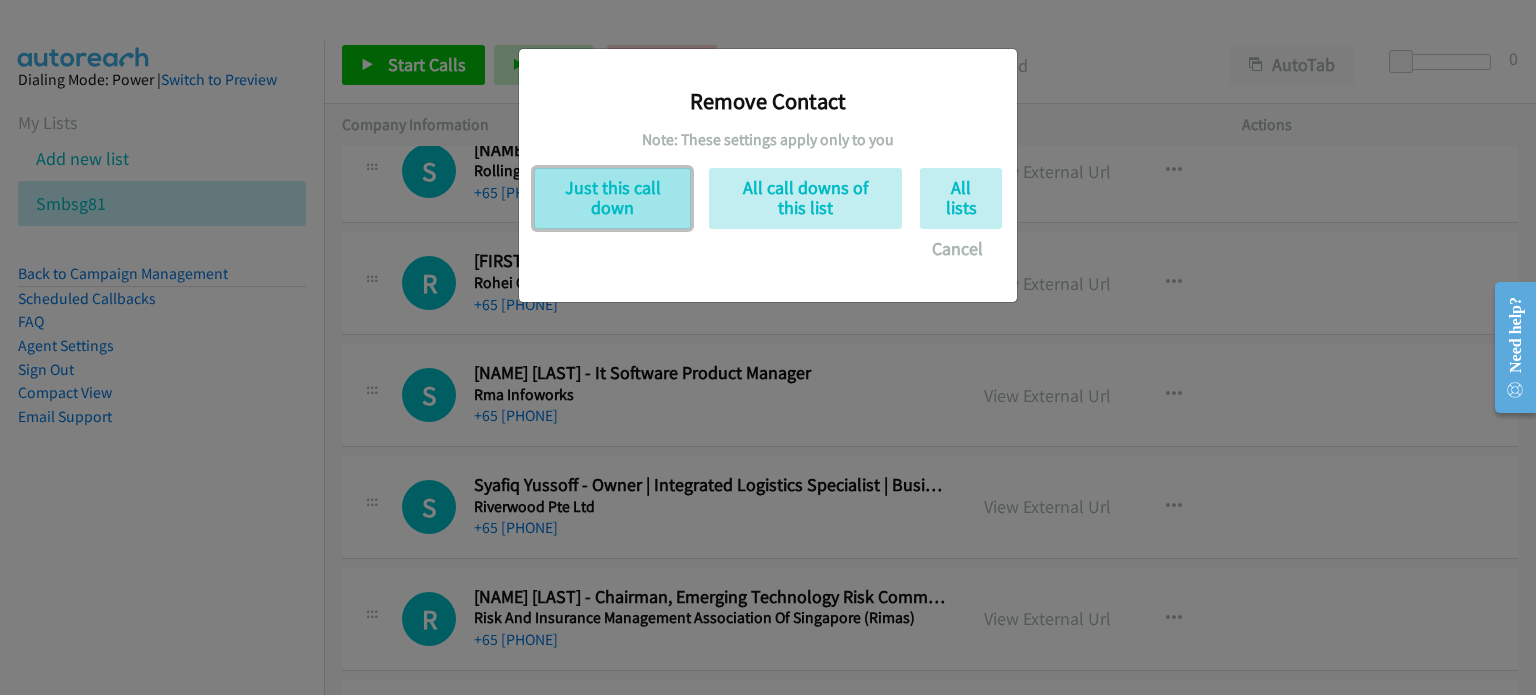 click on "Just this call down" at bounding box center (612, 198) 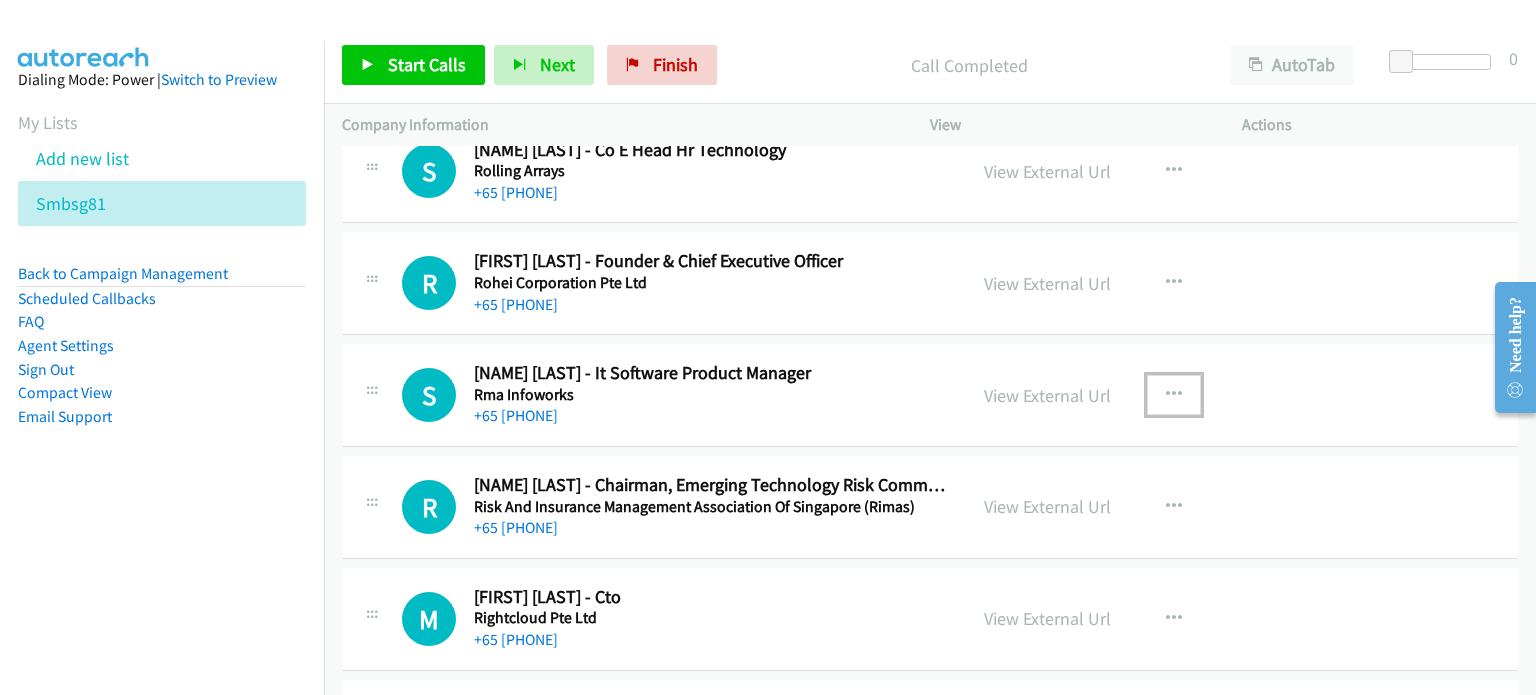 click at bounding box center [1174, 395] 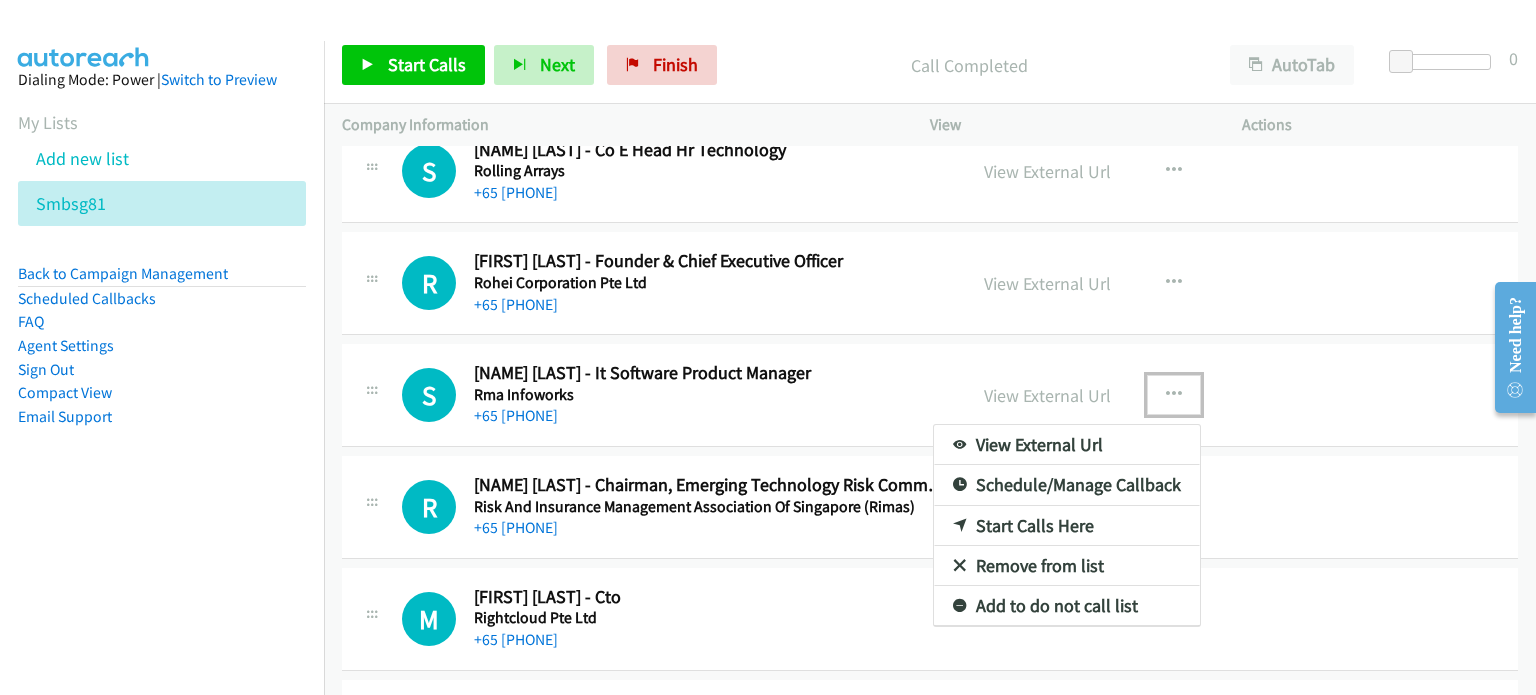 click on "Start Calls Here" at bounding box center (1067, 526) 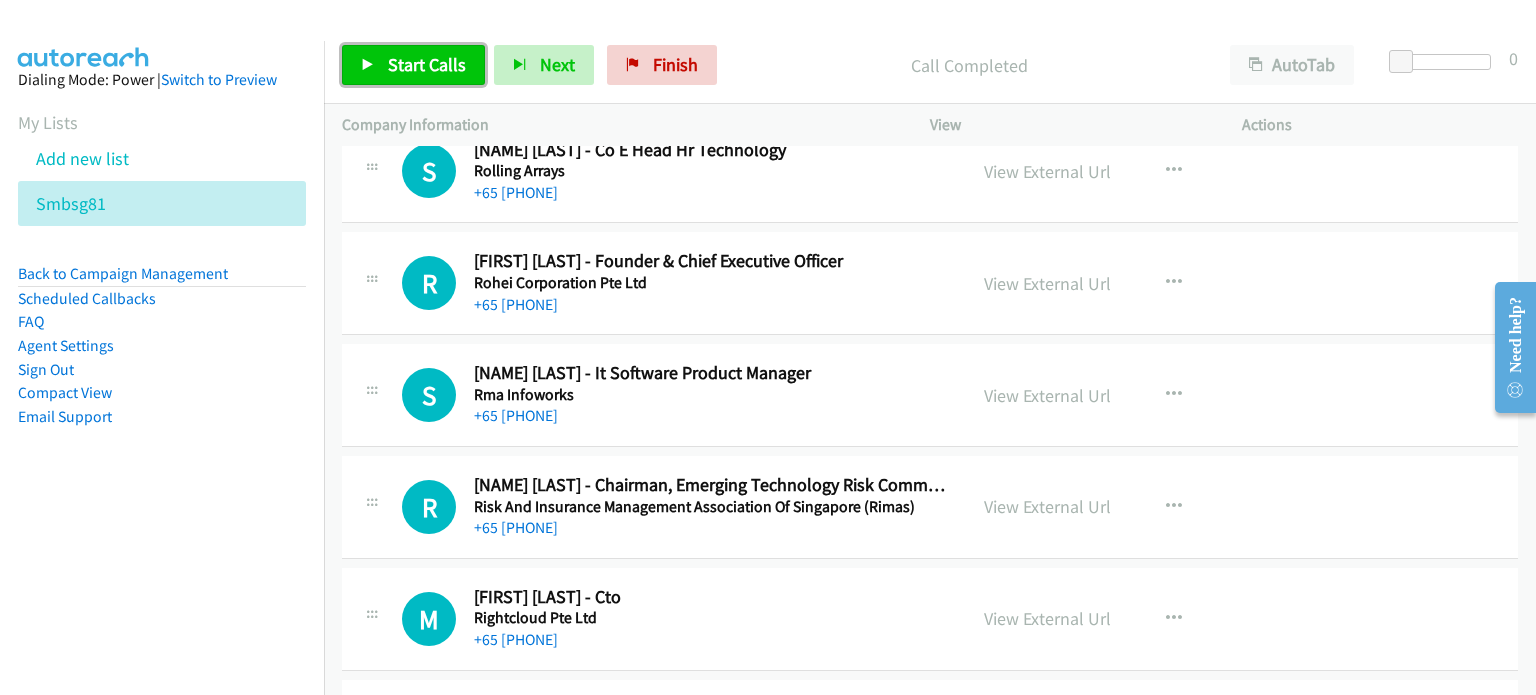click on "Start Calls" at bounding box center [427, 64] 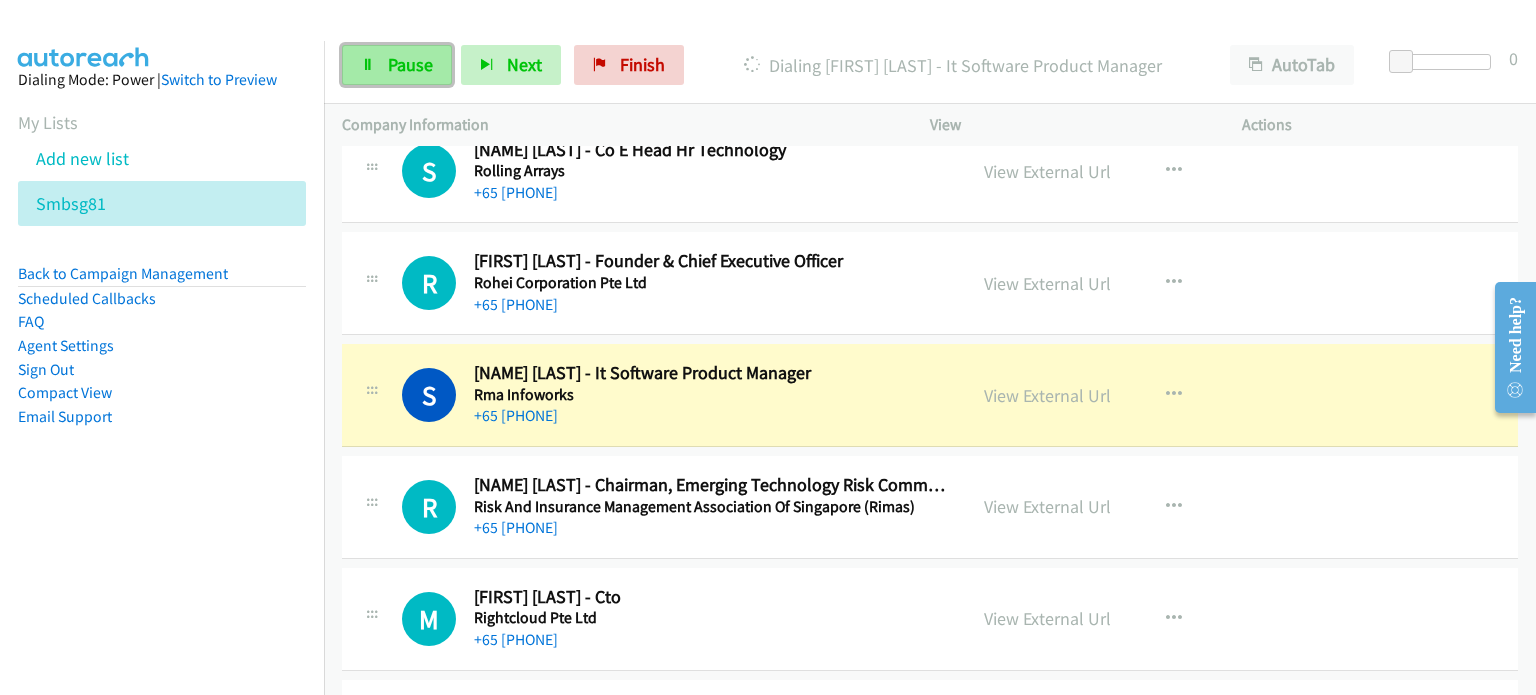 click on "Pause" at bounding box center (410, 64) 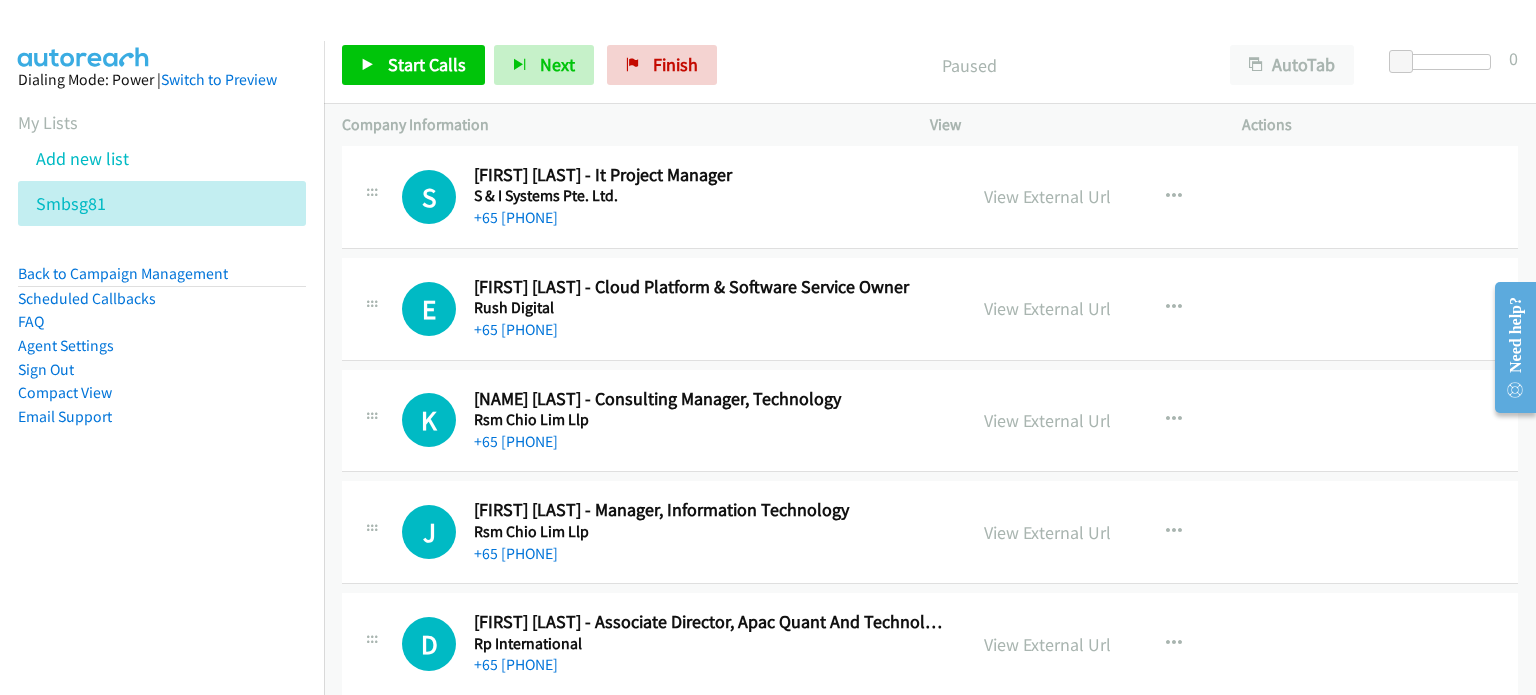 scroll, scrollTop: 19525, scrollLeft: 0, axis: vertical 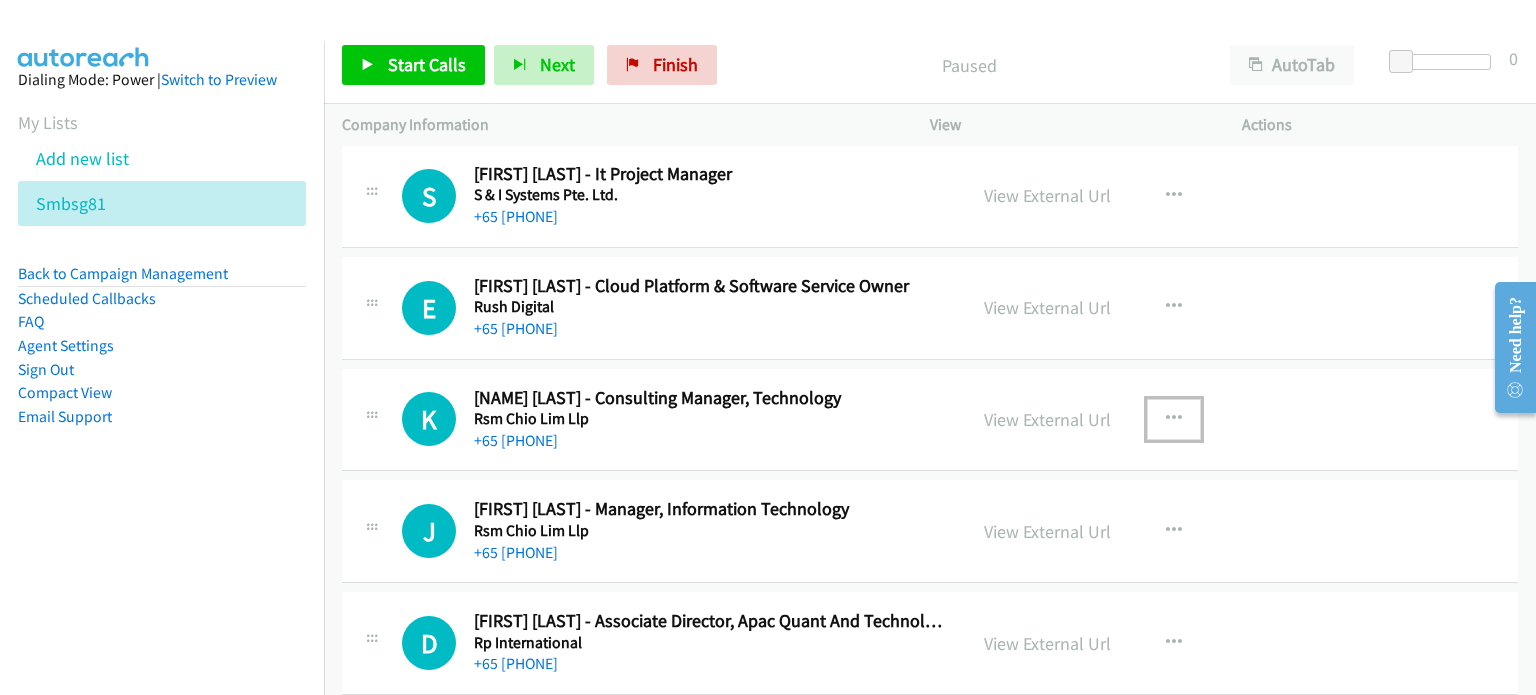 click at bounding box center (1174, 419) 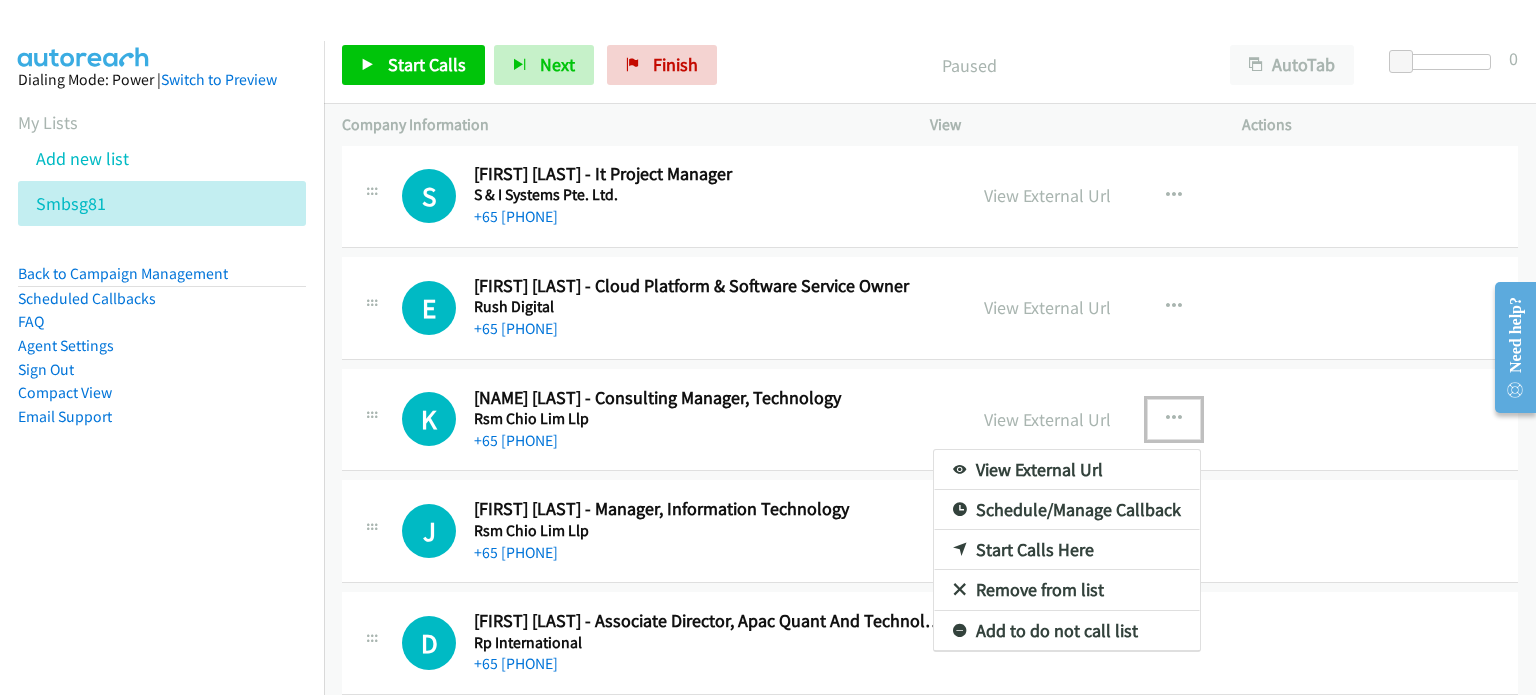 click at bounding box center (768, 347) 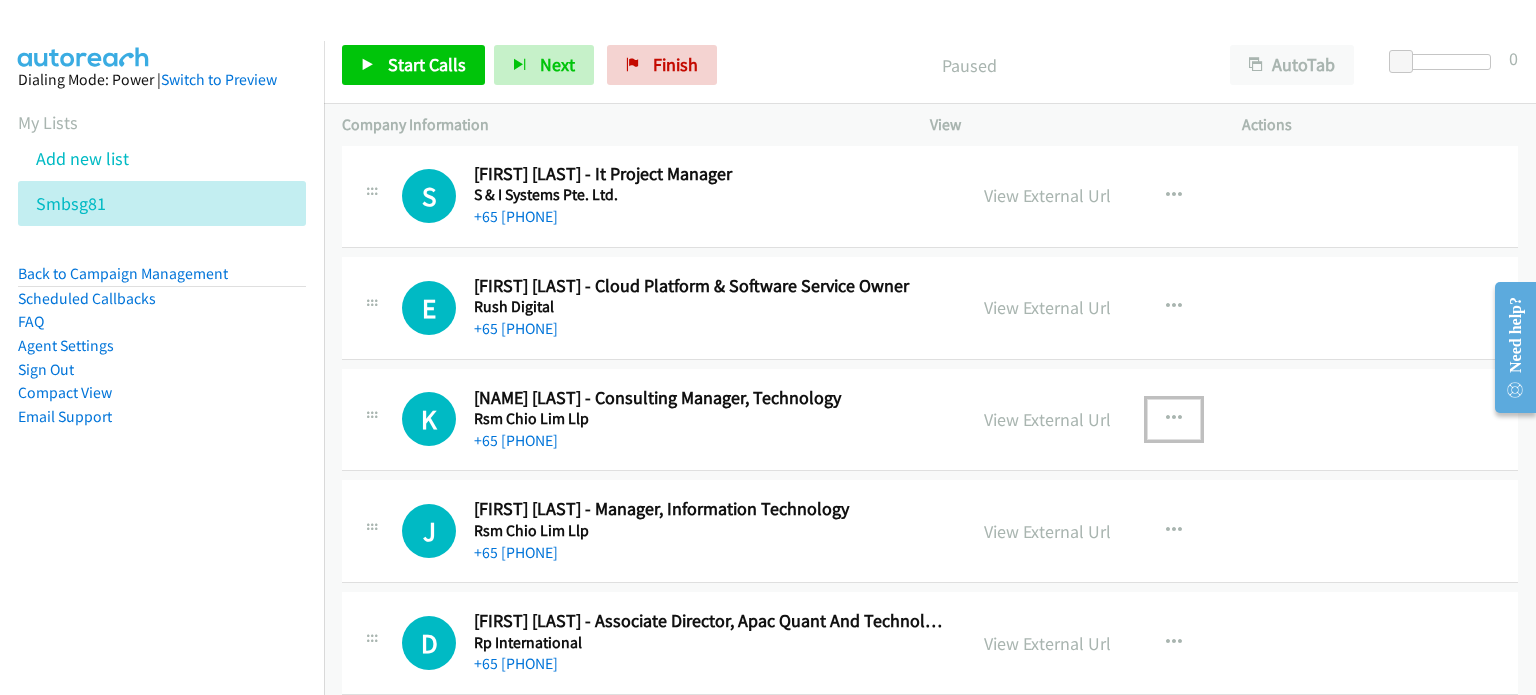 click on "View External Url" at bounding box center [1047, 307] 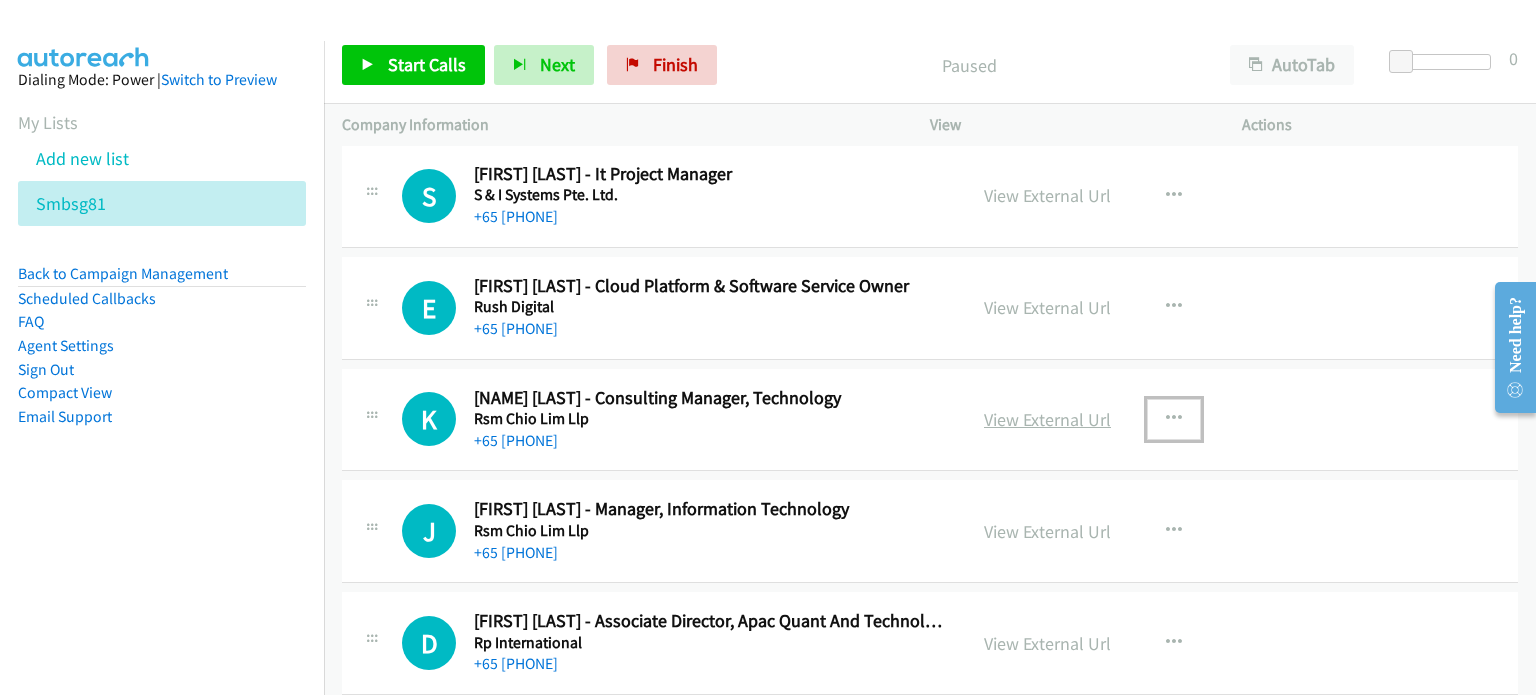 click on "View External Url" at bounding box center [1047, 419] 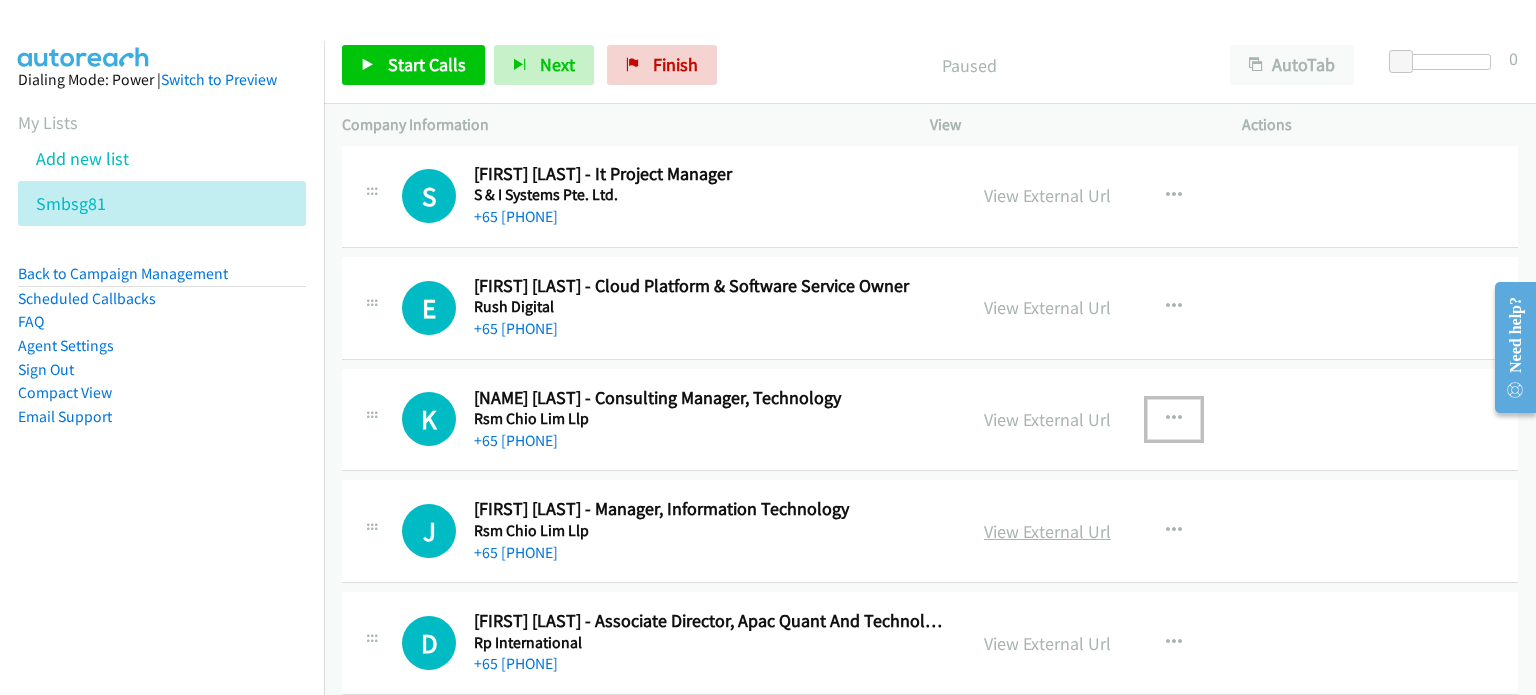 click on "View External Url" at bounding box center [1047, 531] 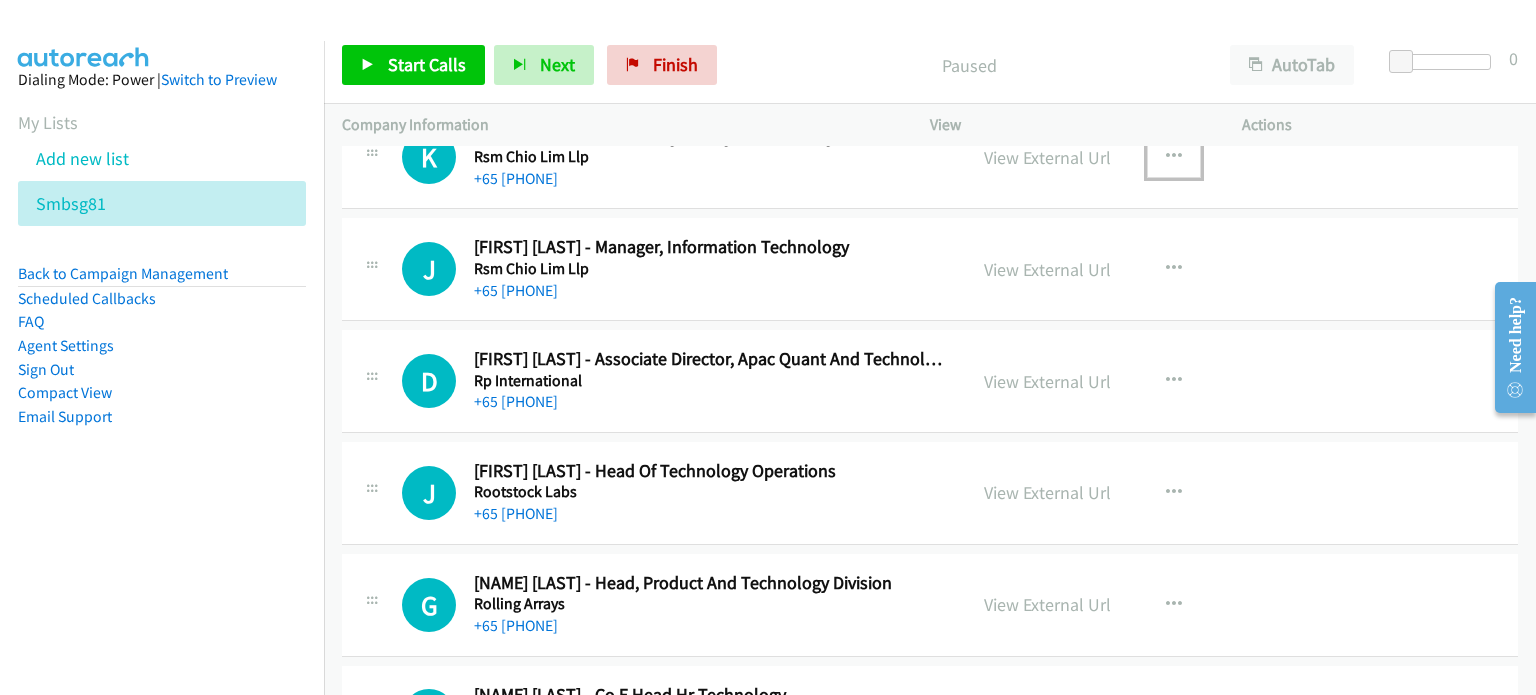 scroll, scrollTop: 19788, scrollLeft: 0, axis: vertical 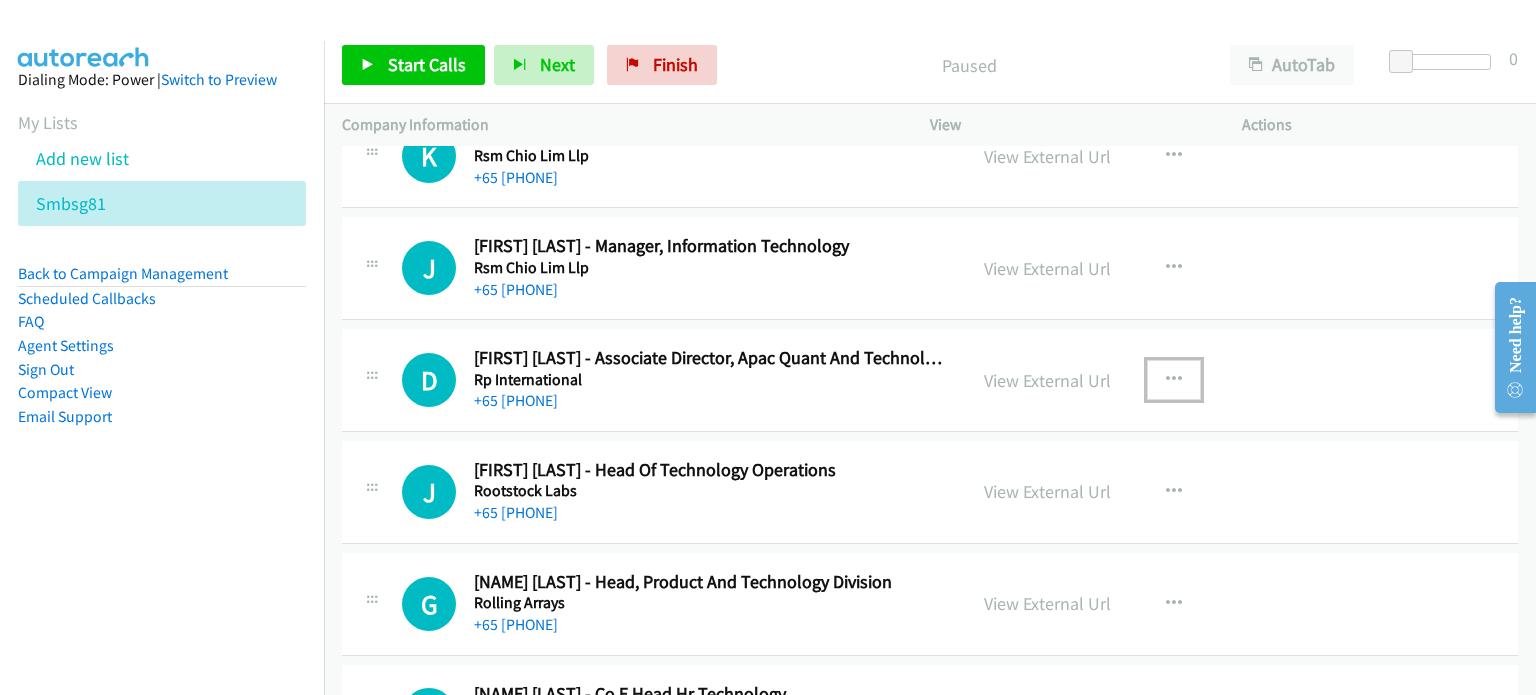 click at bounding box center (1174, 380) 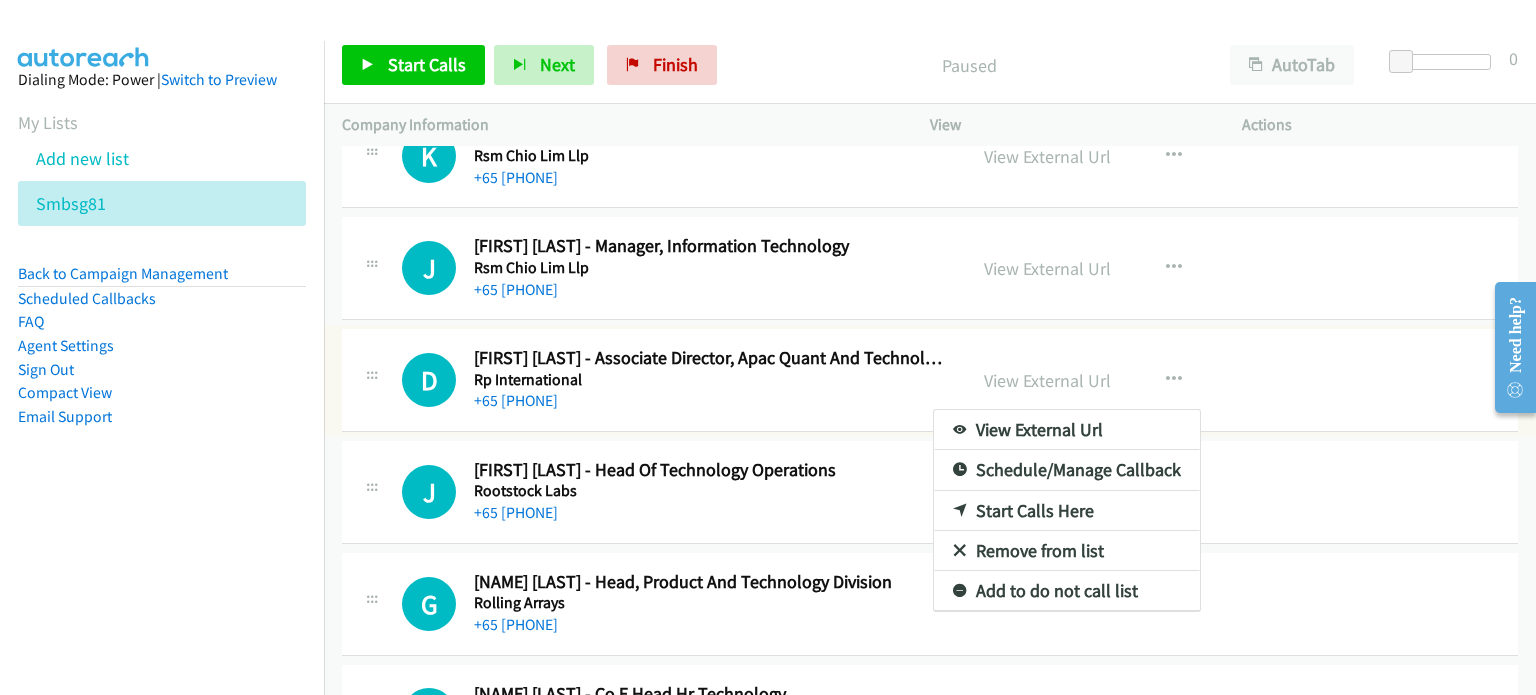 click at bounding box center (768, 347) 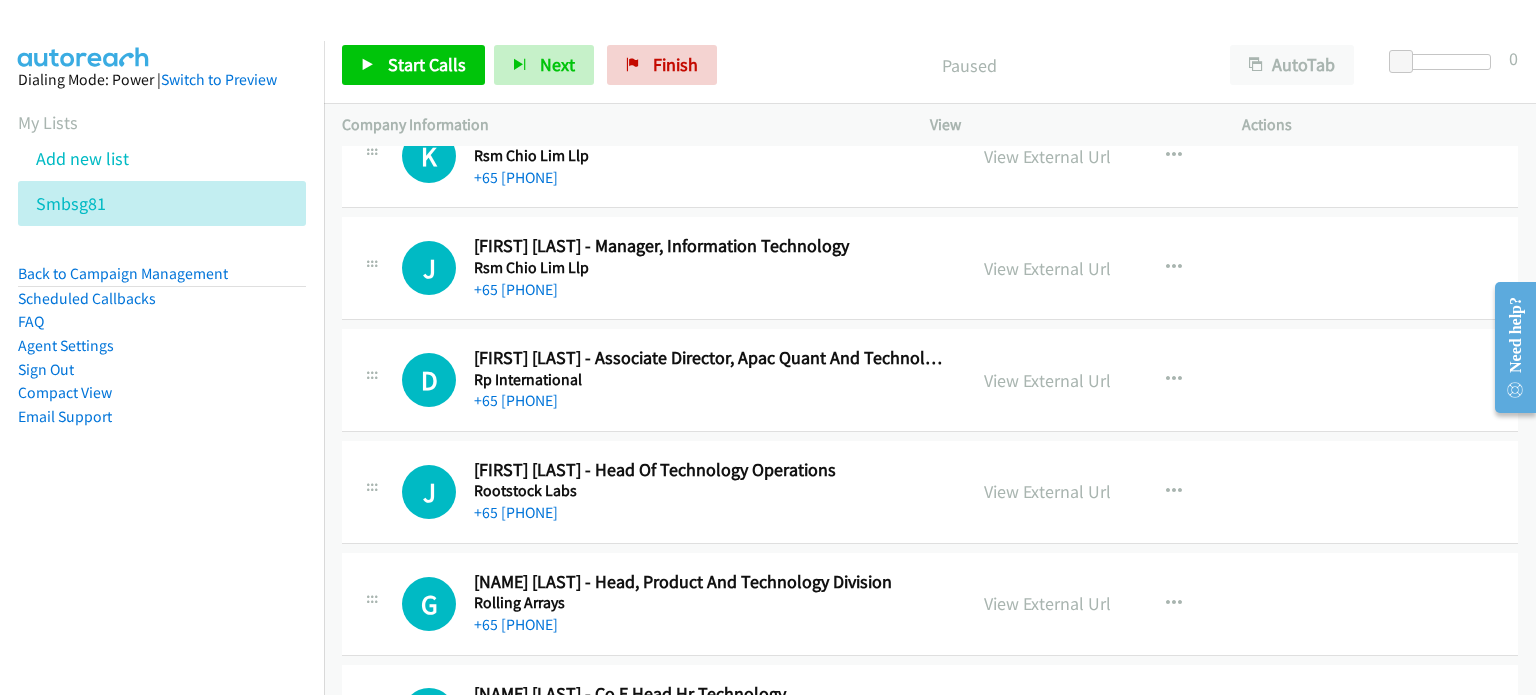 click on "View External Url" at bounding box center [1047, 380] 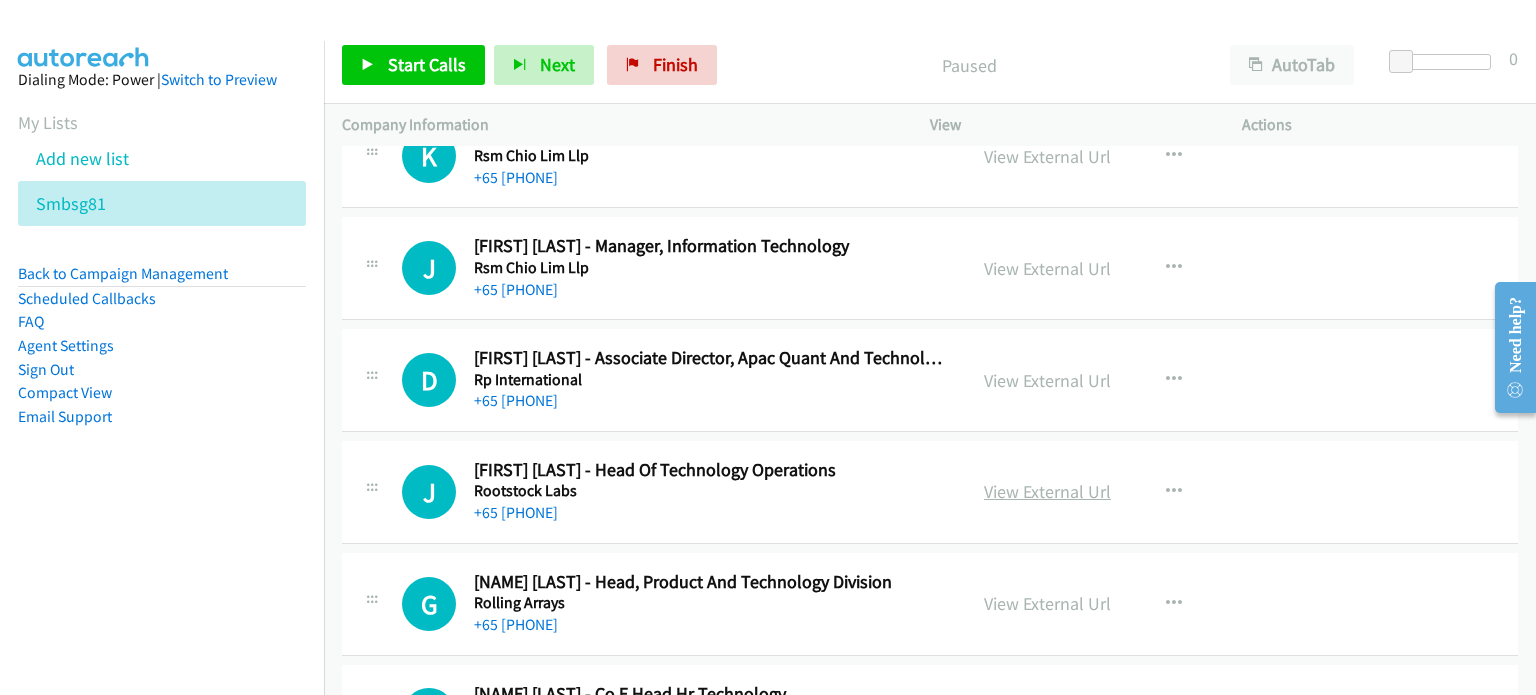 click on "View External Url" at bounding box center (1047, 491) 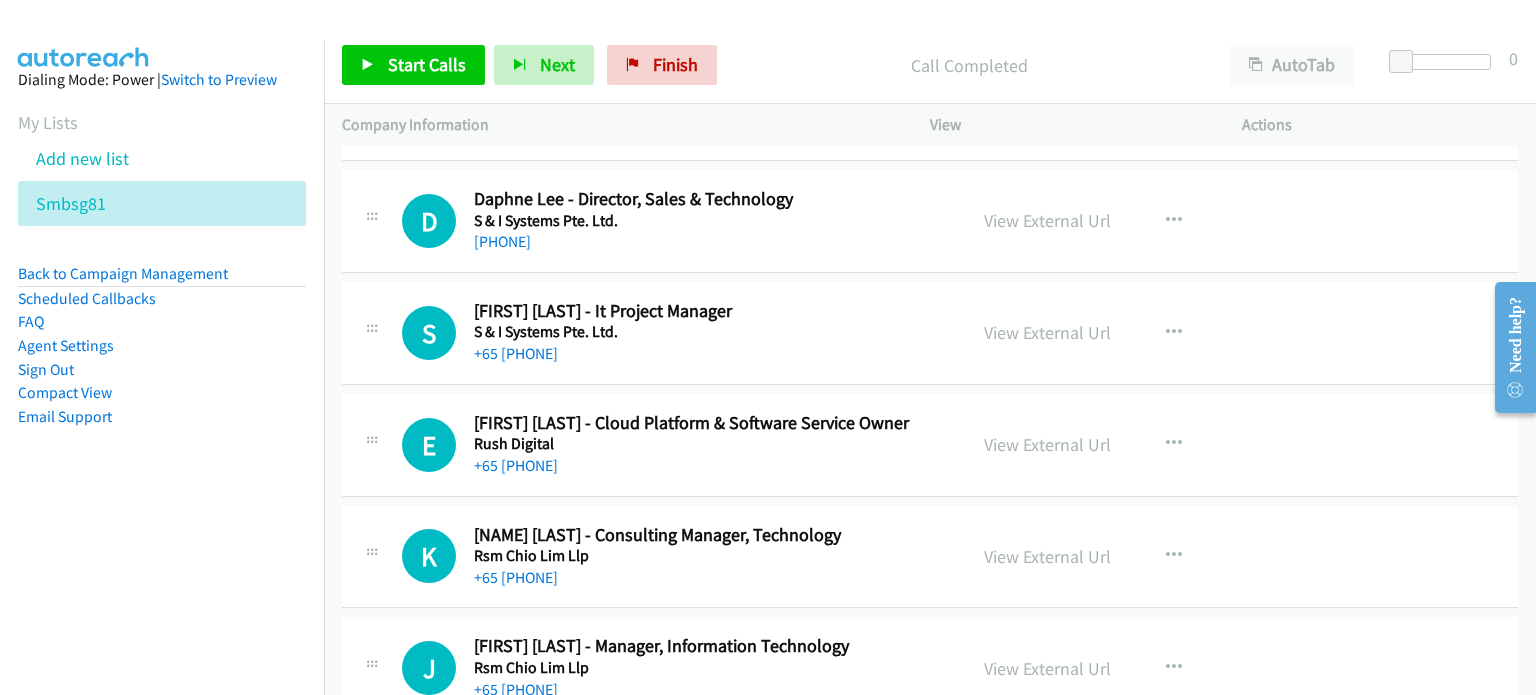 scroll, scrollTop: 19388, scrollLeft: 0, axis: vertical 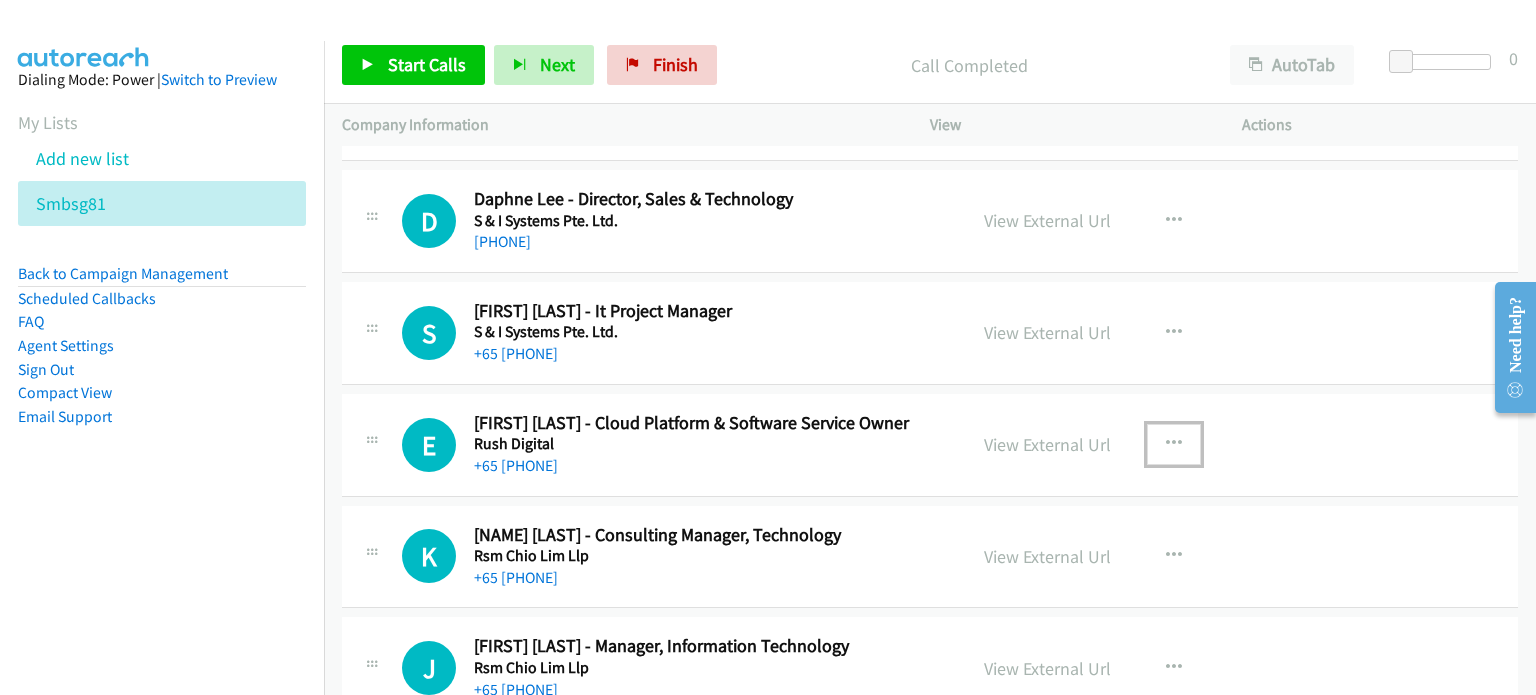 click at bounding box center (1174, 444) 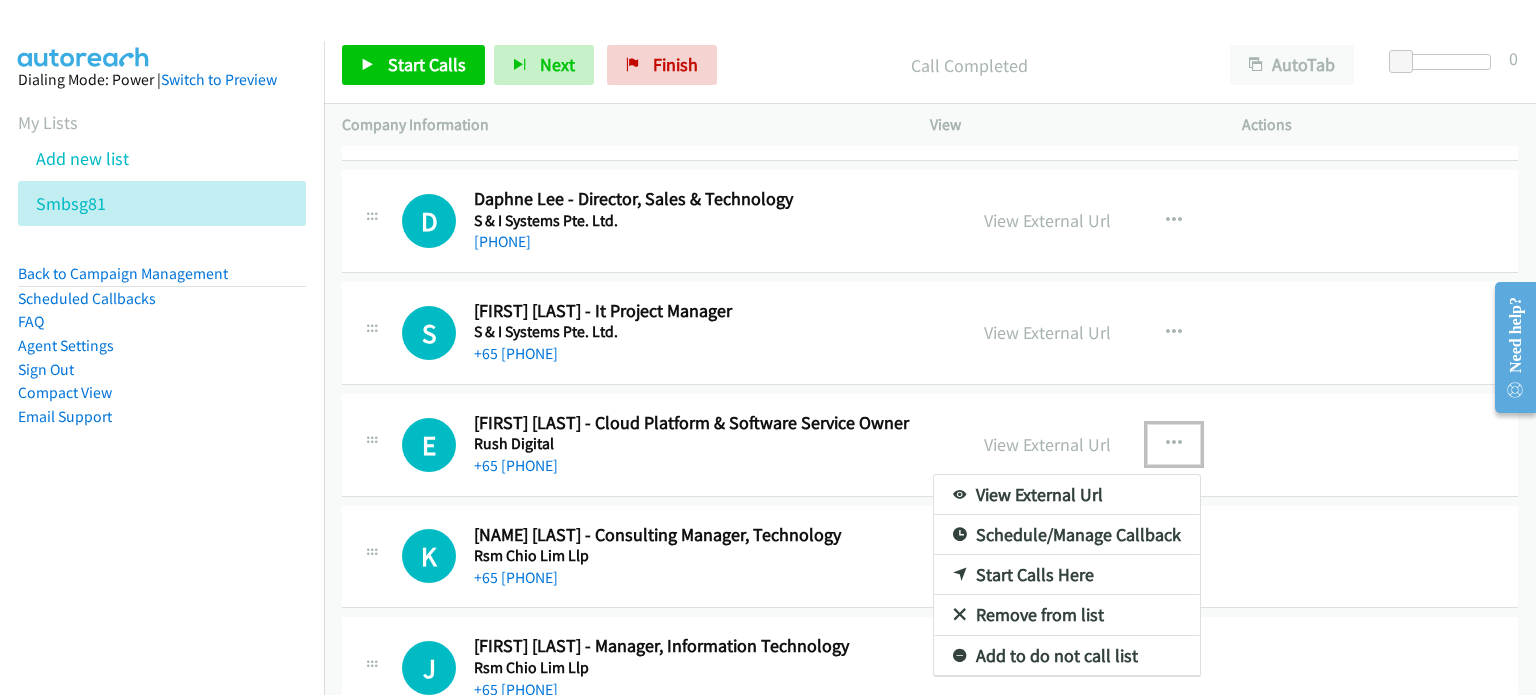 click on "Start Calls Here" at bounding box center [1067, 575] 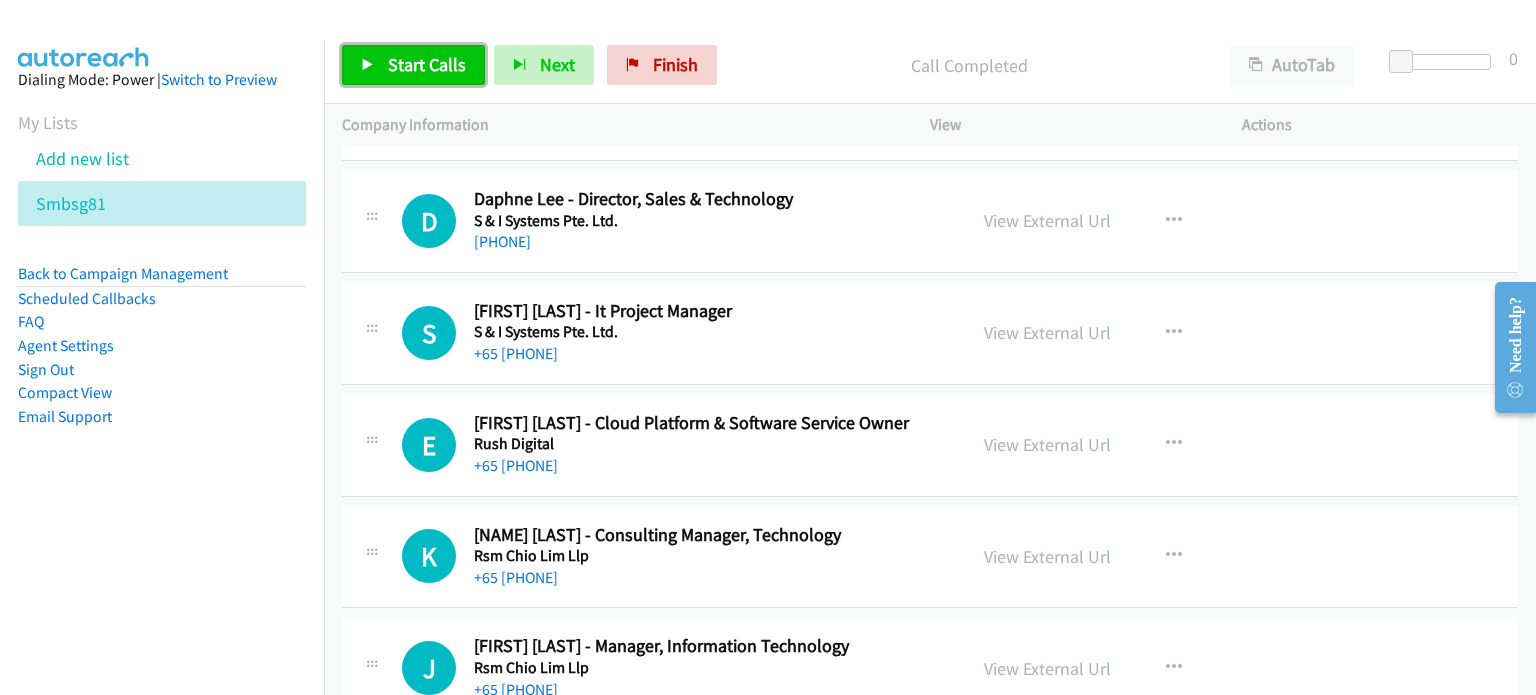 click on "Start Calls" at bounding box center [427, 64] 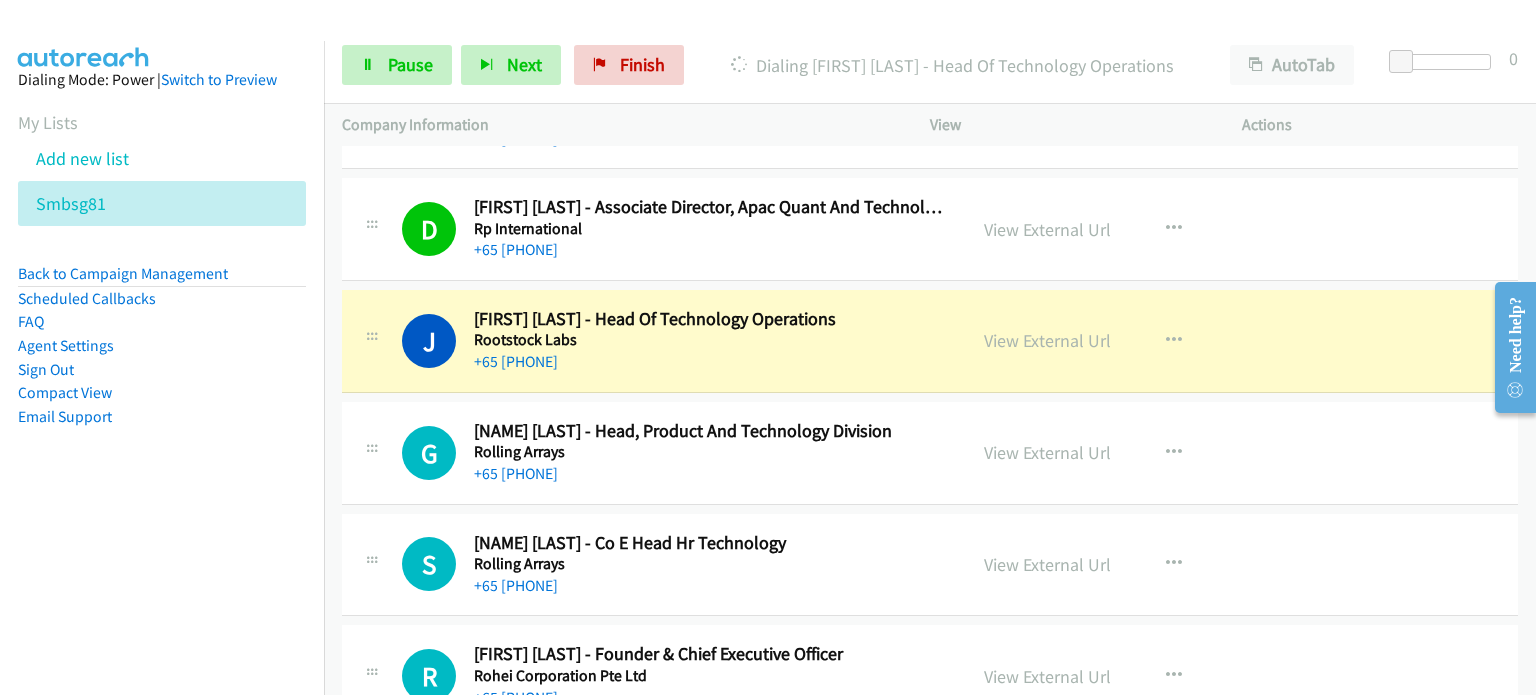 scroll, scrollTop: 20003, scrollLeft: 0, axis: vertical 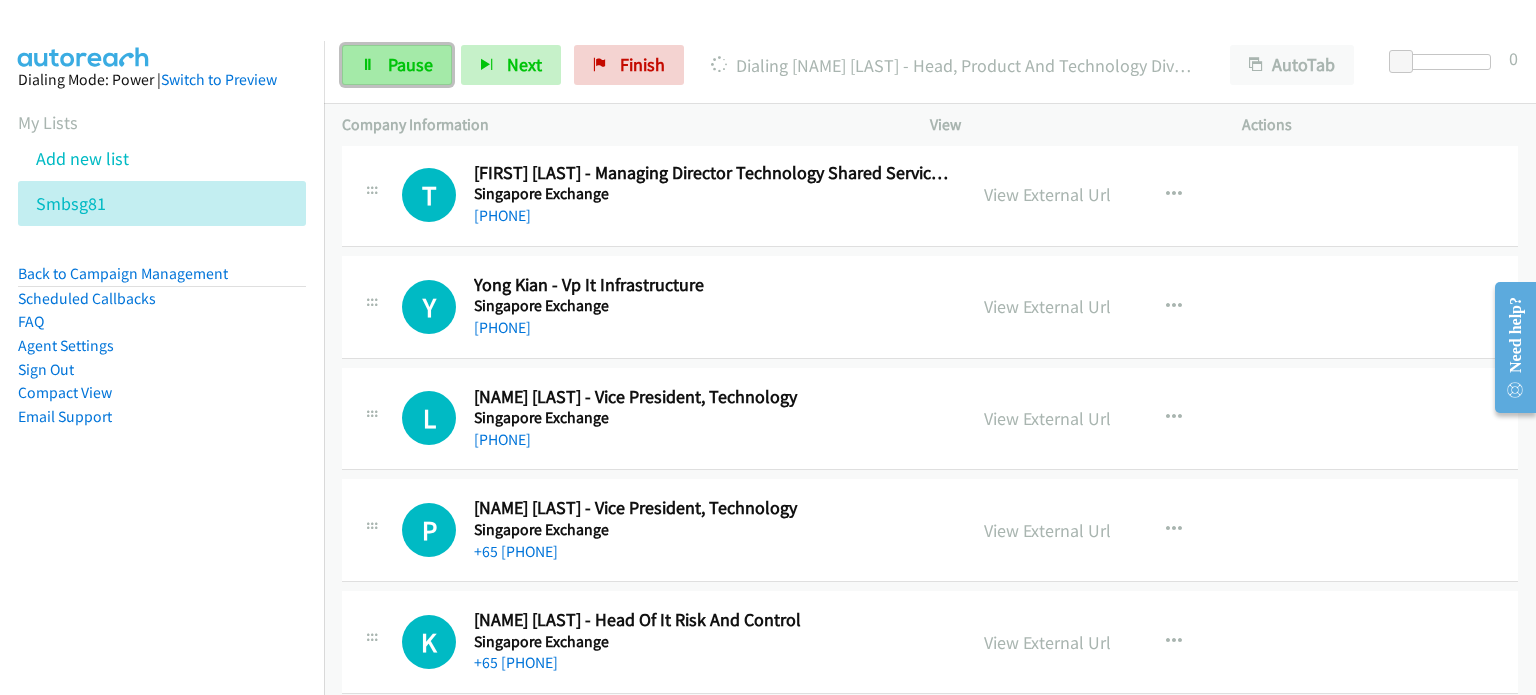click on "Pause" at bounding box center [410, 64] 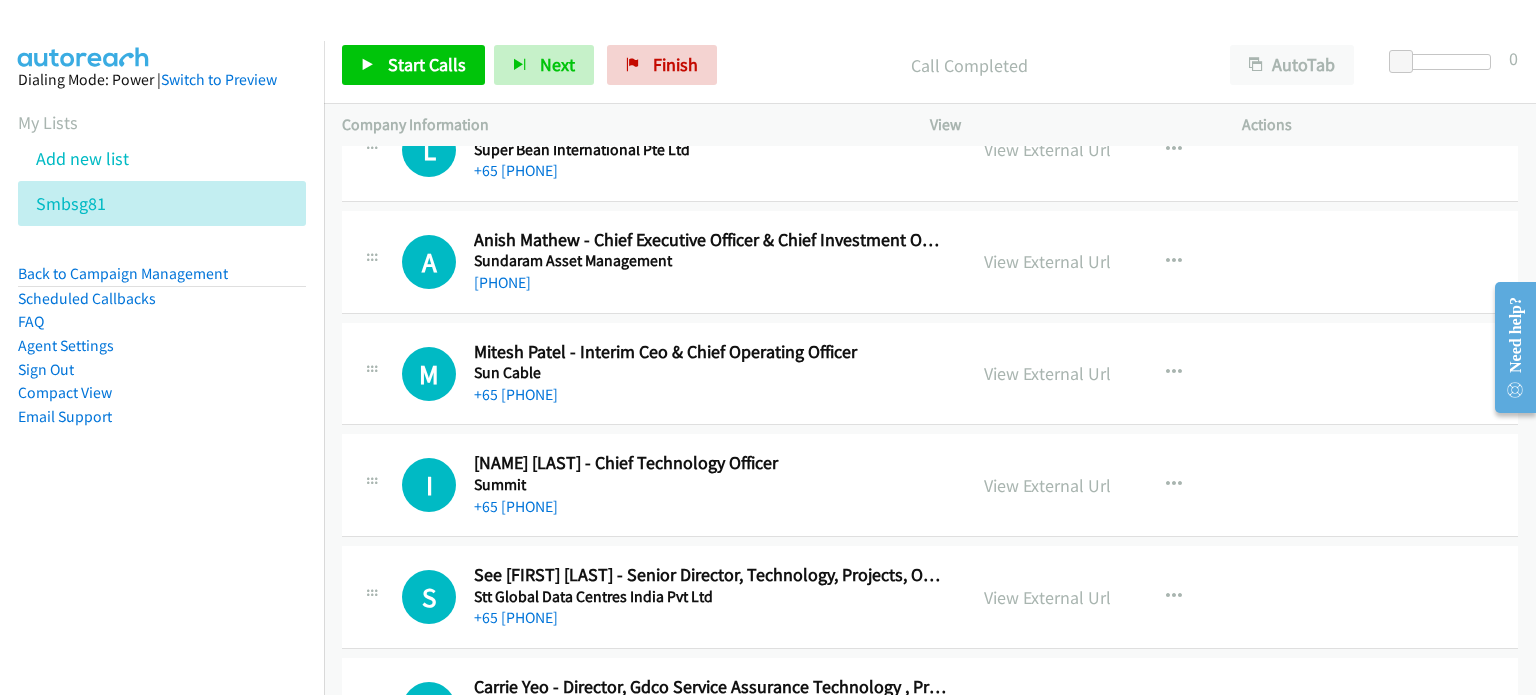 scroll, scrollTop: 4587, scrollLeft: 0, axis: vertical 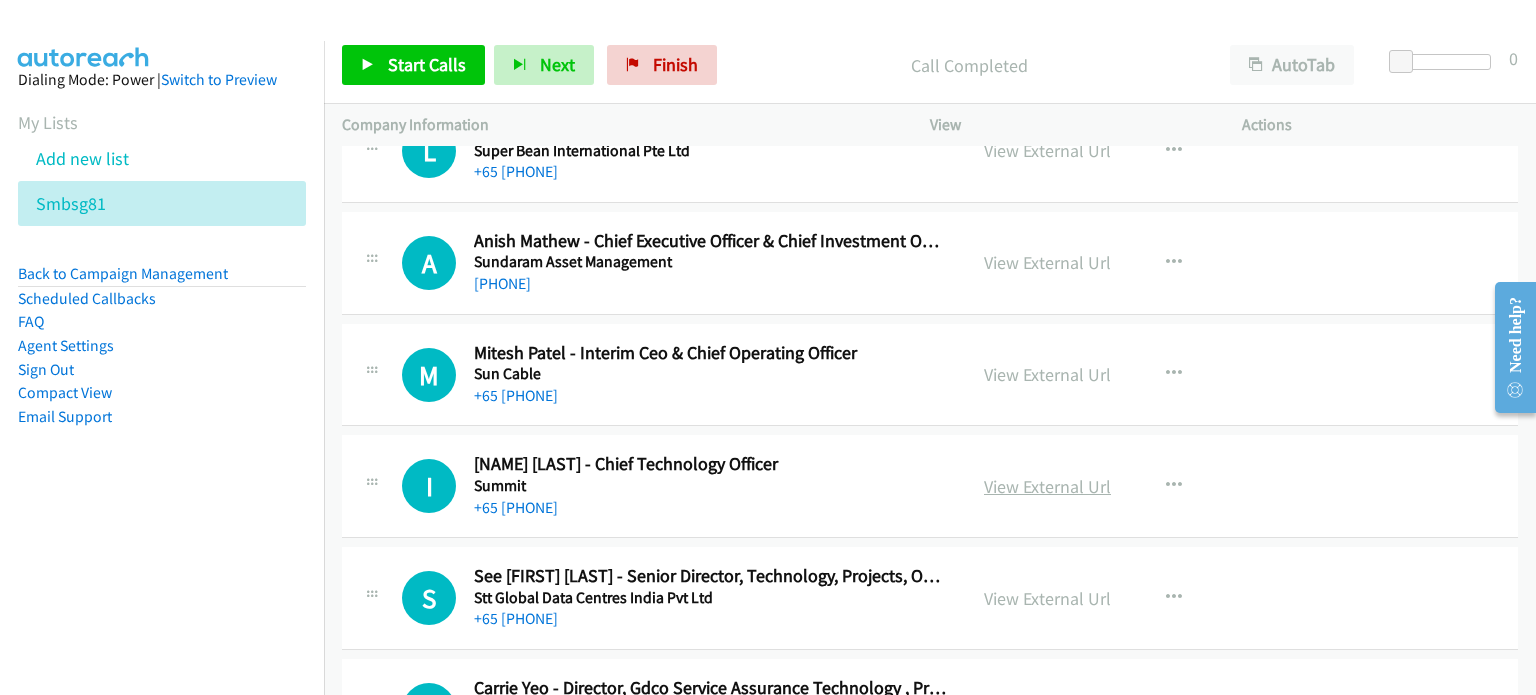 click on "View External Url" at bounding box center [1047, 486] 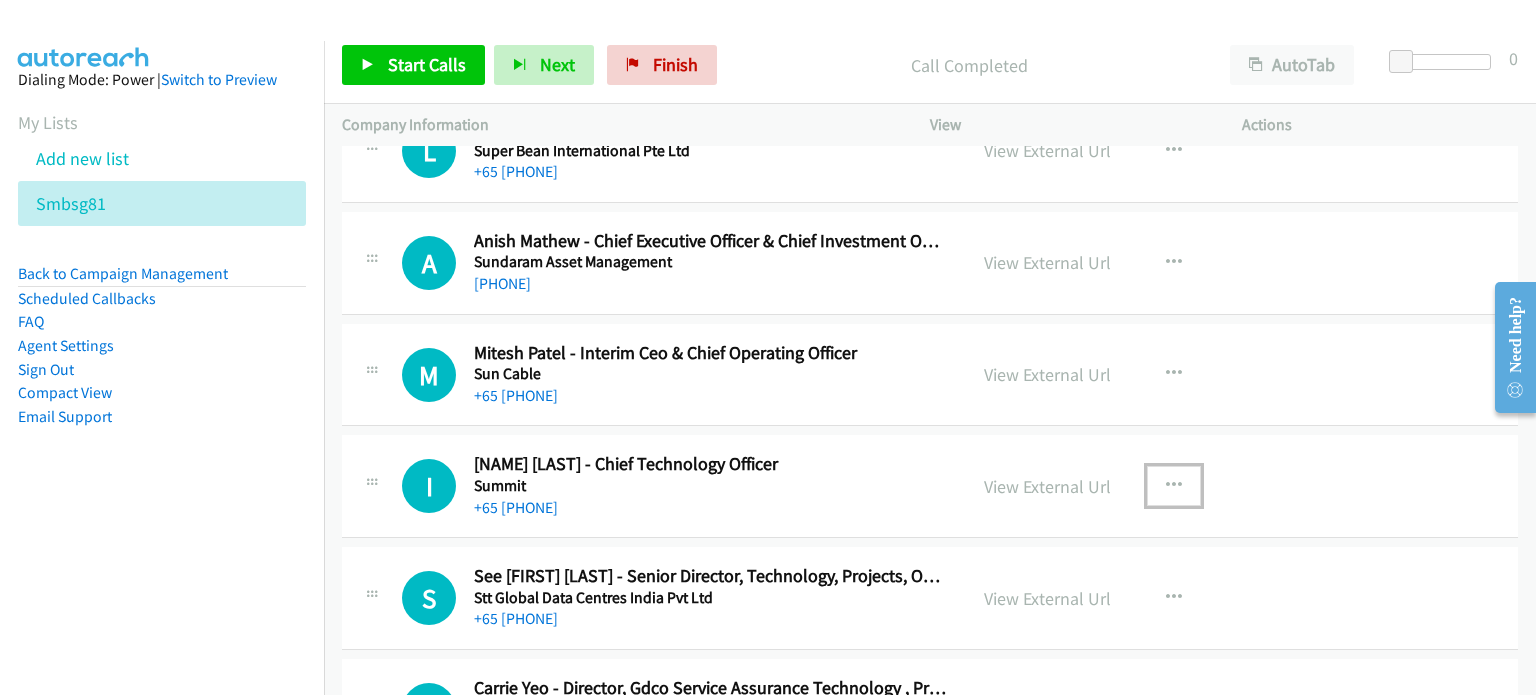 click at bounding box center [1174, 486] 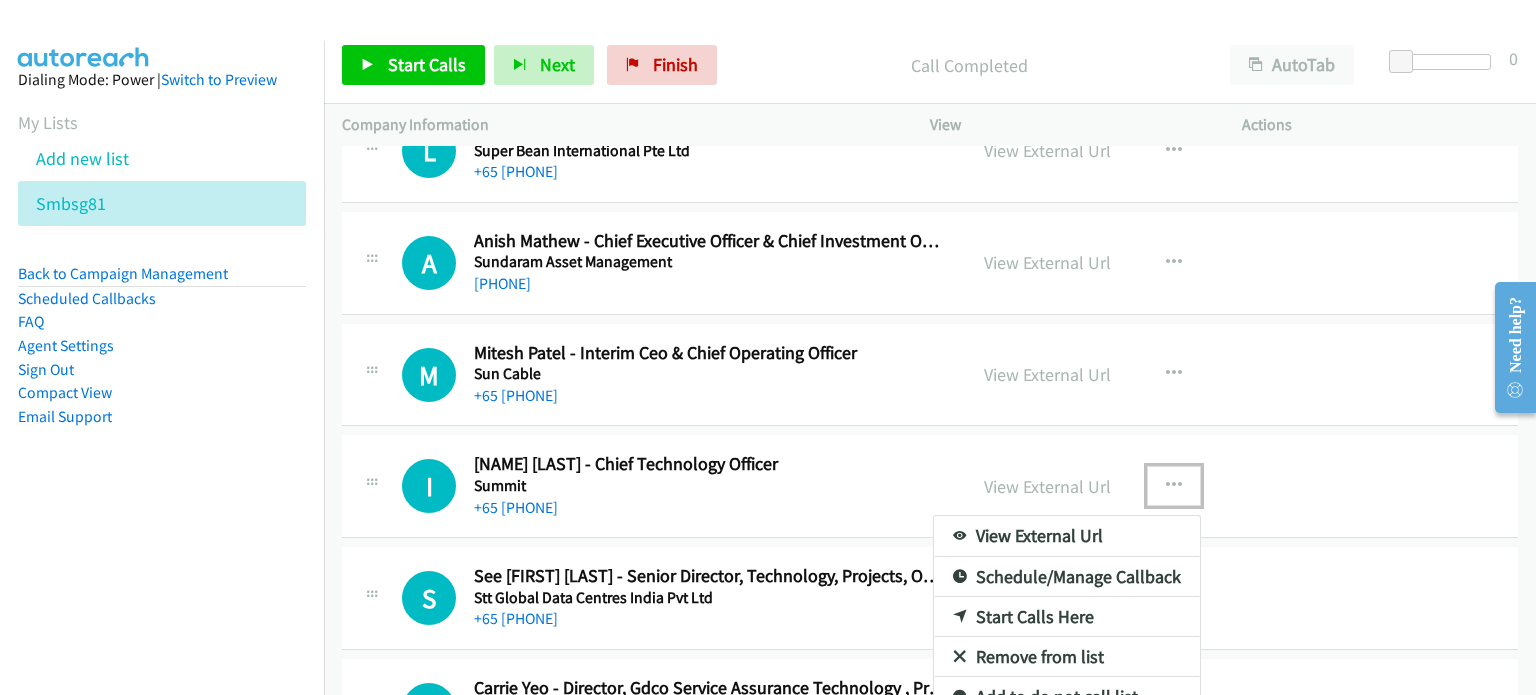 click on "Start Calls Here" at bounding box center (1067, 617) 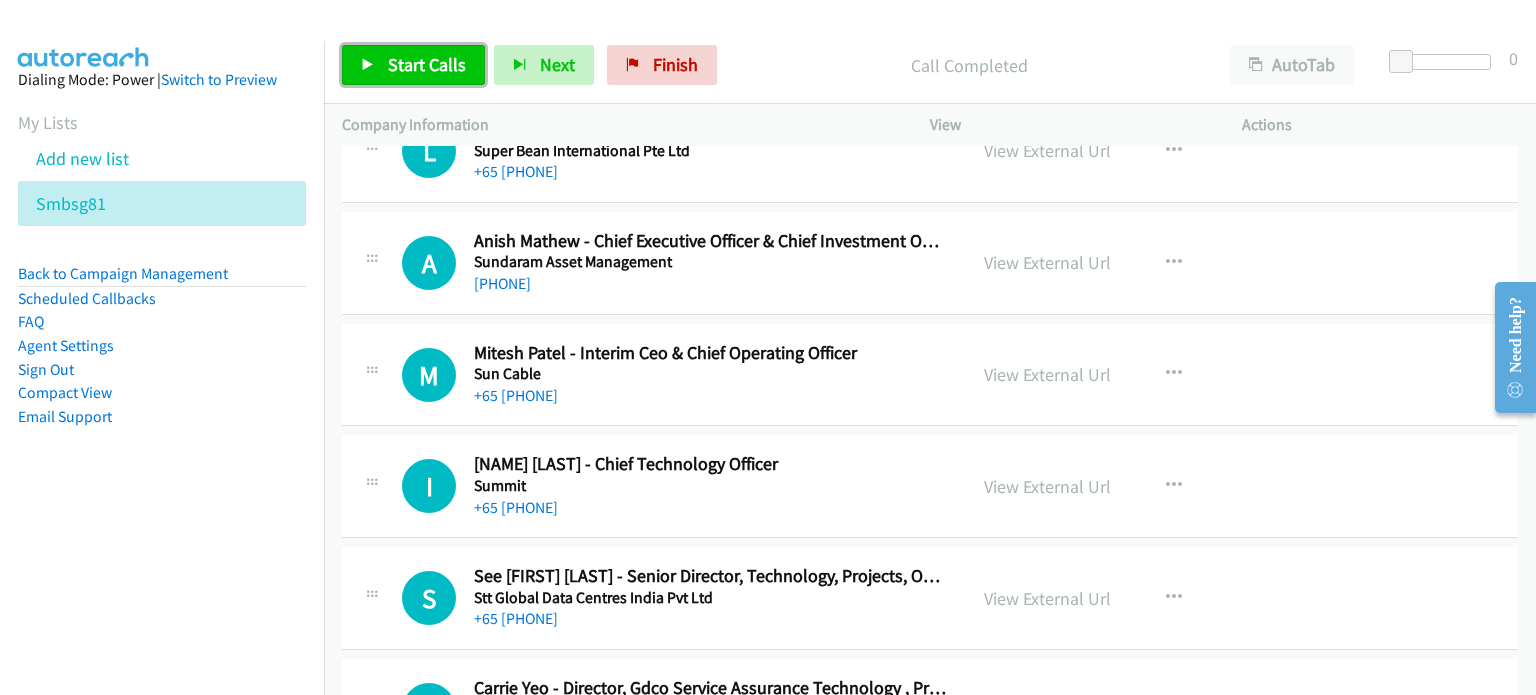 click on "Start Calls" at bounding box center (427, 64) 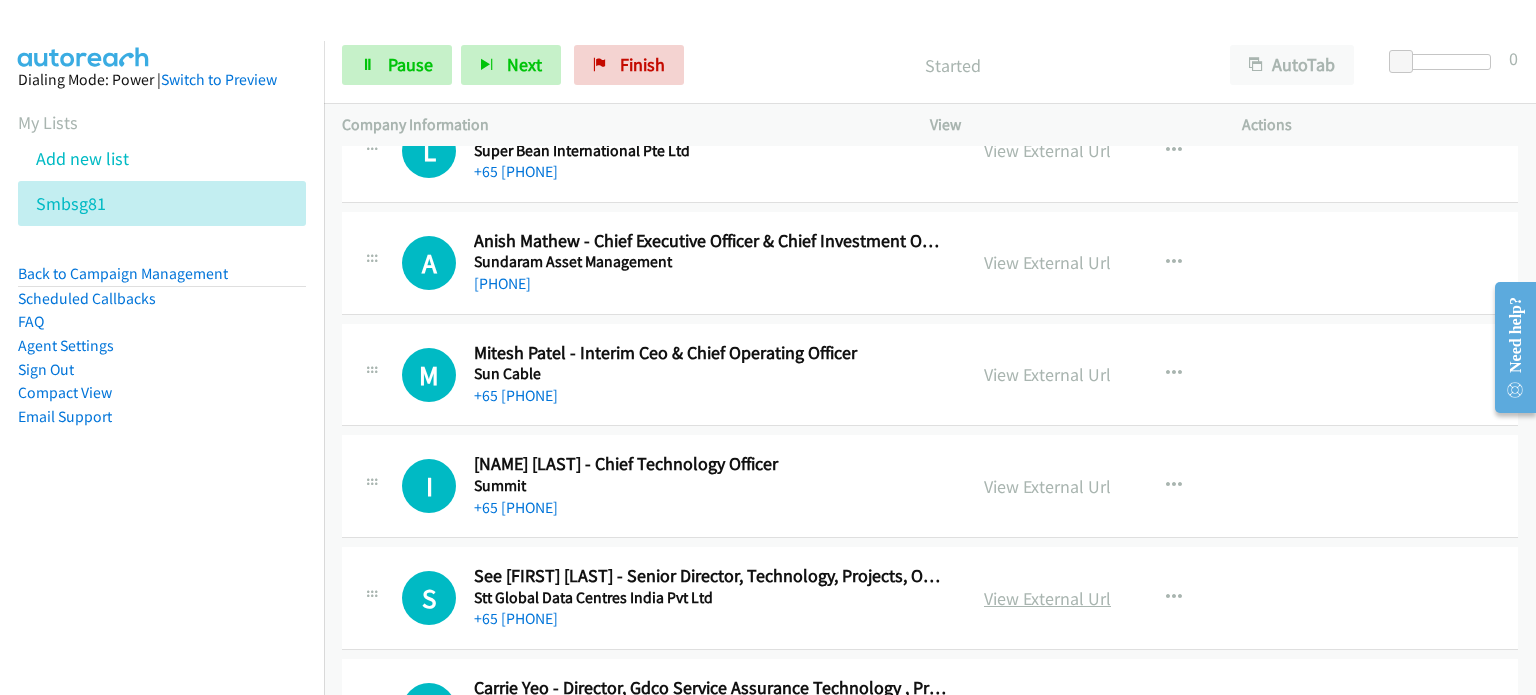 click on "View External Url" at bounding box center (1047, 598) 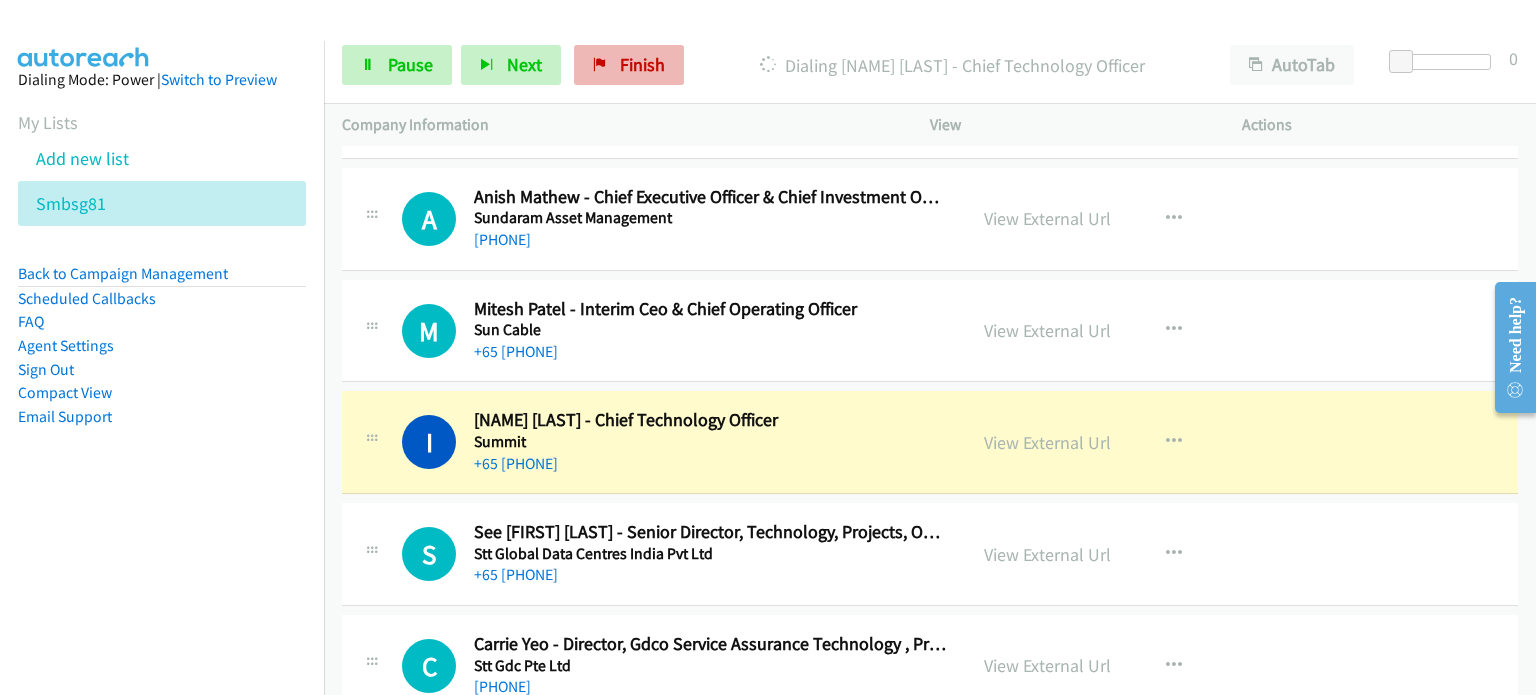 scroll, scrollTop: 4622, scrollLeft: 0, axis: vertical 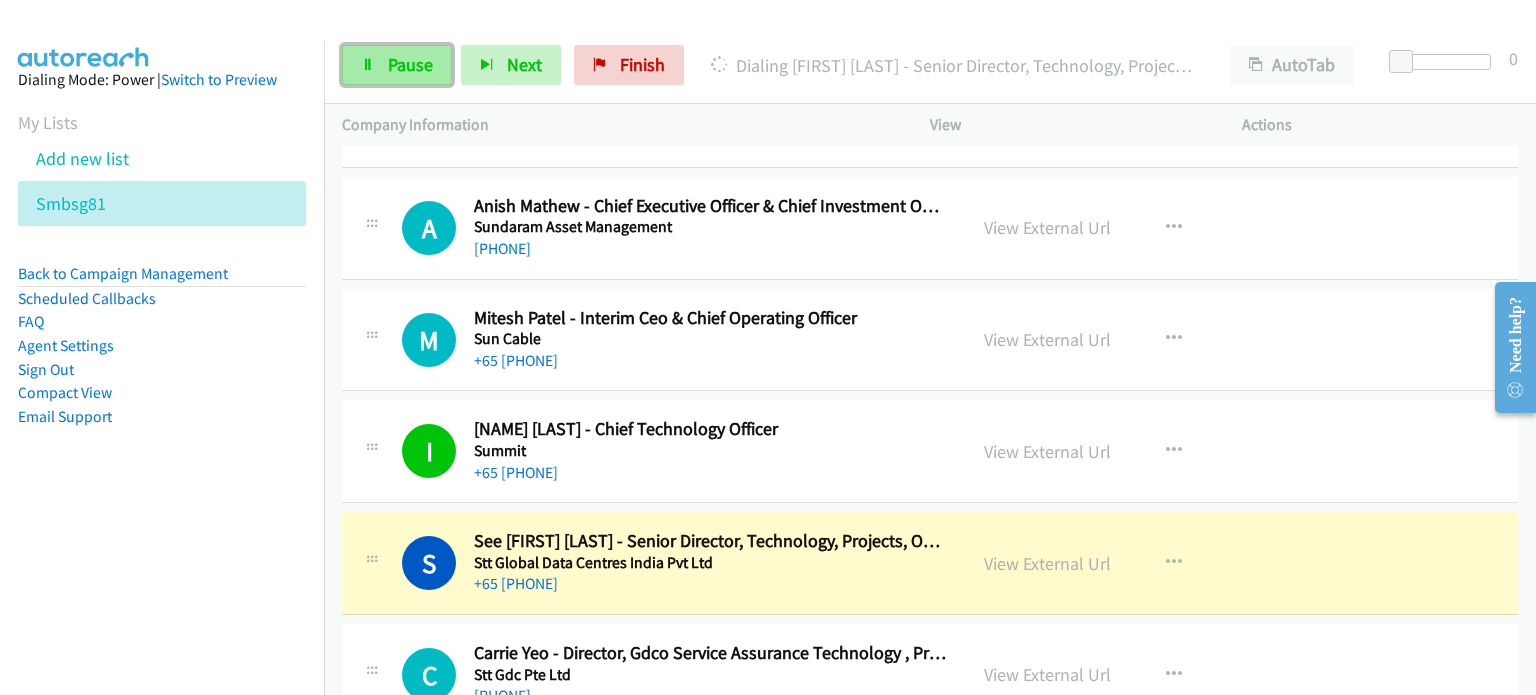 click on "Pause" at bounding box center (410, 64) 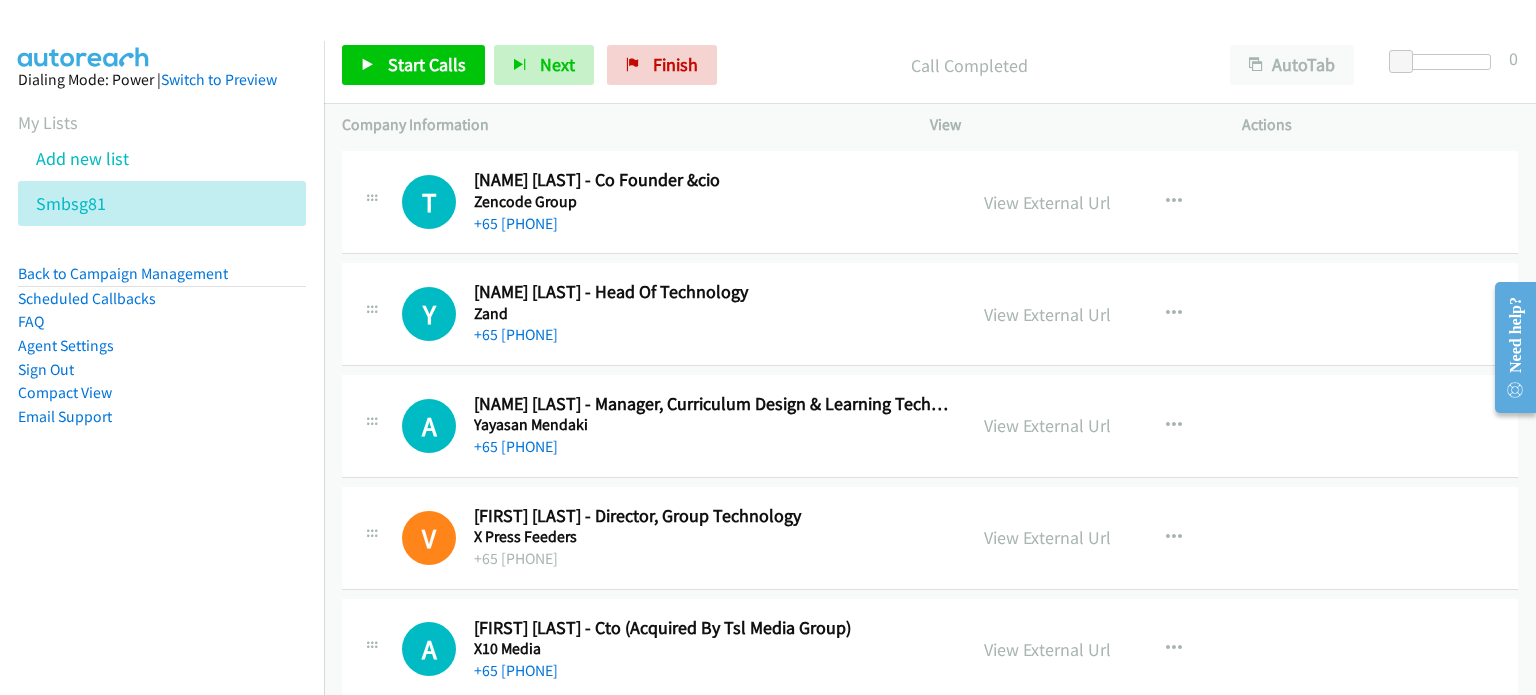 scroll, scrollTop: 0, scrollLeft: 0, axis: both 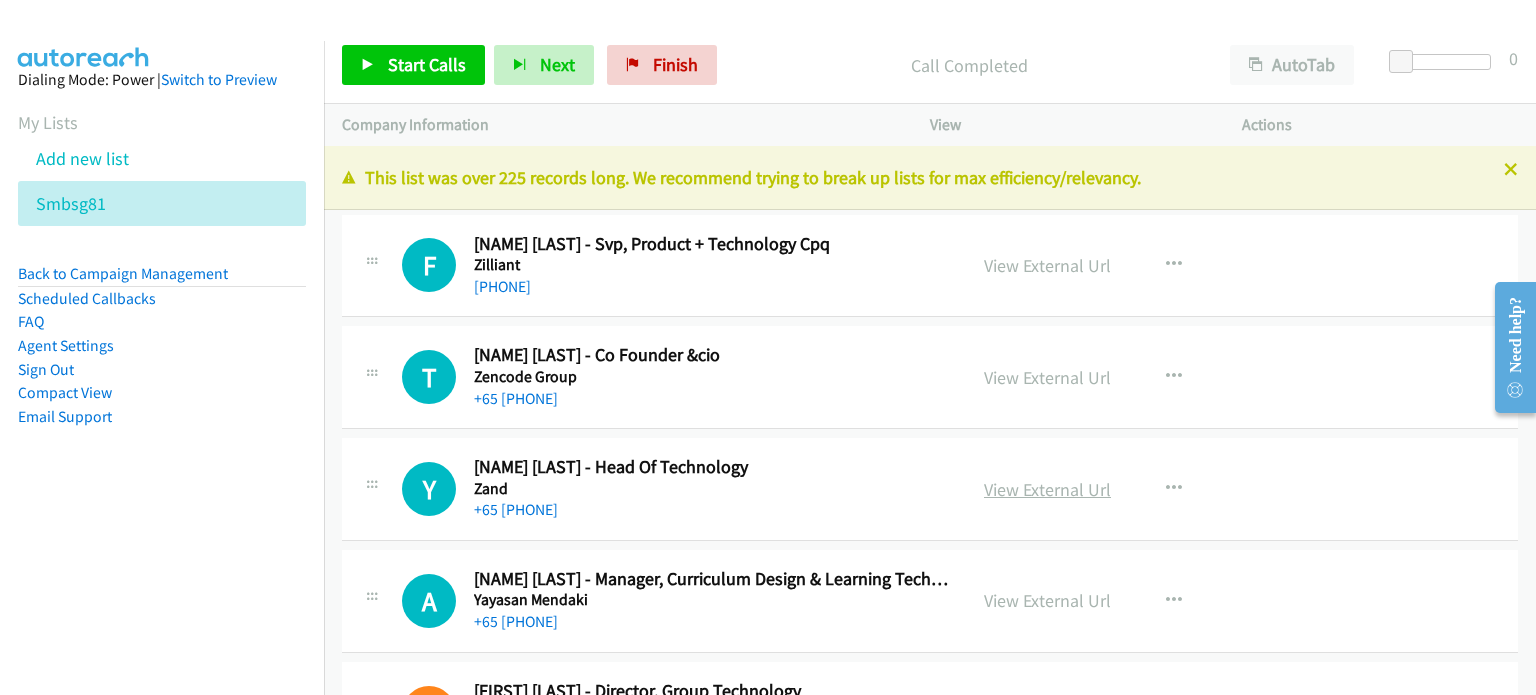 click on "View External Url" at bounding box center [1047, 489] 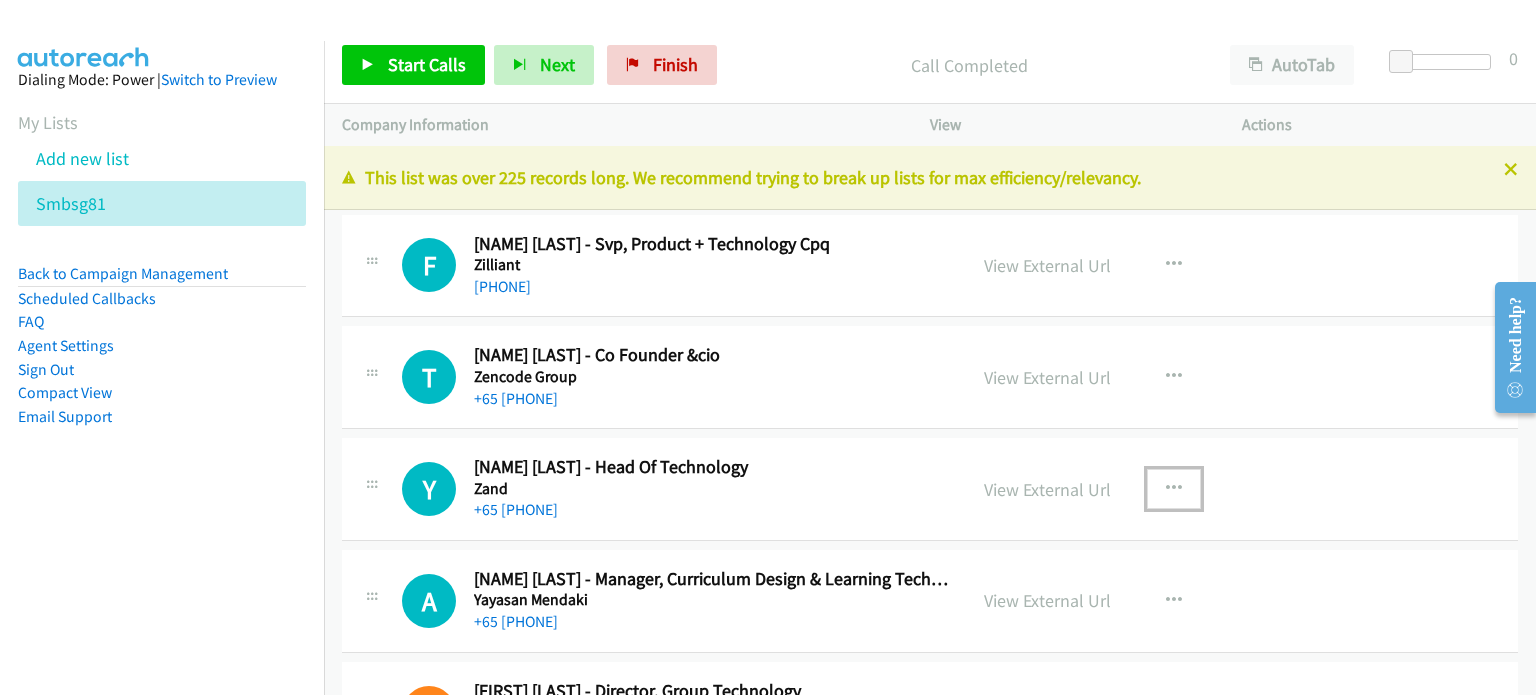 click at bounding box center [1174, 489] 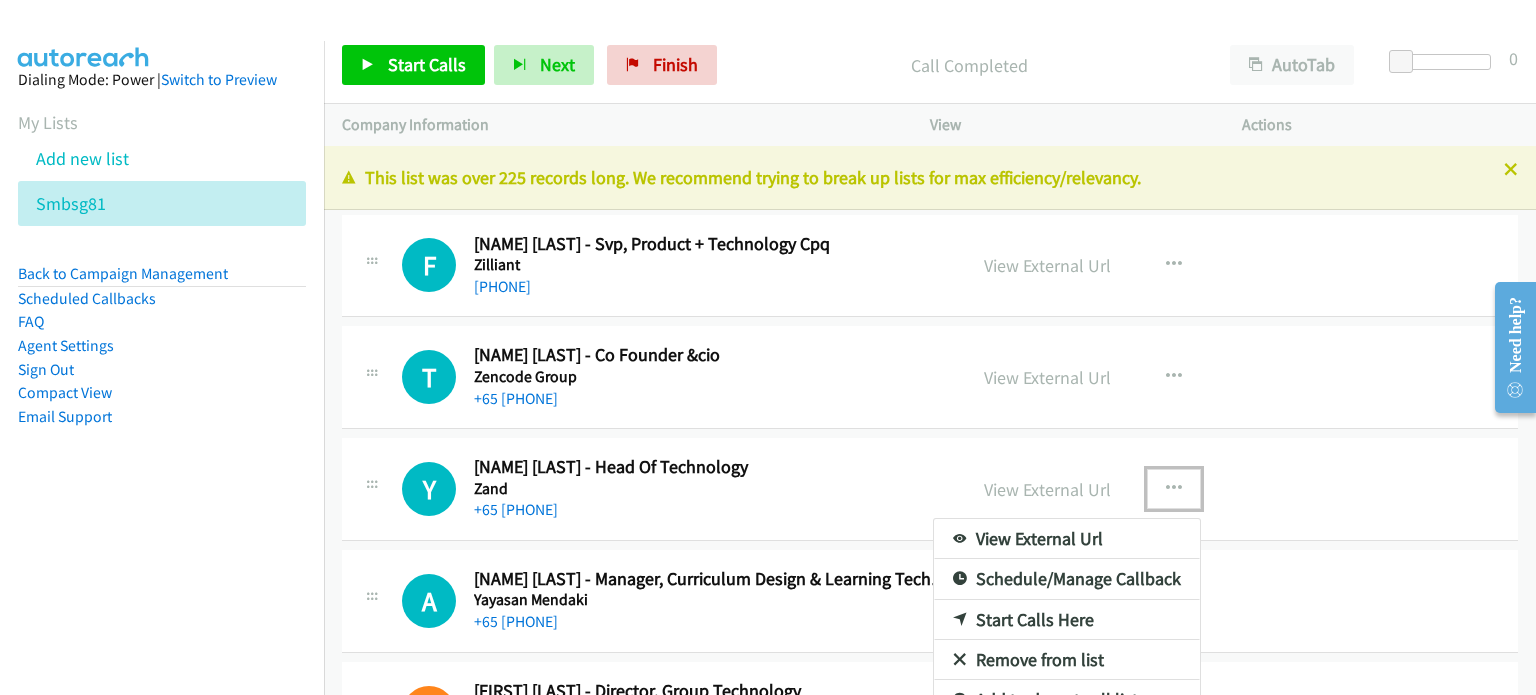 drag, startPoint x: 1008, startPoint y: 619, endPoint x: 943, endPoint y: 571, distance: 80.80223 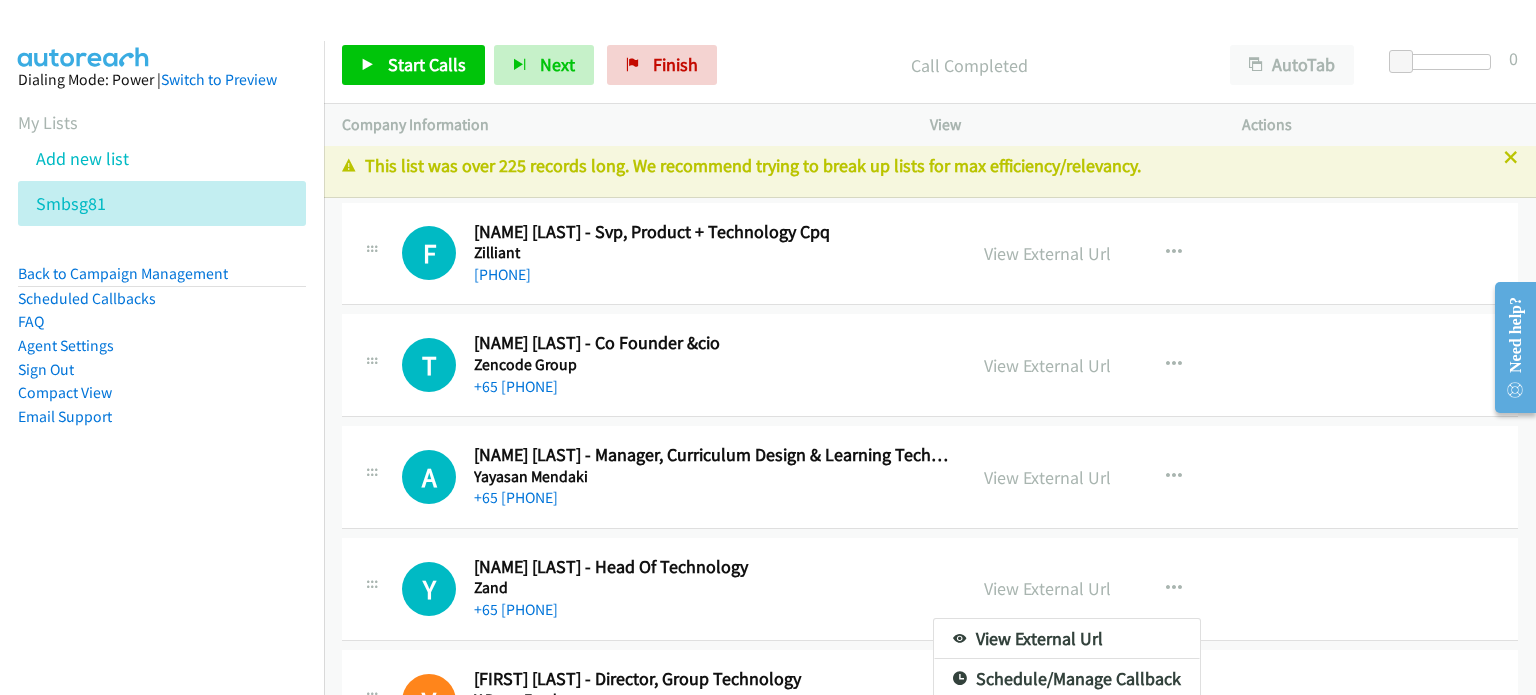 scroll, scrollTop: 52, scrollLeft: 0, axis: vertical 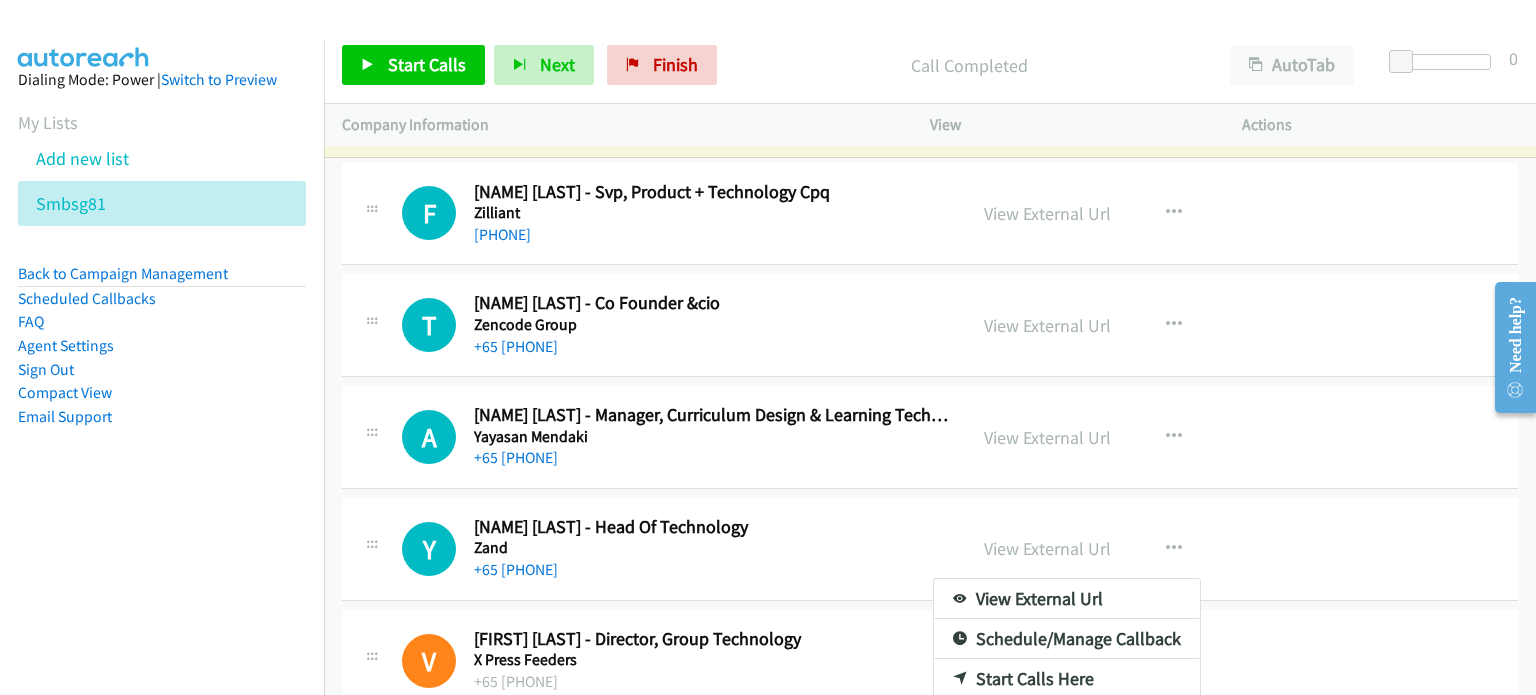 click at bounding box center (768, 347) 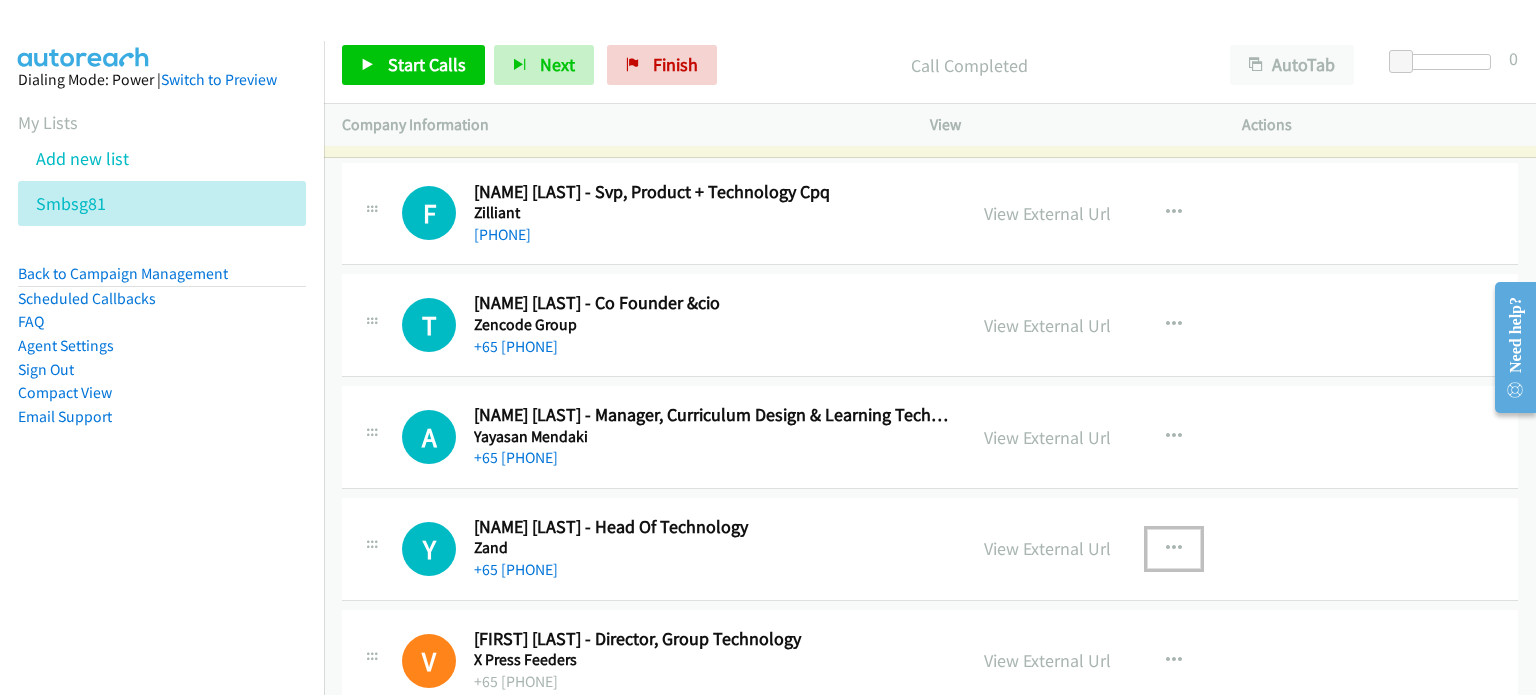 click at bounding box center (1174, 549) 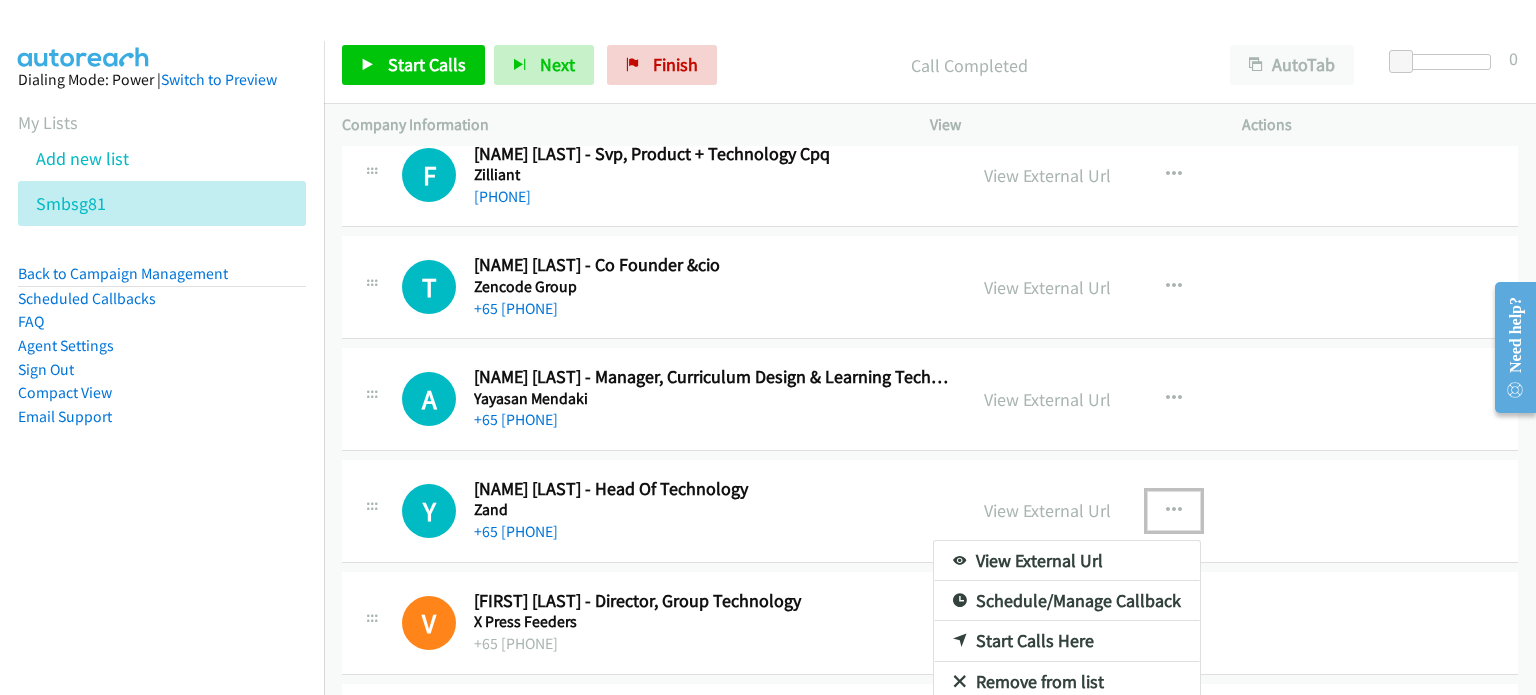 scroll, scrollTop: 92, scrollLeft: 0, axis: vertical 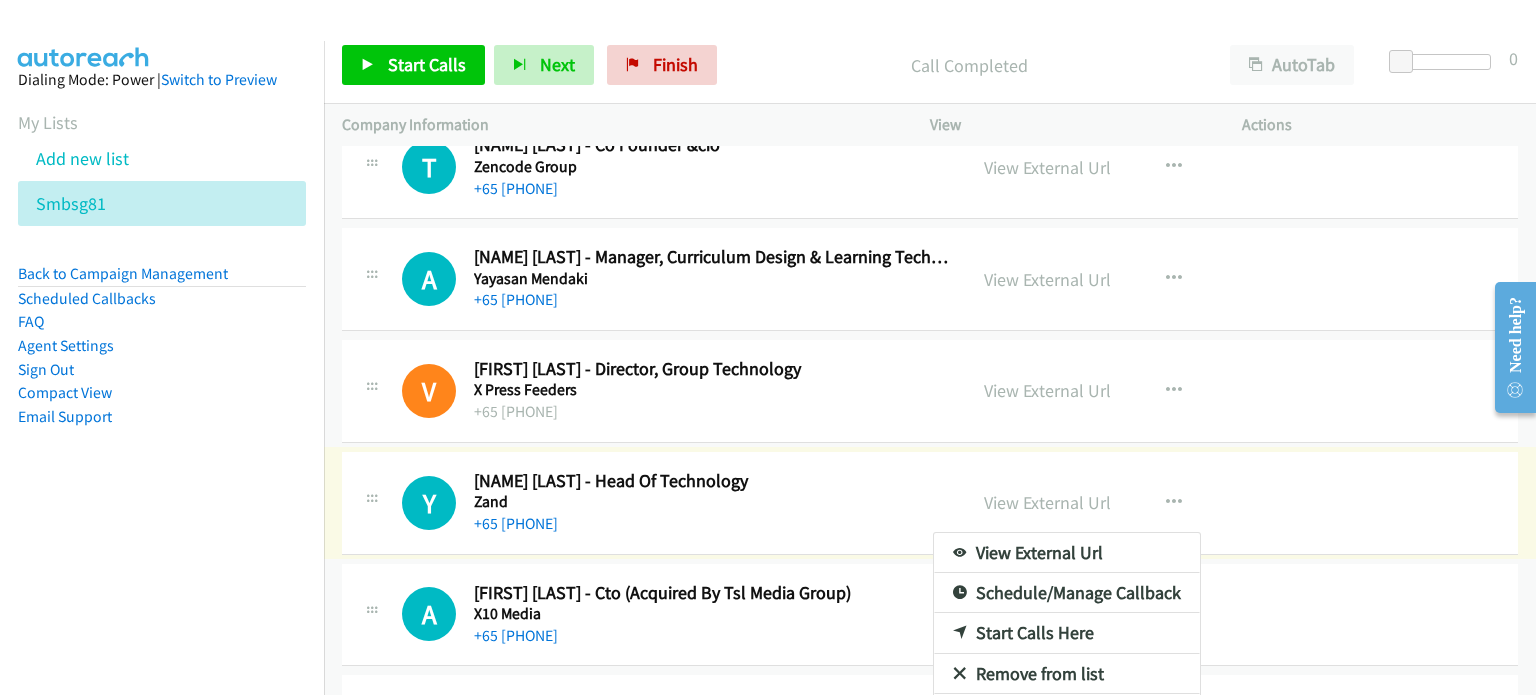 drag, startPoint x: 1057, startPoint y: 631, endPoint x: 1027, endPoint y: 578, distance: 60.90156 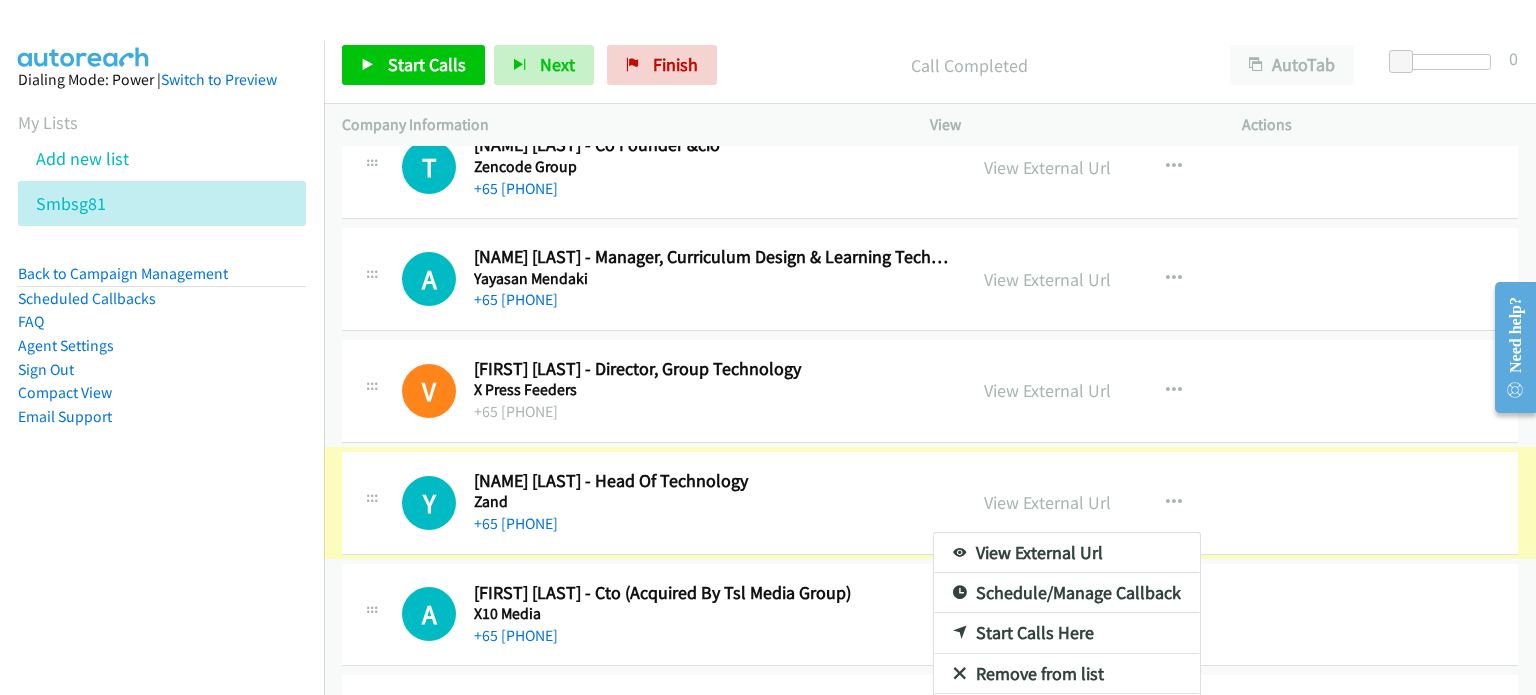 click at bounding box center (768, 347) 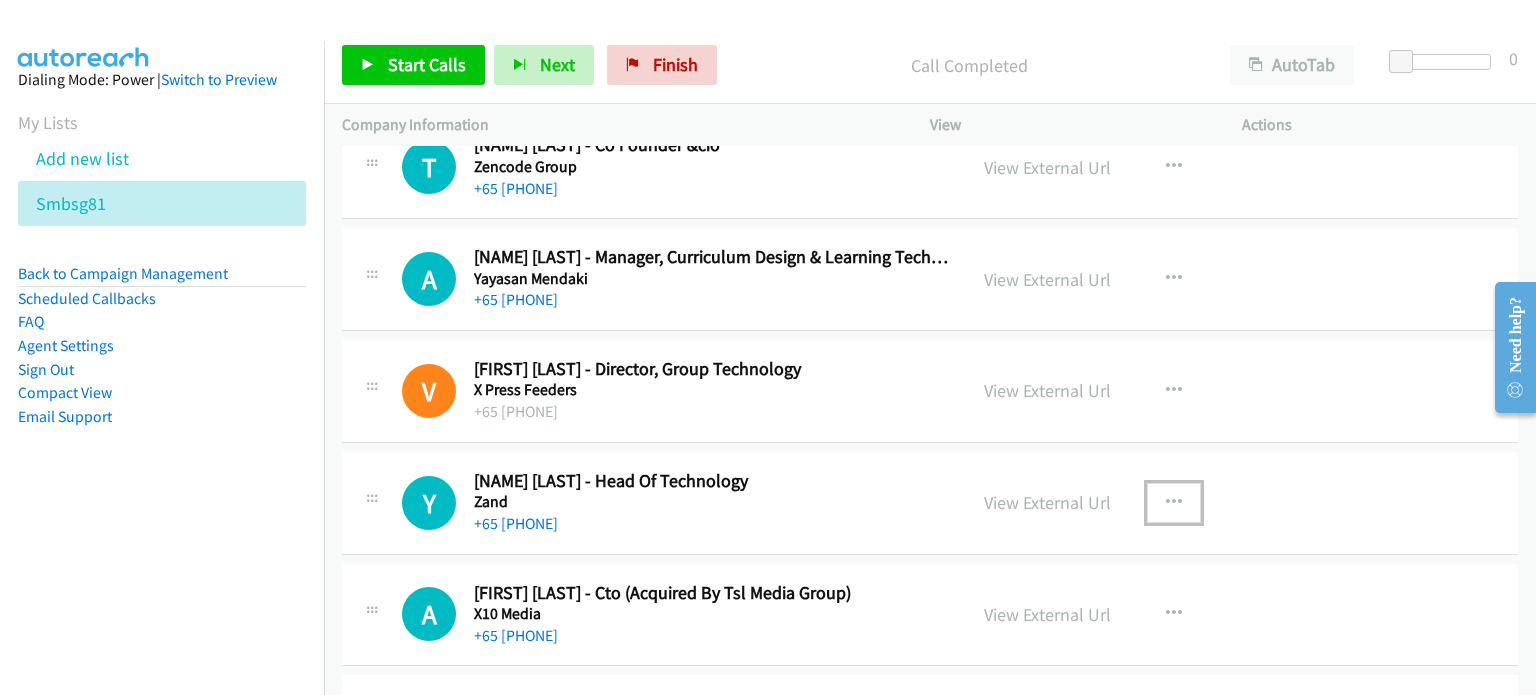 click at bounding box center [1174, 503] 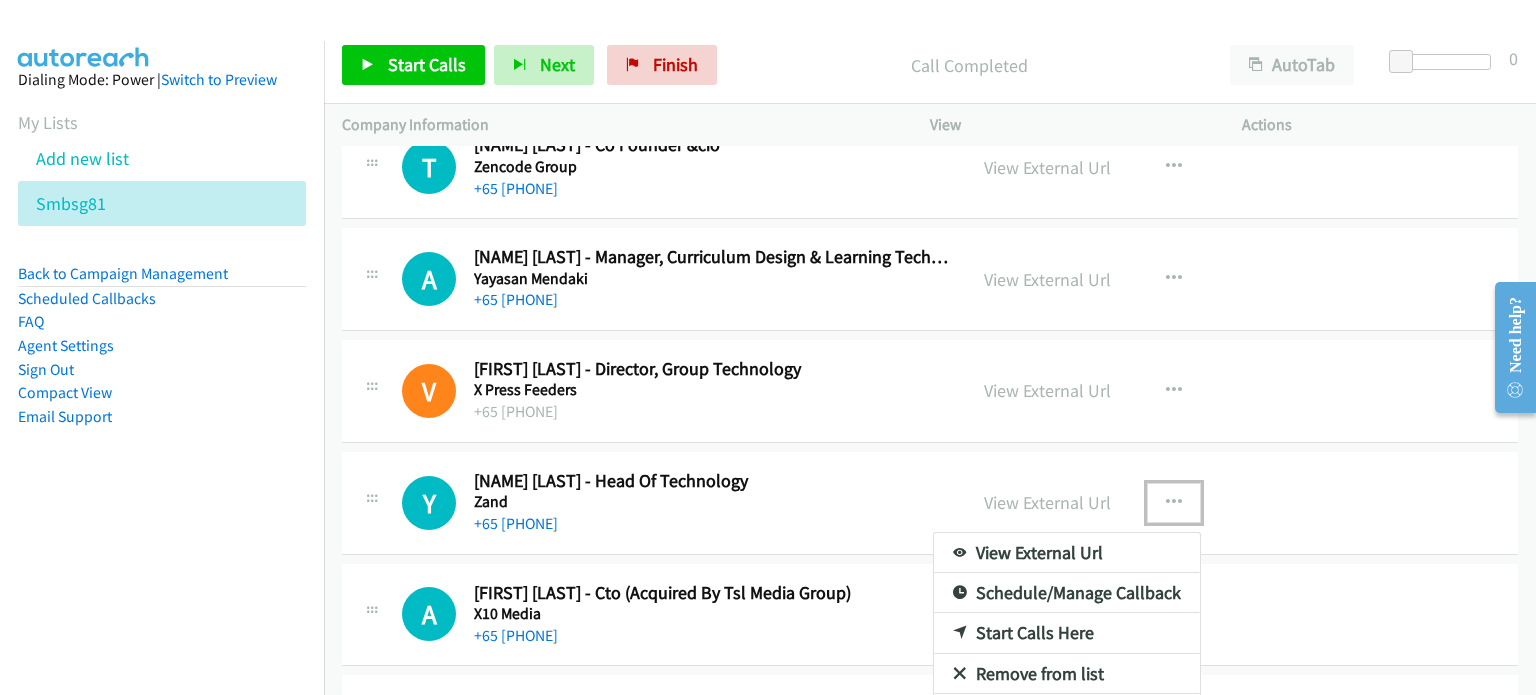 click on "Start Calls Here" at bounding box center (1067, 633) 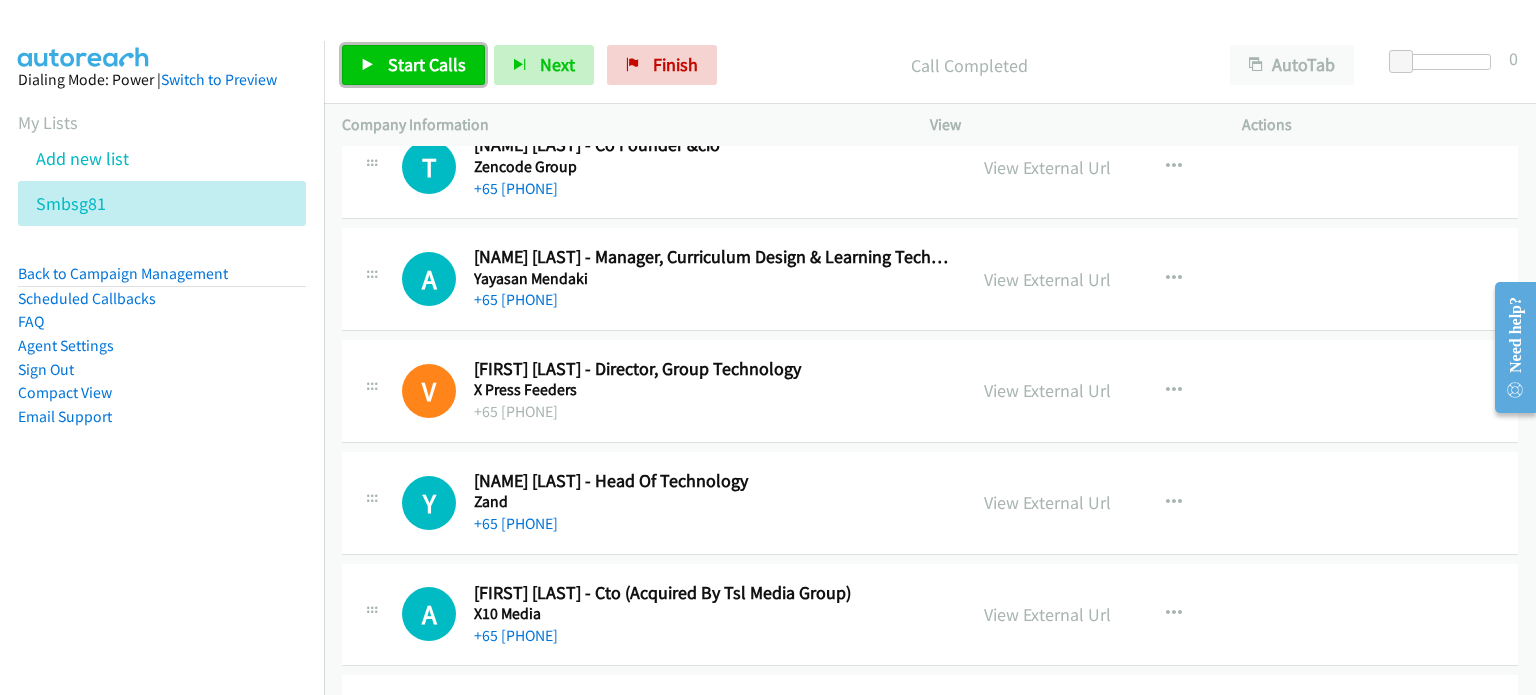 click on "Start Calls" at bounding box center (427, 64) 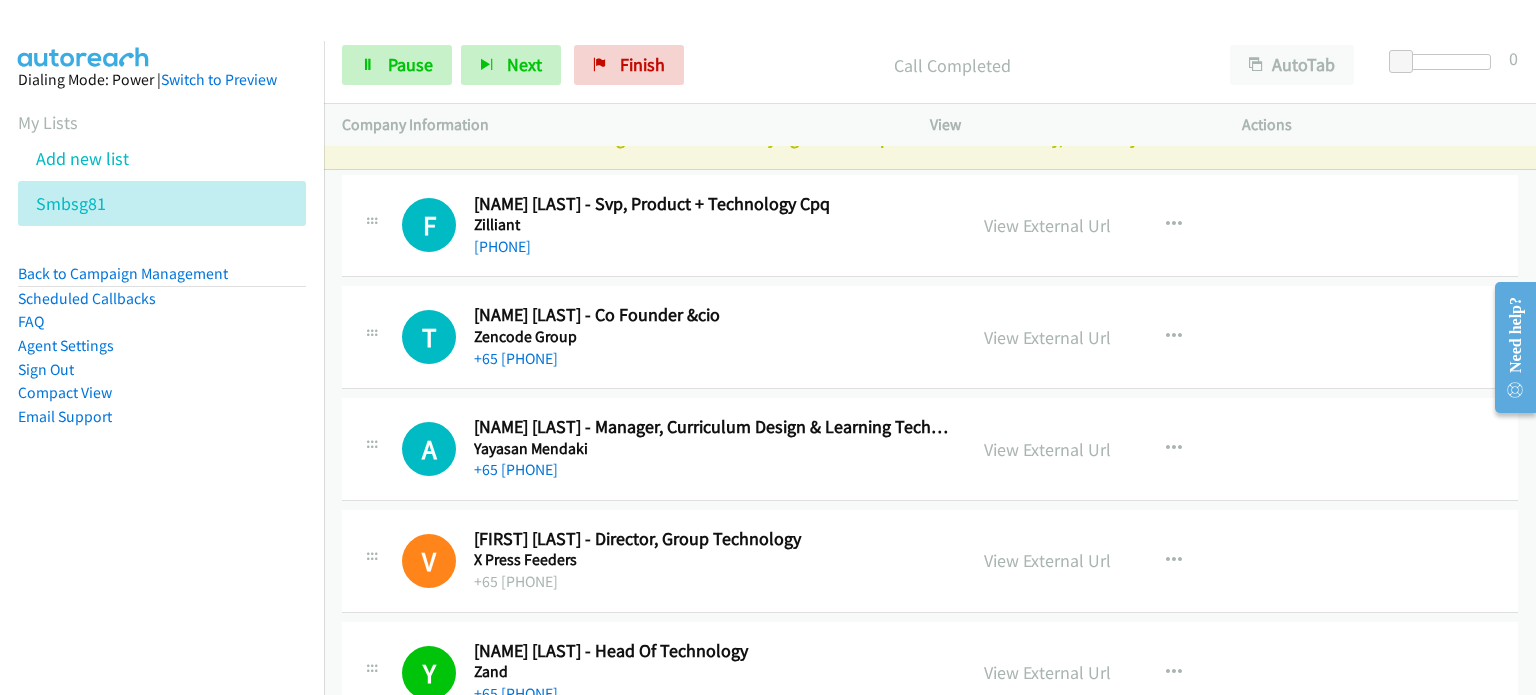 scroll, scrollTop: 36, scrollLeft: 0, axis: vertical 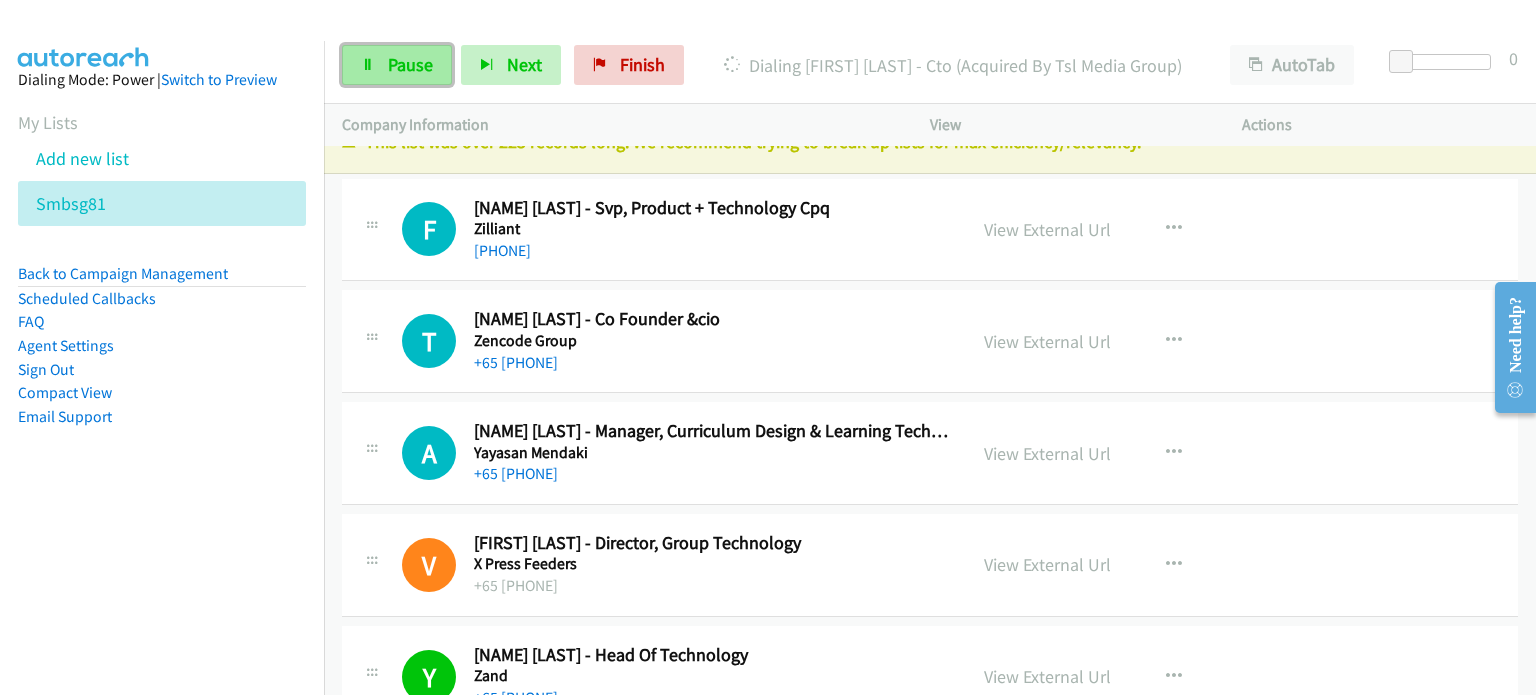 click on "Pause" at bounding box center (410, 64) 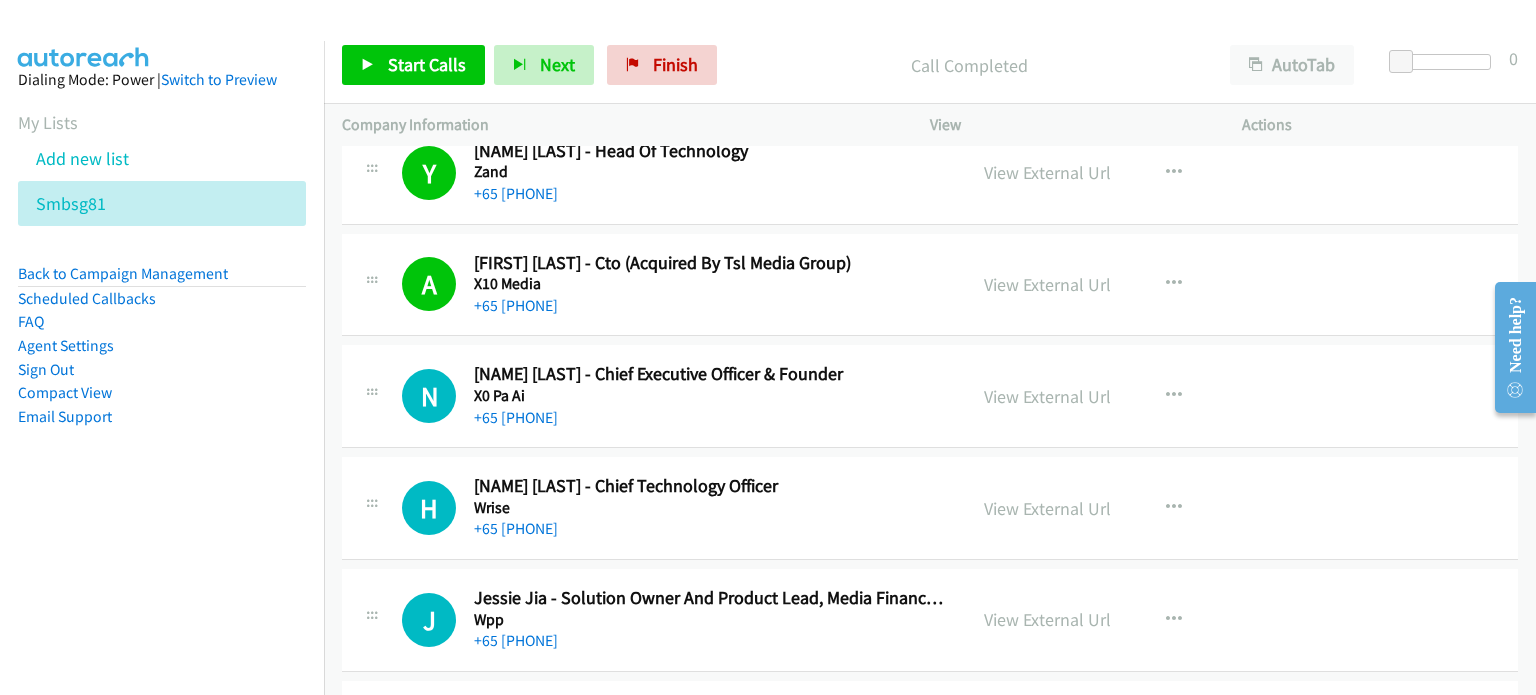 scroll, scrollTop: 539, scrollLeft: 0, axis: vertical 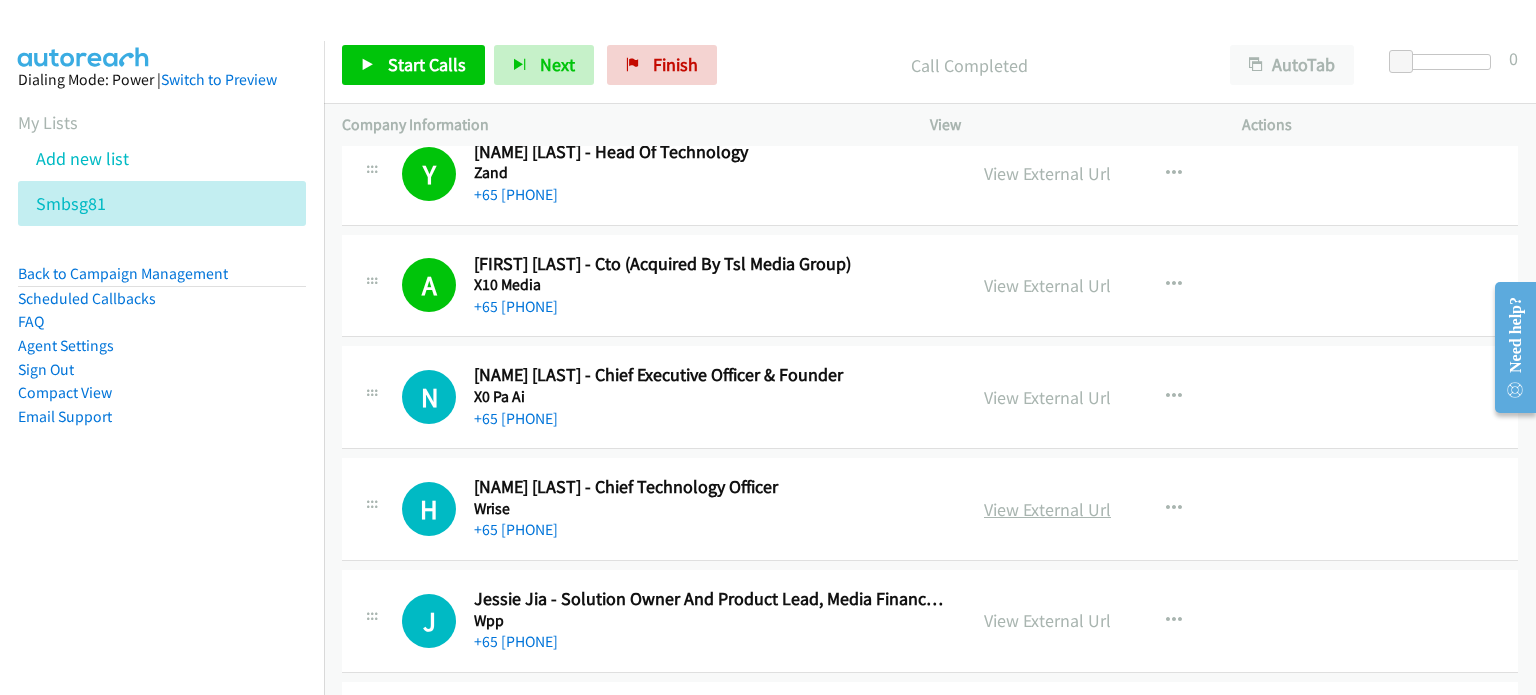 click on "View External Url" at bounding box center (1047, 509) 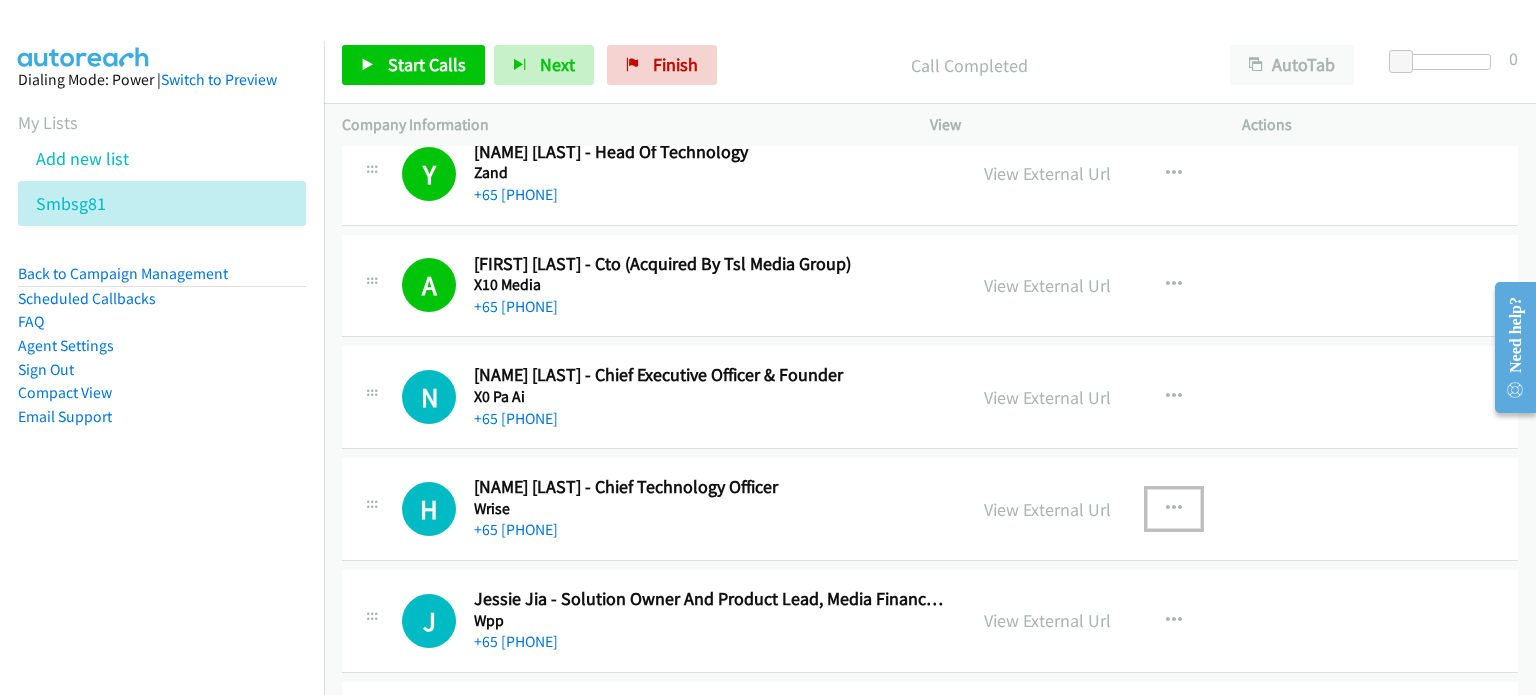 click at bounding box center (1174, 509) 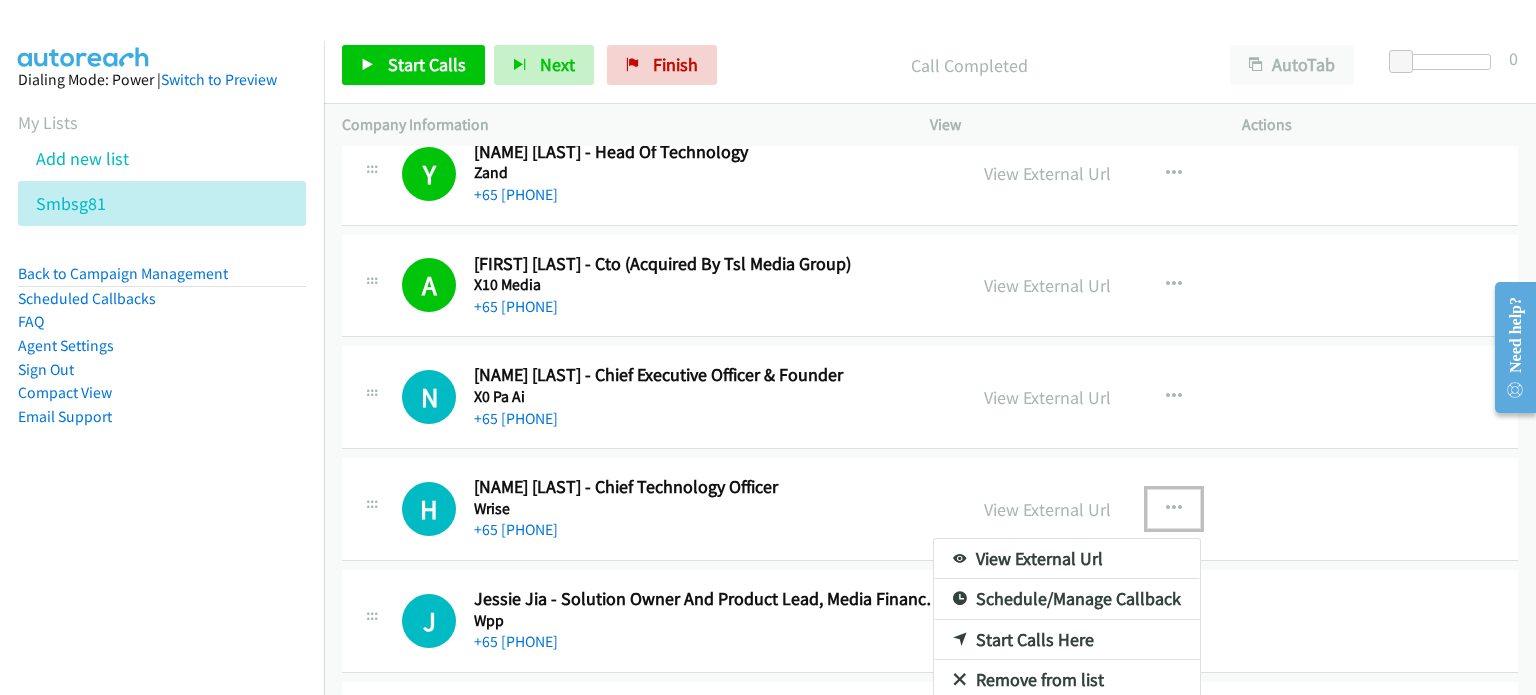 click on "Start Calls Here" at bounding box center [1067, 640] 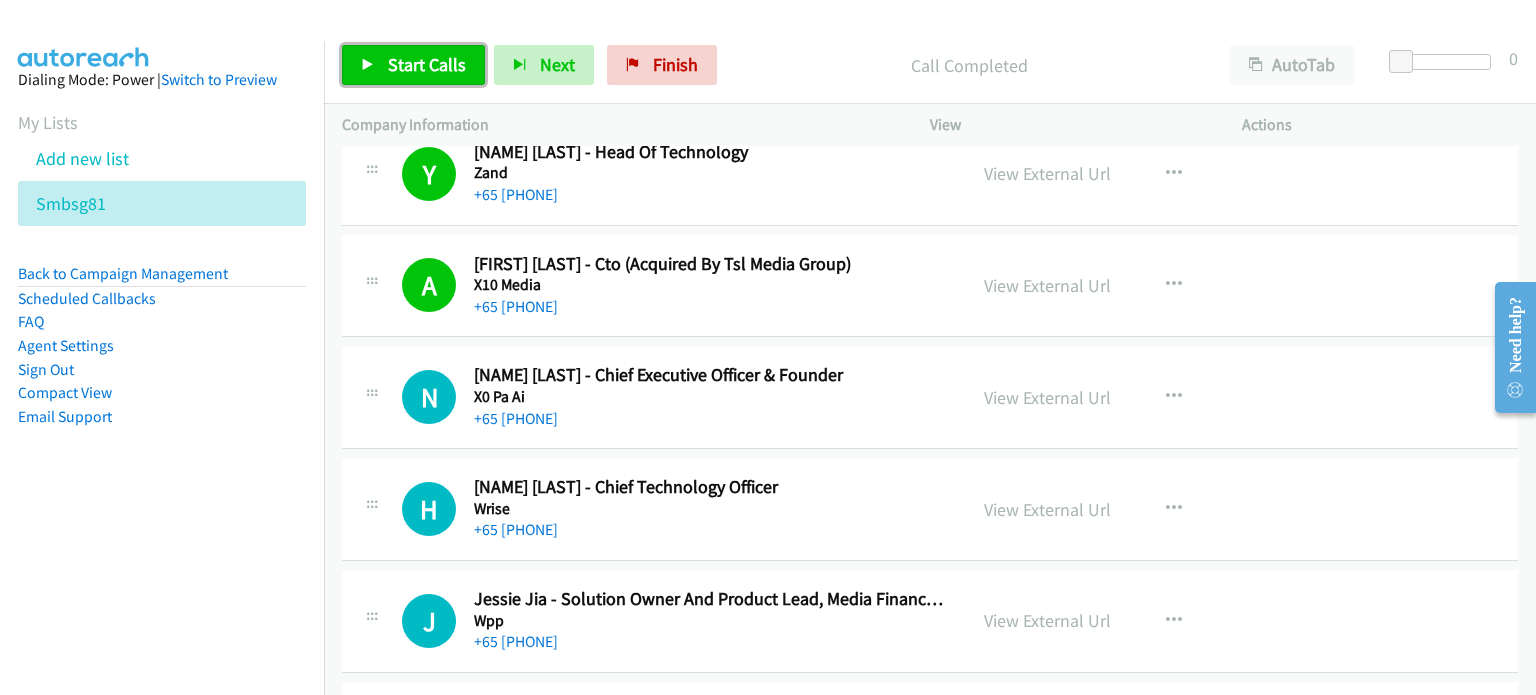 click on "Start Calls" at bounding box center [427, 64] 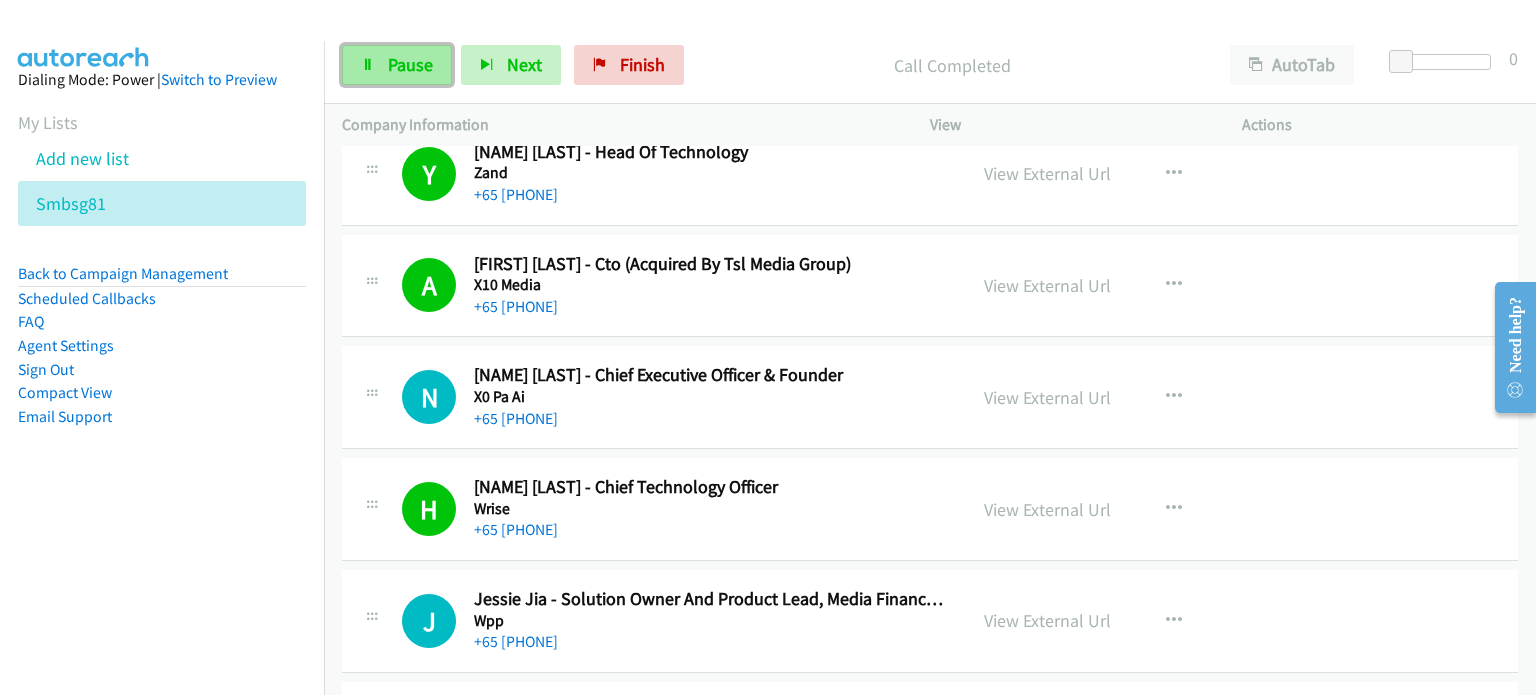 click on "Pause" at bounding box center (410, 64) 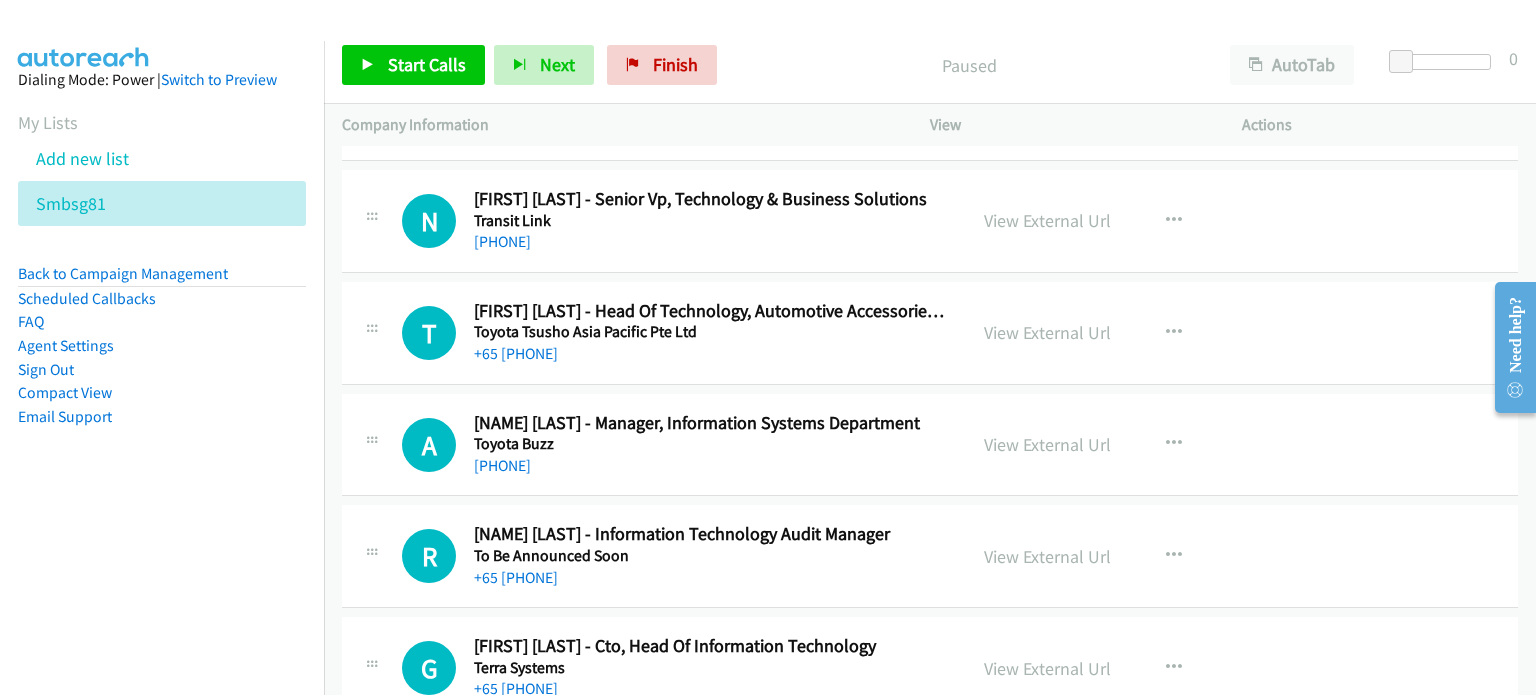 scroll, scrollTop: 2728, scrollLeft: 0, axis: vertical 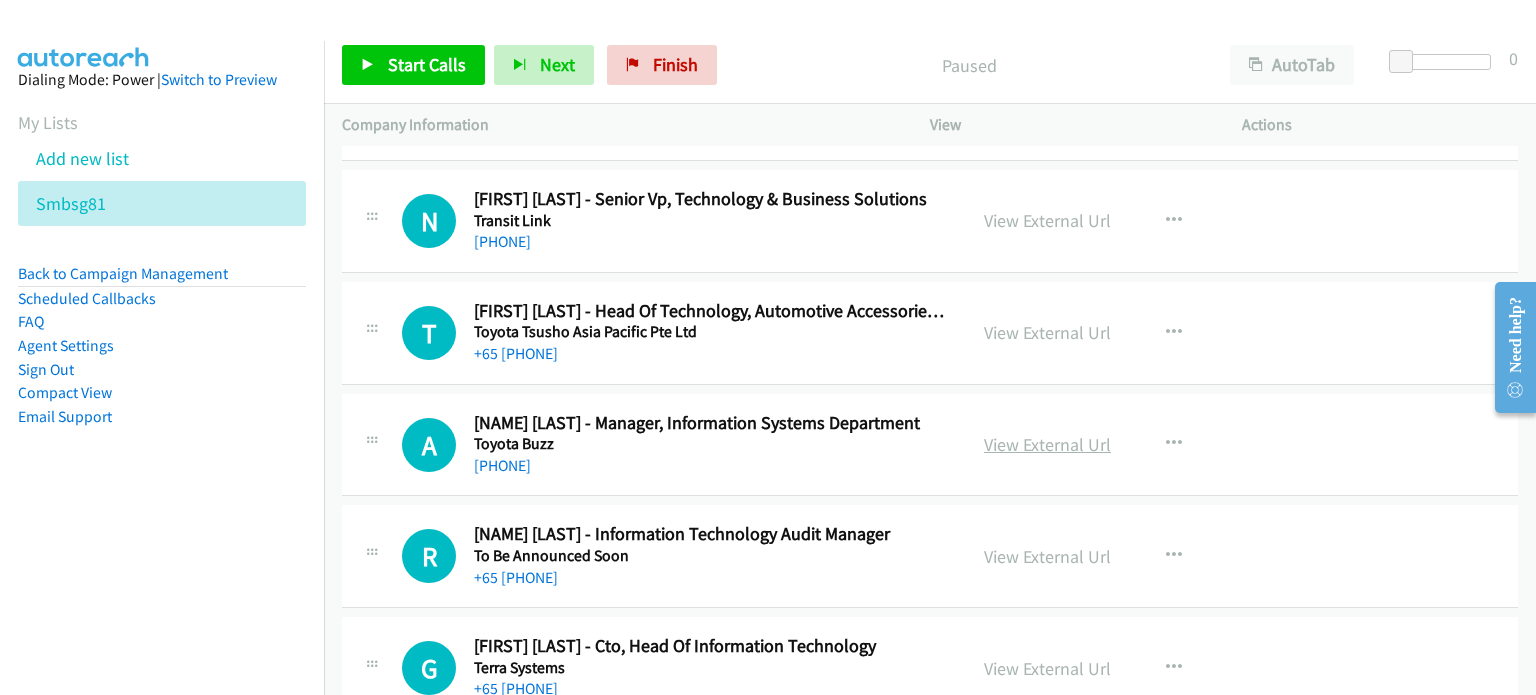 click on "View External Url" at bounding box center (1047, 444) 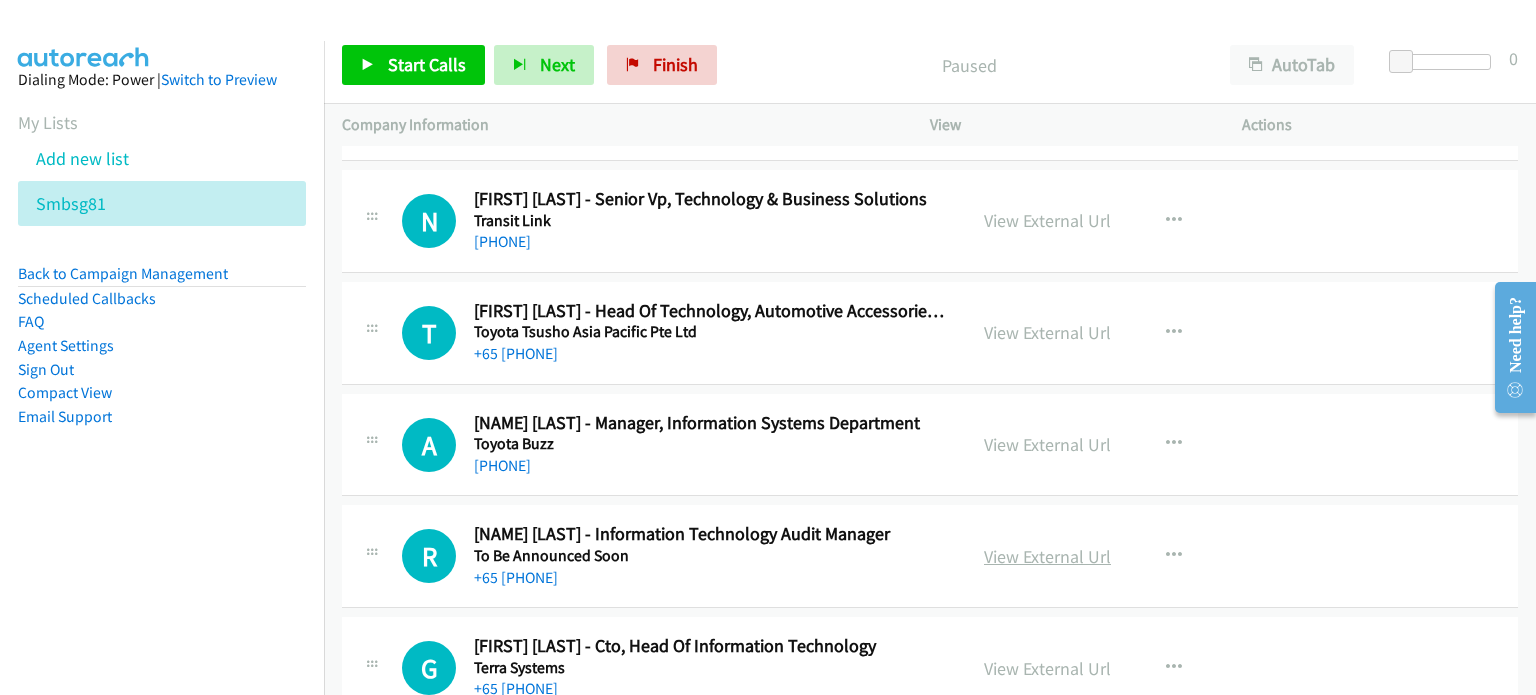 click on "View External Url" at bounding box center [1047, 556] 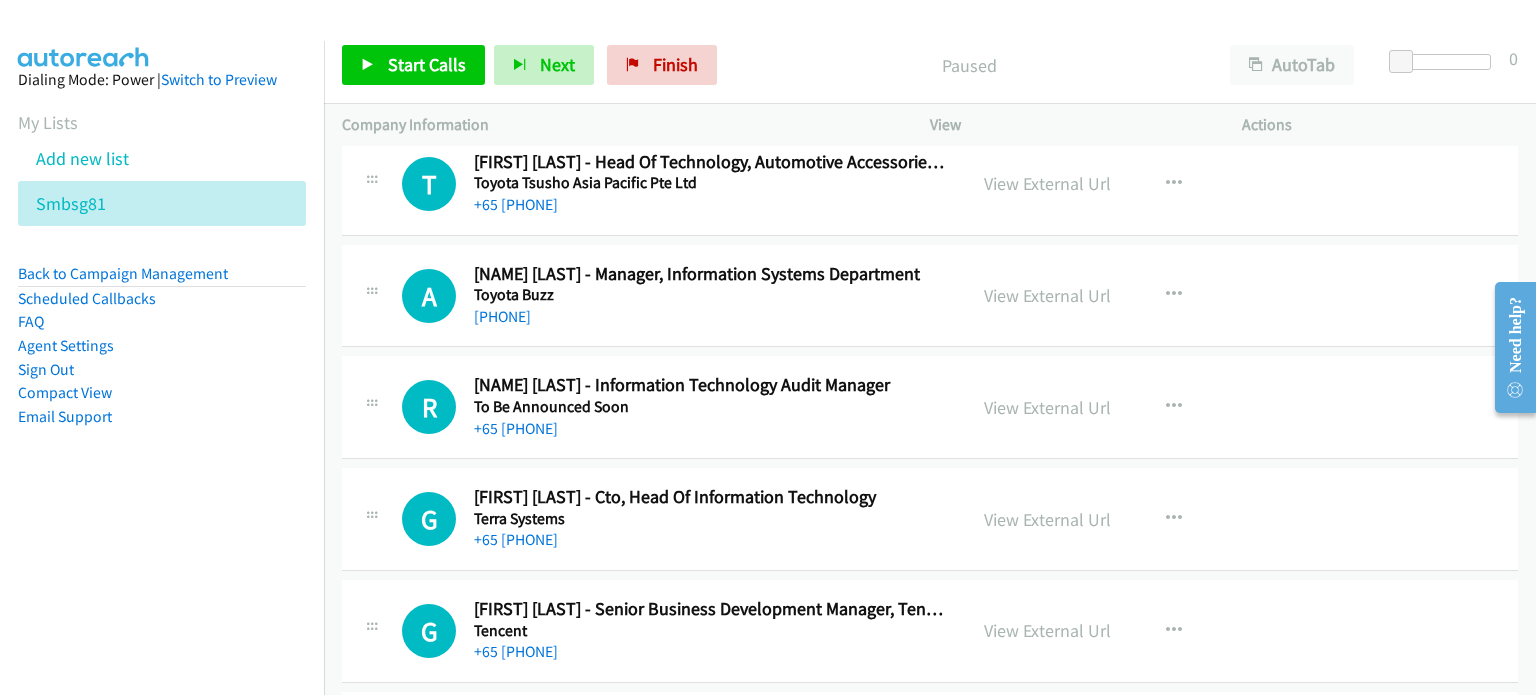 scroll, scrollTop: 2880, scrollLeft: 0, axis: vertical 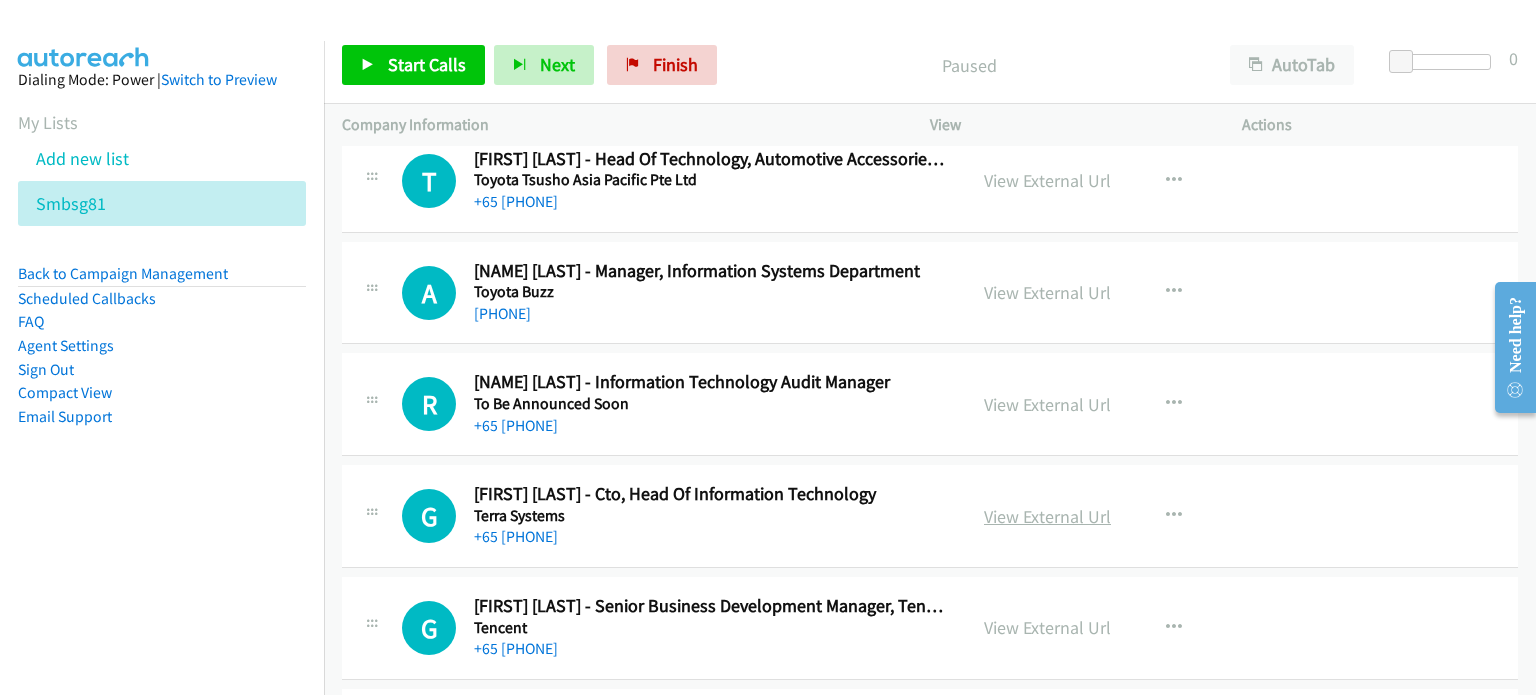 click on "View External Url" at bounding box center [1047, 516] 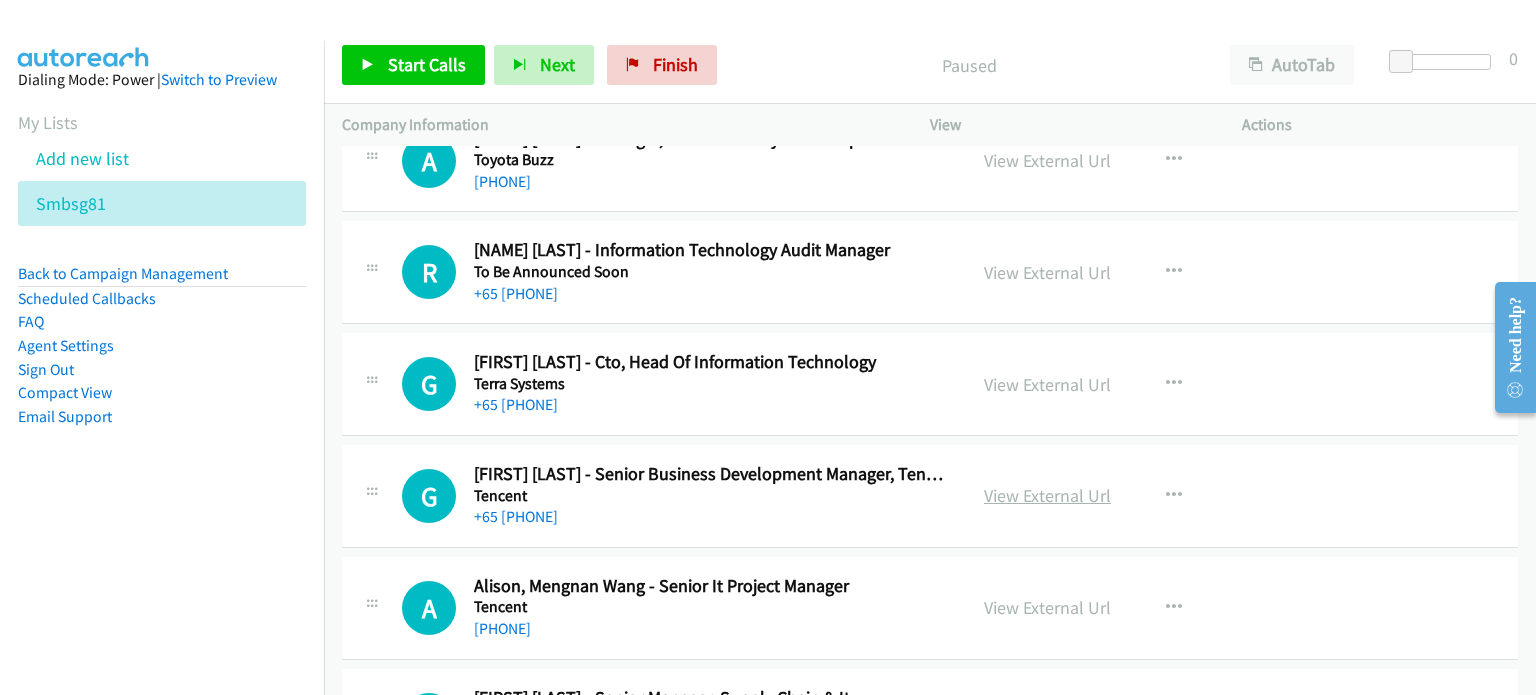 scroll, scrollTop: 3016, scrollLeft: 0, axis: vertical 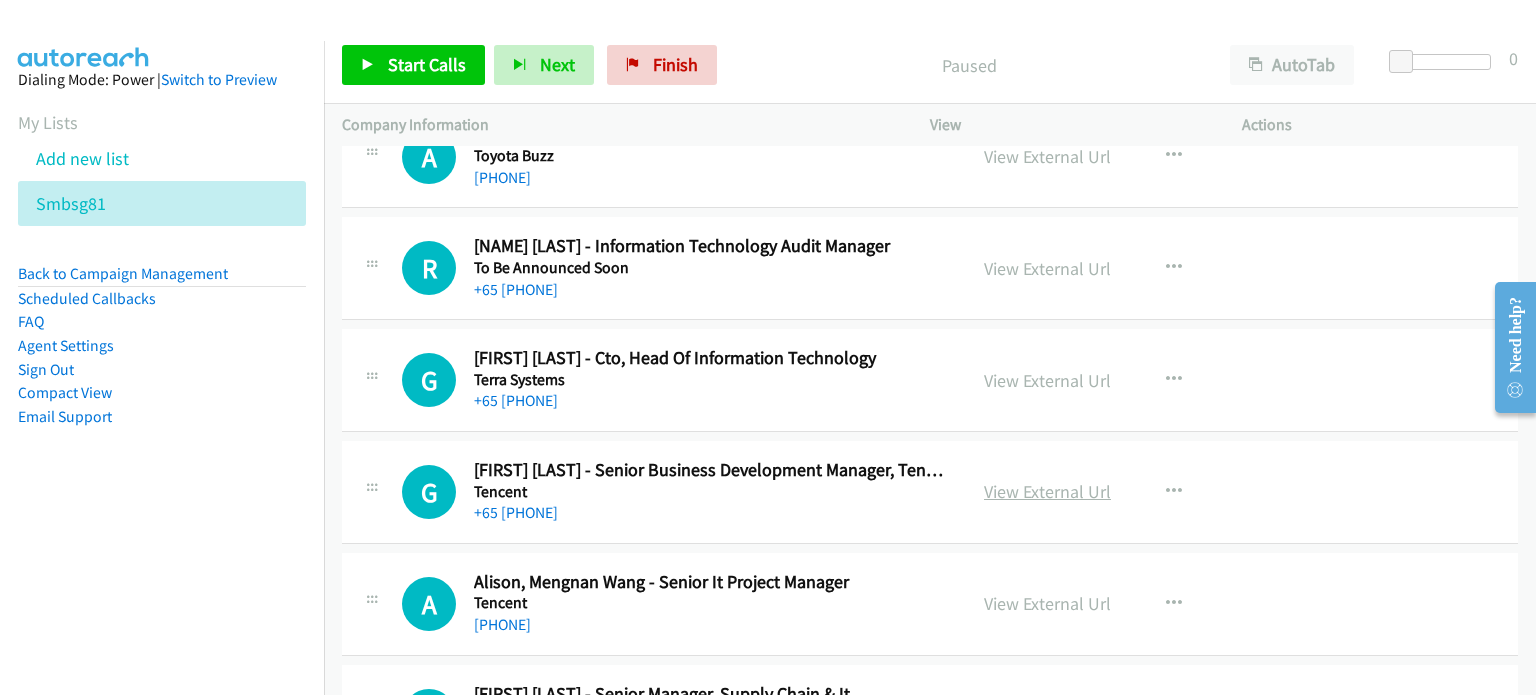 click on "View External Url" at bounding box center (1047, 491) 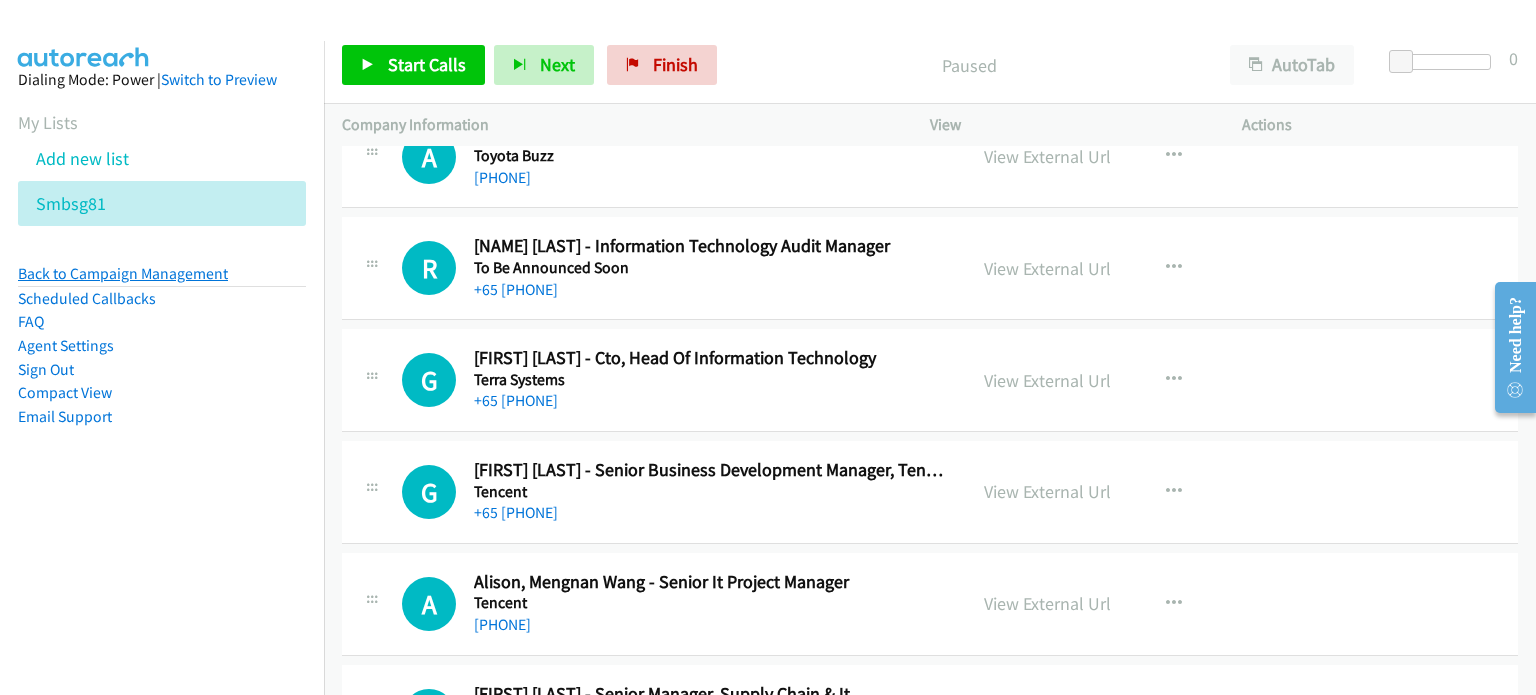 drag, startPoint x: 1056, startPoint y: 606, endPoint x: 216, endPoint y: 283, distance: 899.9606 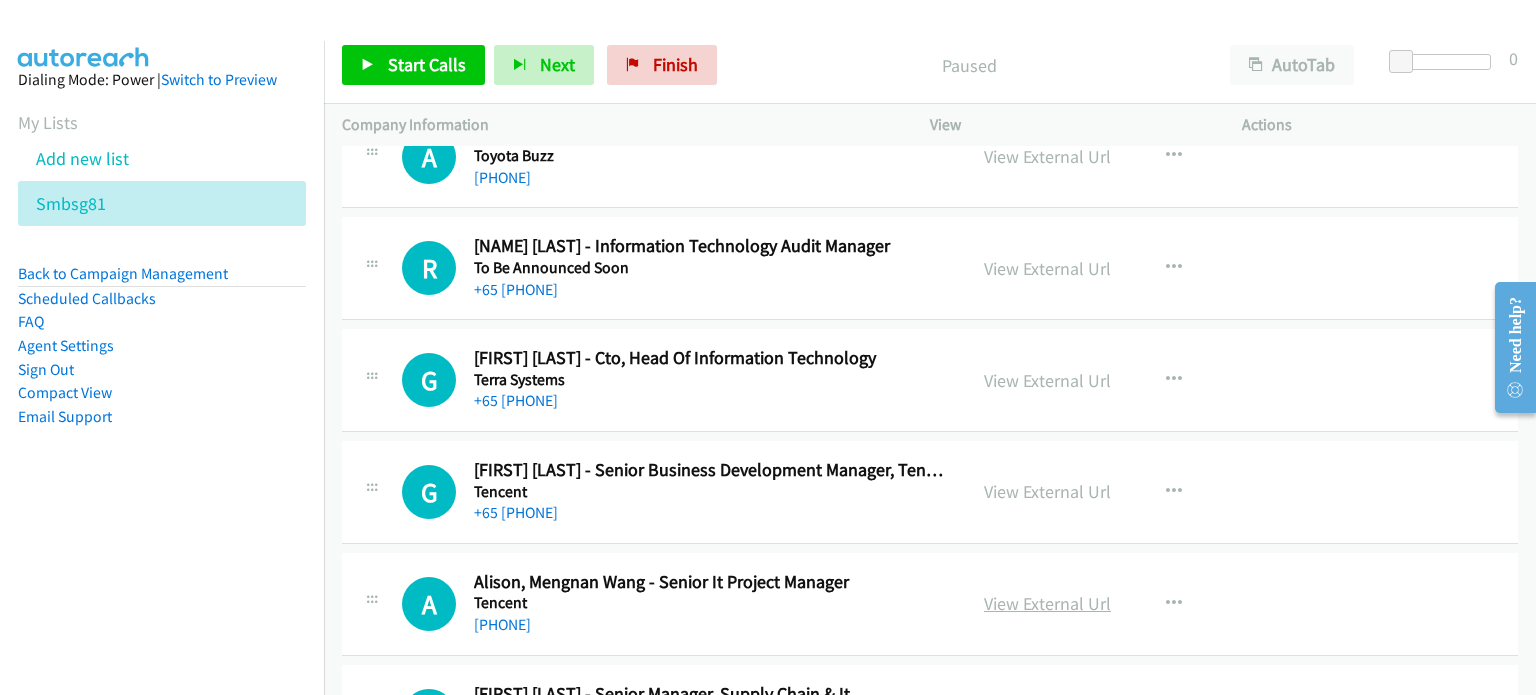 click on "View External Url" at bounding box center [1047, 603] 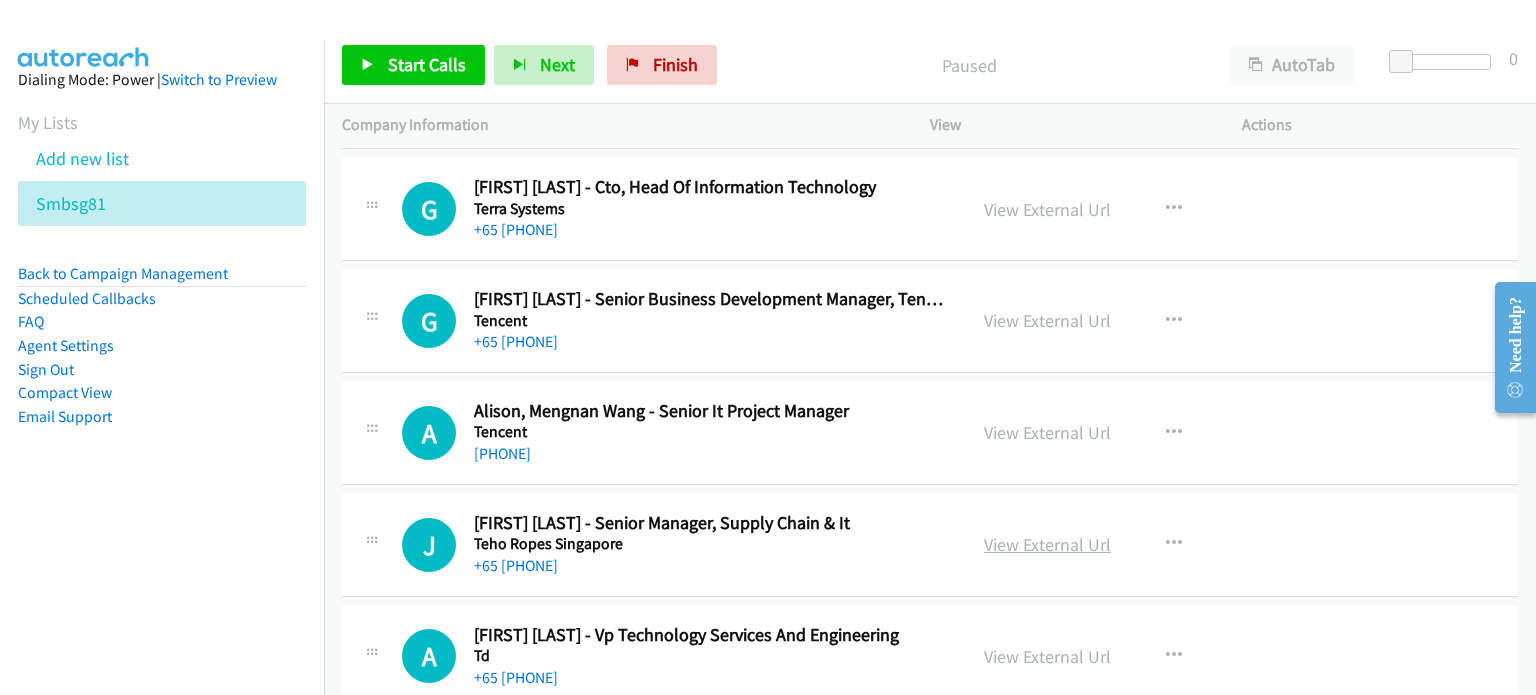 scroll, scrollTop: 3186, scrollLeft: 0, axis: vertical 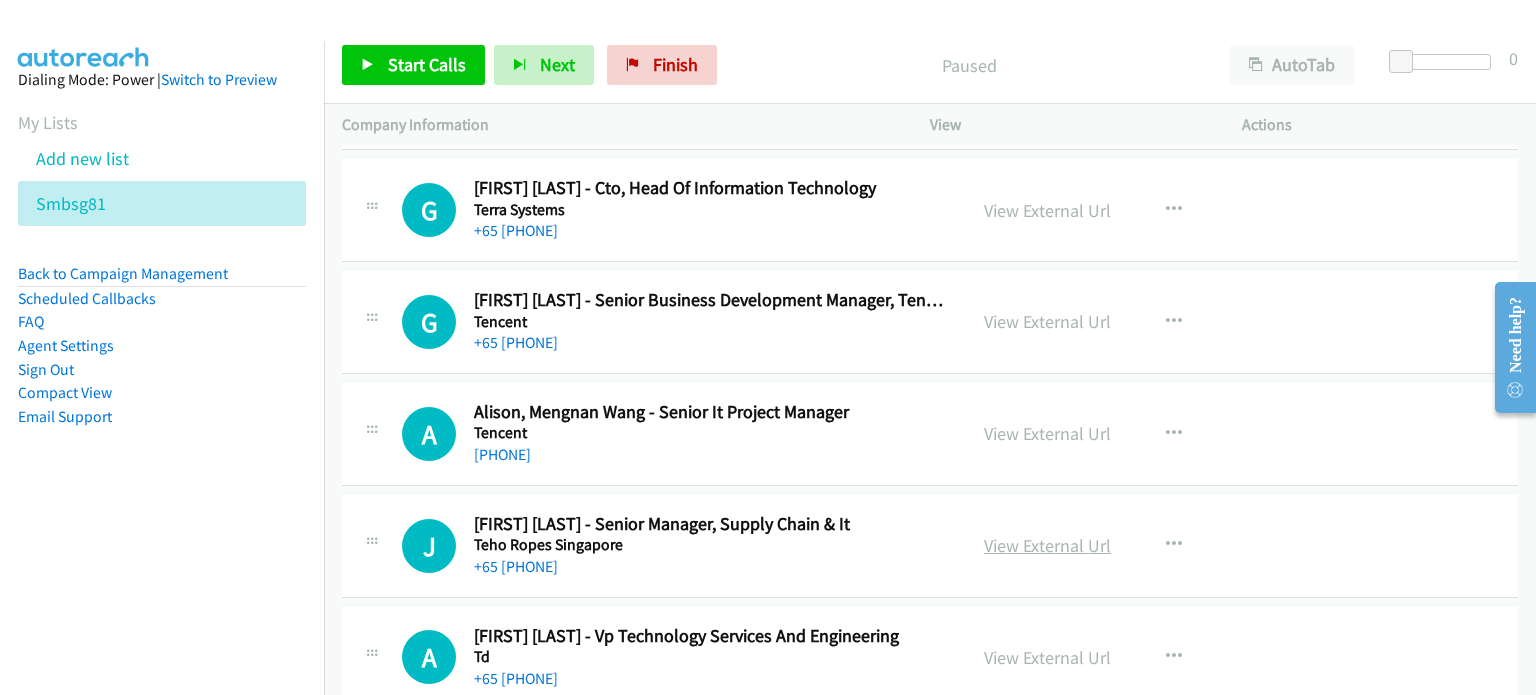 click on "View External Url" at bounding box center [1047, 545] 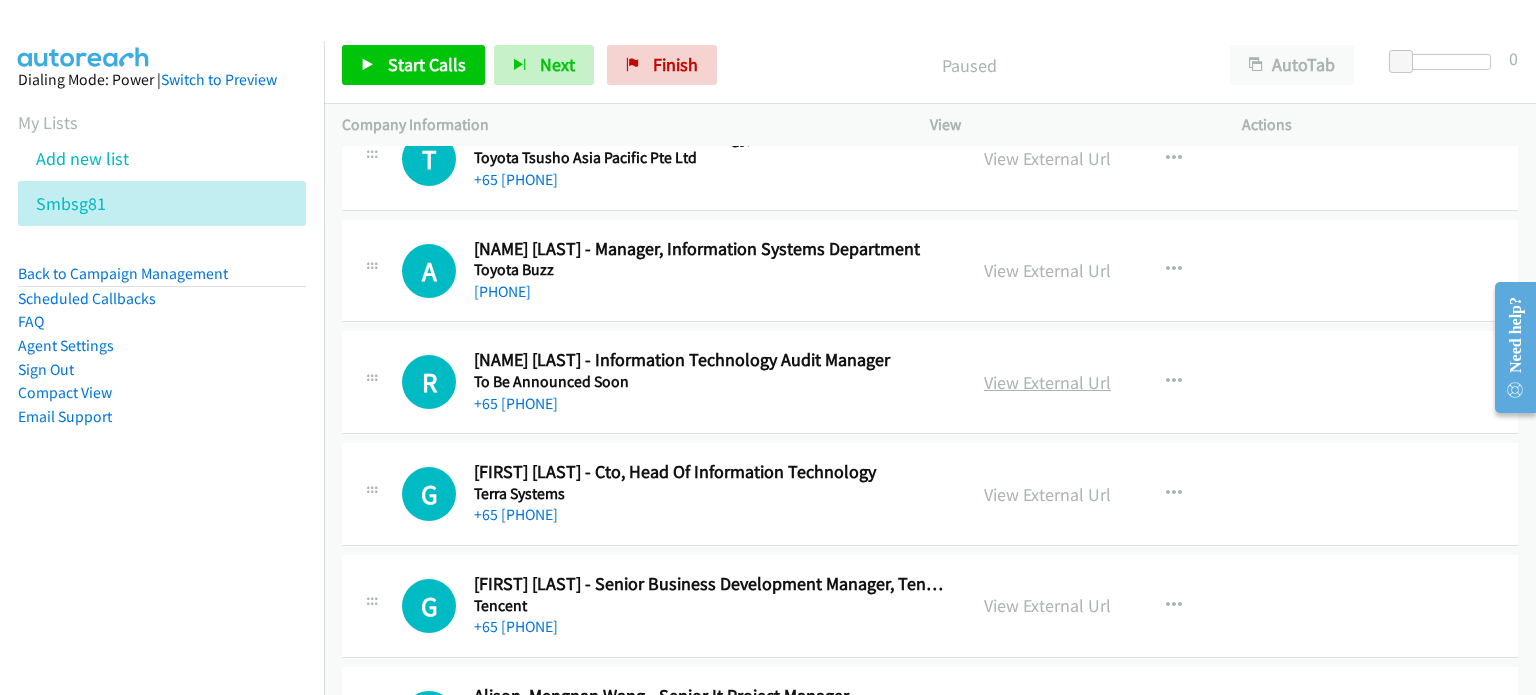 scroll, scrollTop: 2901, scrollLeft: 0, axis: vertical 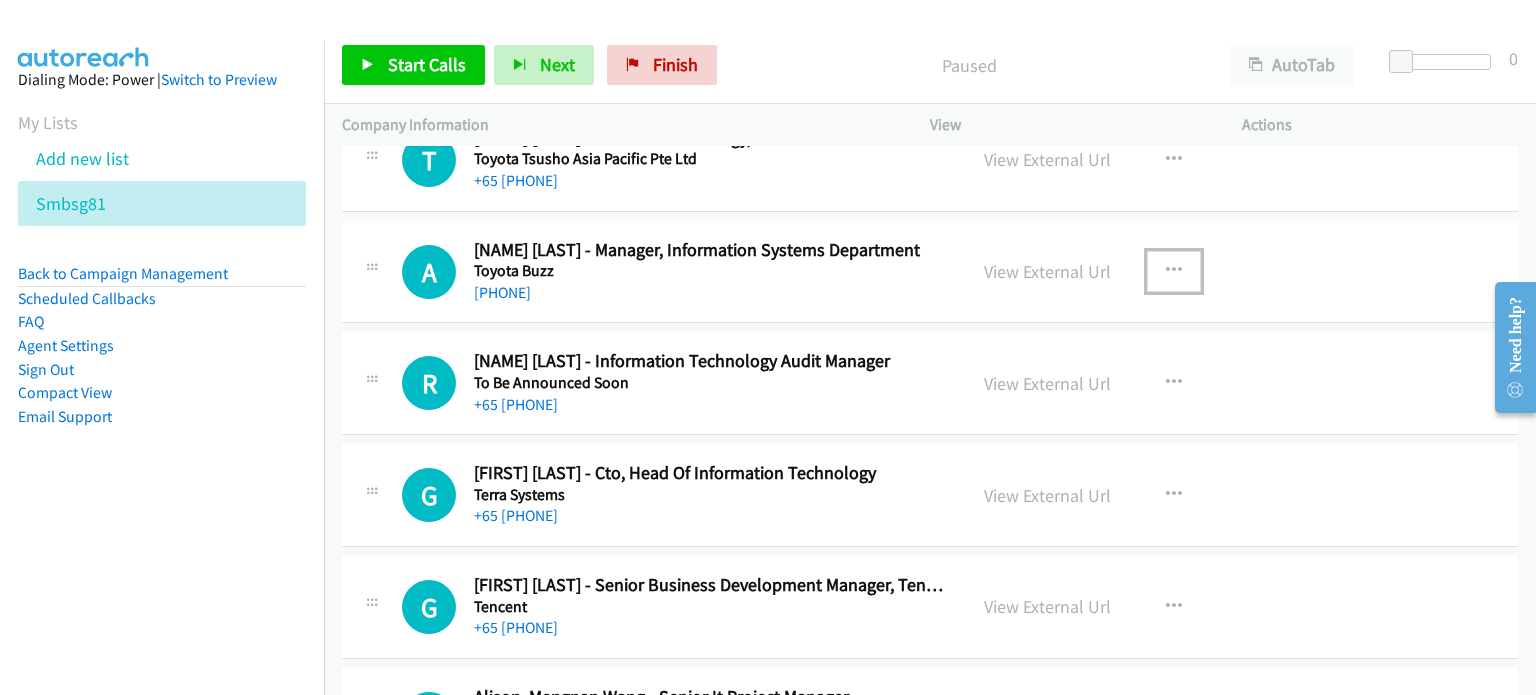 click at bounding box center (1174, 271) 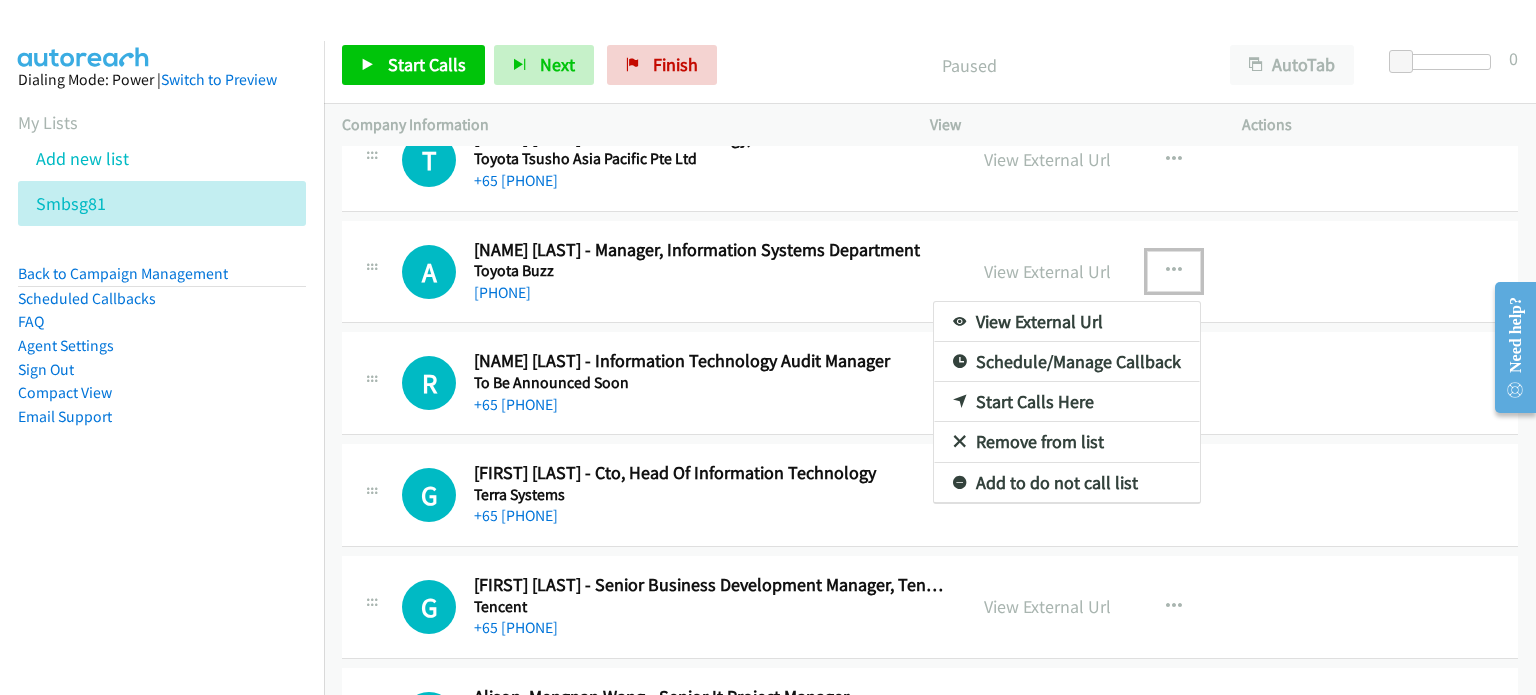 click on "Start Calls Here" at bounding box center [1067, 402] 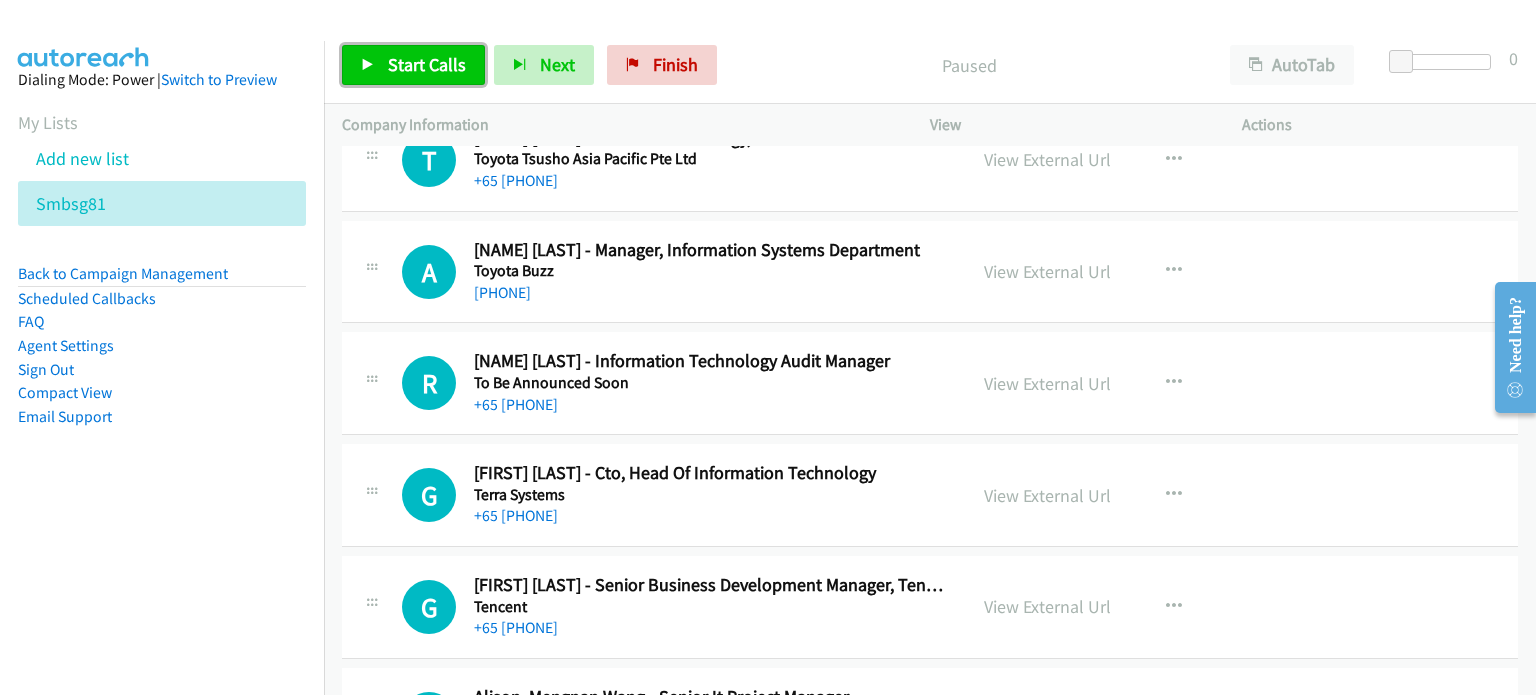 click on "Start Calls" at bounding box center (427, 64) 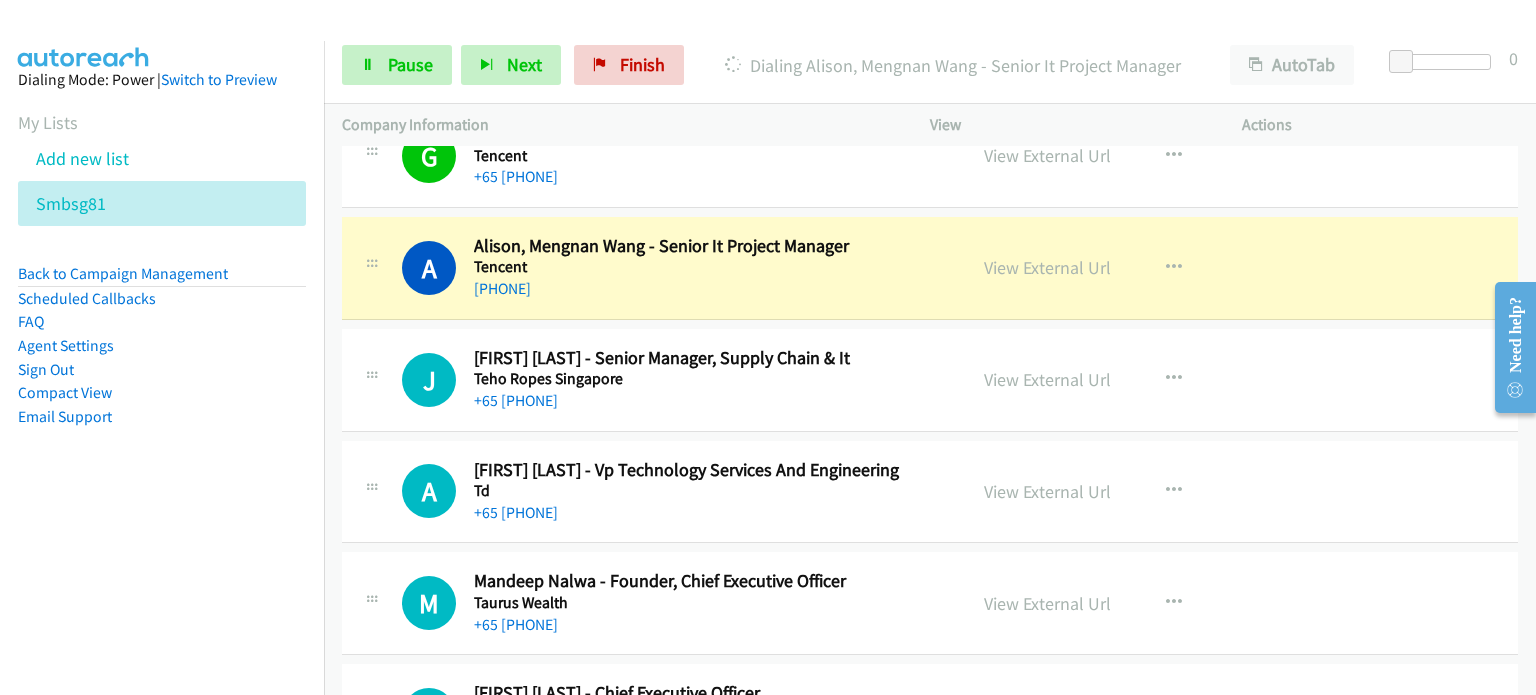 scroll, scrollTop: 3352, scrollLeft: 0, axis: vertical 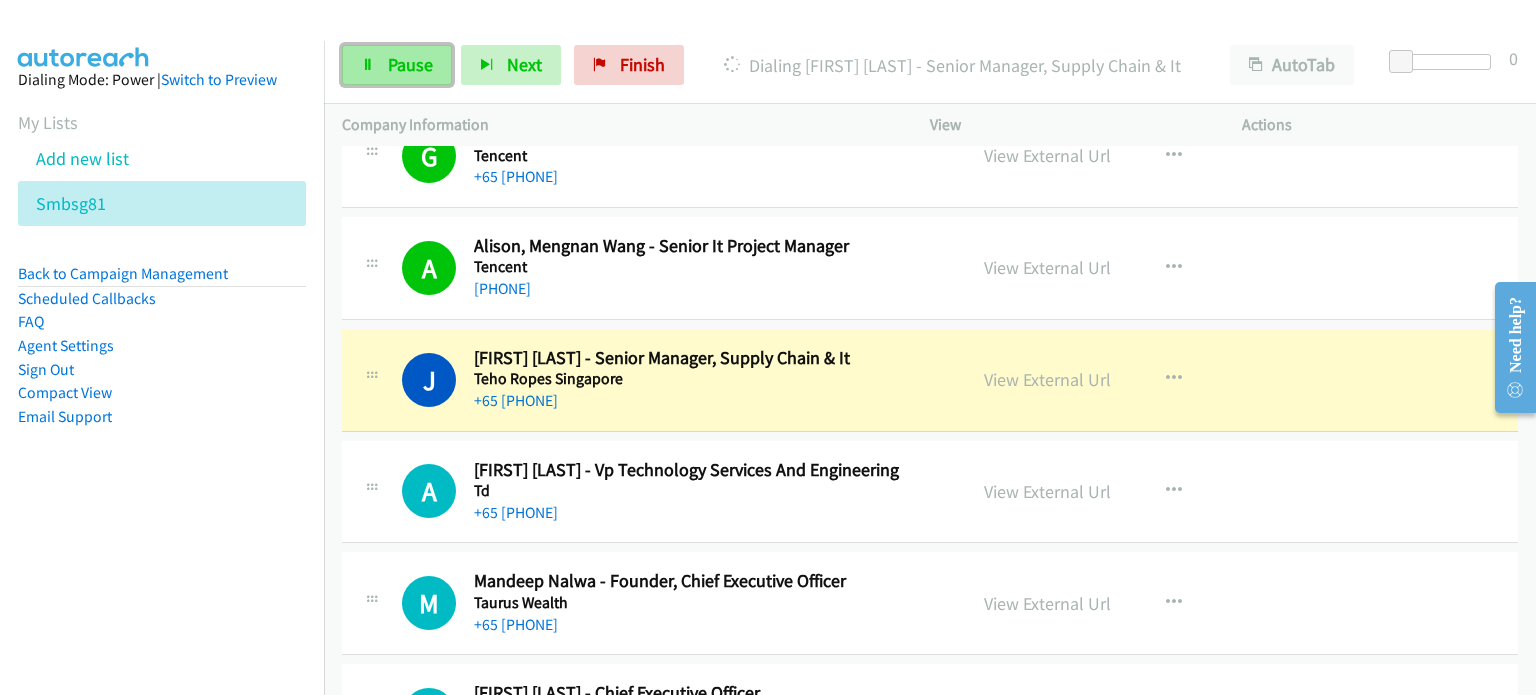 click on "Pause" at bounding box center [410, 64] 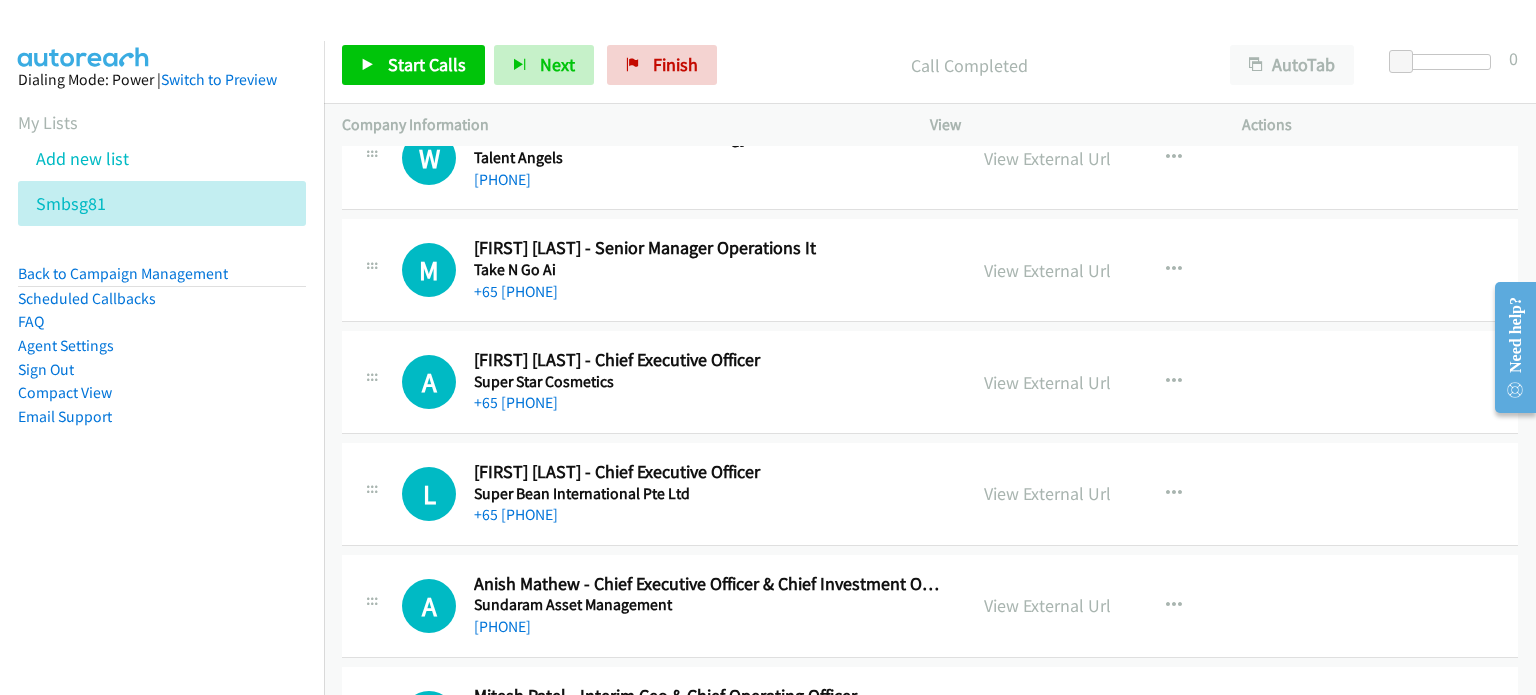 scroll, scrollTop: 4245, scrollLeft: 0, axis: vertical 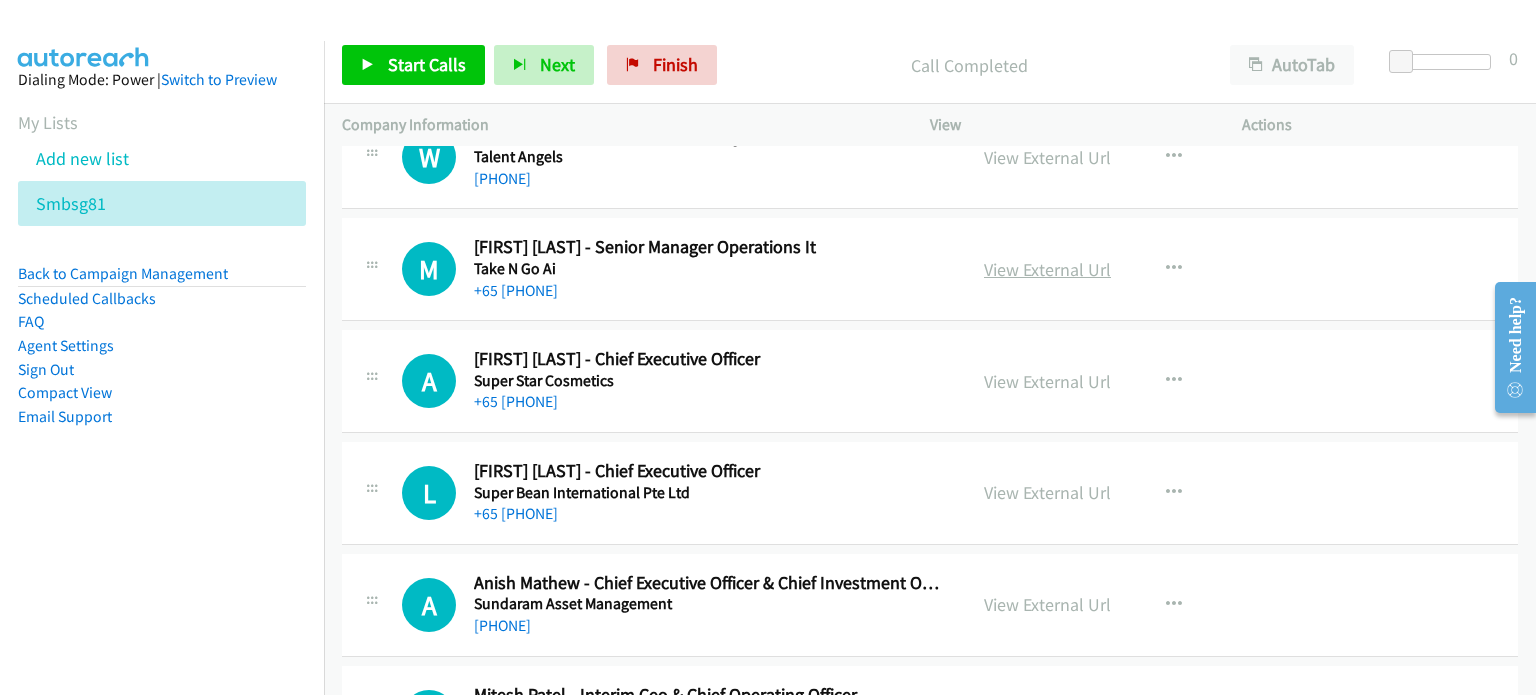 click on "View External Url" at bounding box center [1047, 269] 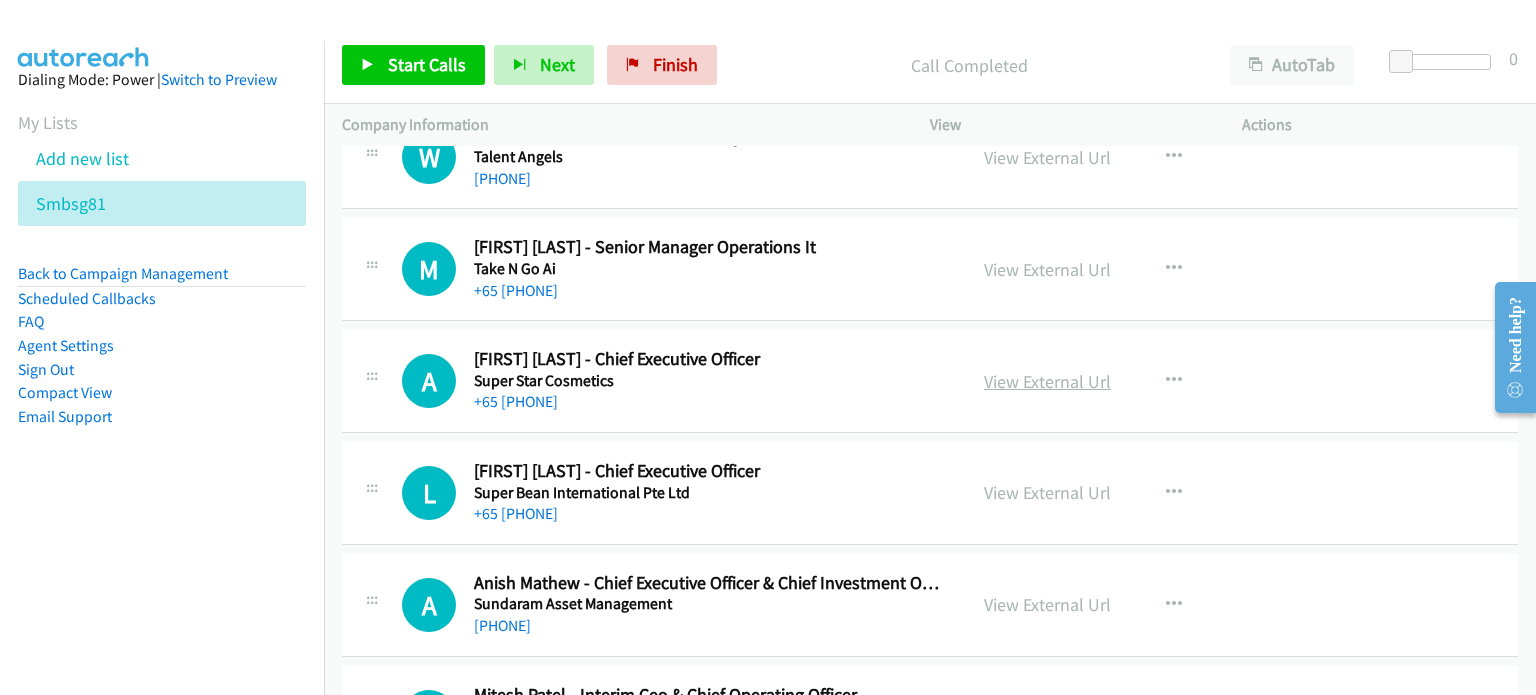 click on "View External Url" at bounding box center [1047, 381] 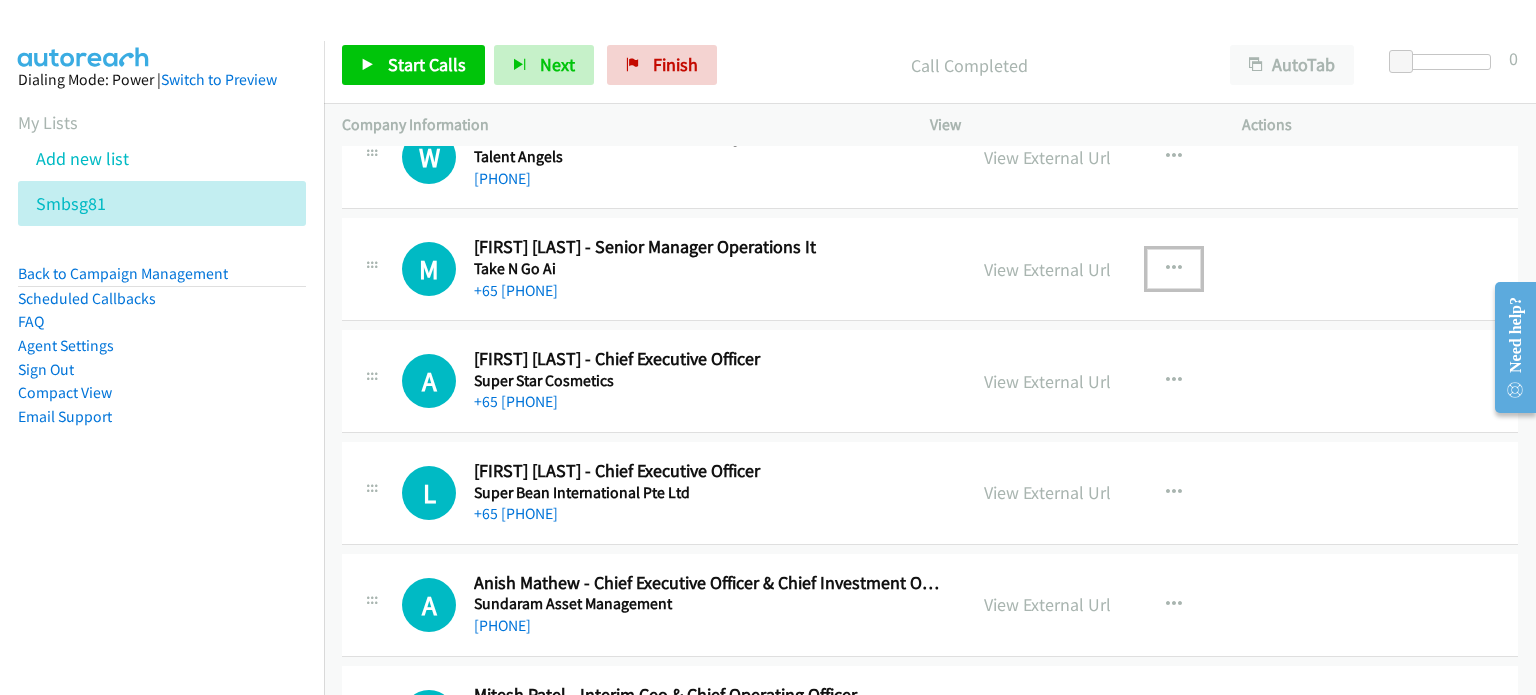 click at bounding box center [1174, 269] 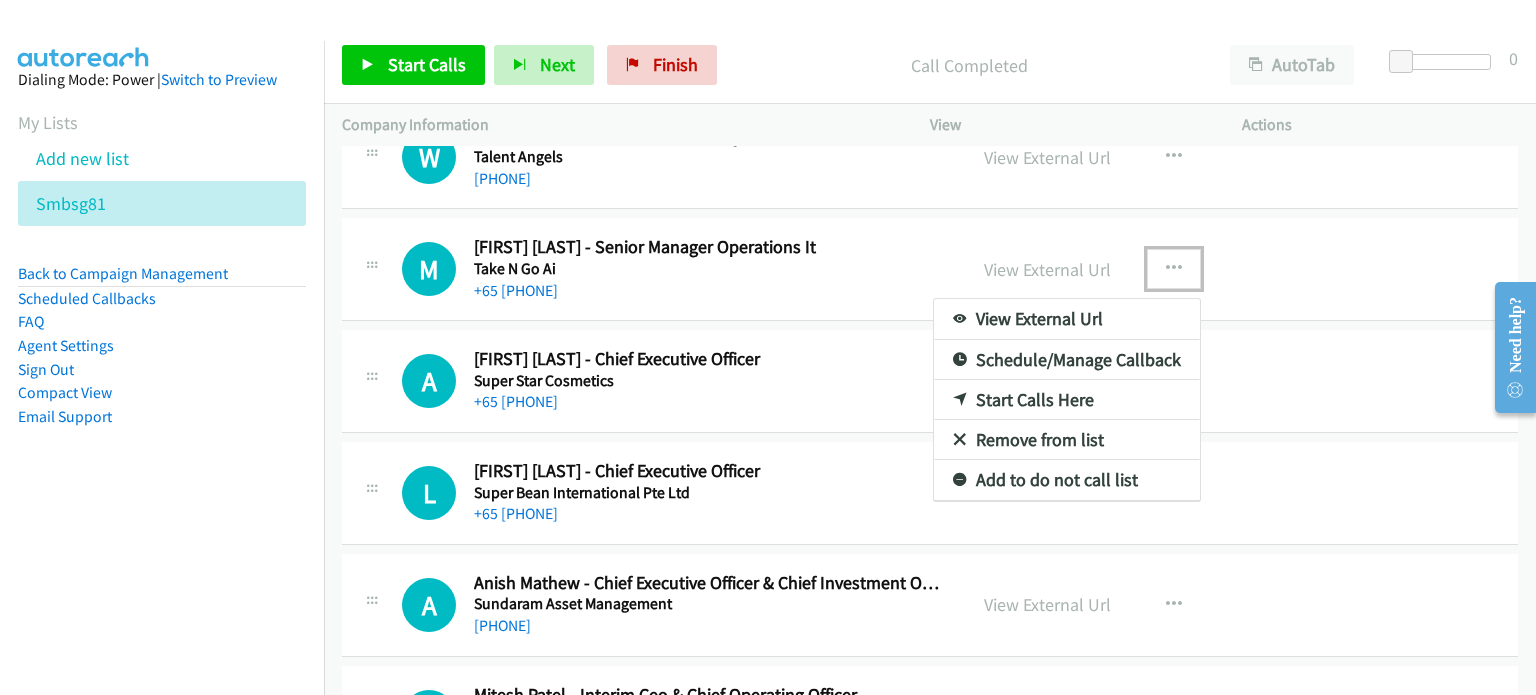 click on "Start Calls Here" at bounding box center (1067, 400) 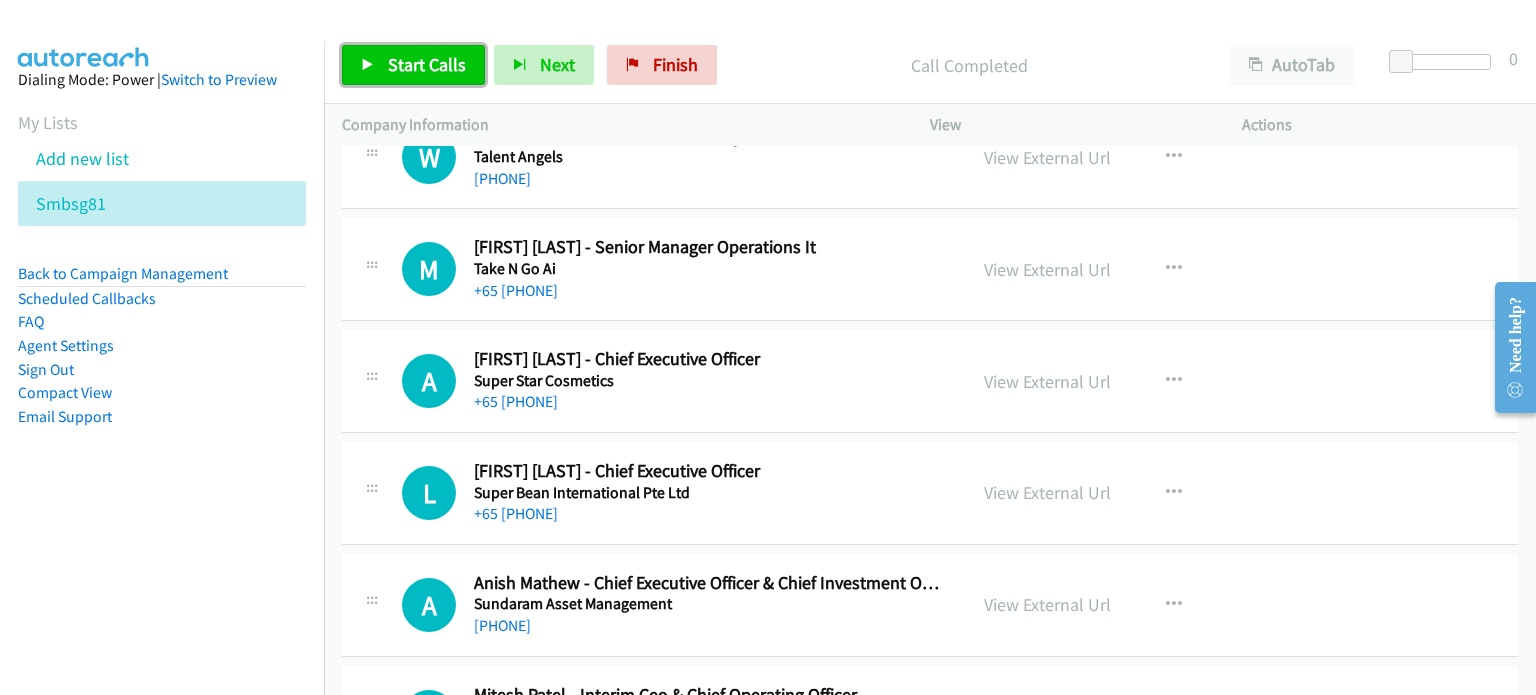 click on "Start Calls" at bounding box center [427, 64] 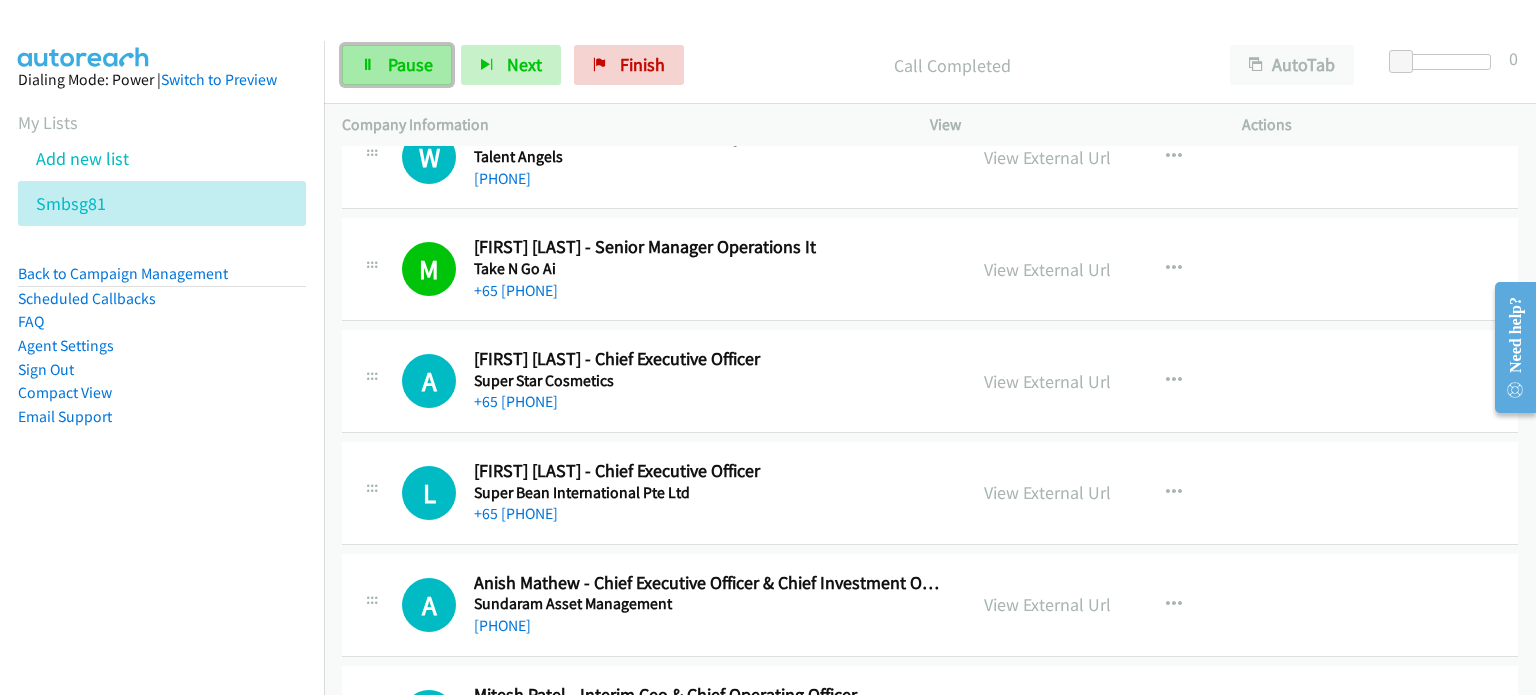 click on "Pause" at bounding box center [397, 65] 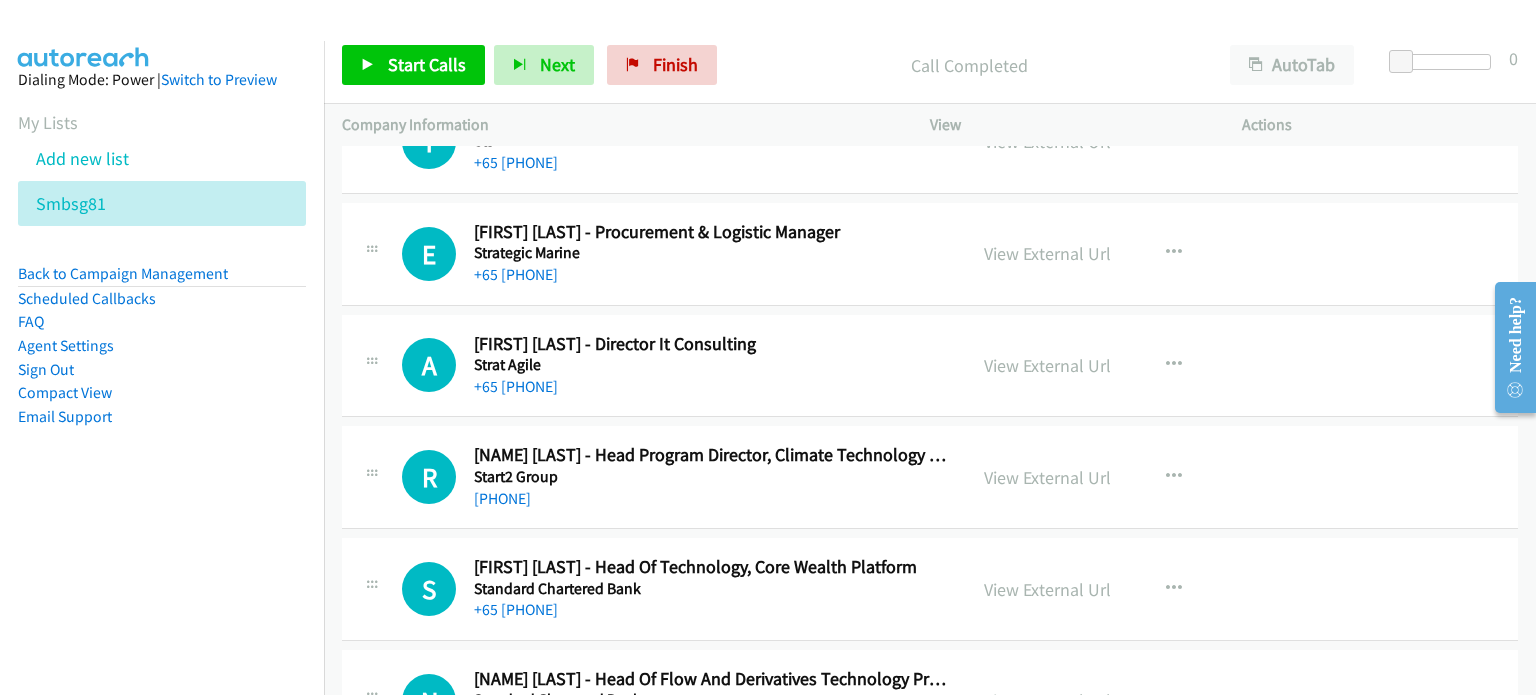 scroll, scrollTop: 5268, scrollLeft: 0, axis: vertical 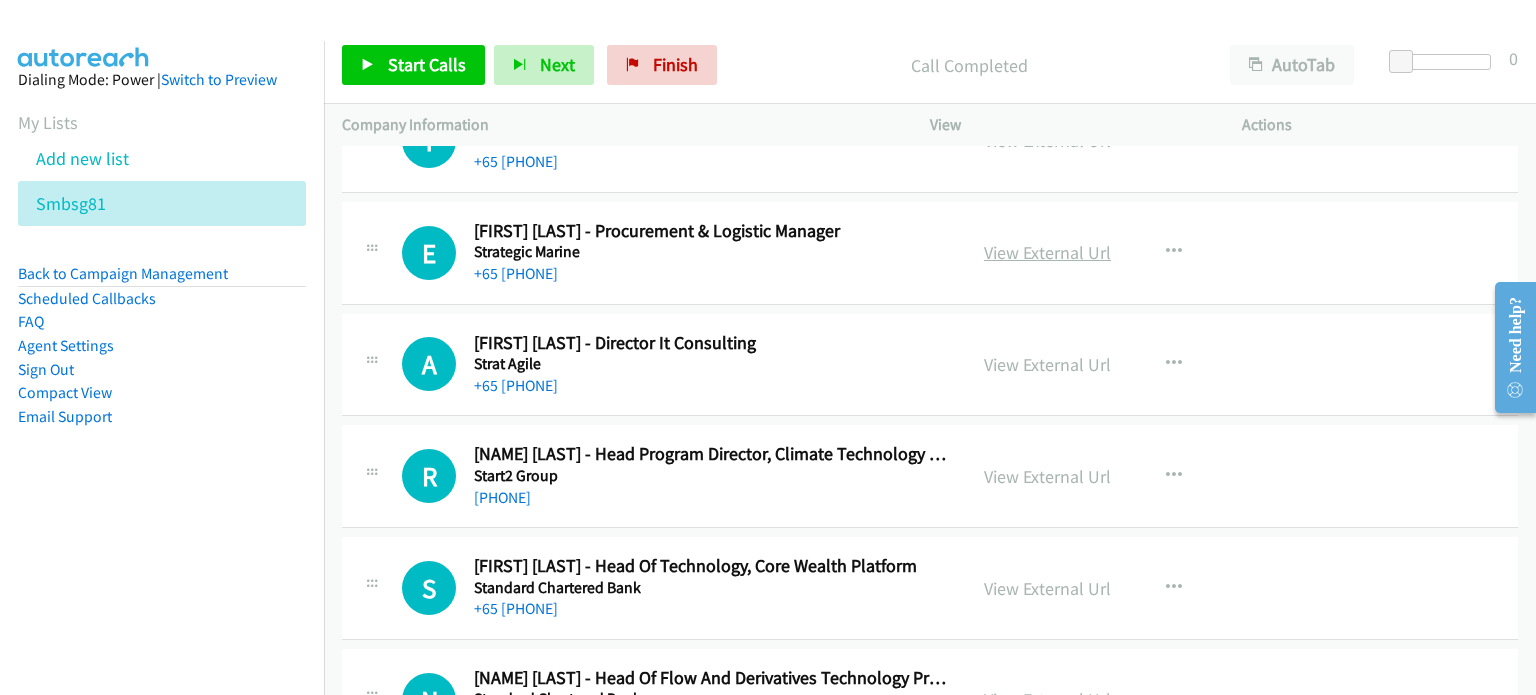 click on "View External Url" at bounding box center [1047, 252] 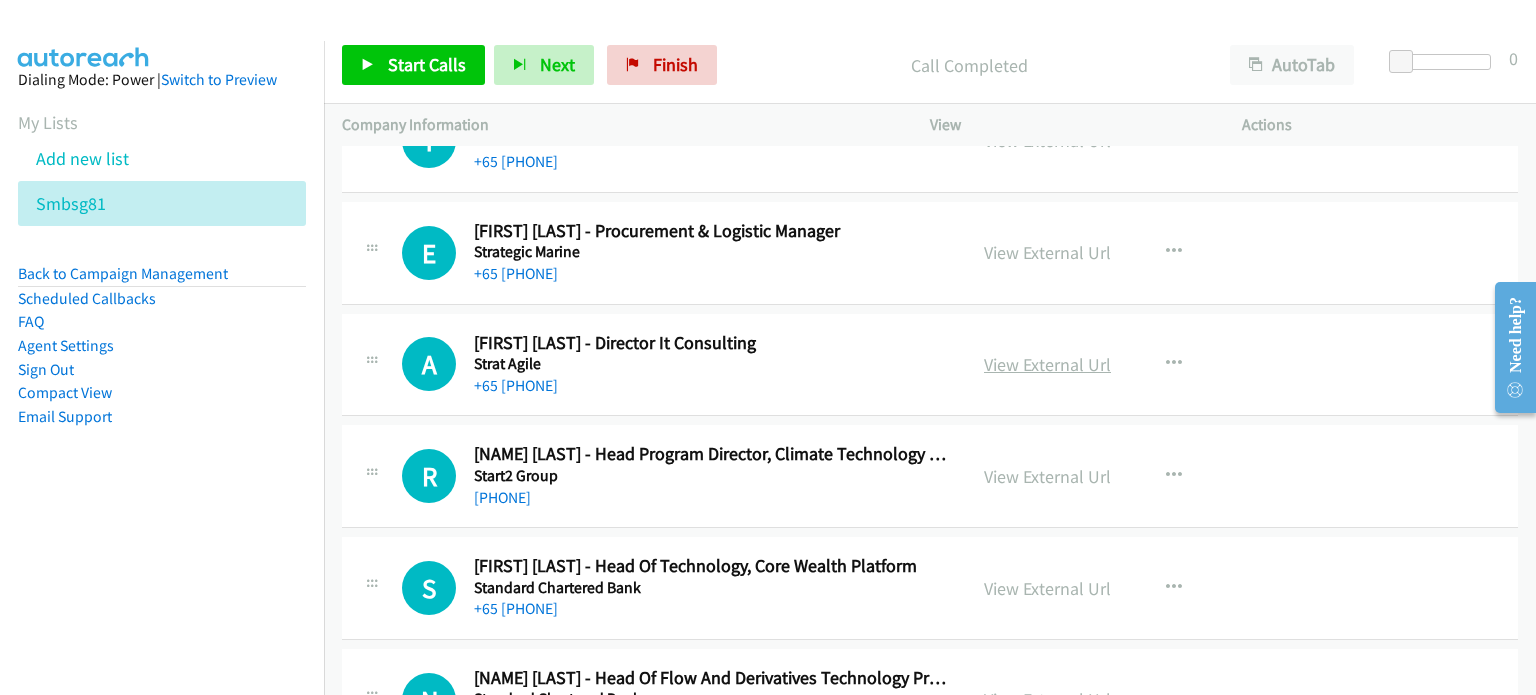 click on "View External Url" at bounding box center (1047, 364) 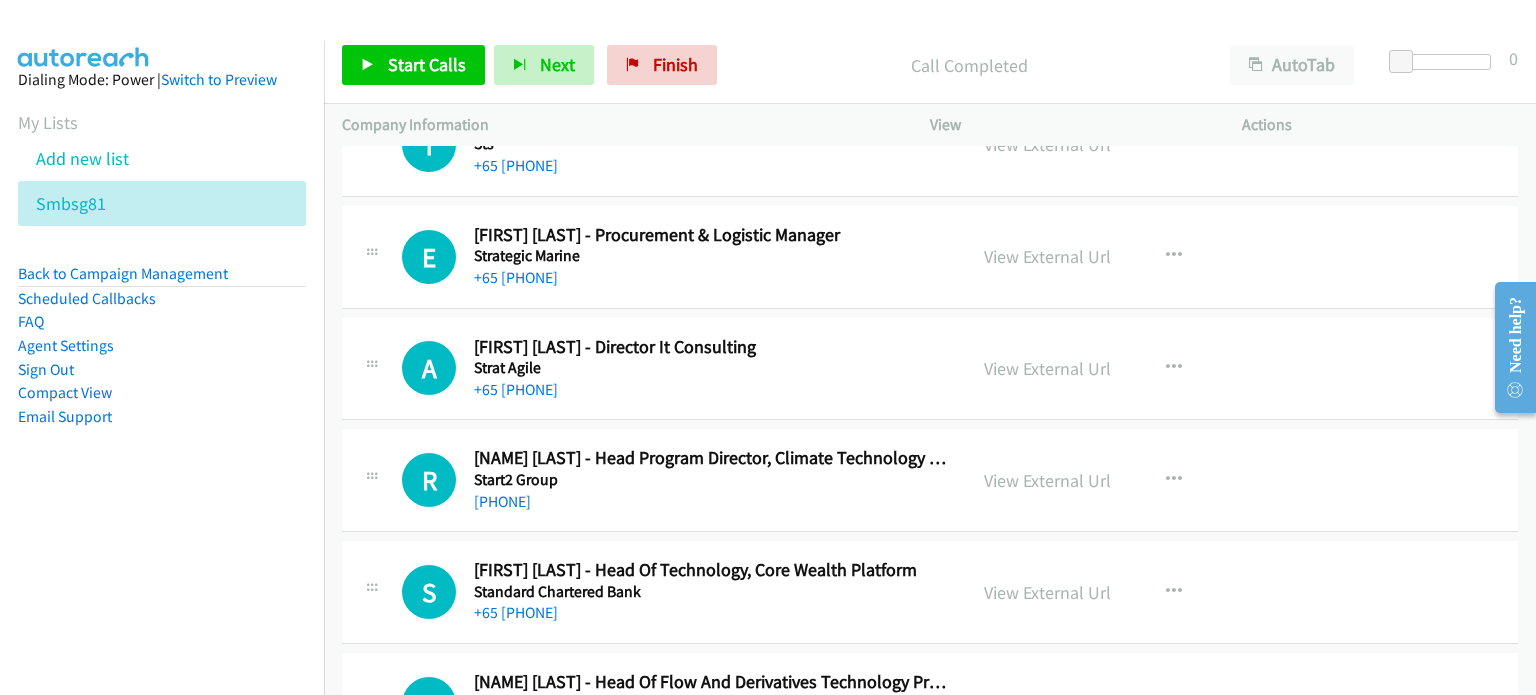 scroll, scrollTop: 5264, scrollLeft: 0, axis: vertical 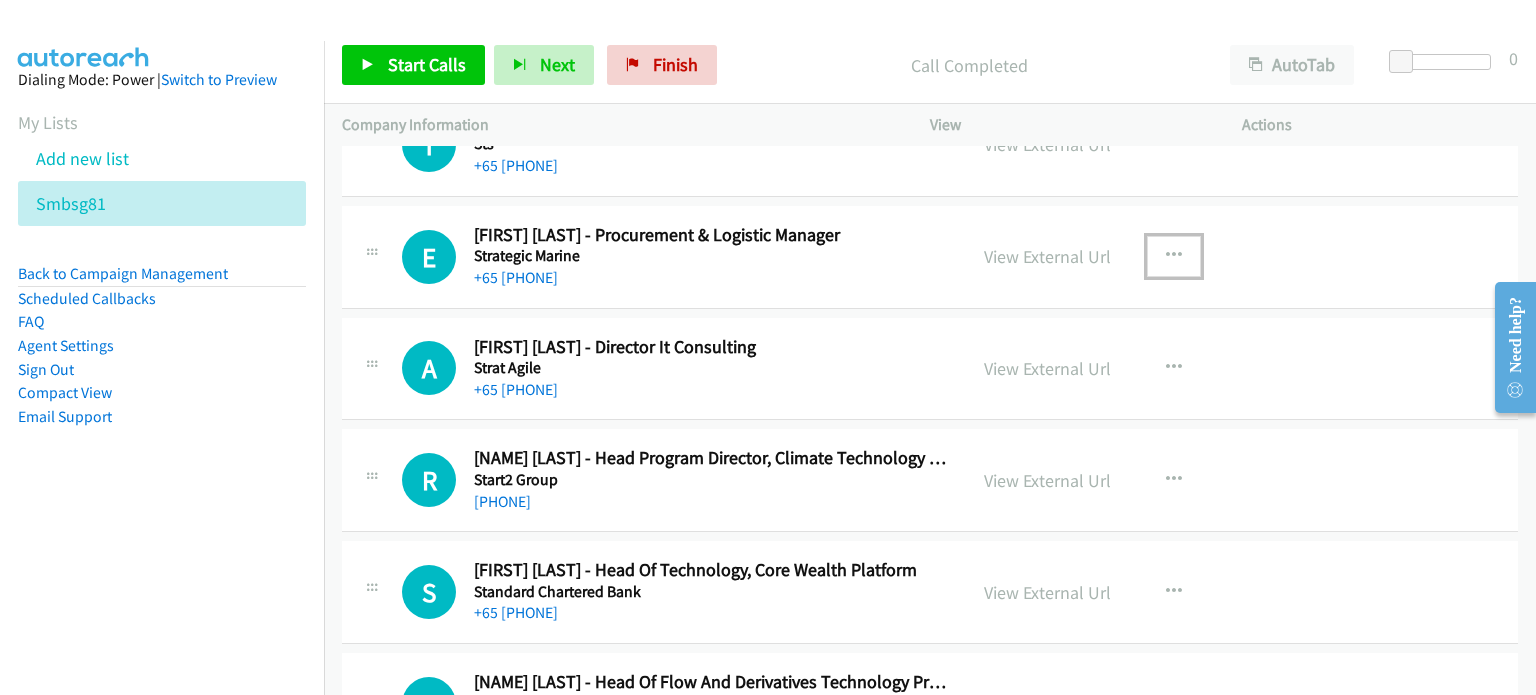 click at bounding box center [1174, 256] 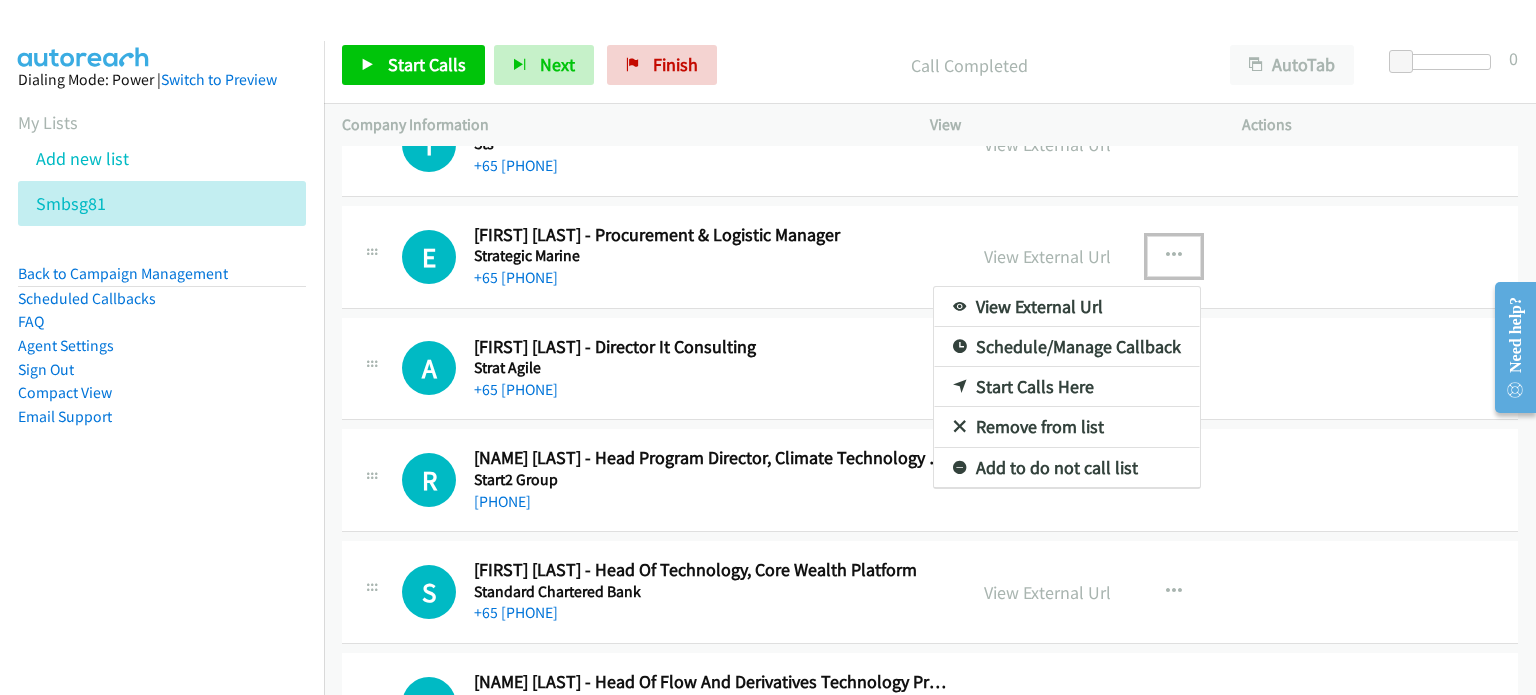 click on "Start Calls Here" at bounding box center (1067, 387) 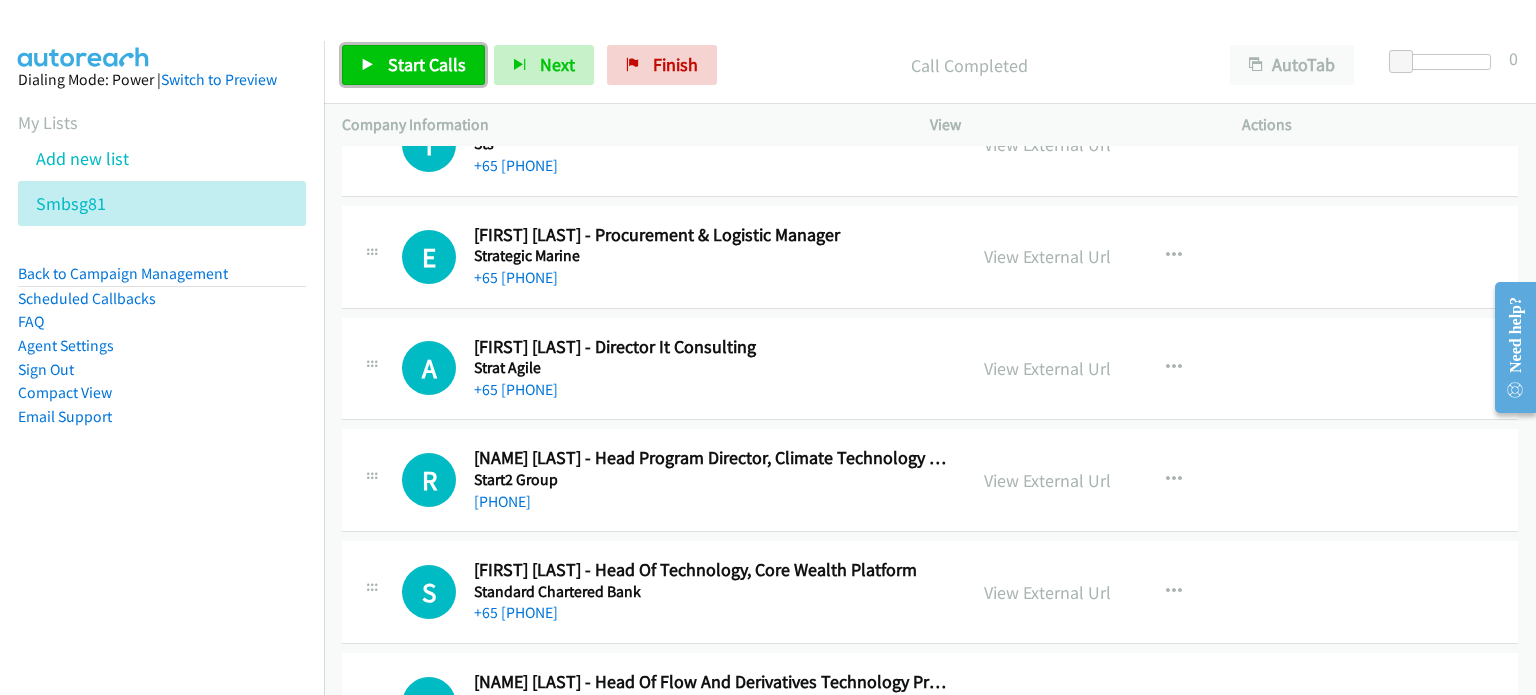 click on "Start Calls" at bounding box center [413, 65] 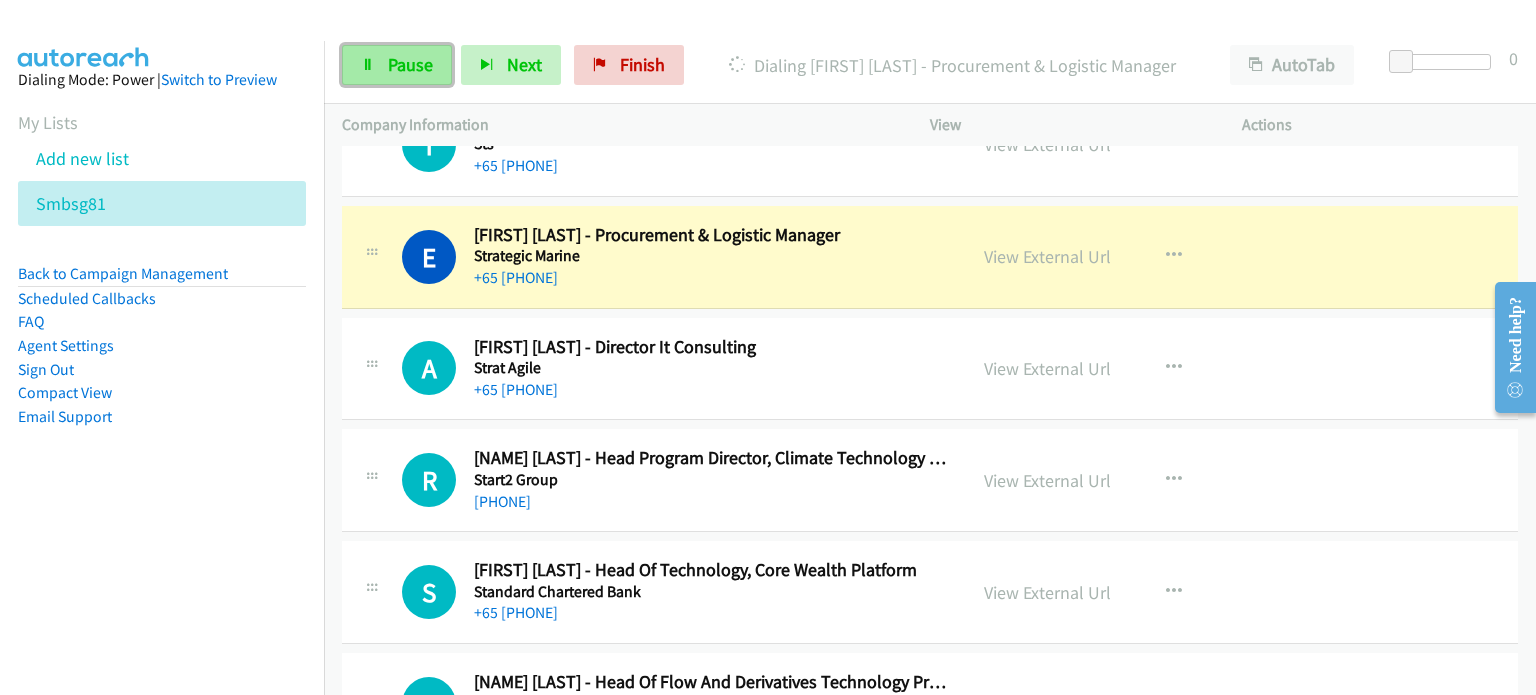 click on "Pause" at bounding box center [410, 64] 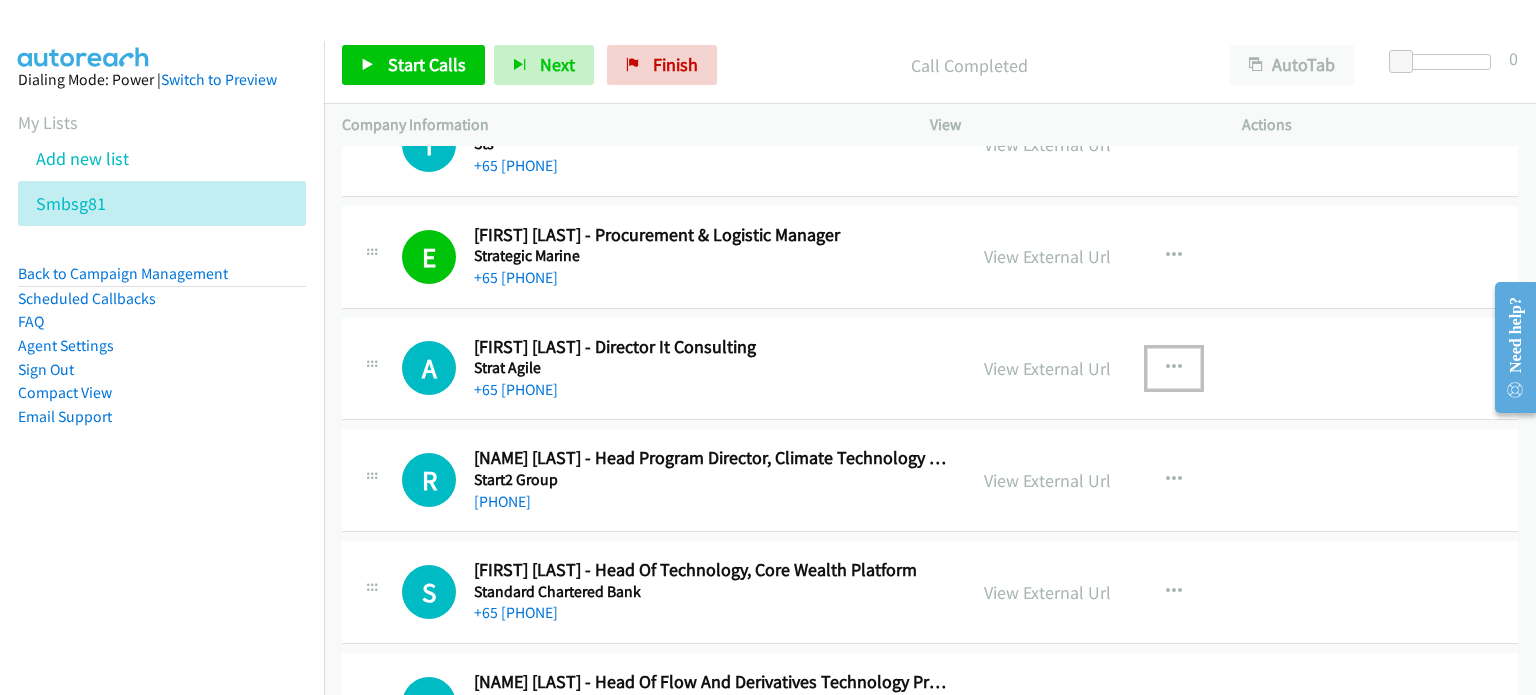 click at bounding box center [1174, 368] 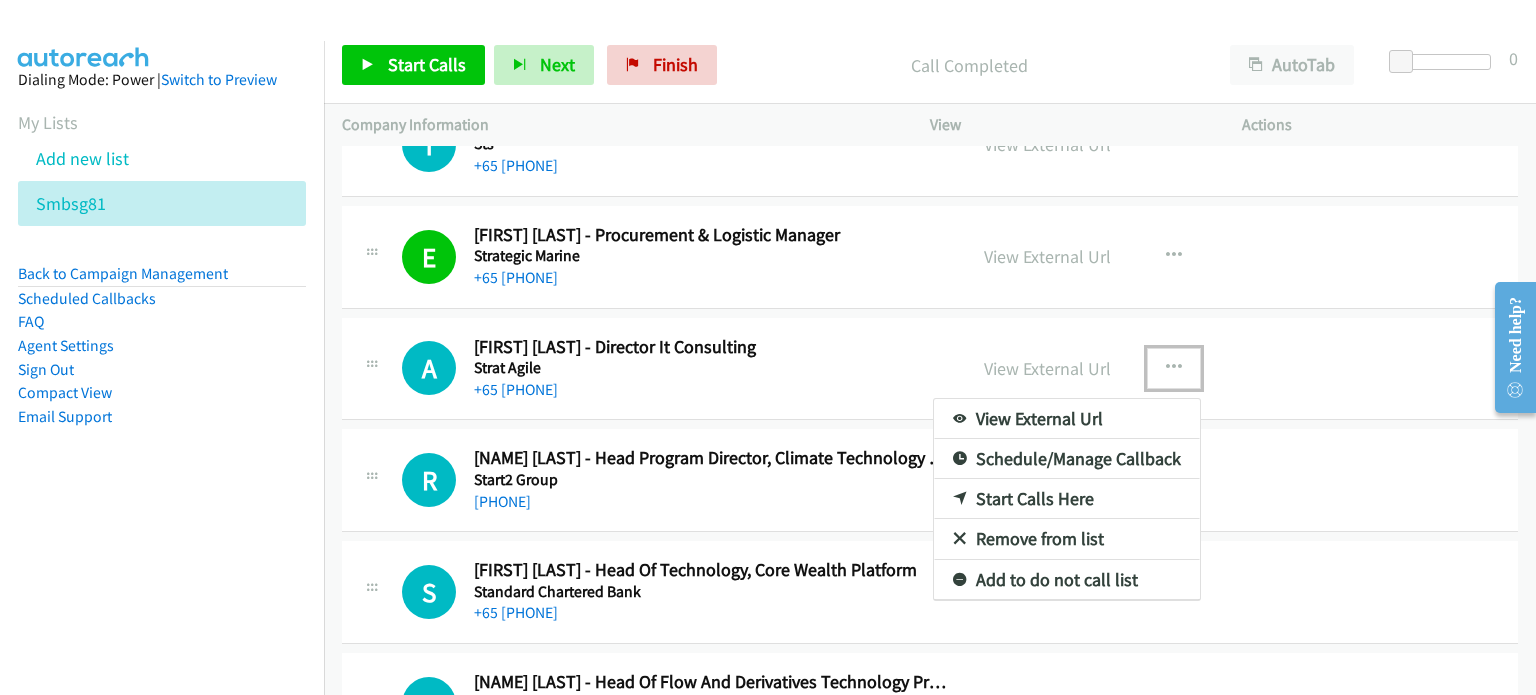 click on "Start Calls Here" at bounding box center [1067, 499] 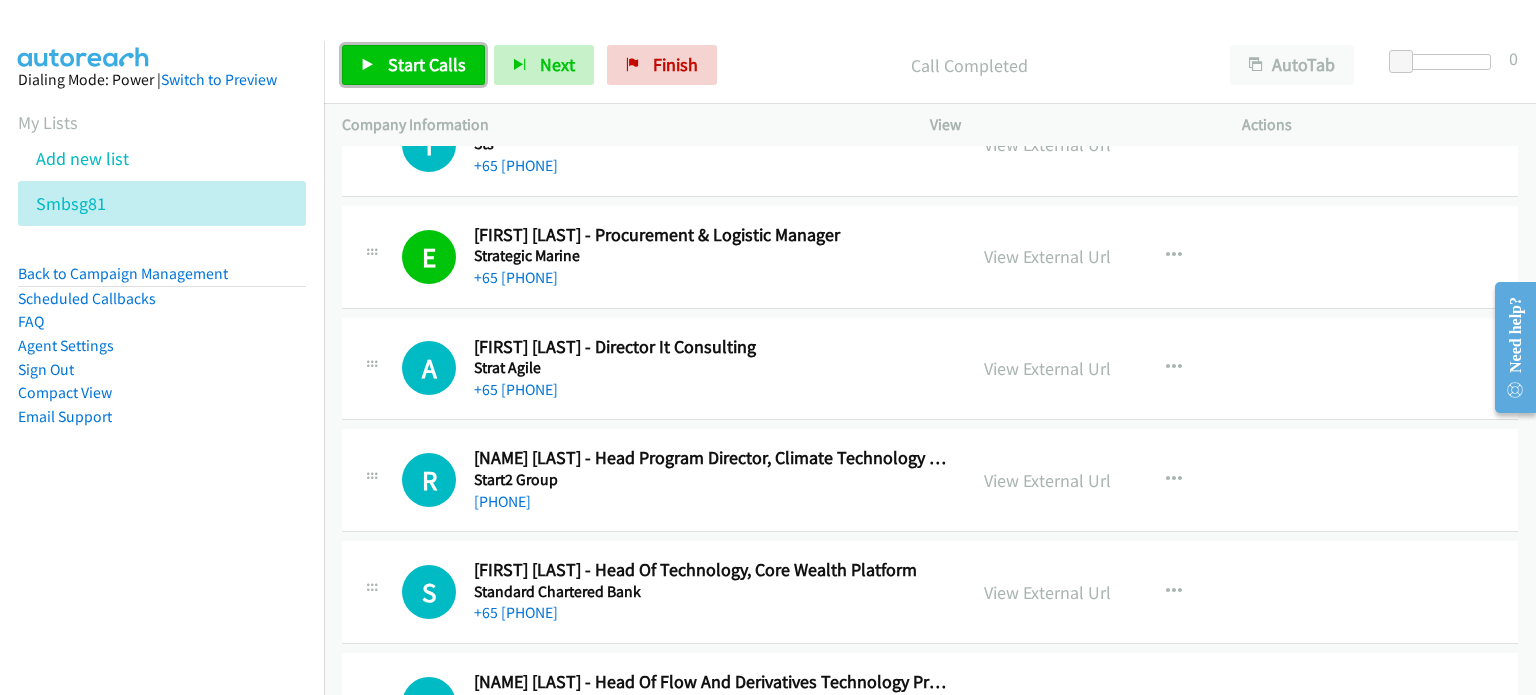 click on "Start Calls" at bounding box center (413, 65) 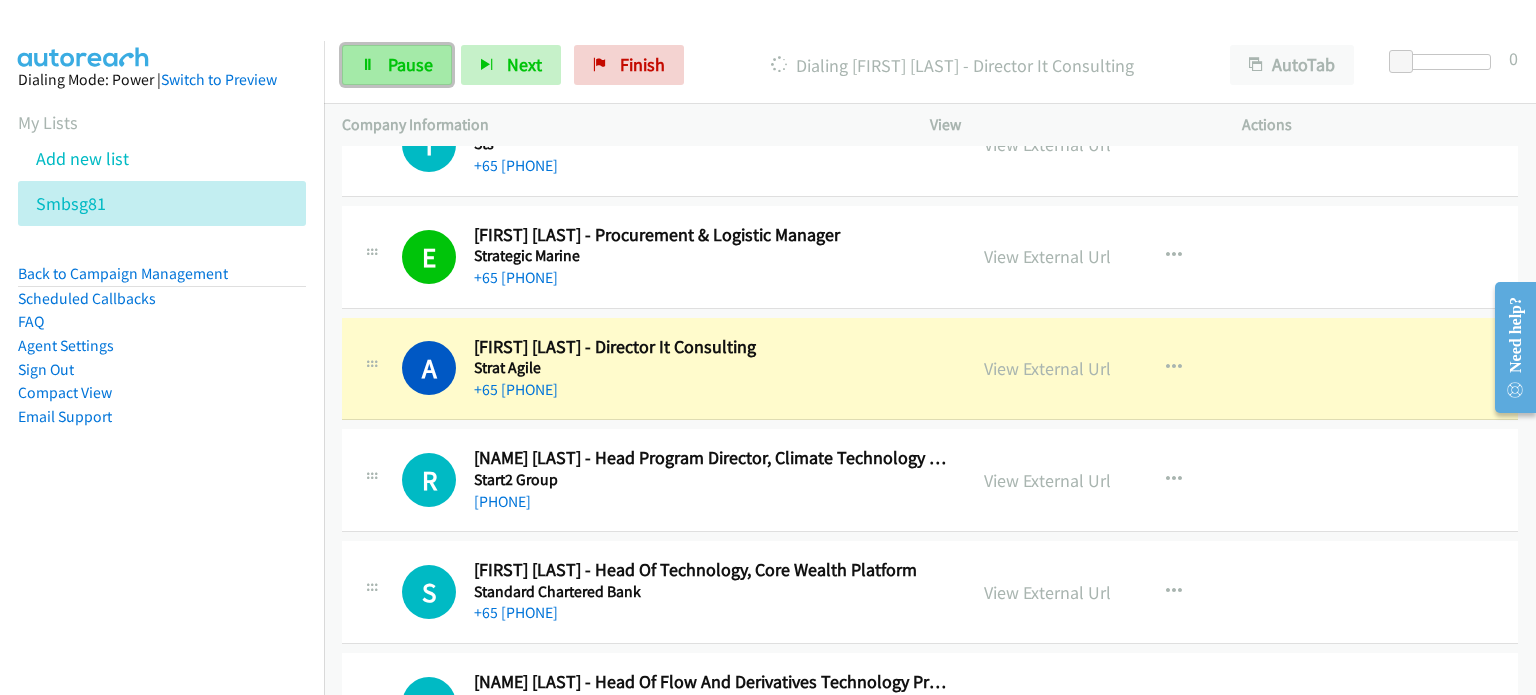 click on "Pause" at bounding box center (397, 65) 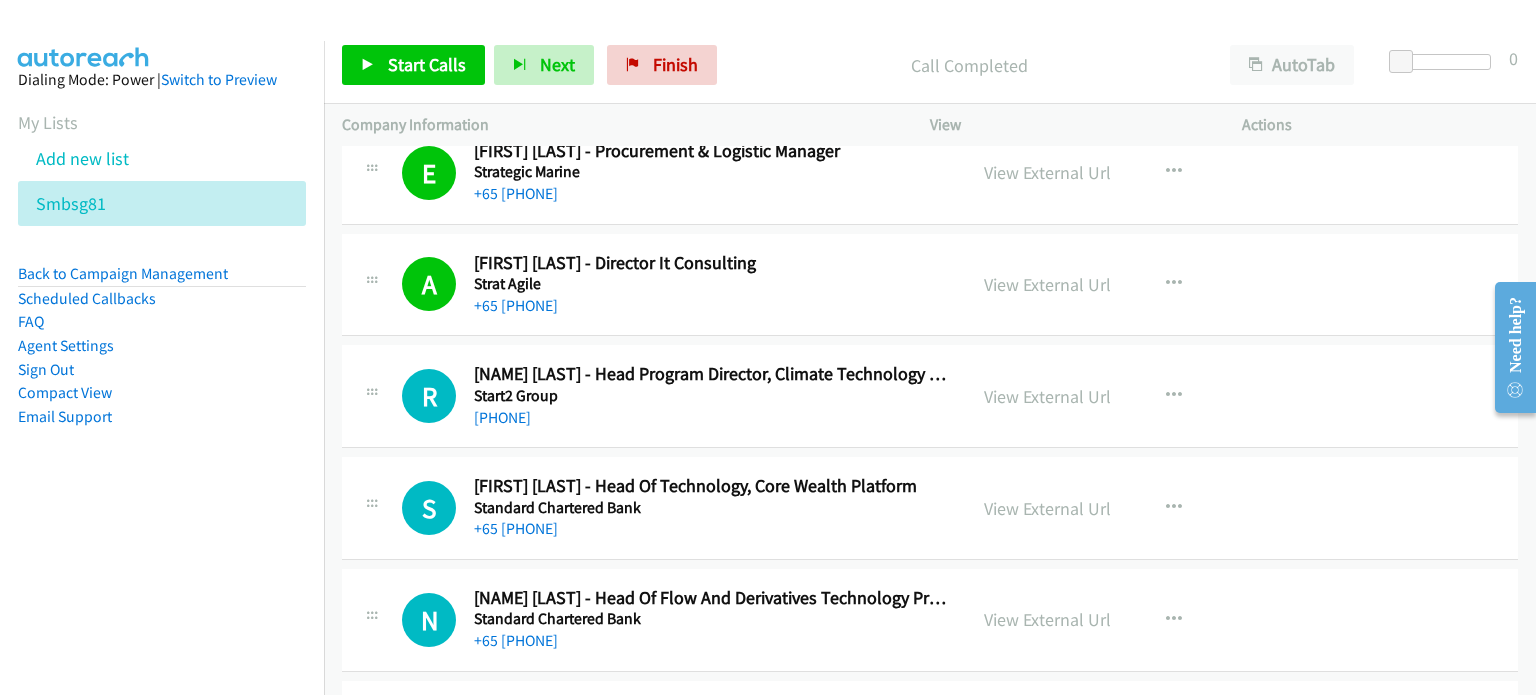 scroll, scrollTop: 5349, scrollLeft: 0, axis: vertical 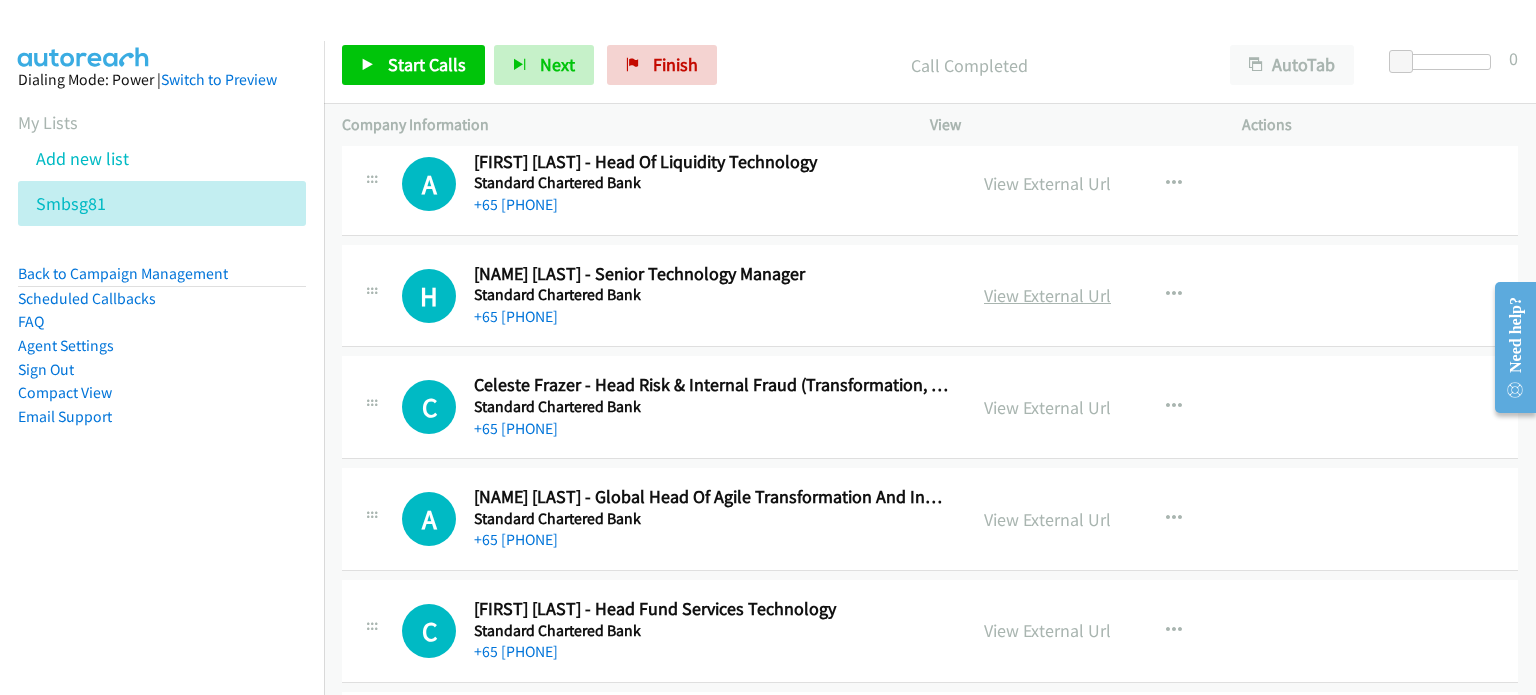 click on "View External Url" at bounding box center (1047, 295) 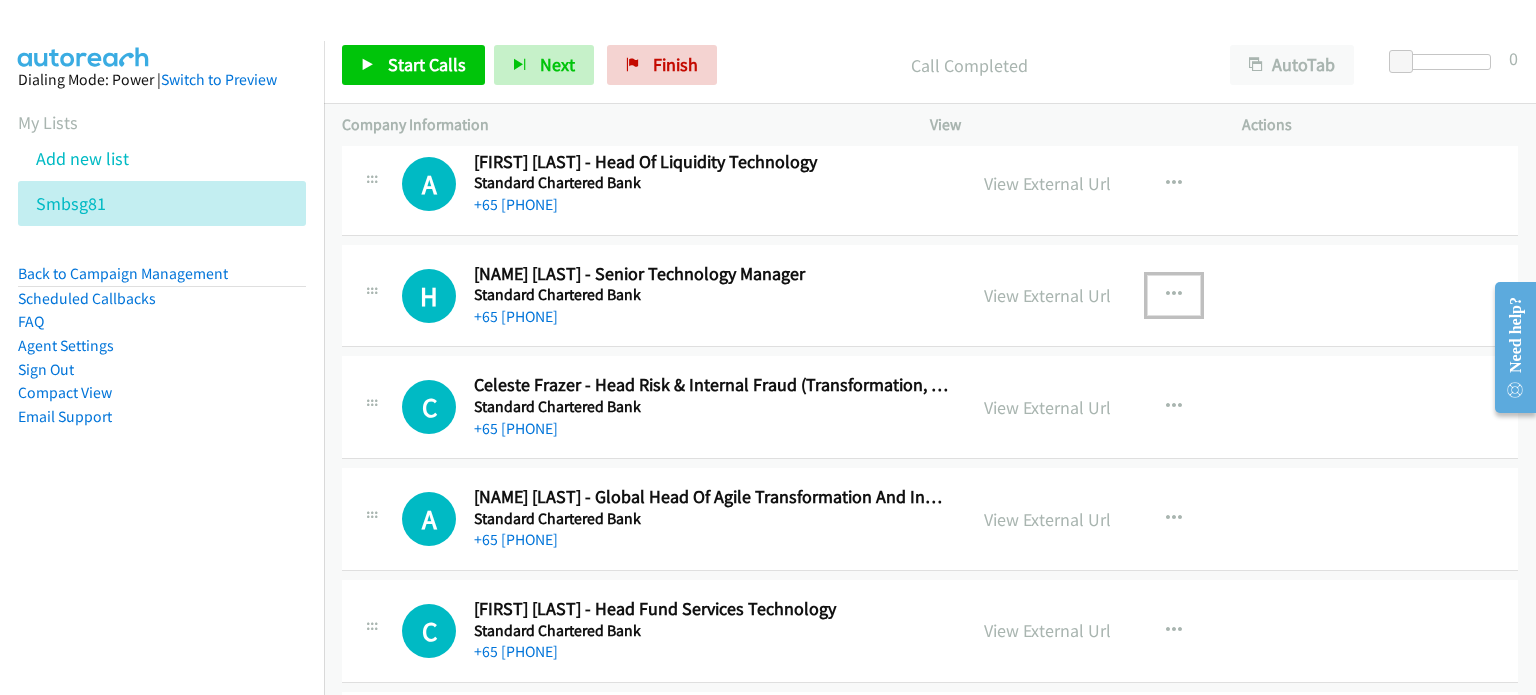 click at bounding box center [1174, 295] 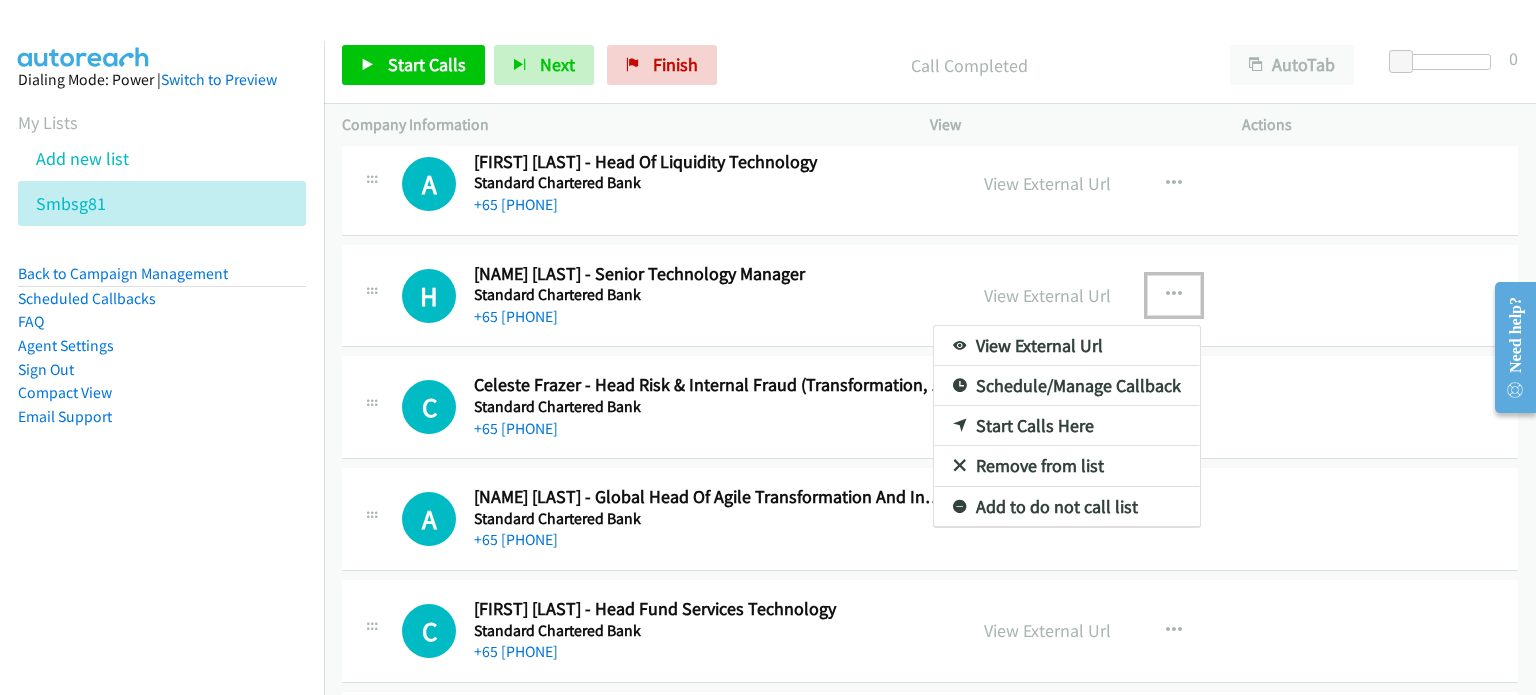 click on "Start Calls Here" at bounding box center (1067, 426) 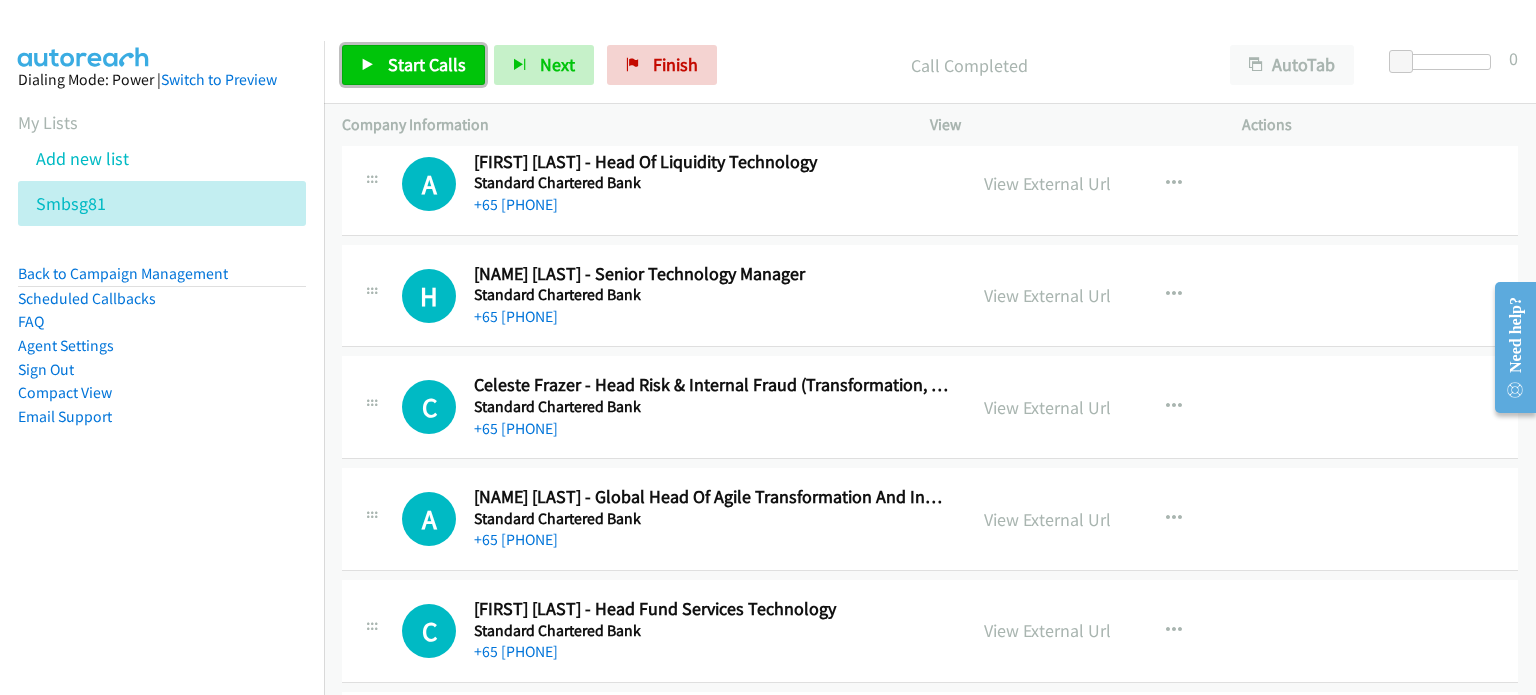 click on "Start Calls" at bounding box center [427, 64] 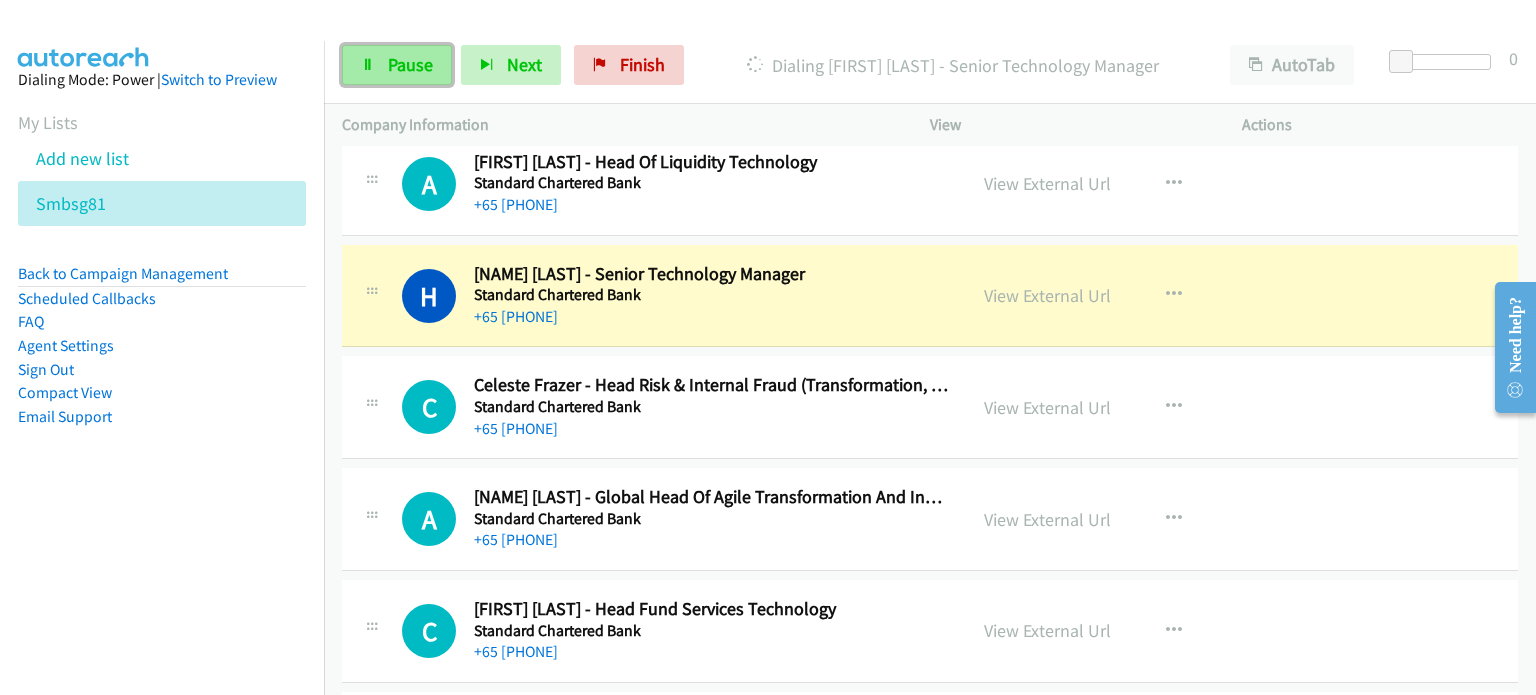 click on "Pause" at bounding box center (397, 65) 